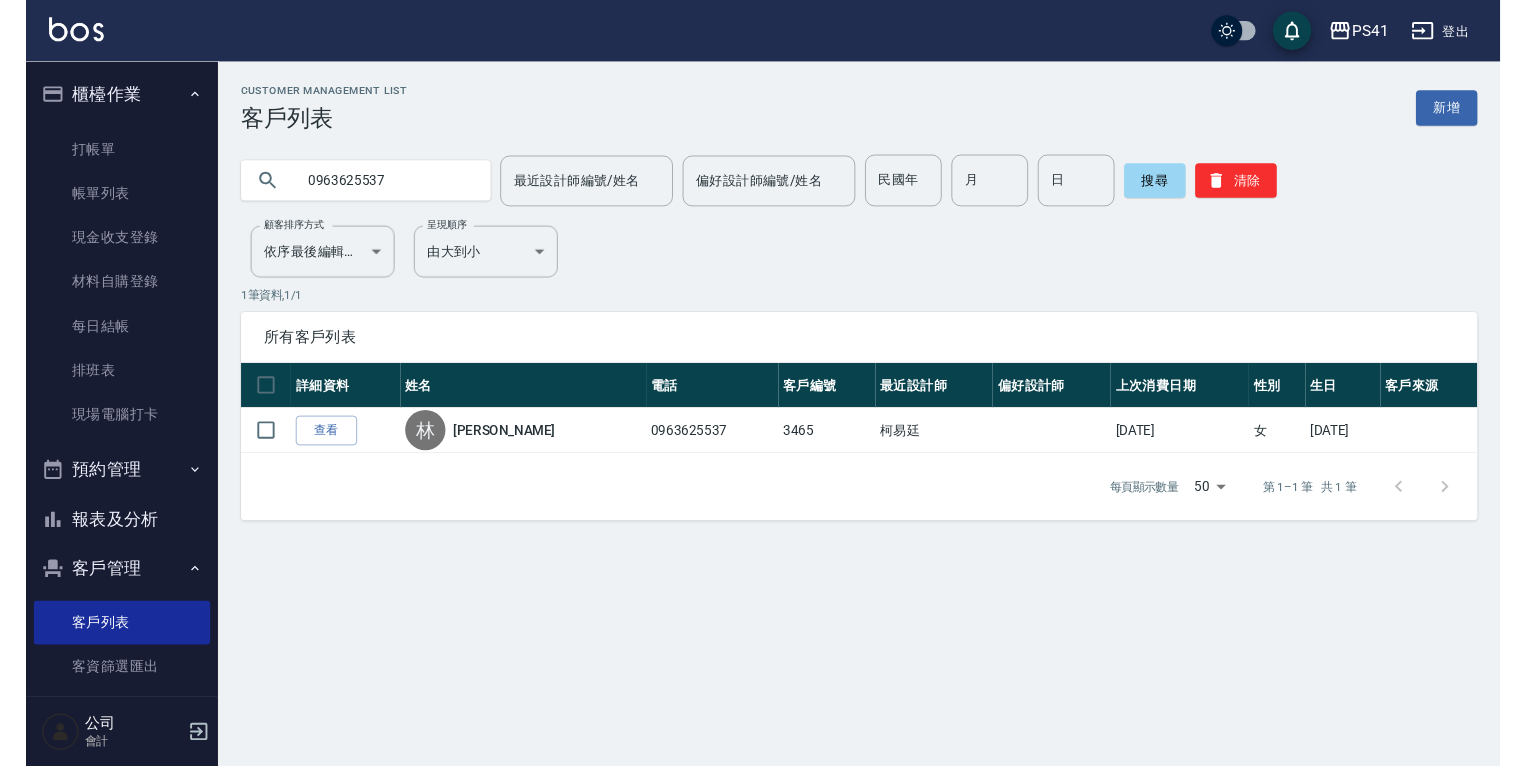 scroll, scrollTop: 0, scrollLeft: 0, axis: both 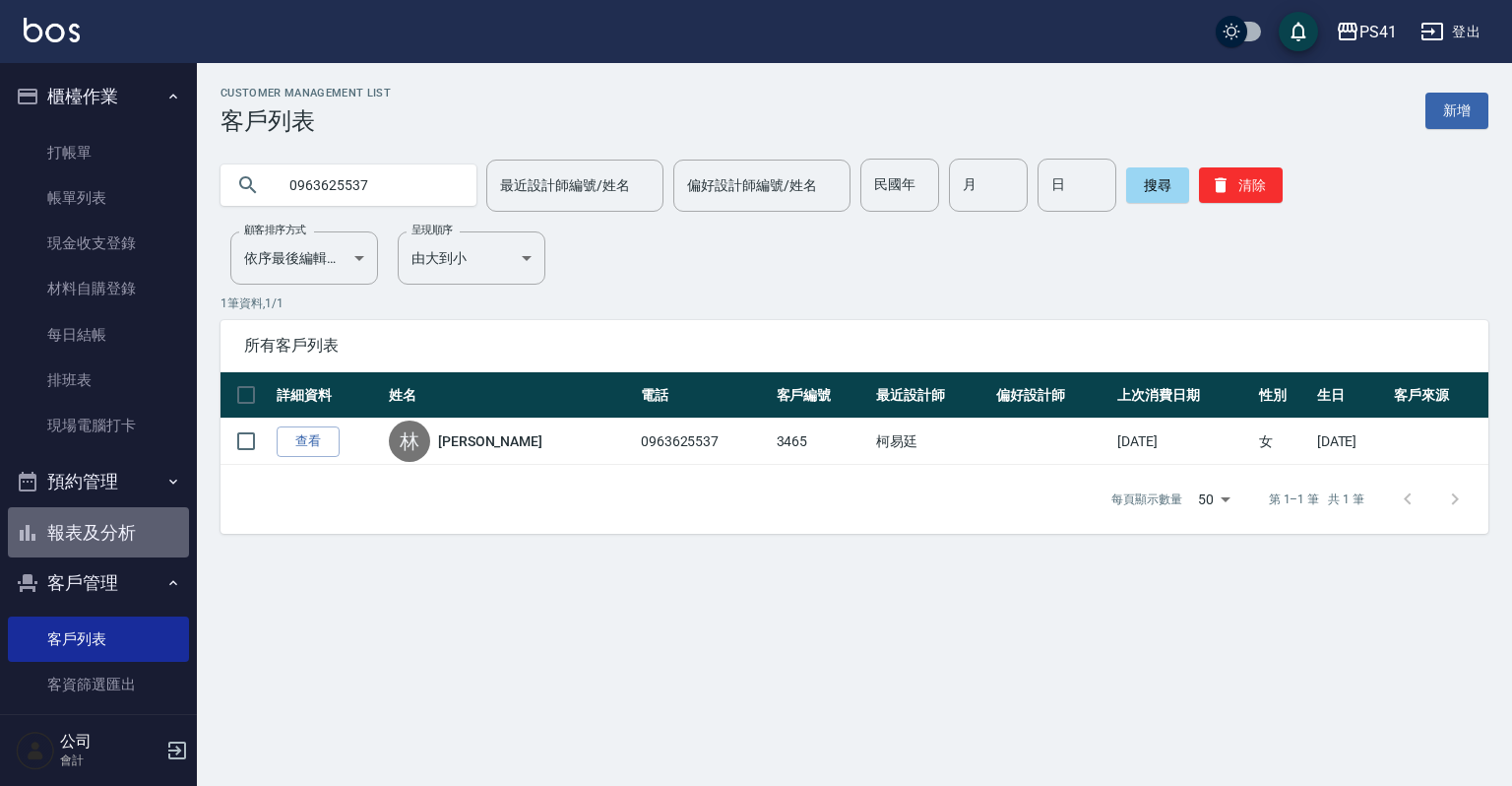click on "報表及分析" at bounding box center (98, 533) 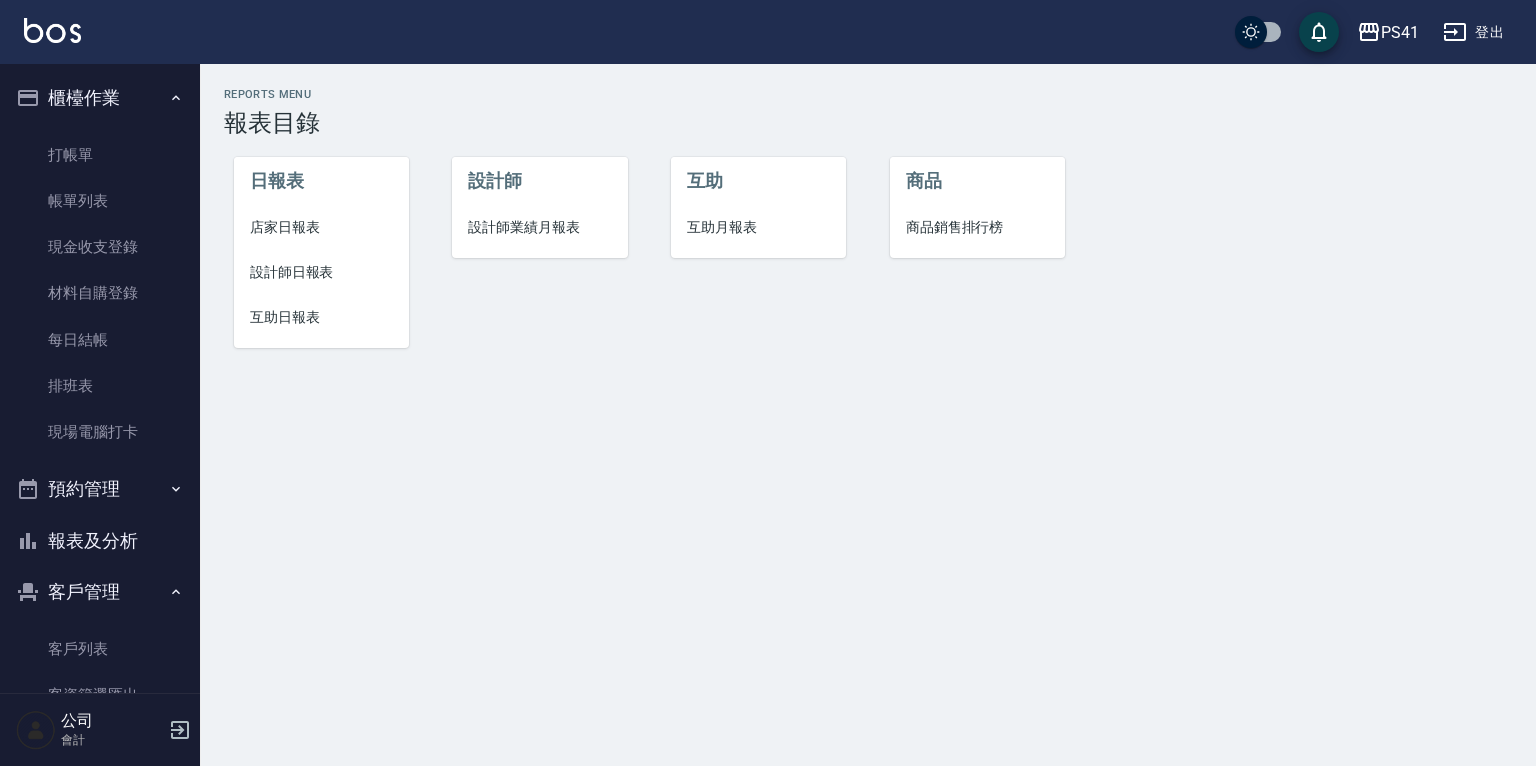 click on "設計師日報表" at bounding box center (321, 272) 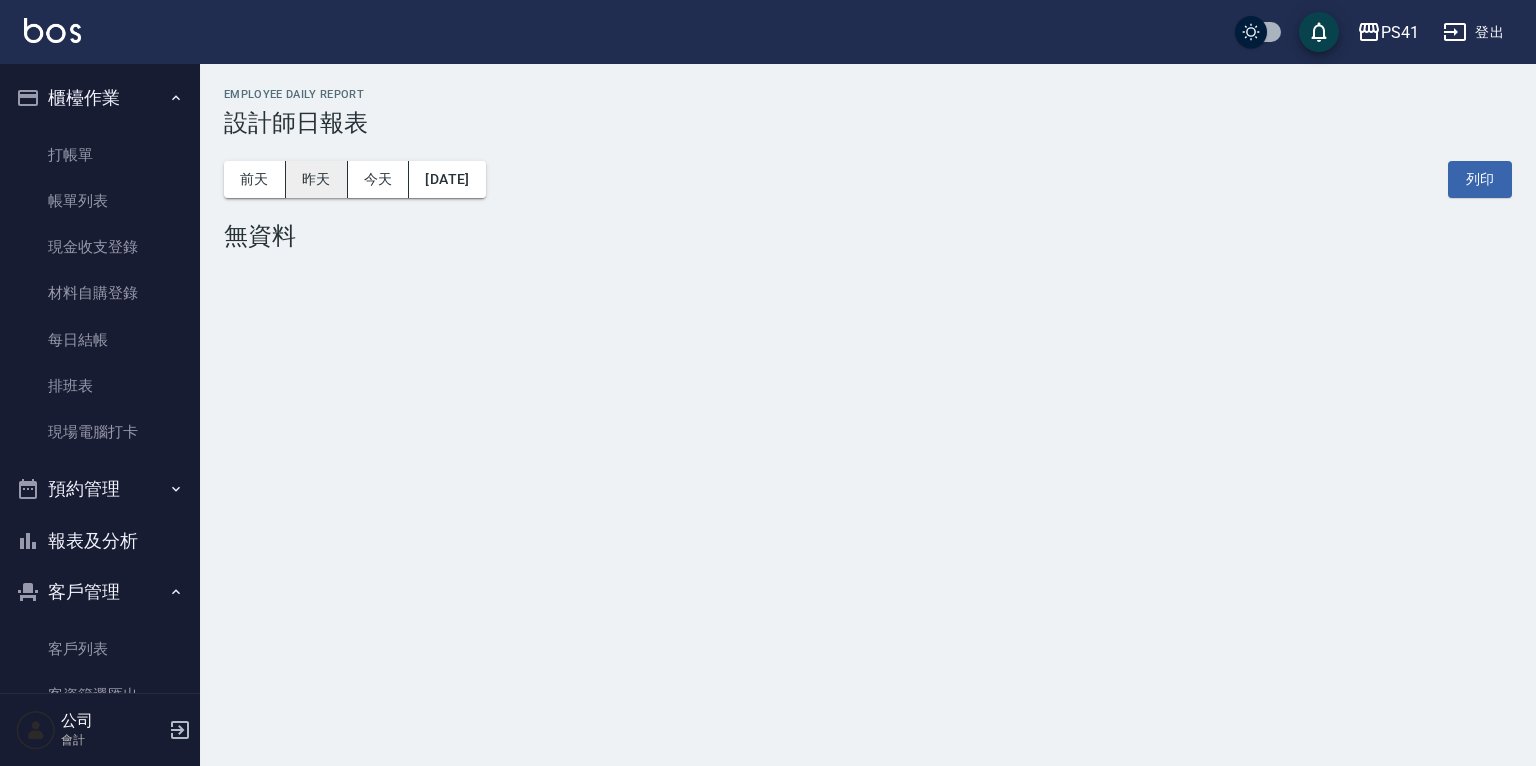 click on "昨天" at bounding box center [317, 179] 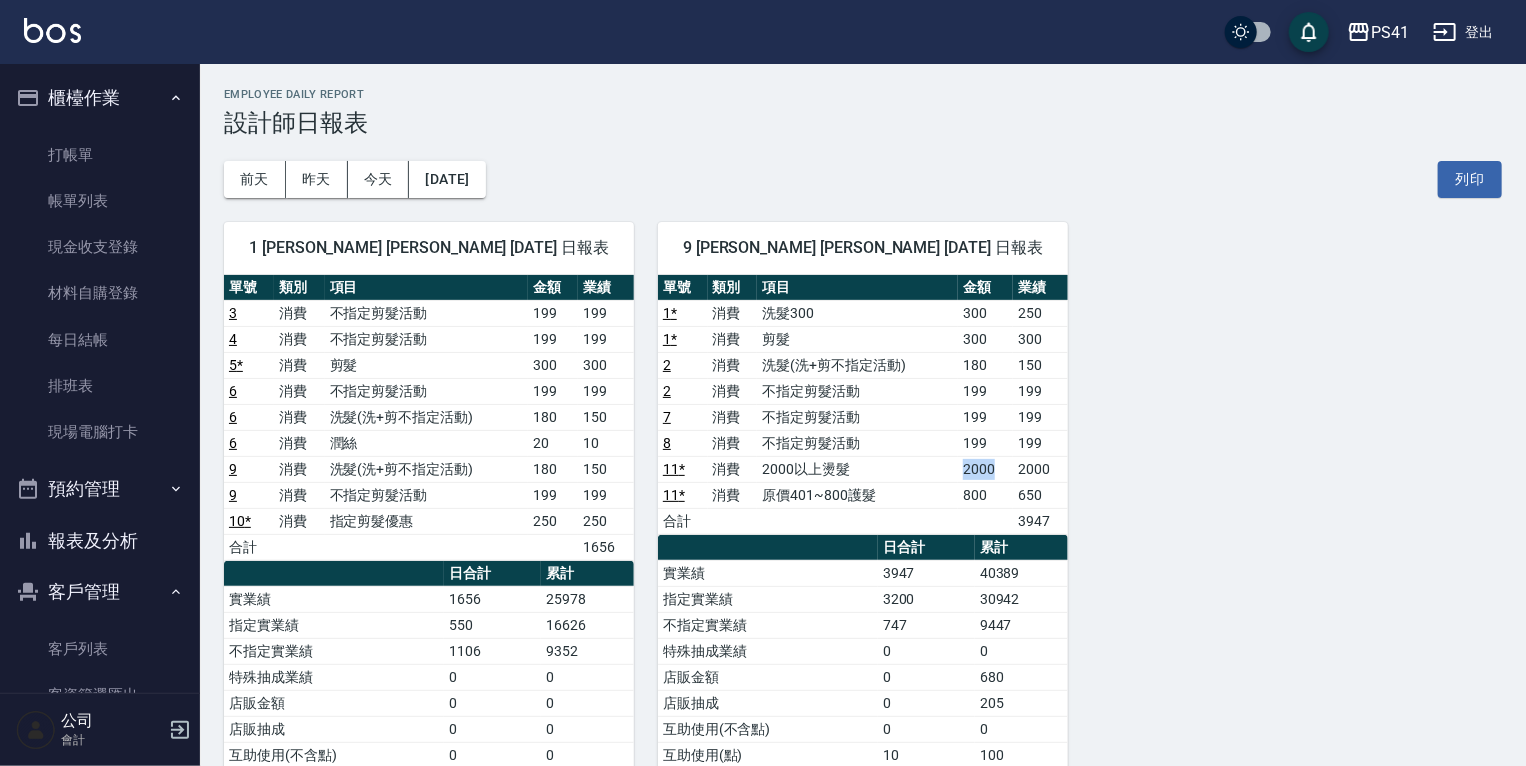 drag, startPoint x: 998, startPoint y: 467, endPoint x: 940, endPoint y: 467, distance: 58 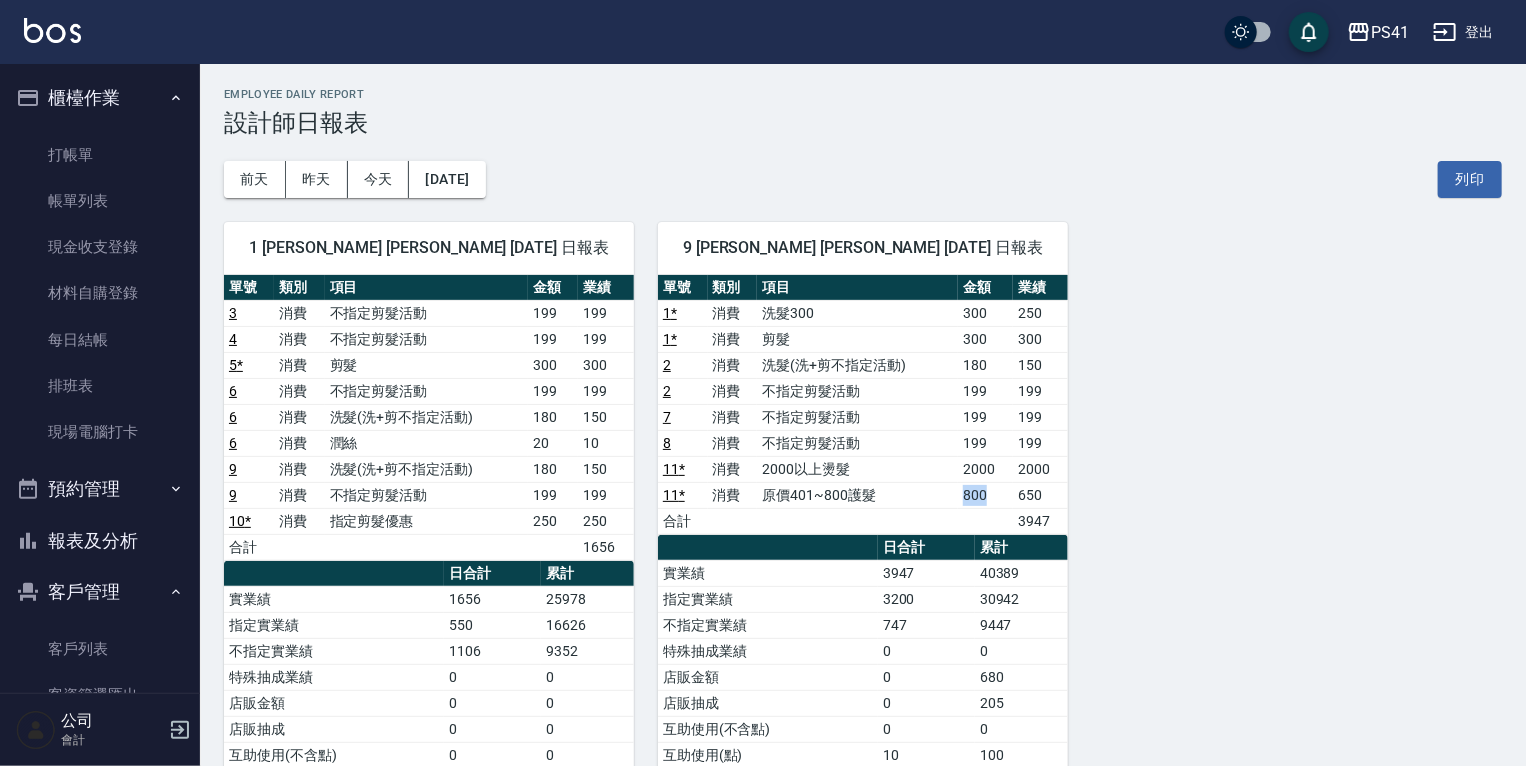 drag, startPoint x: 940, startPoint y: 467, endPoint x: 939, endPoint y: 501, distance: 34.0147 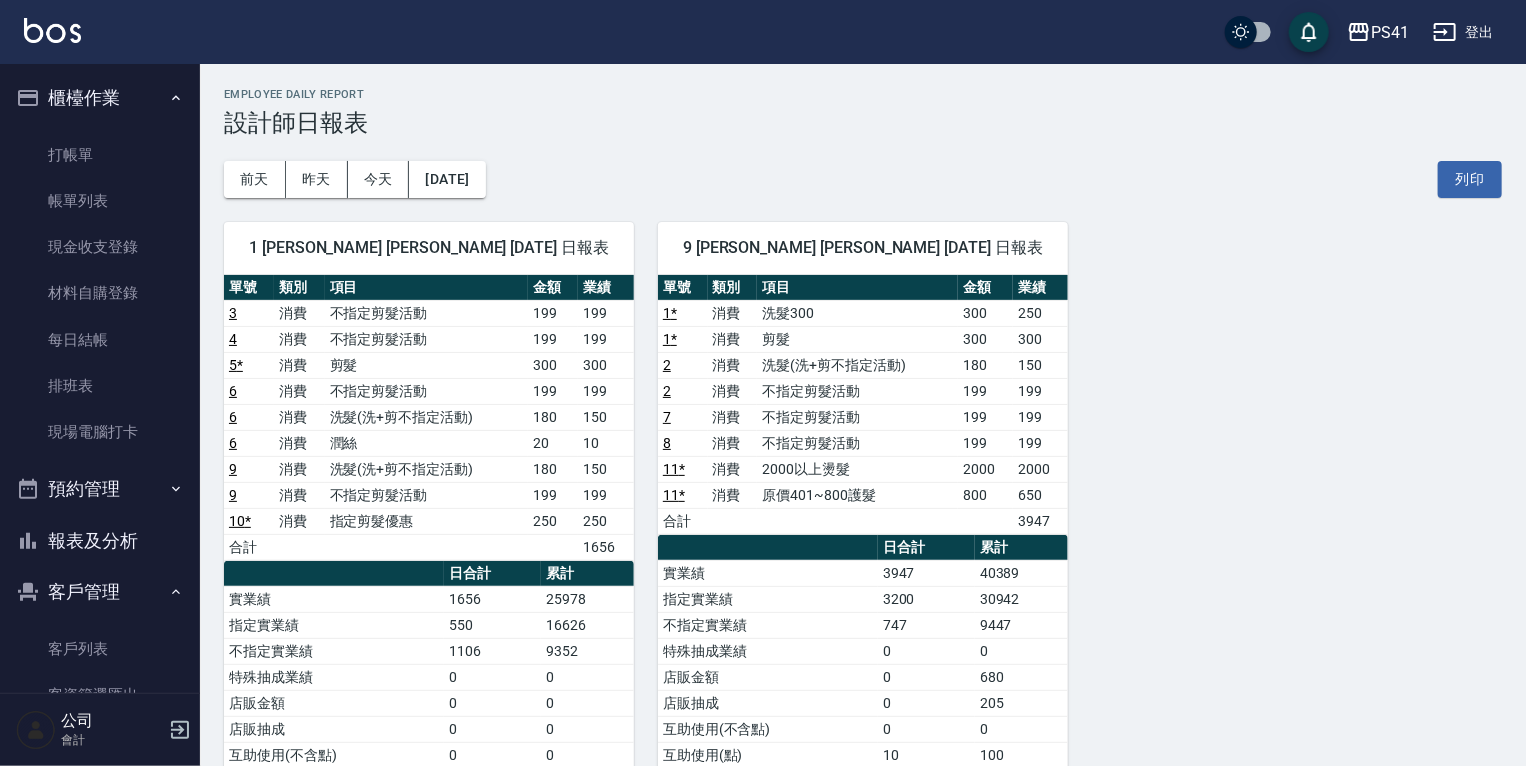 click on "不指定剪髮活動" at bounding box center (857, 443) 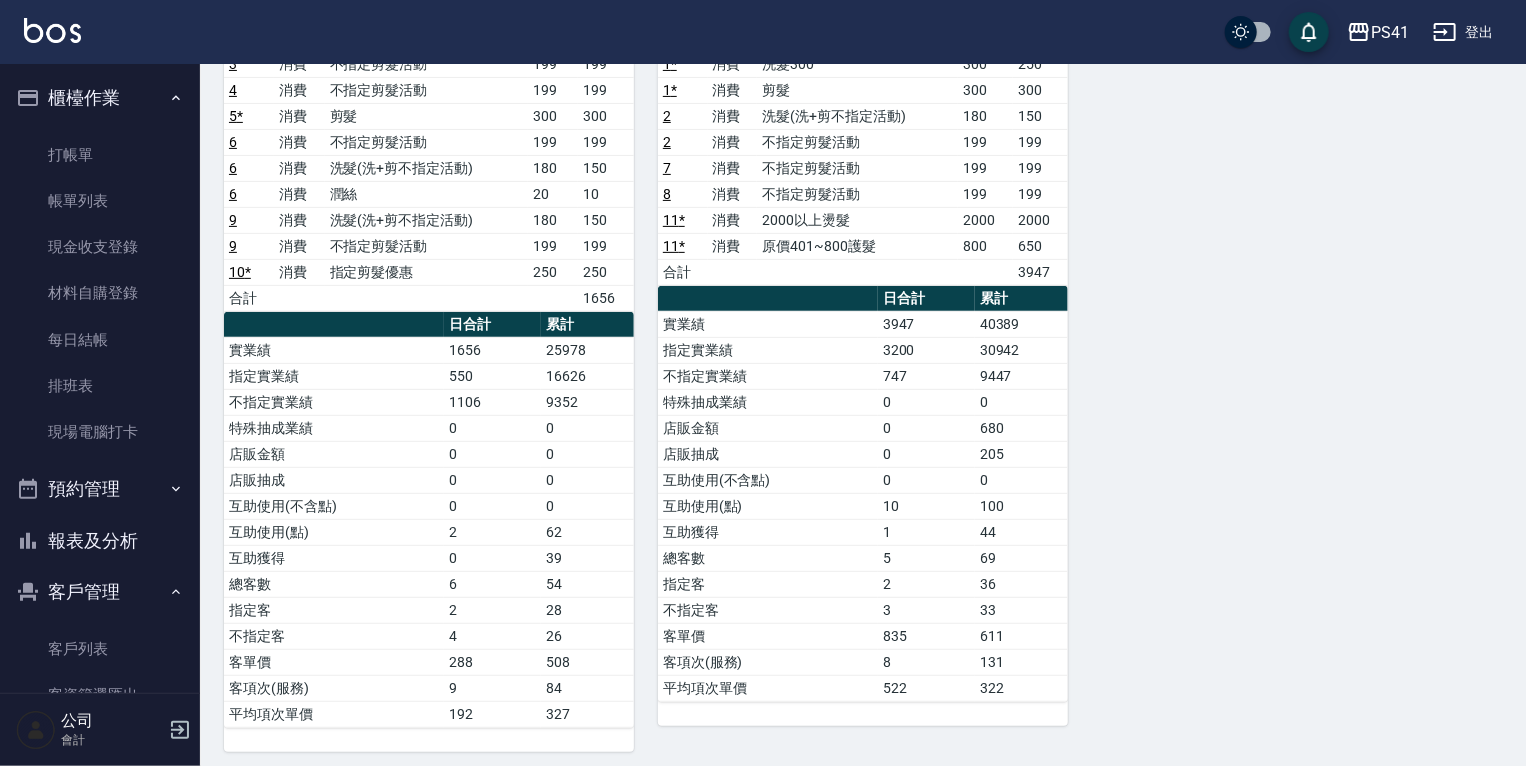 scroll, scrollTop: 252, scrollLeft: 0, axis: vertical 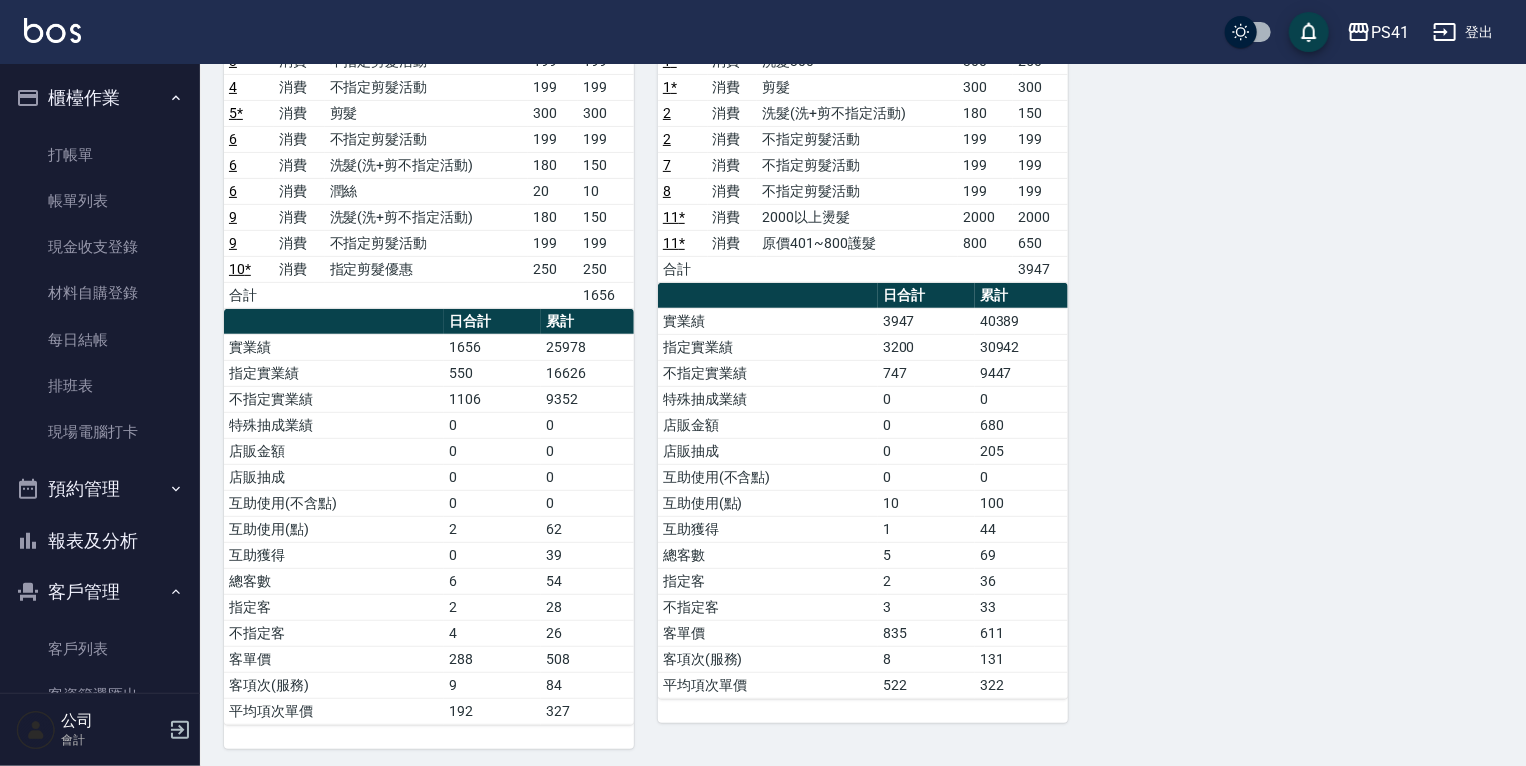 click on "報表及分析" at bounding box center (100, 541) 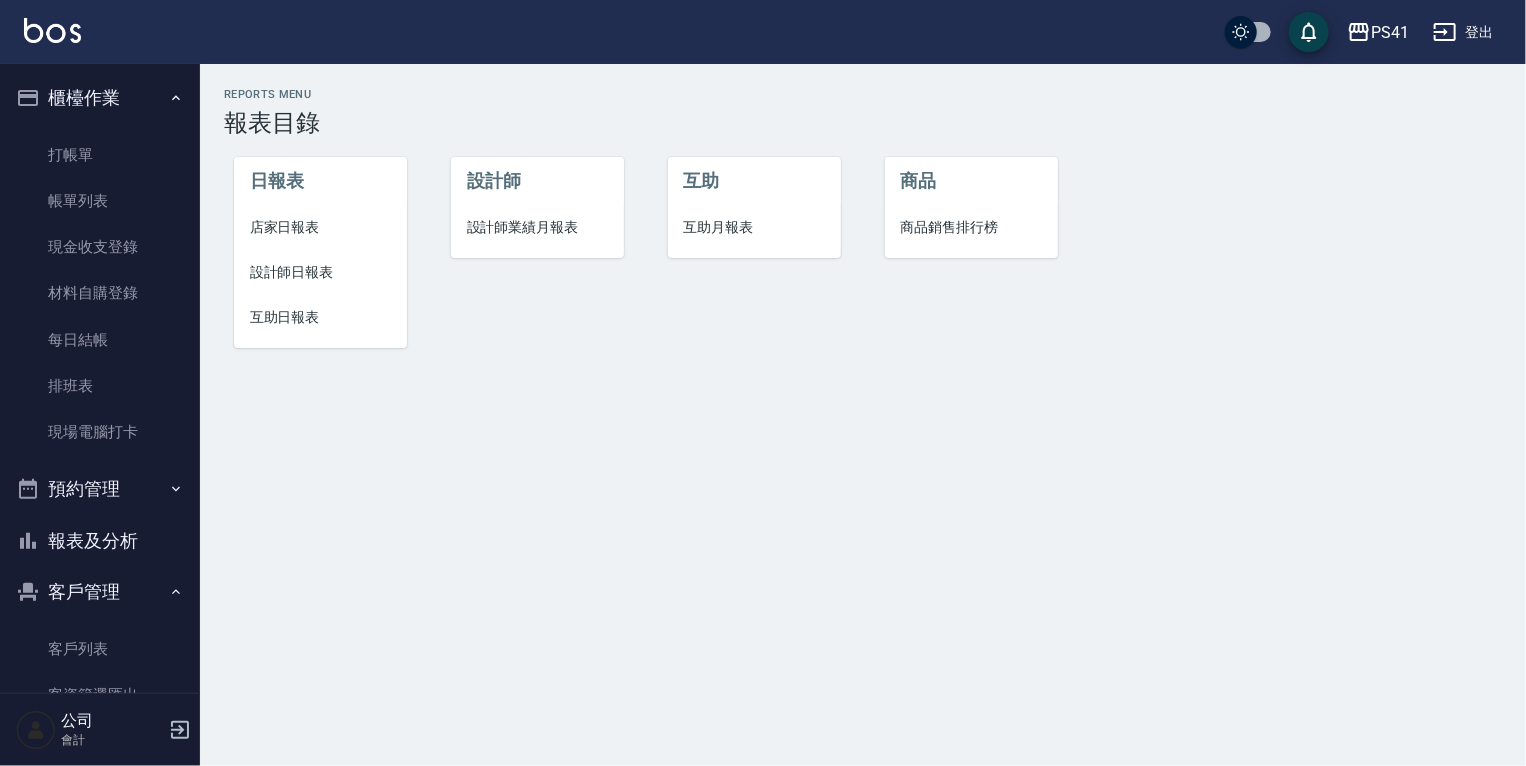 scroll, scrollTop: 0, scrollLeft: 0, axis: both 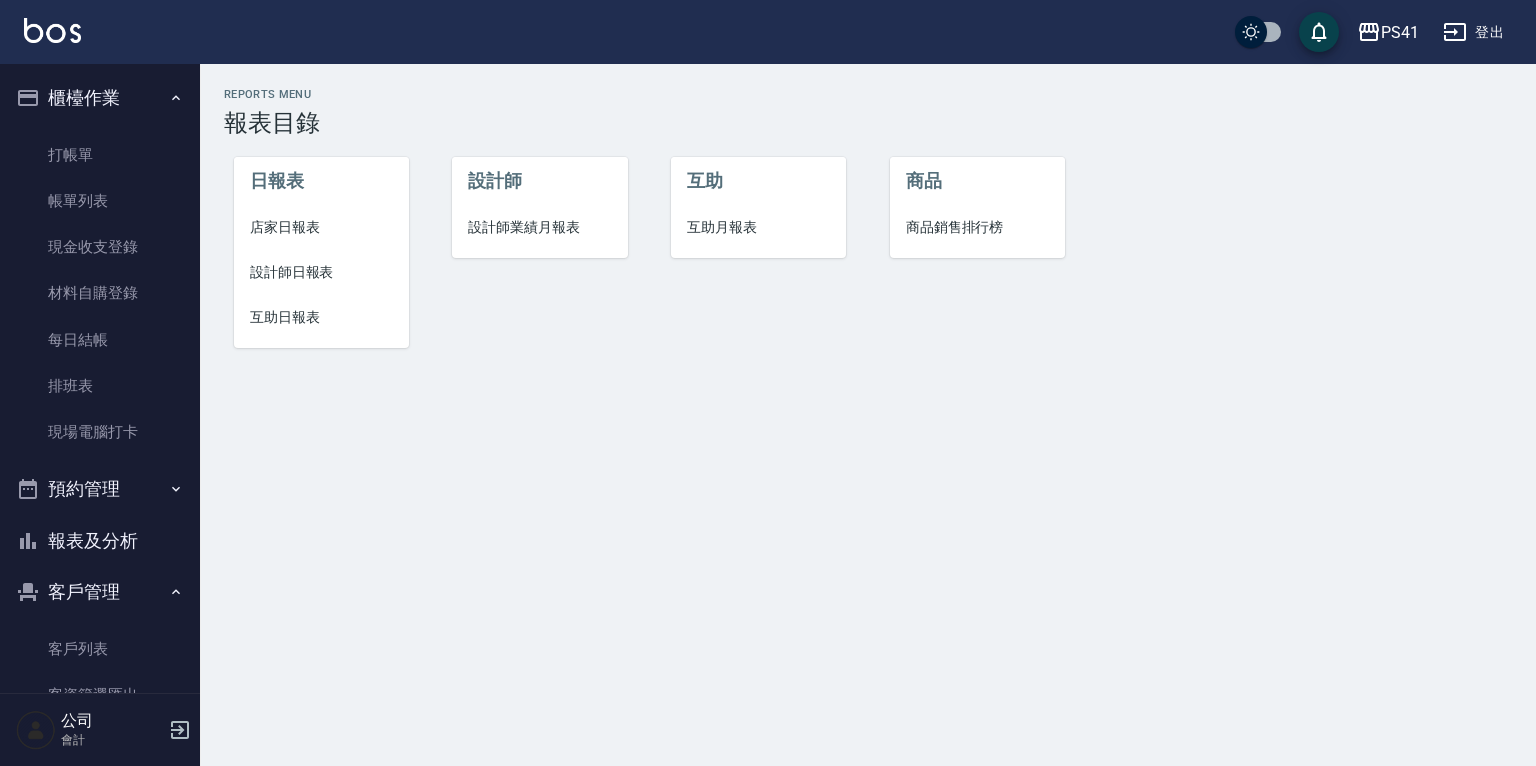 click on "設計師日報表" at bounding box center (321, 272) 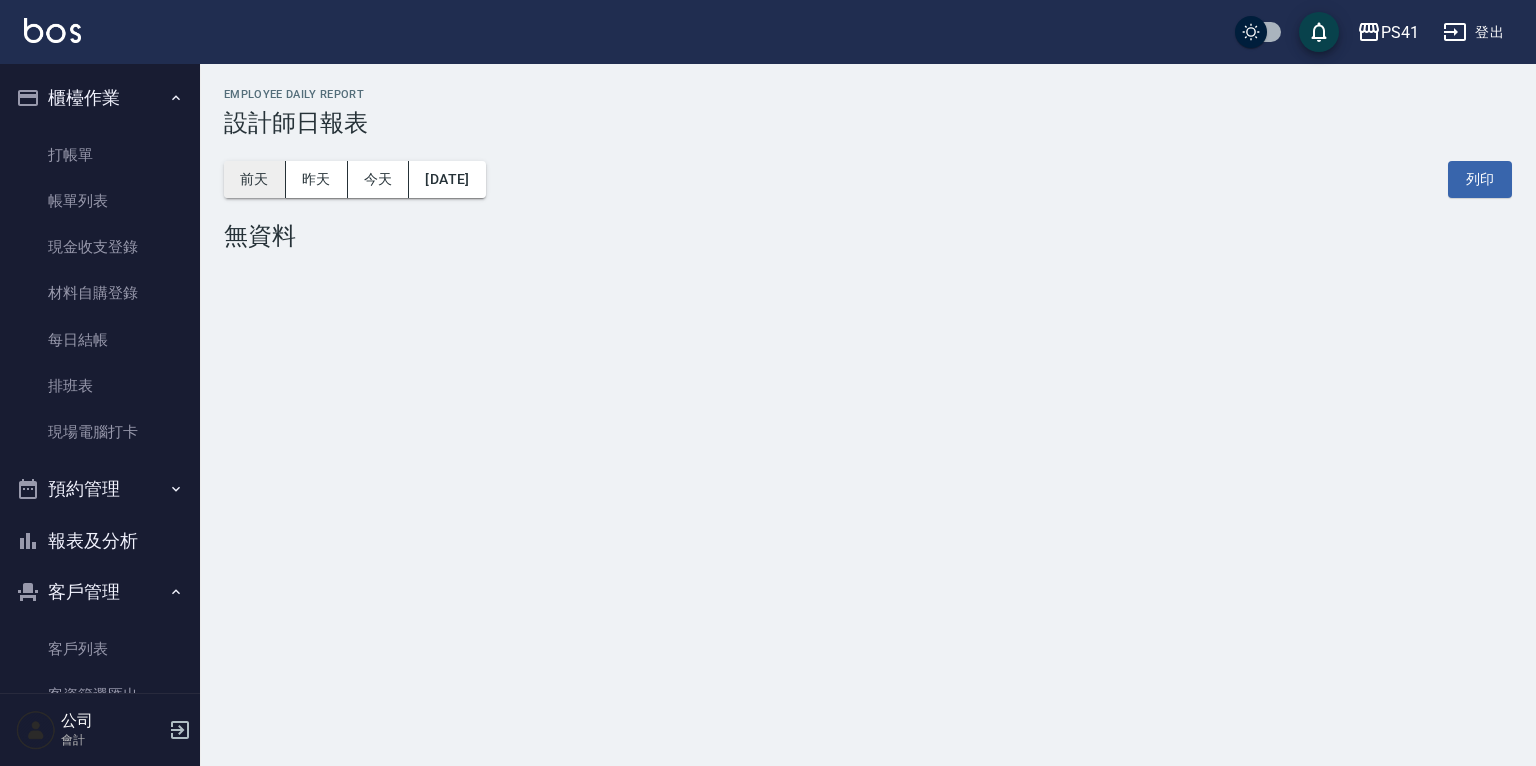 click on "前天" at bounding box center [255, 179] 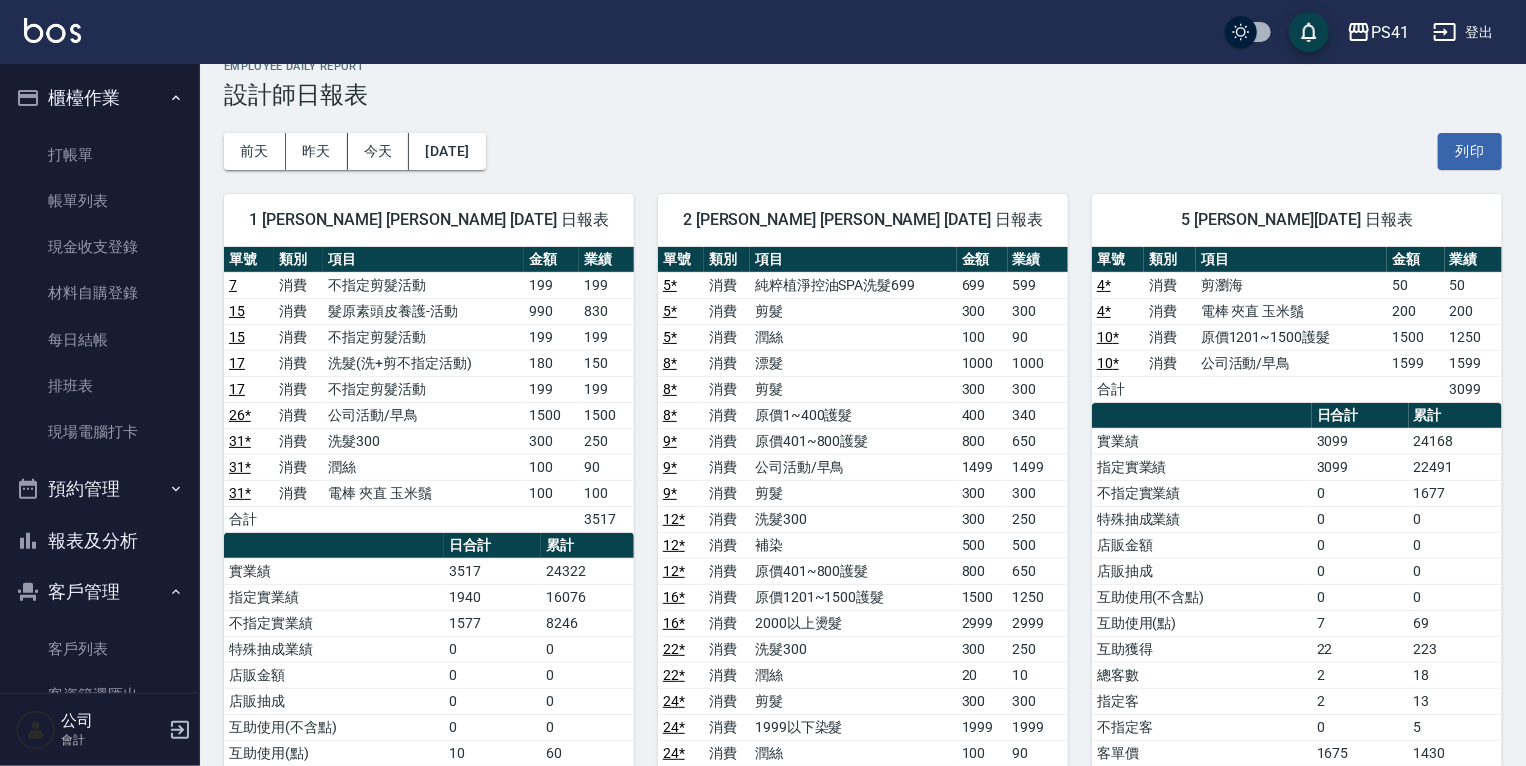 scroll, scrollTop: 0, scrollLeft: 0, axis: both 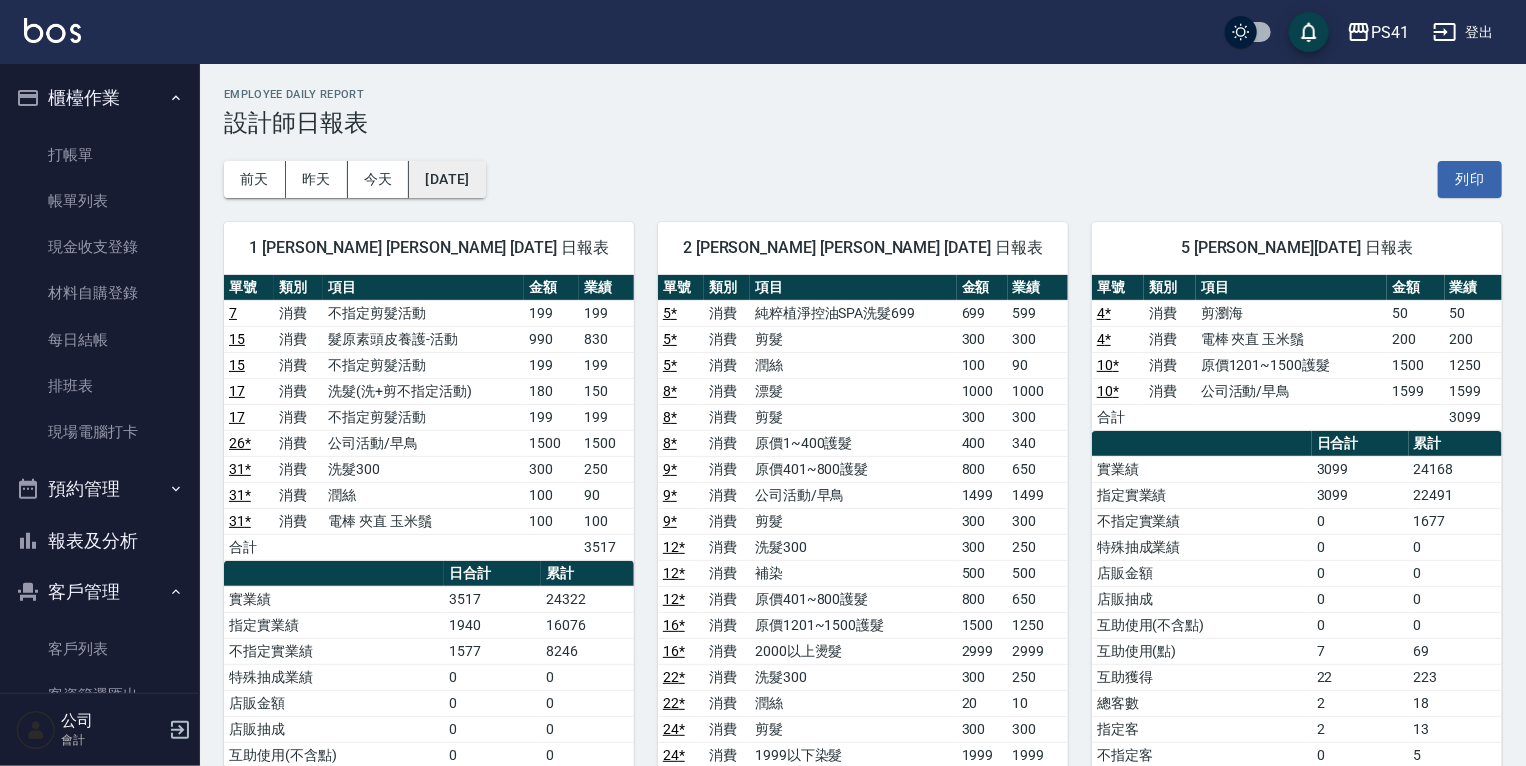 click on "[DATE]" at bounding box center (447, 179) 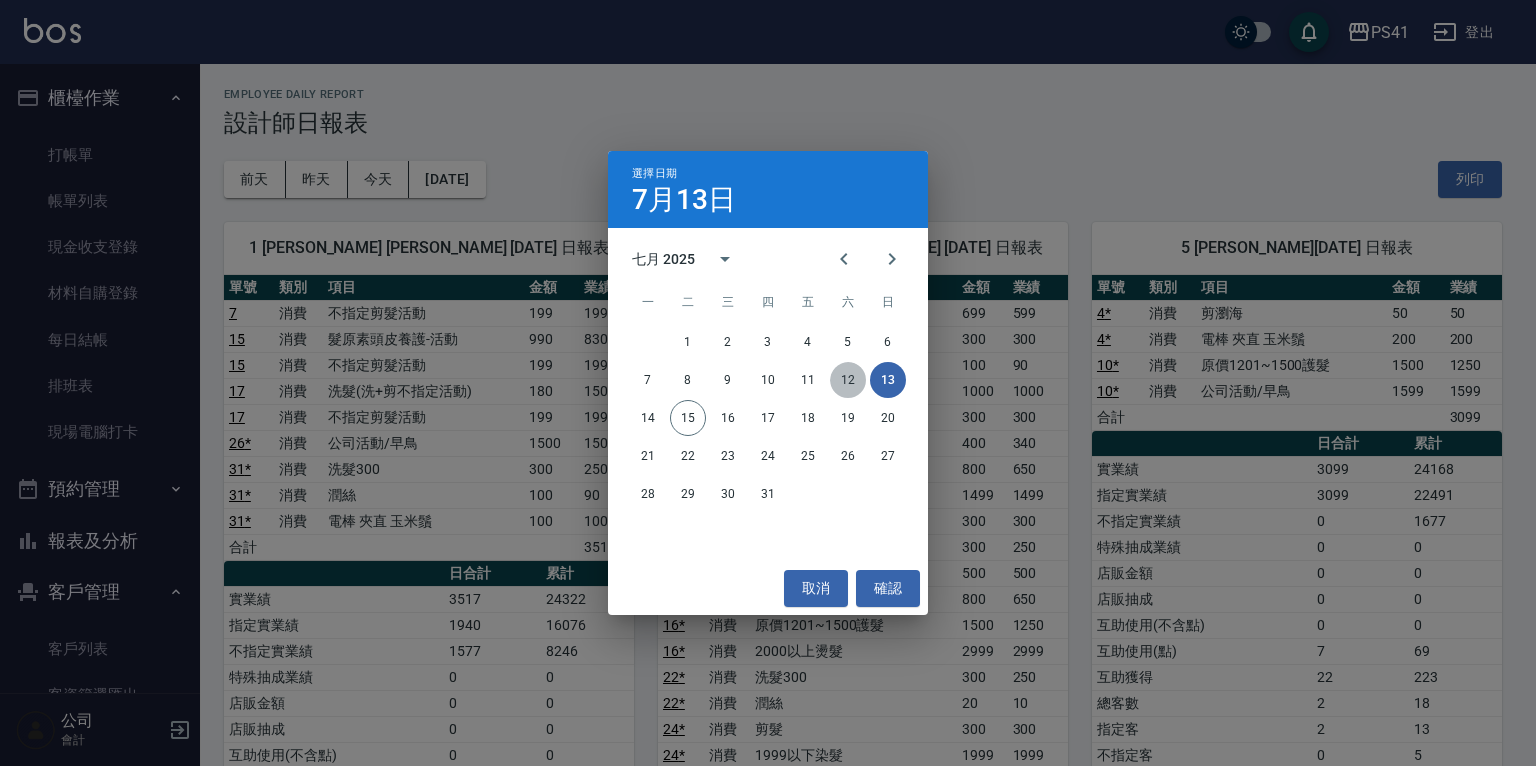 click on "12" at bounding box center (848, 380) 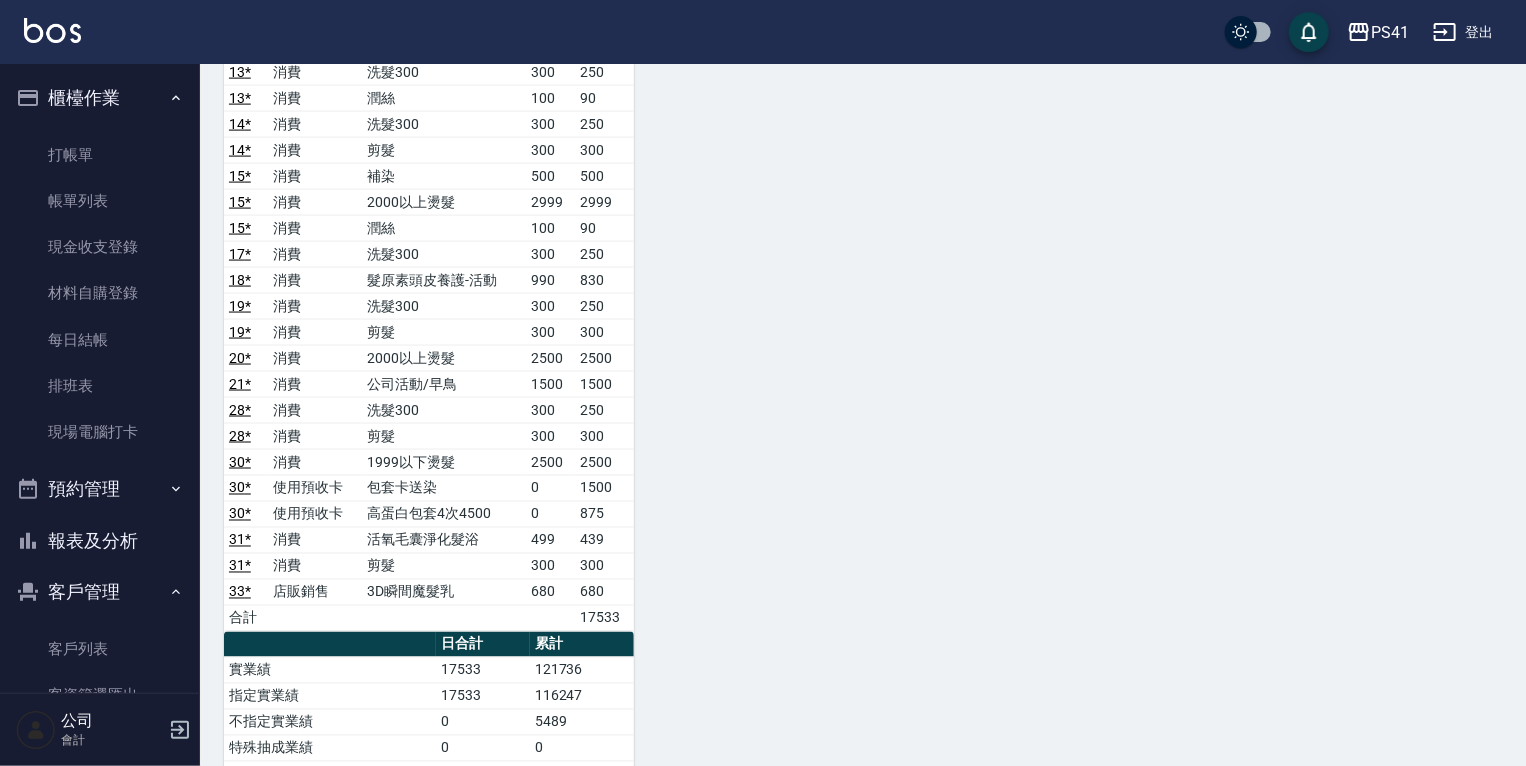 scroll, scrollTop: 1520, scrollLeft: 0, axis: vertical 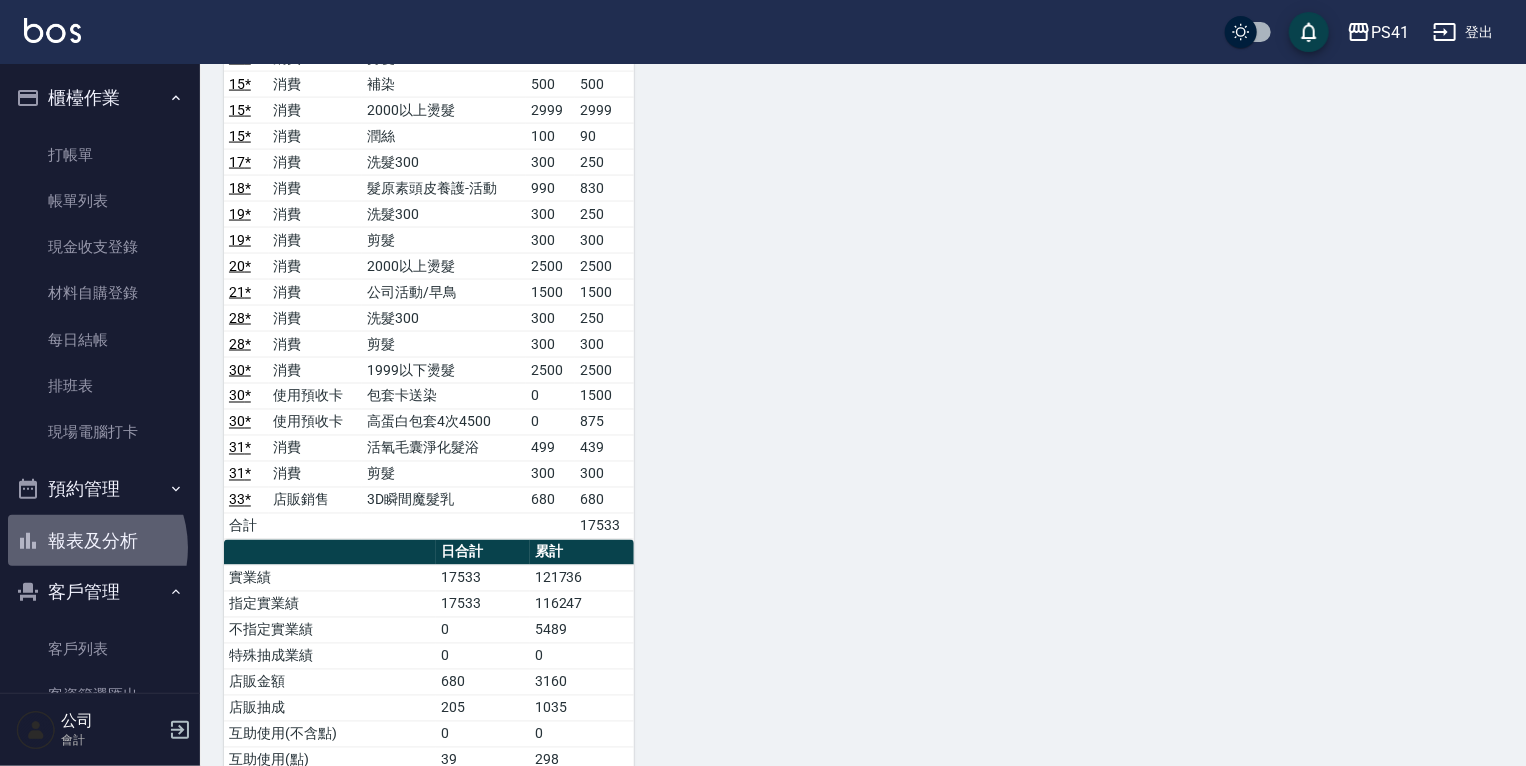 drag, startPoint x: 70, startPoint y: 548, endPoint x: 98, endPoint y: 528, distance: 34.4093 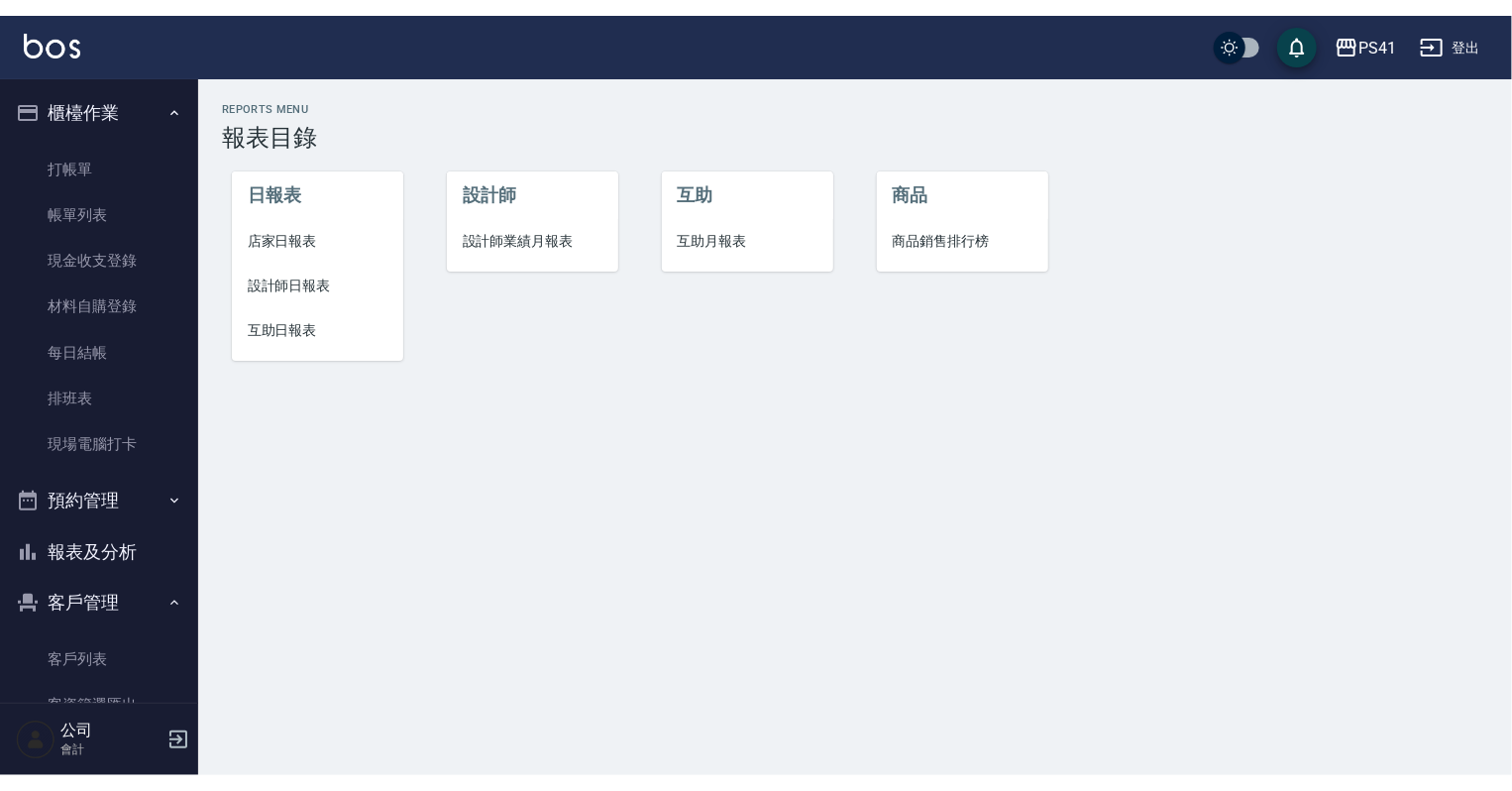 scroll, scrollTop: 0, scrollLeft: 0, axis: both 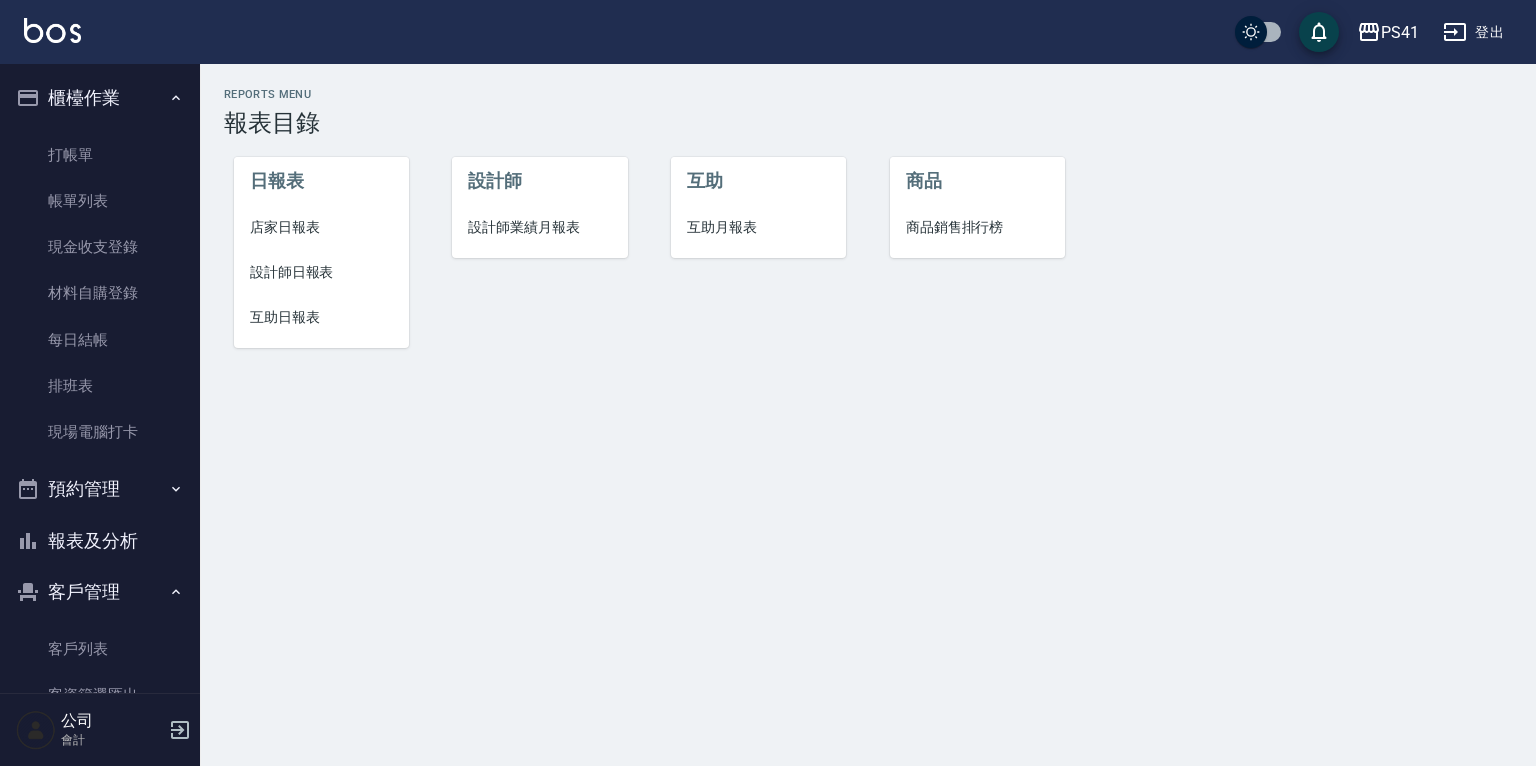 click on "設計師業績月報表" at bounding box center [539, 227] 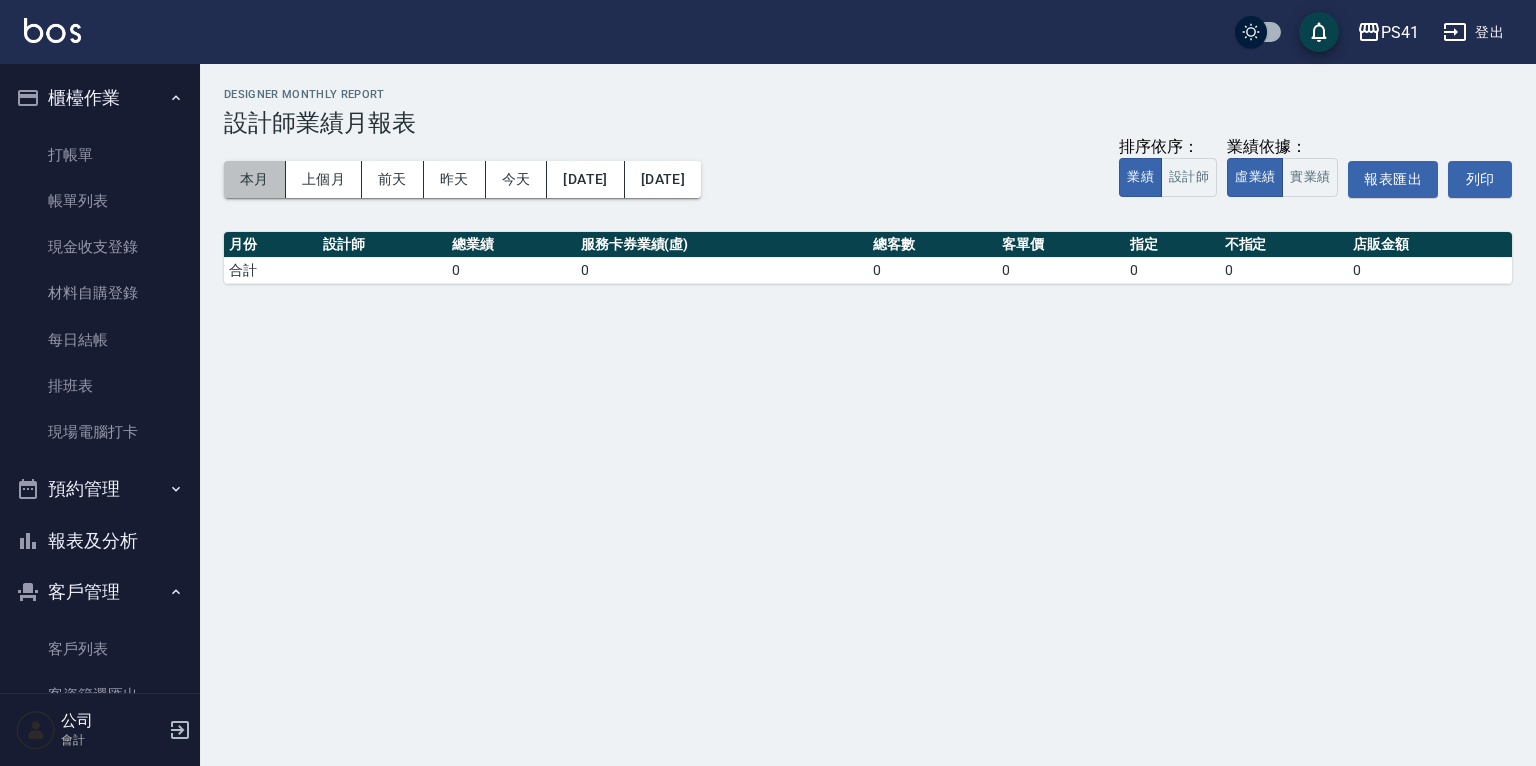click on "本月" at bounding box center [255, 179] 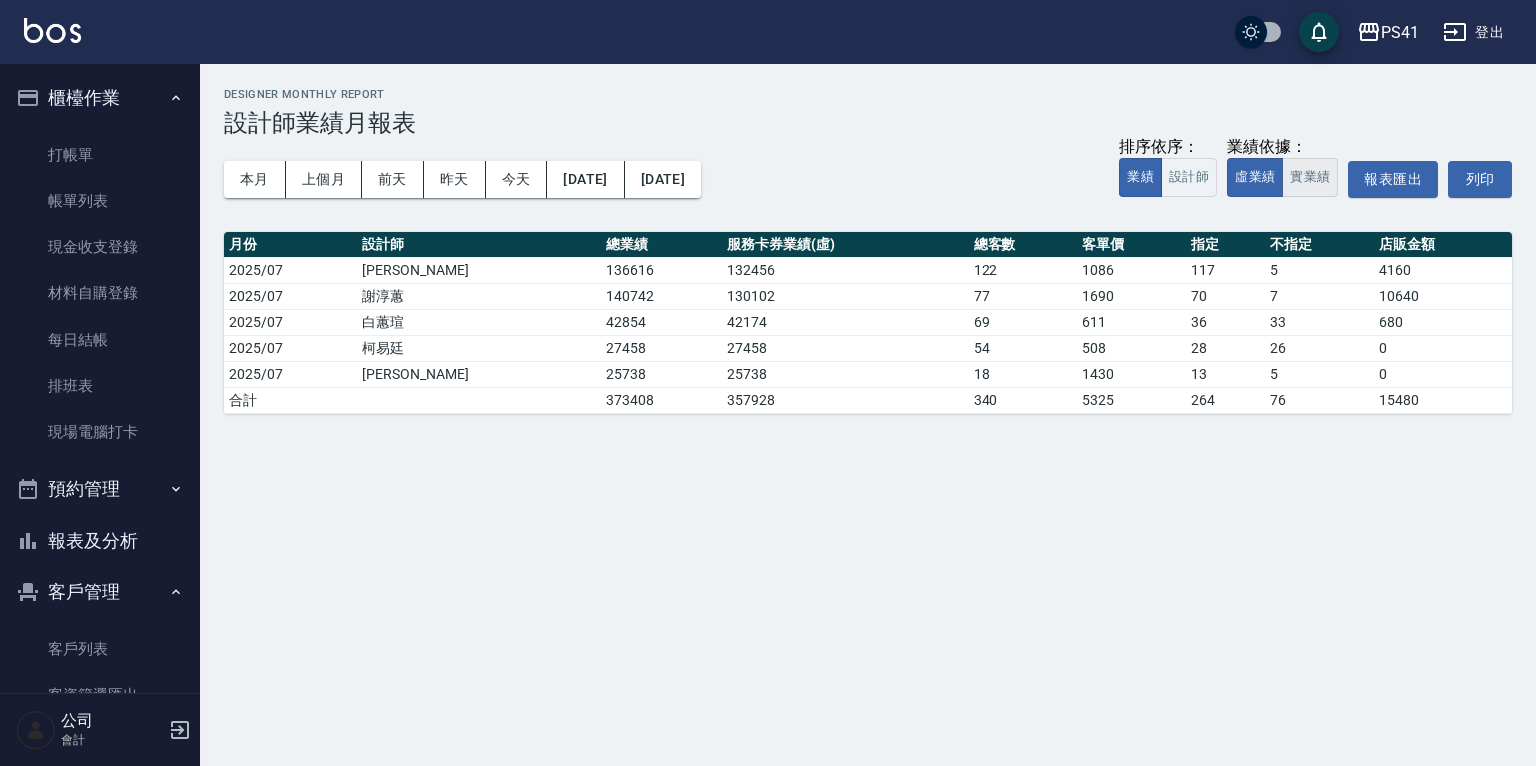 click on "實業績" at bounding box center (1310, 177) 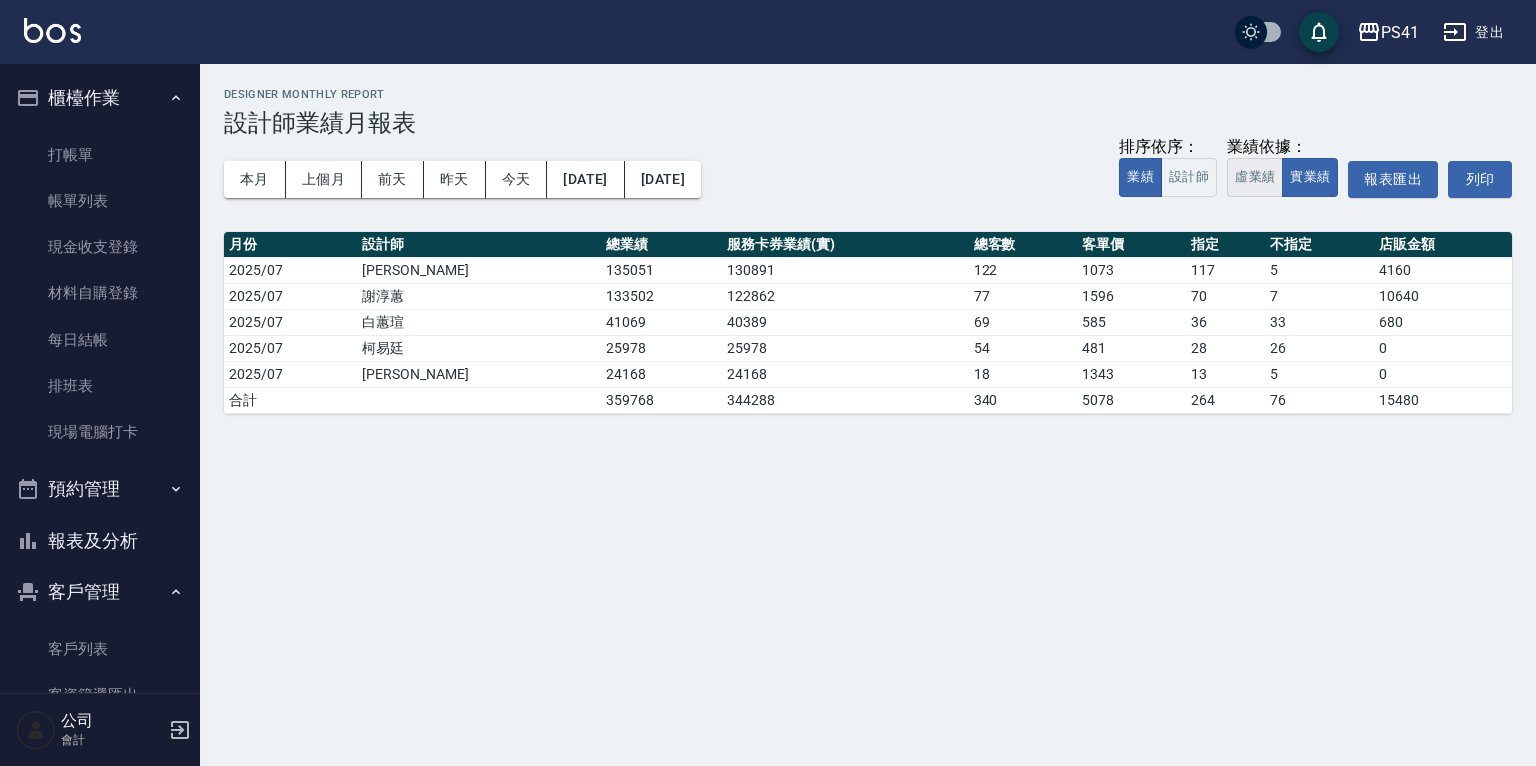 click on "虛業績" at bounding box center [1255, 177] 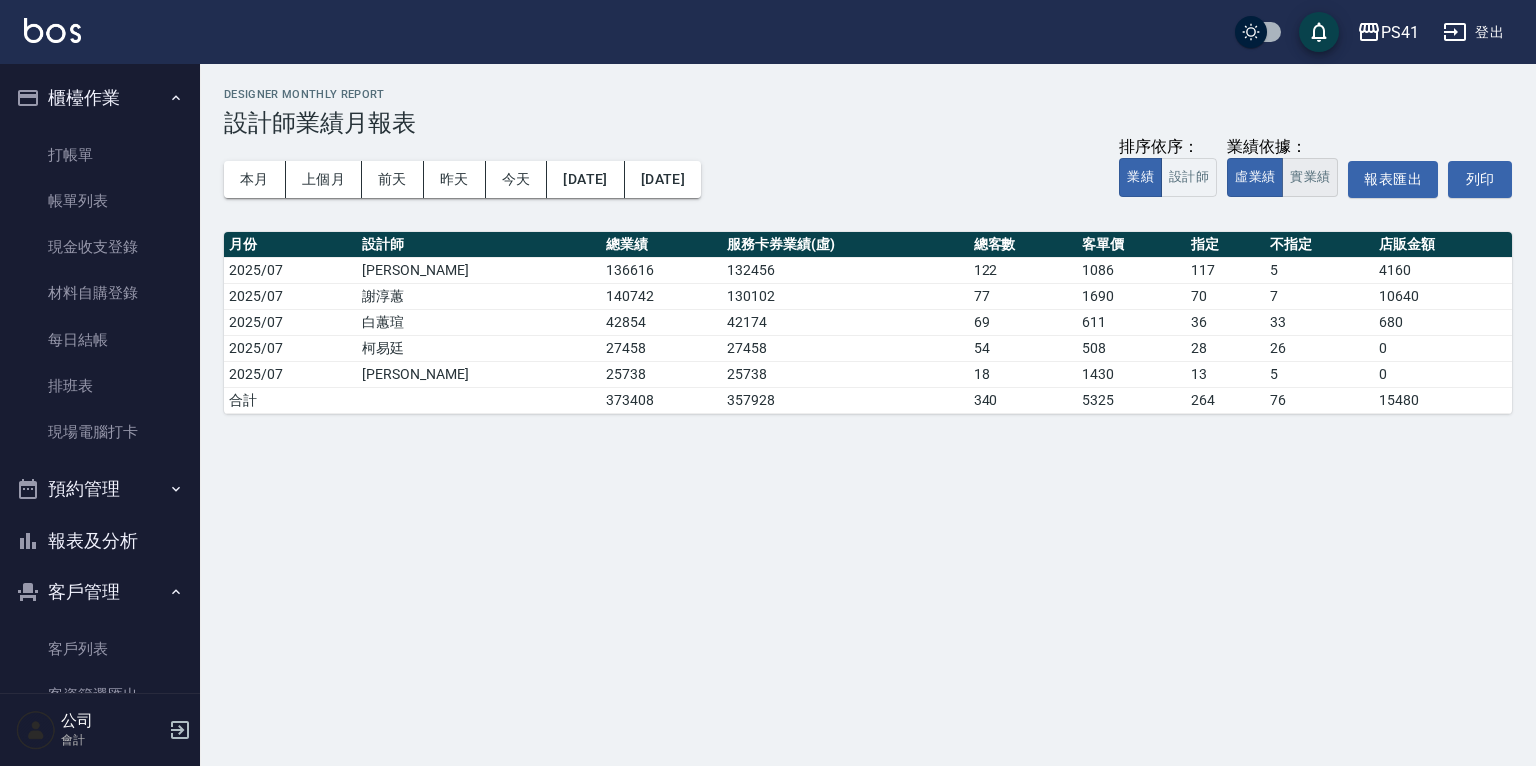 click on "實業績" at bounding box center (1310, 177) 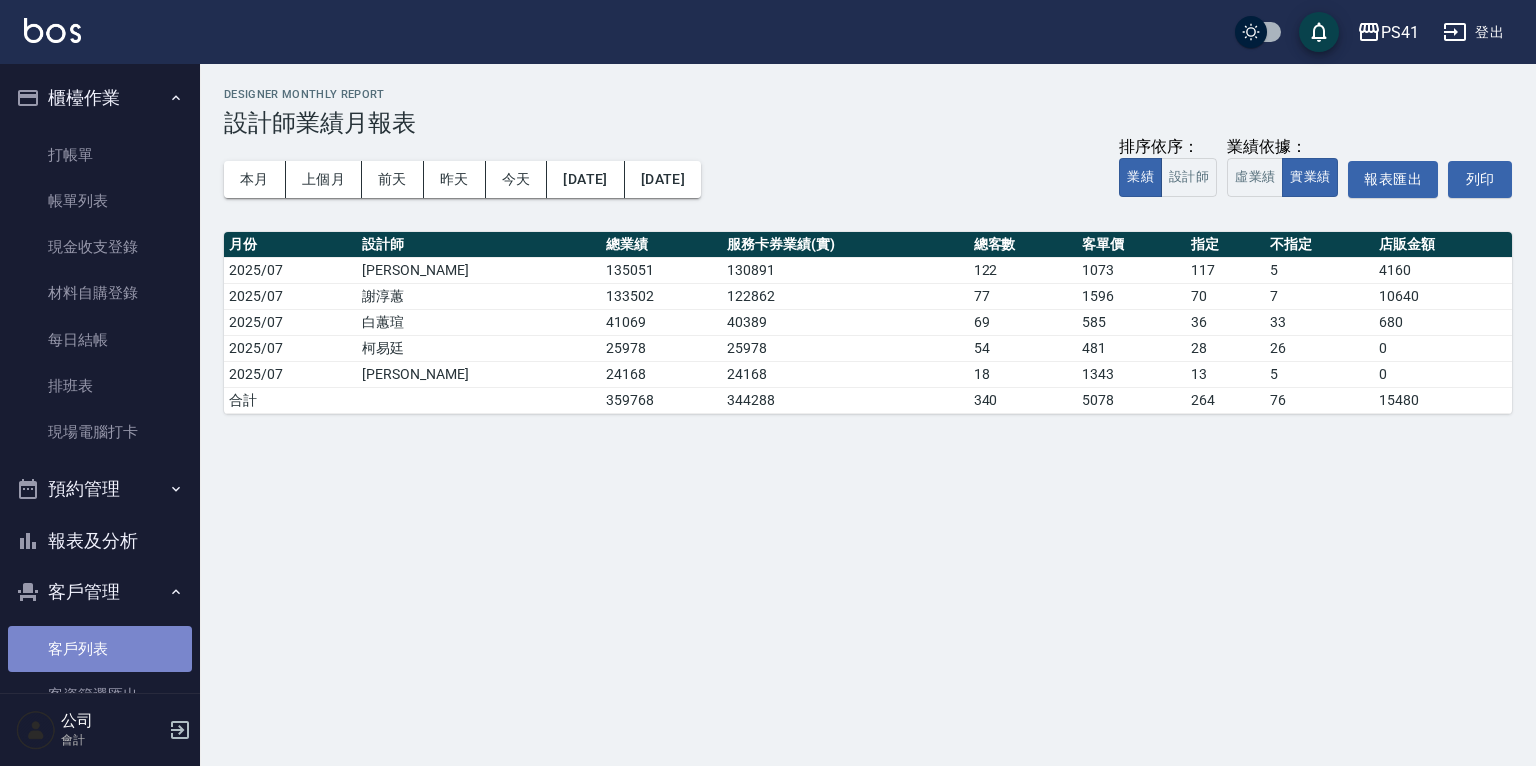 click on "客戶列表" at bounding box center (100, 649) 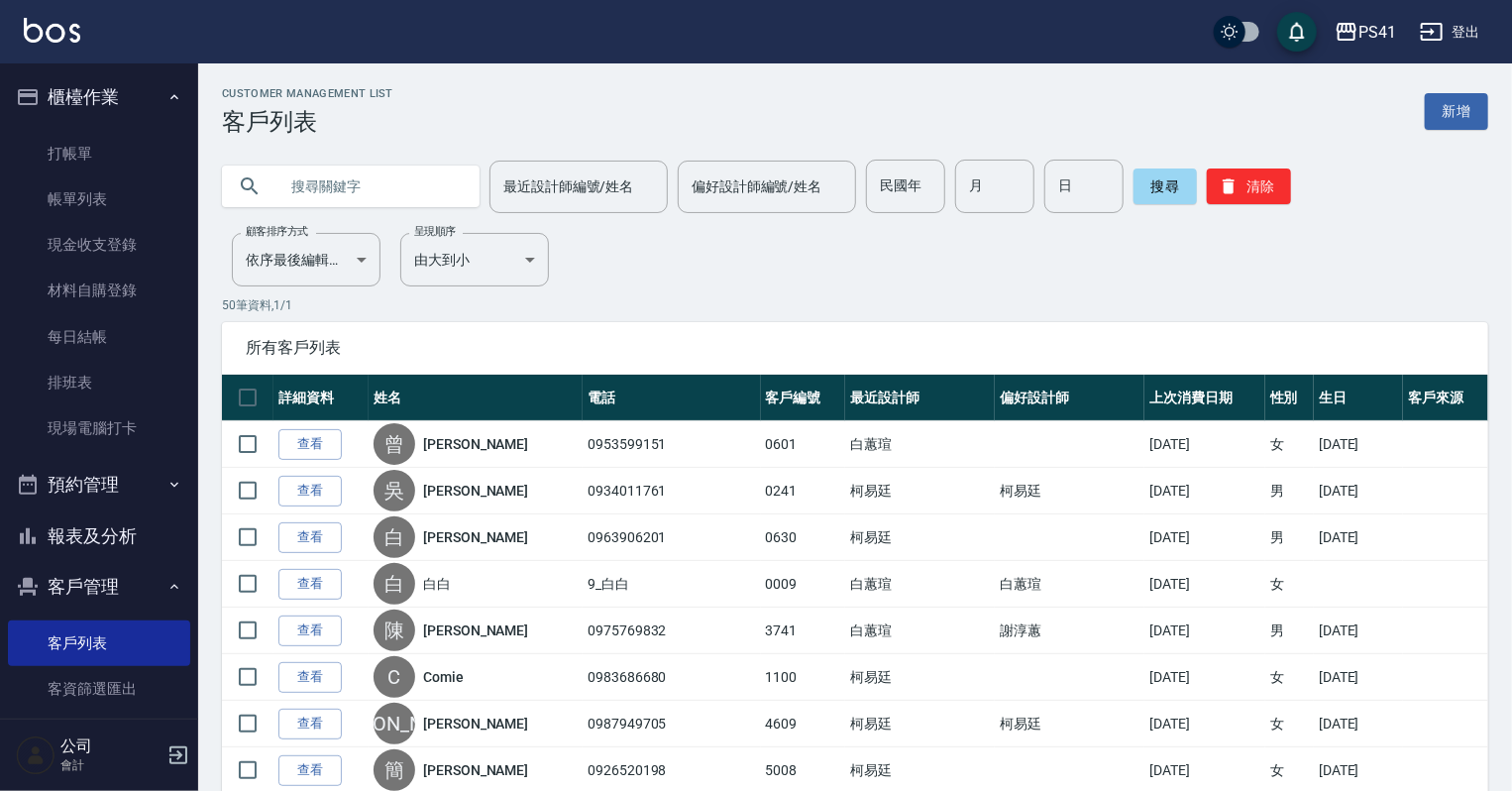 click at bounding box center (371, 186) 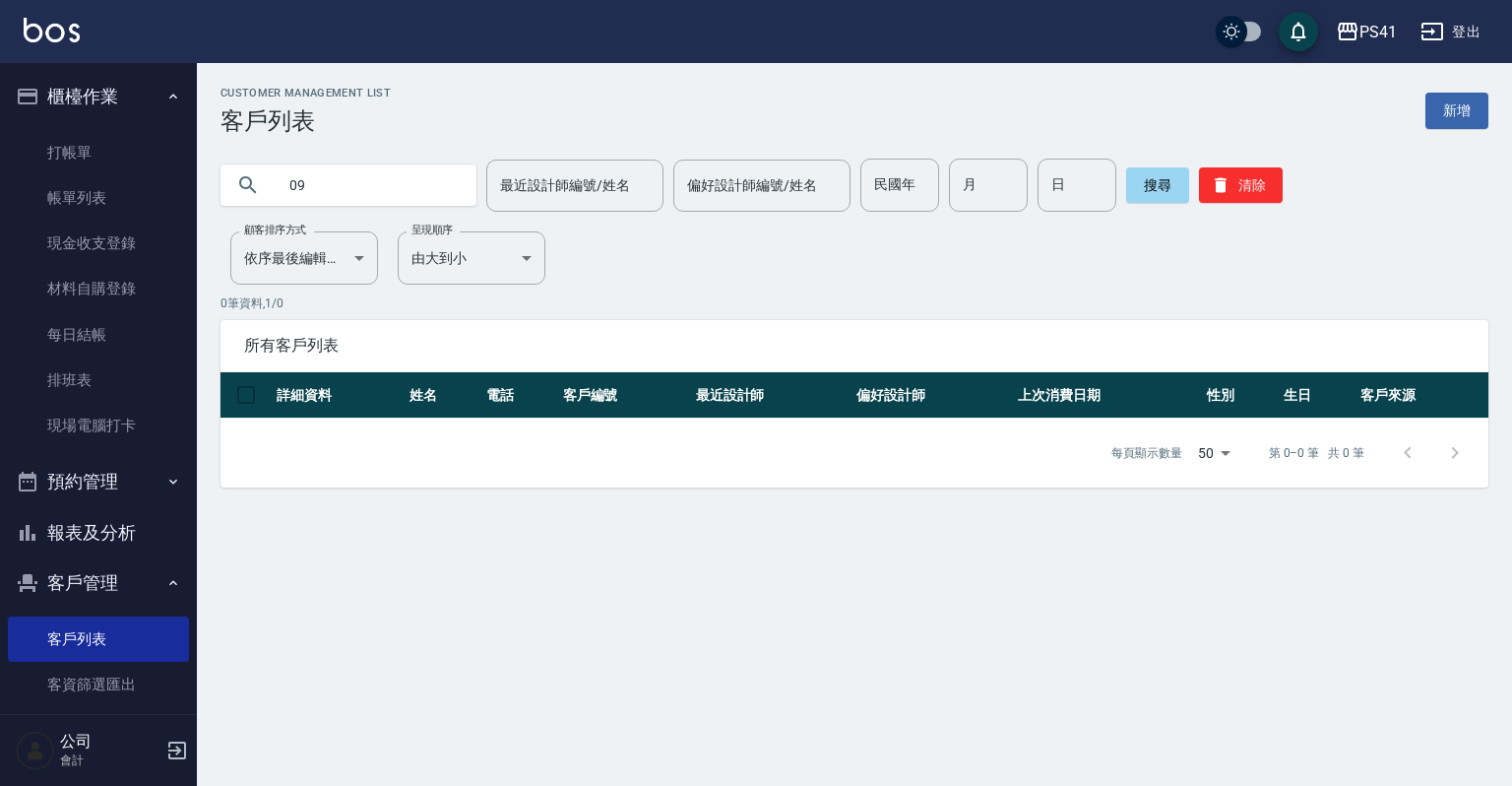 type on "0" 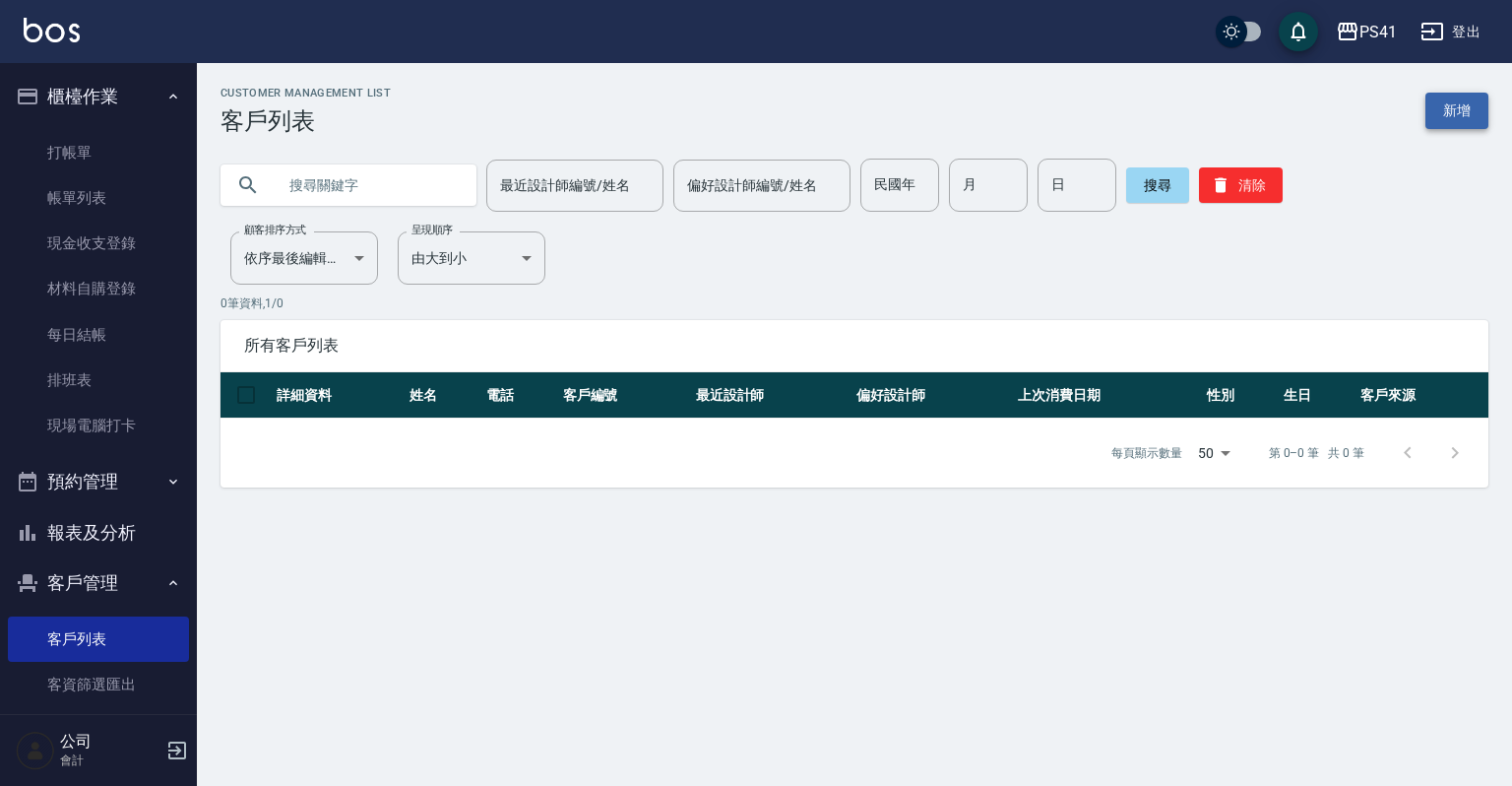 type 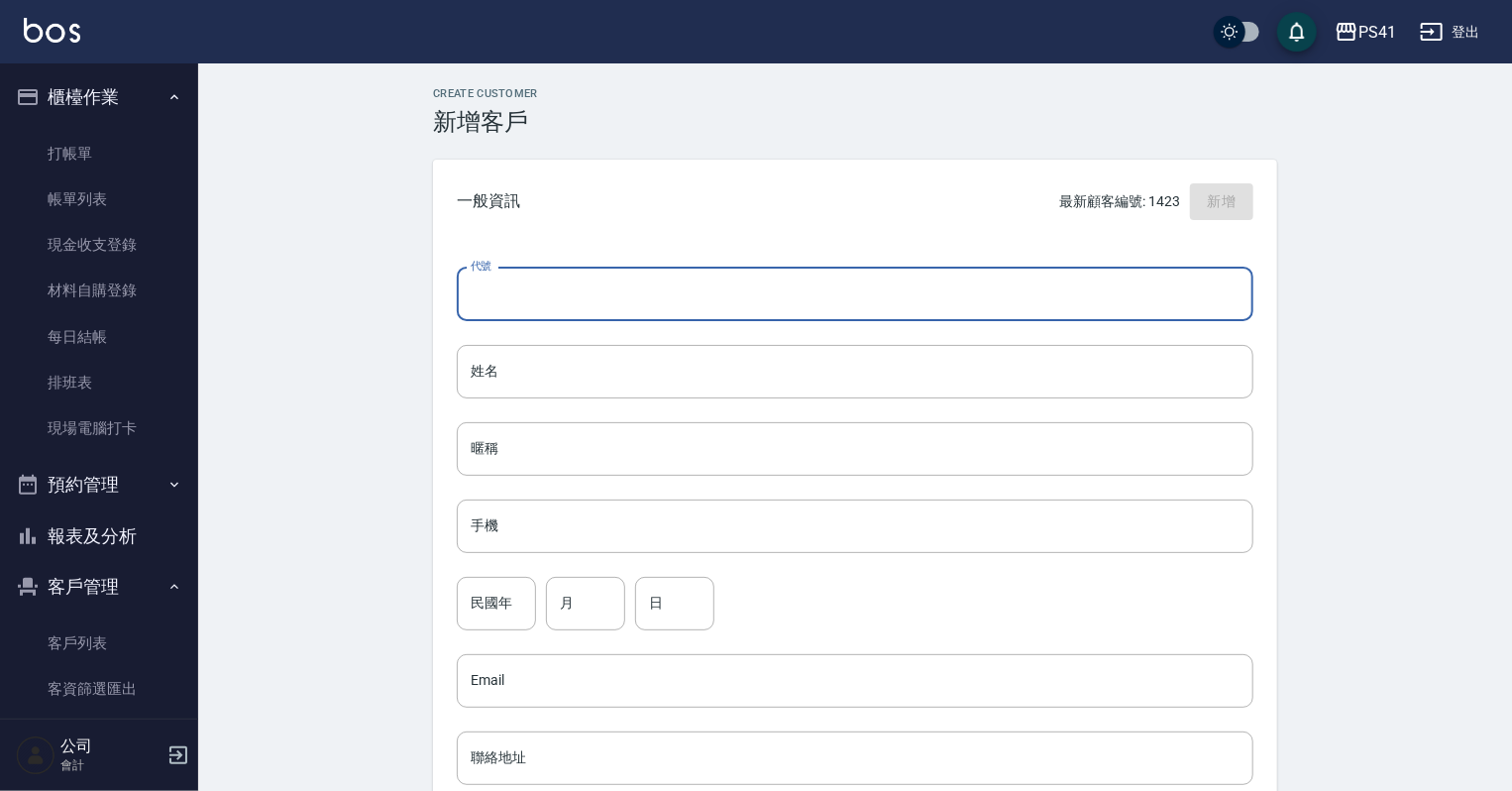 drag, startPoint x: 552, startPoint y: 287, endPoint x: 594, endPoint y: 247, distance: 58 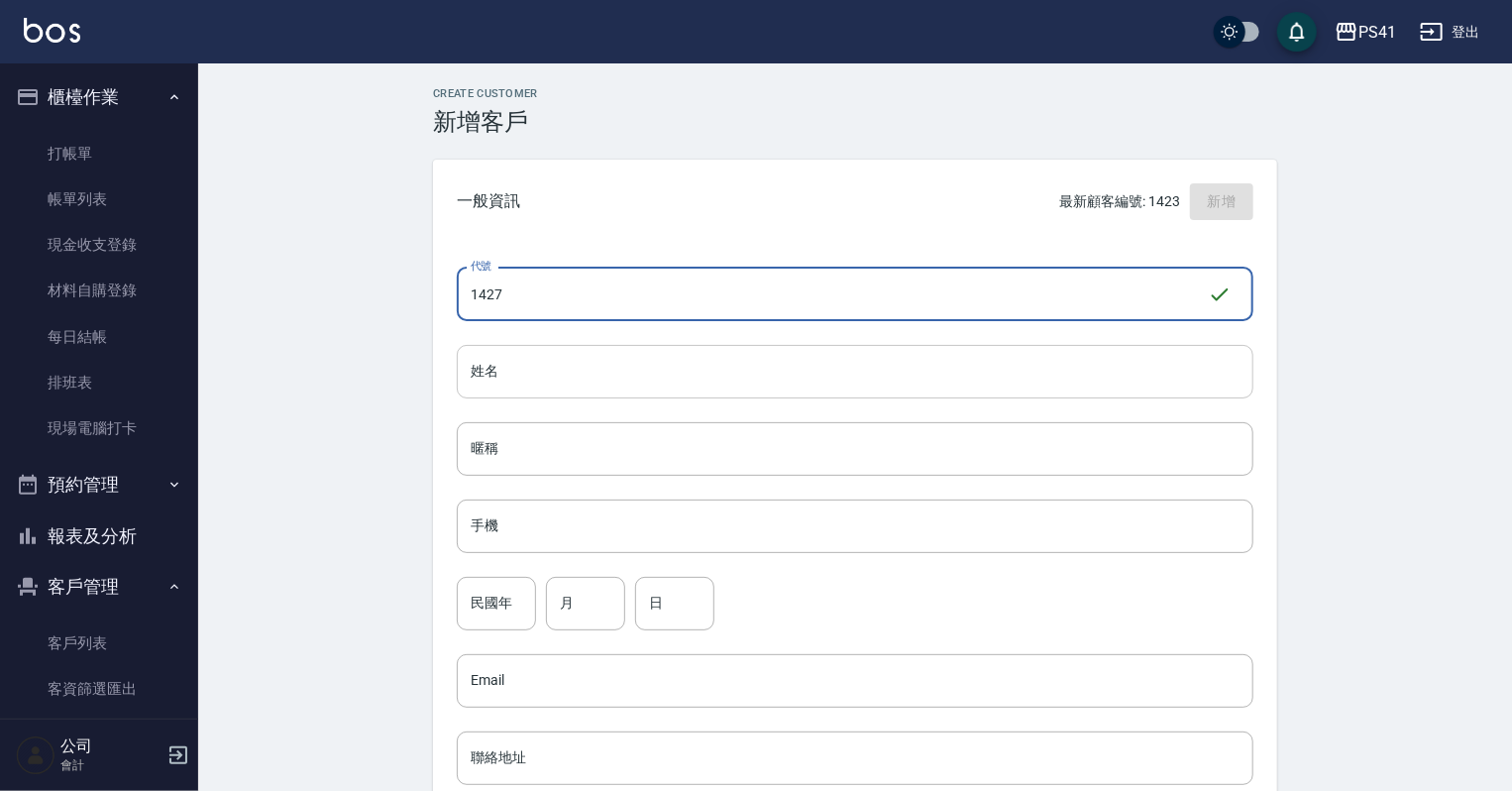 type on "1427" 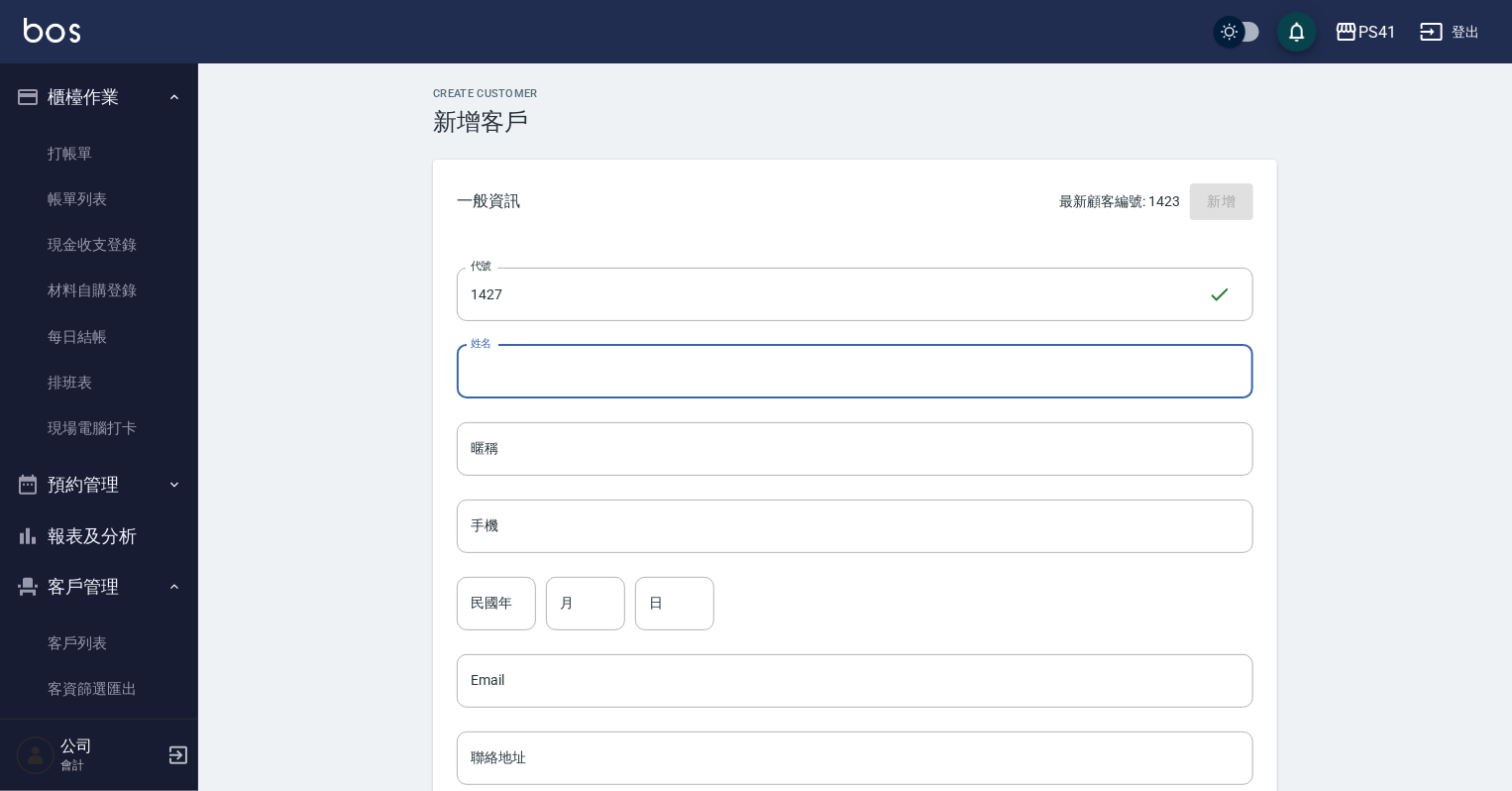 click on "姓名" at bounding box center [855, 372] 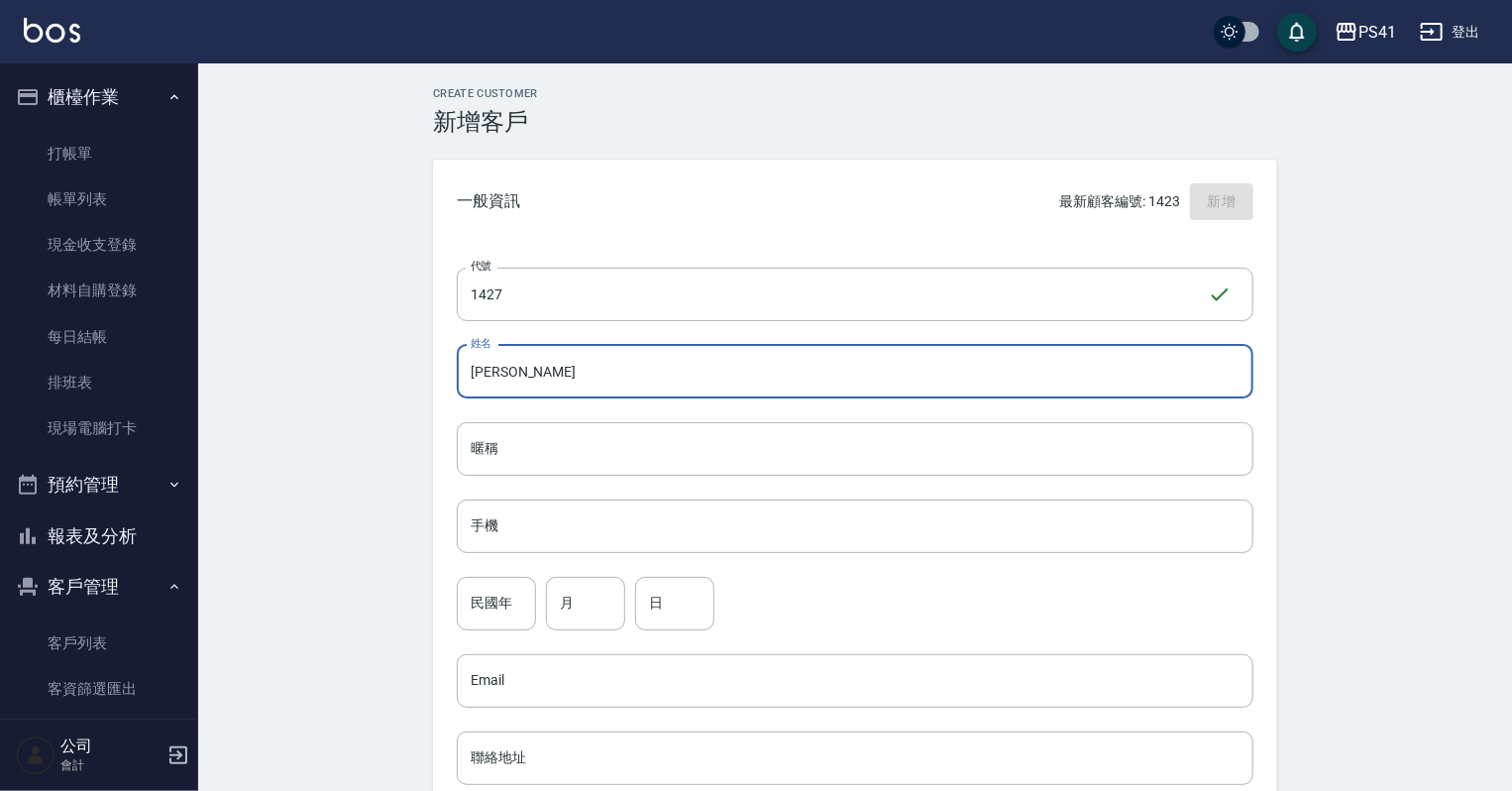 click on "手機 手機" at bounding box center [855, 526] 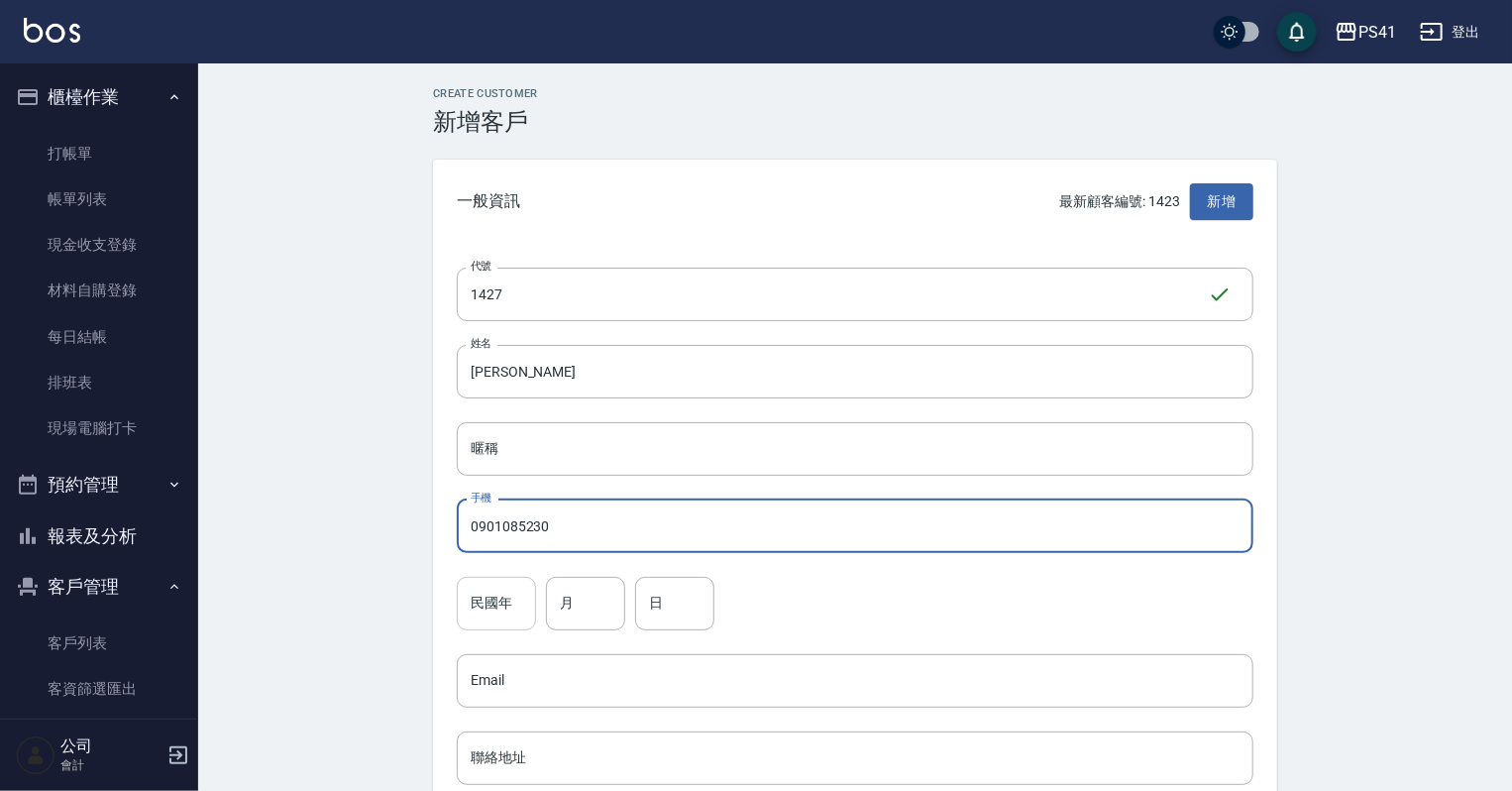 type on "0901085230" 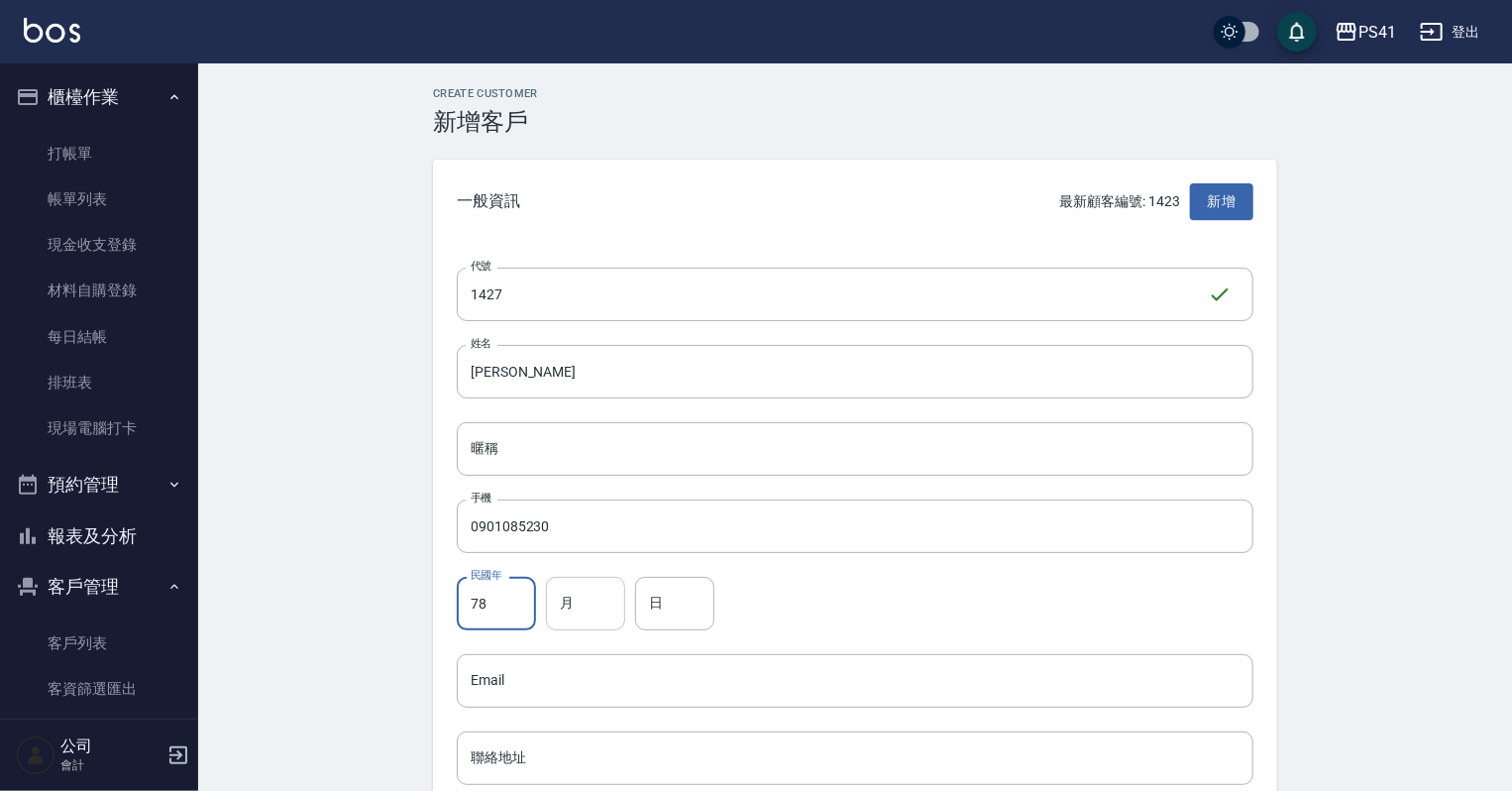 type on "78" 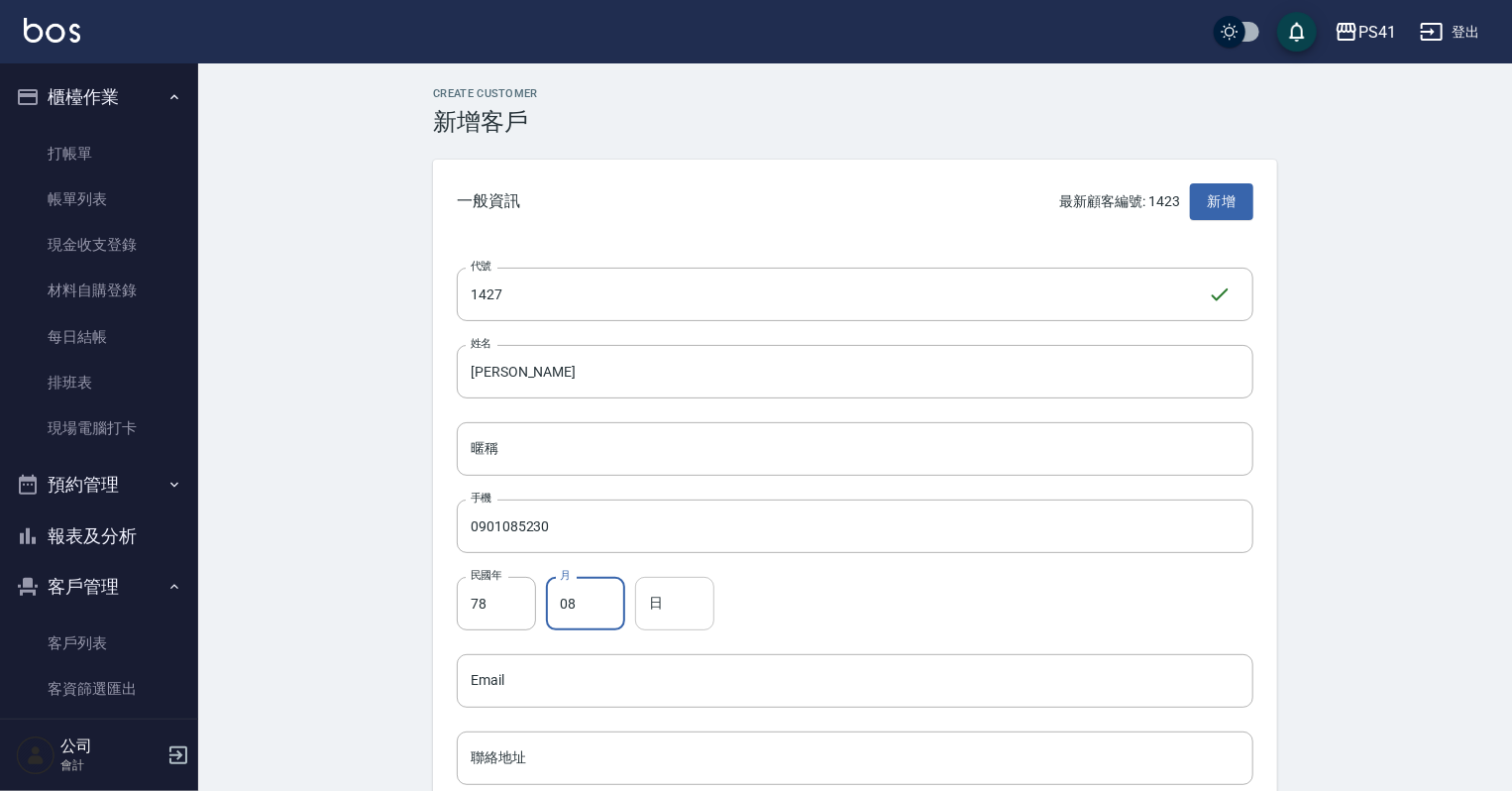 type on "08" 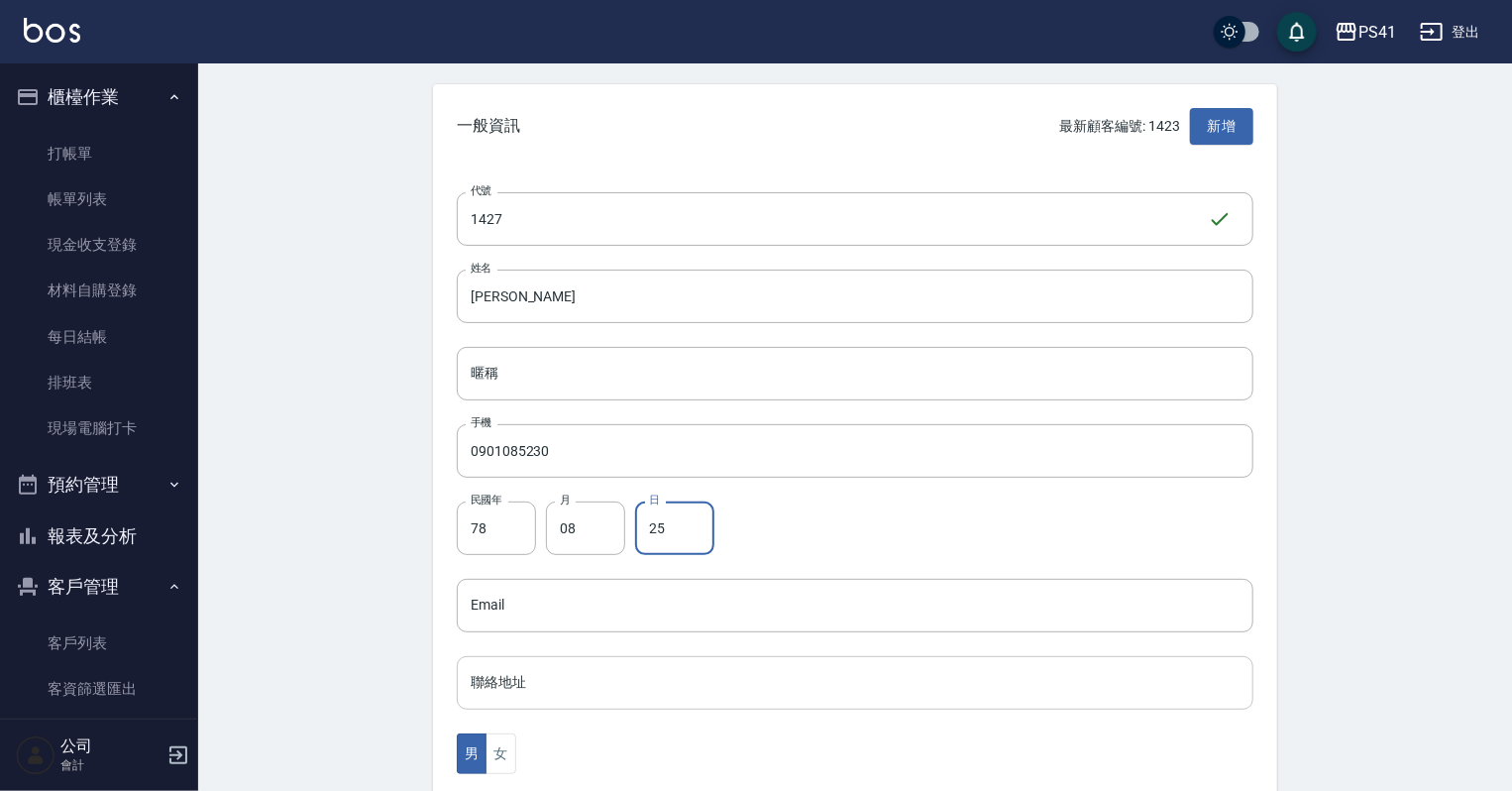scroll, scrollTop: 159, scrollLeft: 0, axis: vertical 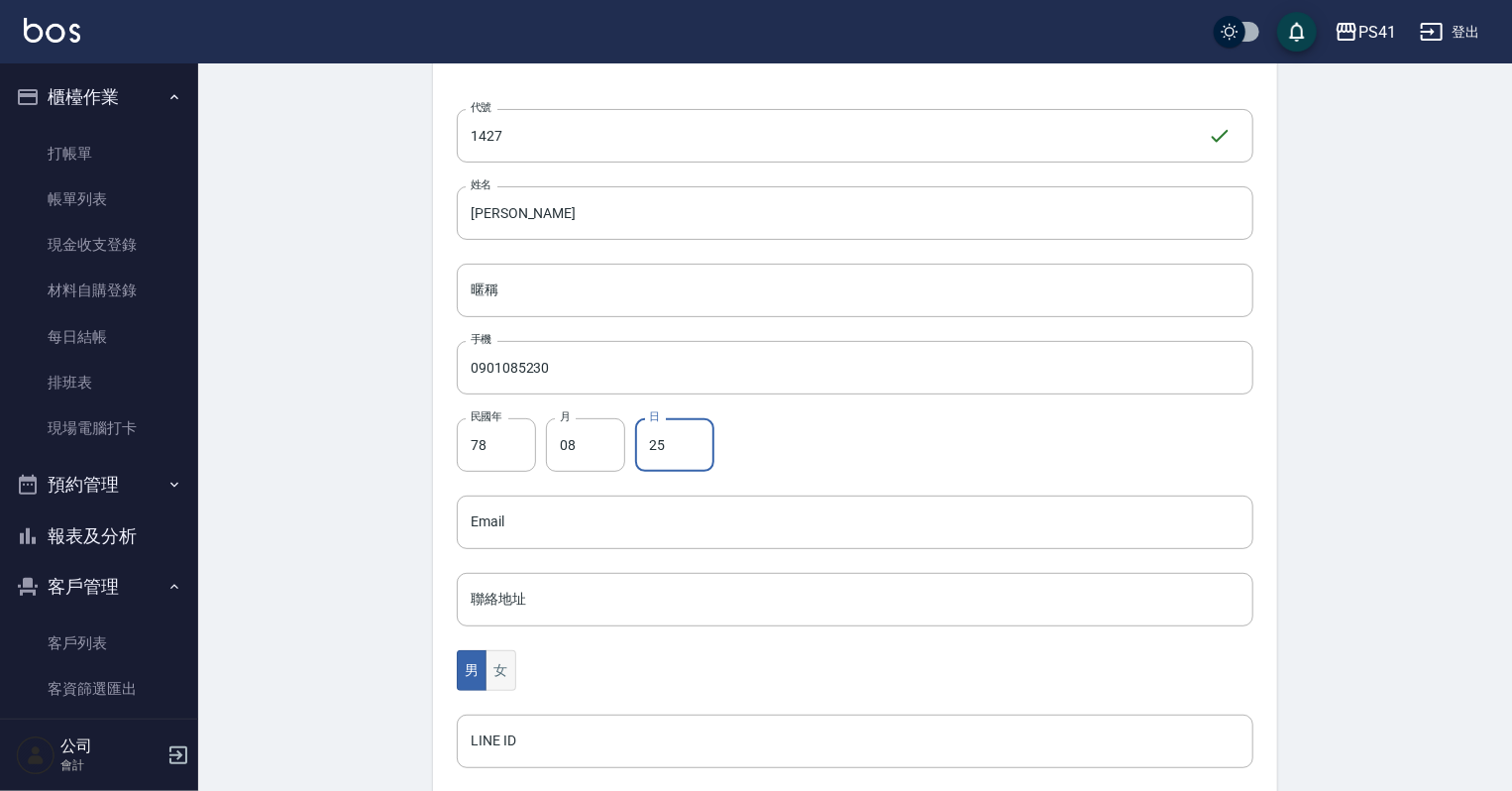 type on "25" 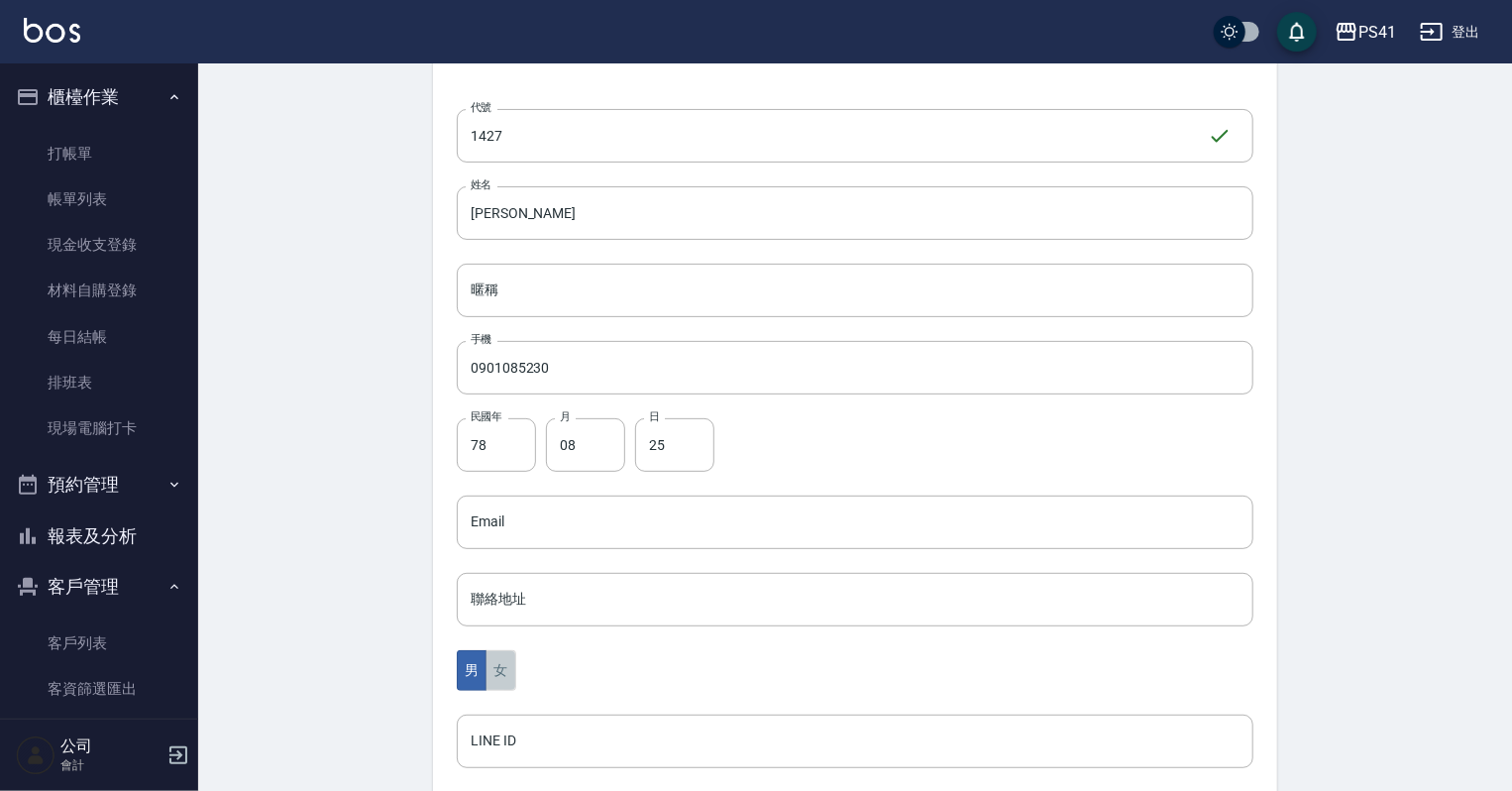 click on "女" at bounding box center [500, 670] 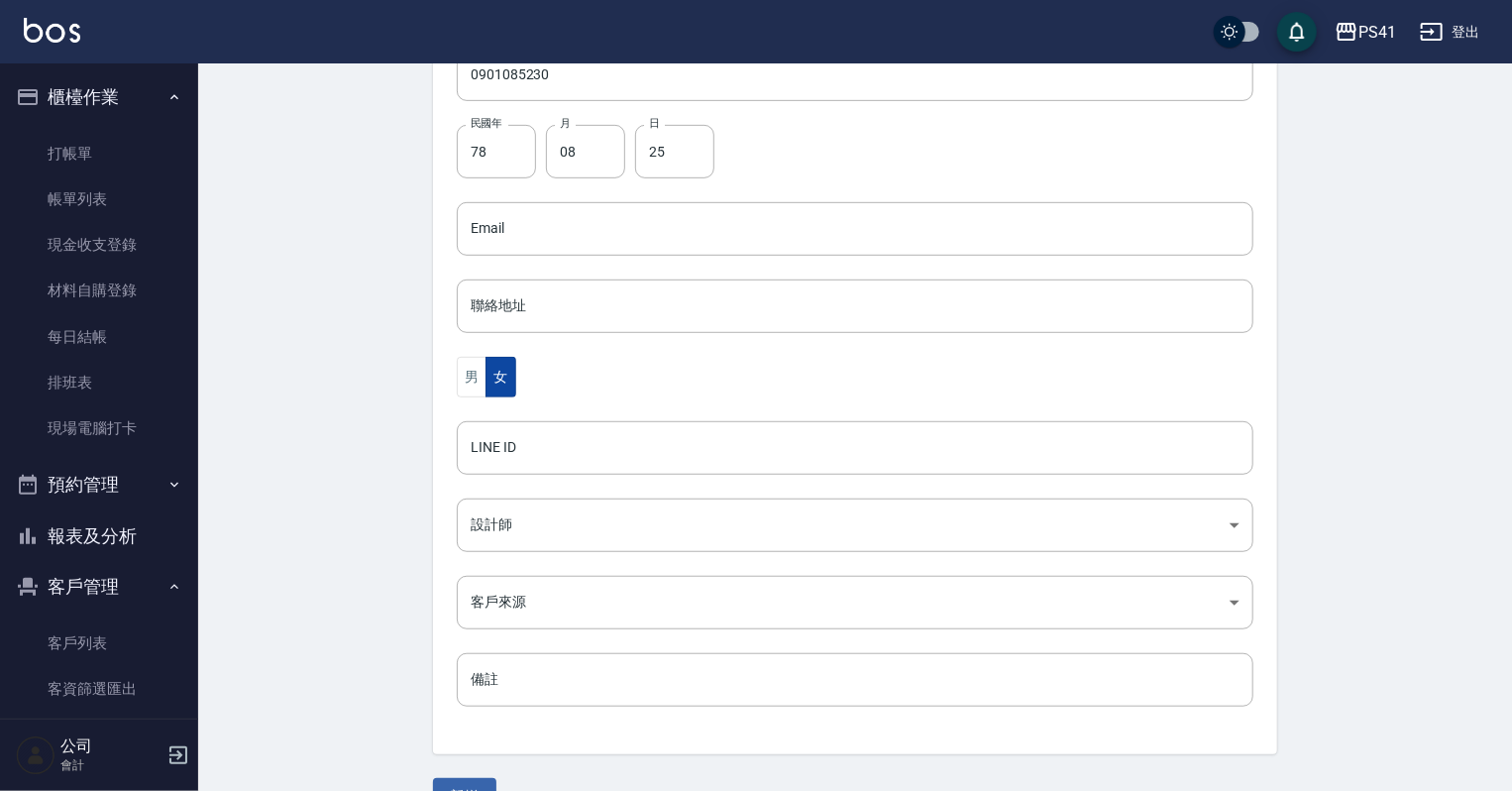 scroll, scrollTop: 476, scrollLeft: 0, axis: vertical 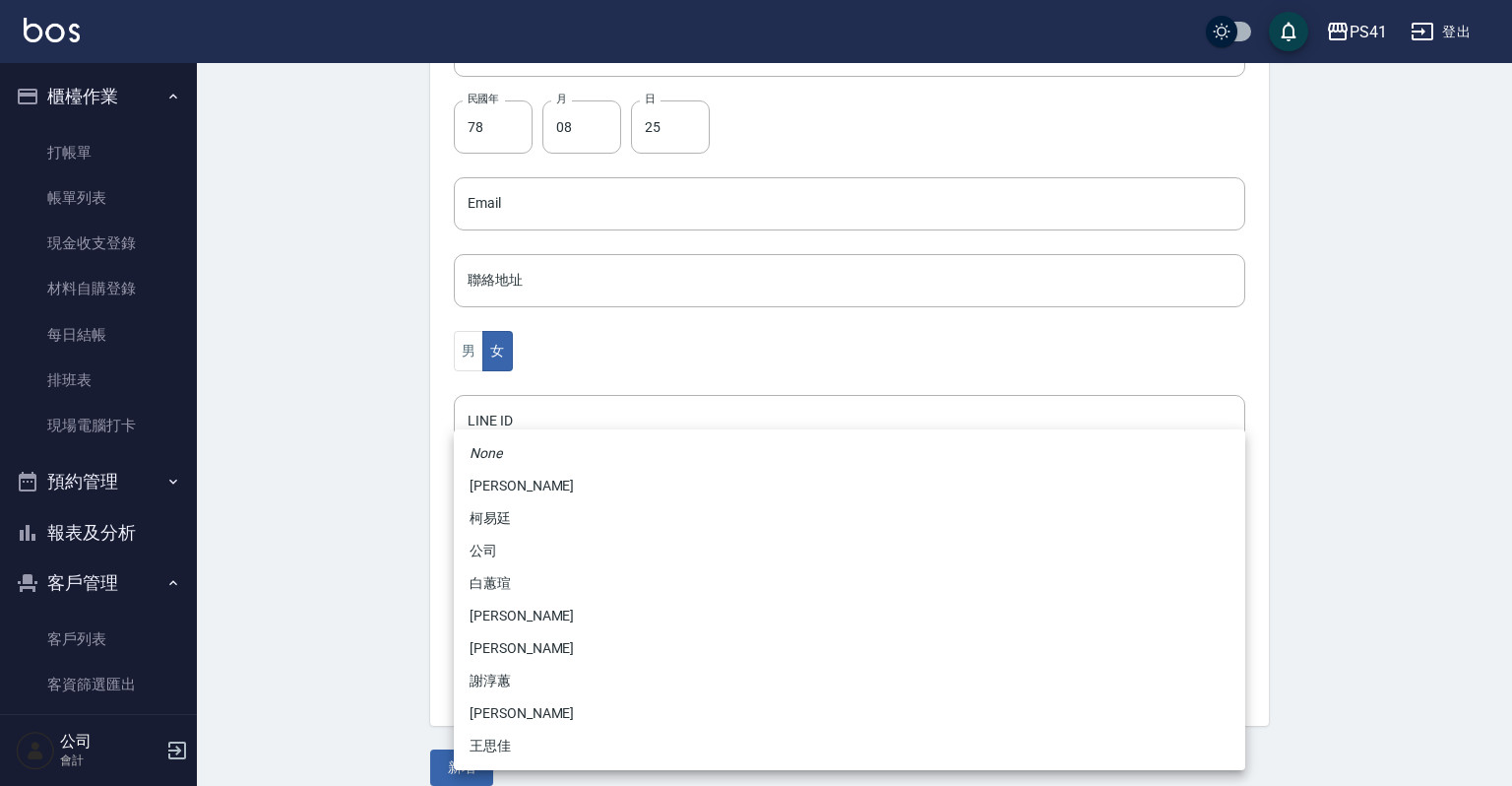 click on "PS41 登出 櫃檯作業 打帳單 帳單列表 現金收支登錄 材料自購登錄 每日結帳 排班表 現場電腦打卡 預約管理 預約管理 單日預約紀錄 單週預約紀錄 報表及分析 報表目錄 店家日報表 互助日報表 互助月報表 設計師日報表 設計師業績月報表 商品銷售排行榜 客戶管理 客戶列表 客資篩選匯出 卡券管理 行銷工具 活動發券明細 公司 會計 Create Customer 新增客戶 一般資訊 最新顧客編號: 1423 新增 代號 1427 ​ 代號 姓名 [PERSON_NAME] 暱稱 暱稱 手機 0901085230 手機 民國年 78 民國年 月 08 月 日 25 日 Email Email 聯絡地址 聯絡地址 男 女 LINE ID LINE ID 設計師 ​ 設計師 客戶來源 ​ 客戶來源 備註 備註 新增 None [PERSON_NAME] [PERSON_NAME] 公司 [PERSON_NAME] [PERSON_NAME] [PERSON_NAME] [PERSON_NAME] [PERSON_NAME]" at bounding box center [756, 168] 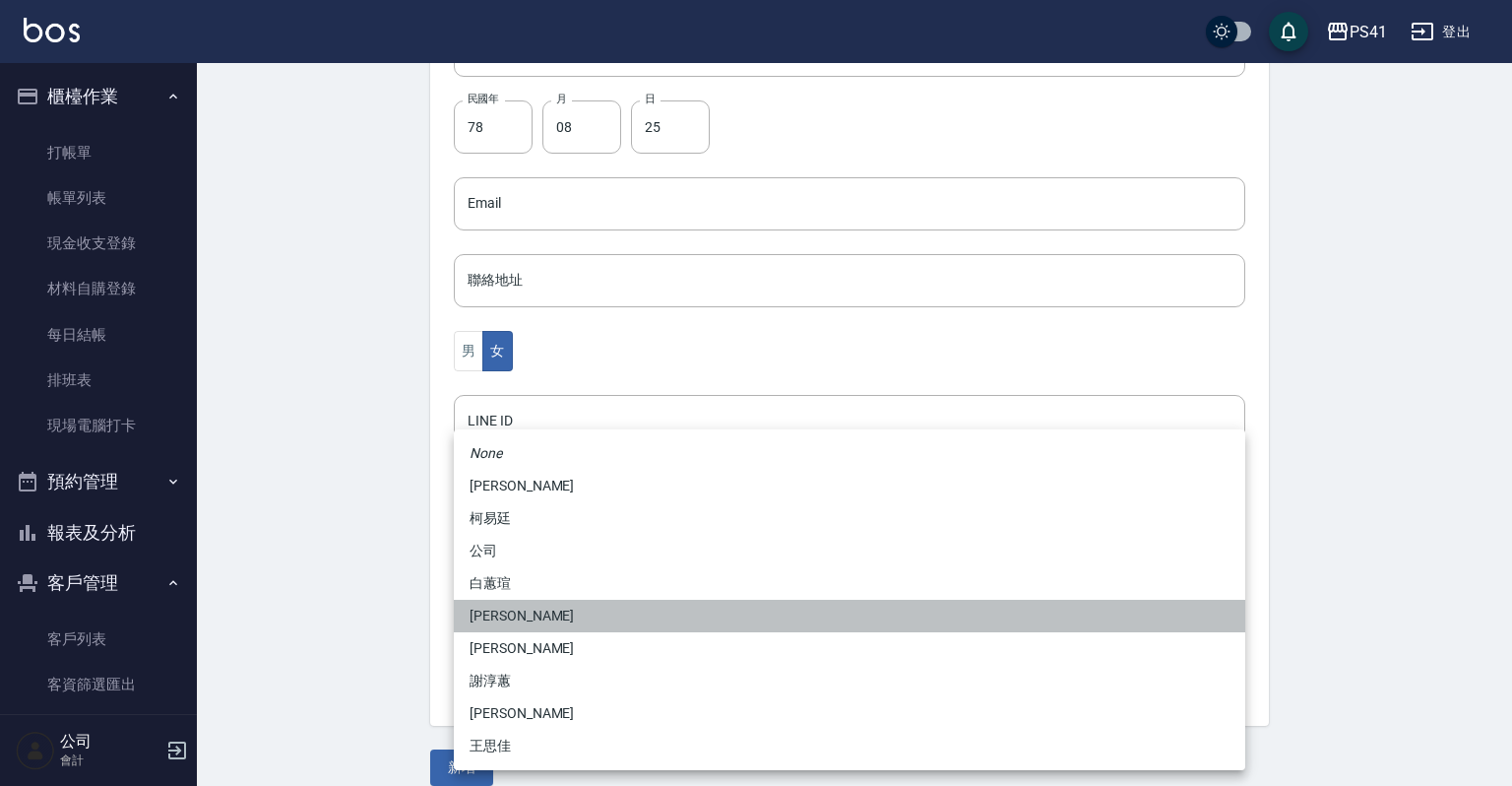 click on "[PERSON_NAME]" at bounding box center [850, 616] 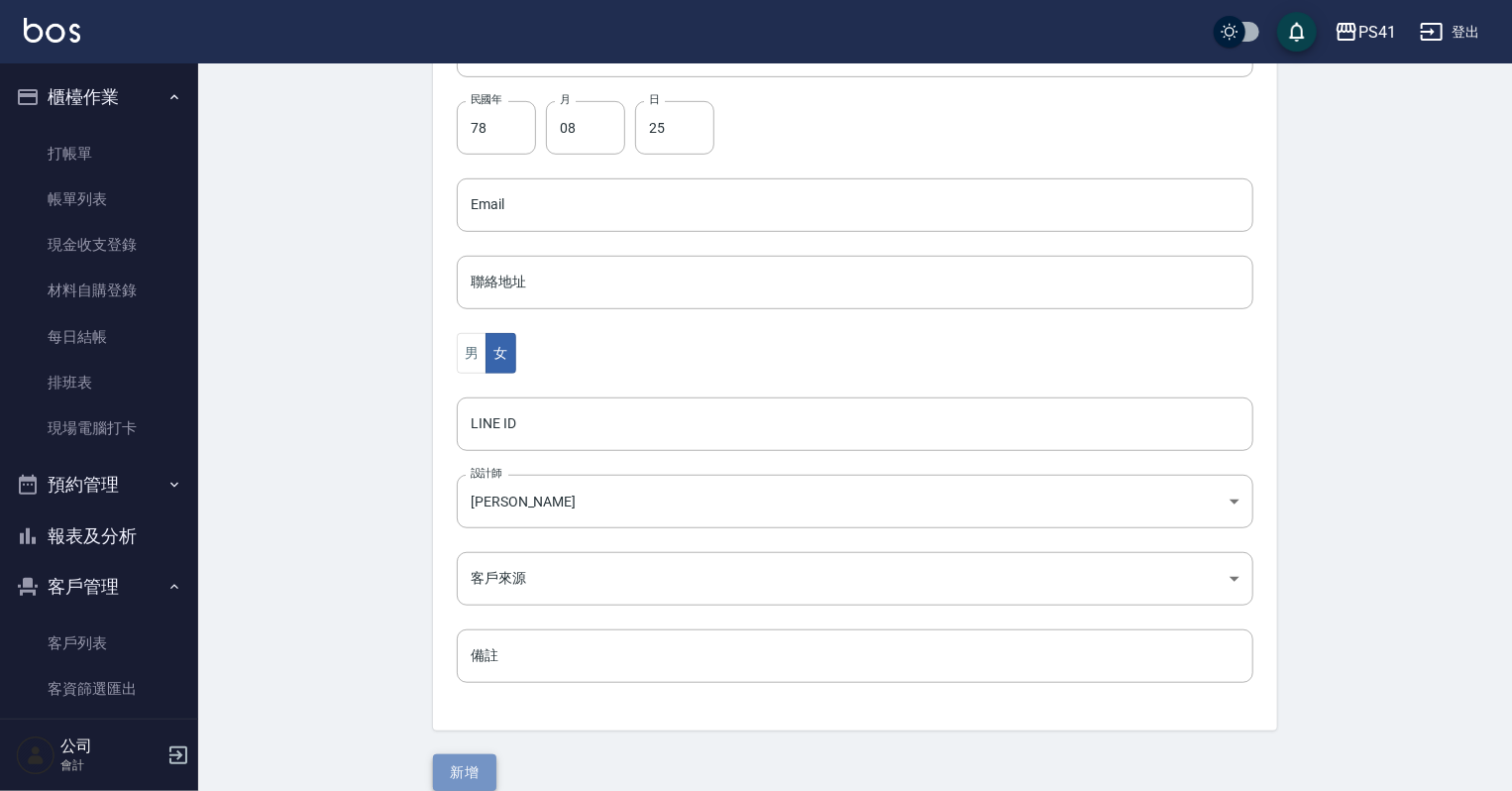 click on "新增" at bounding box center (465, 772) 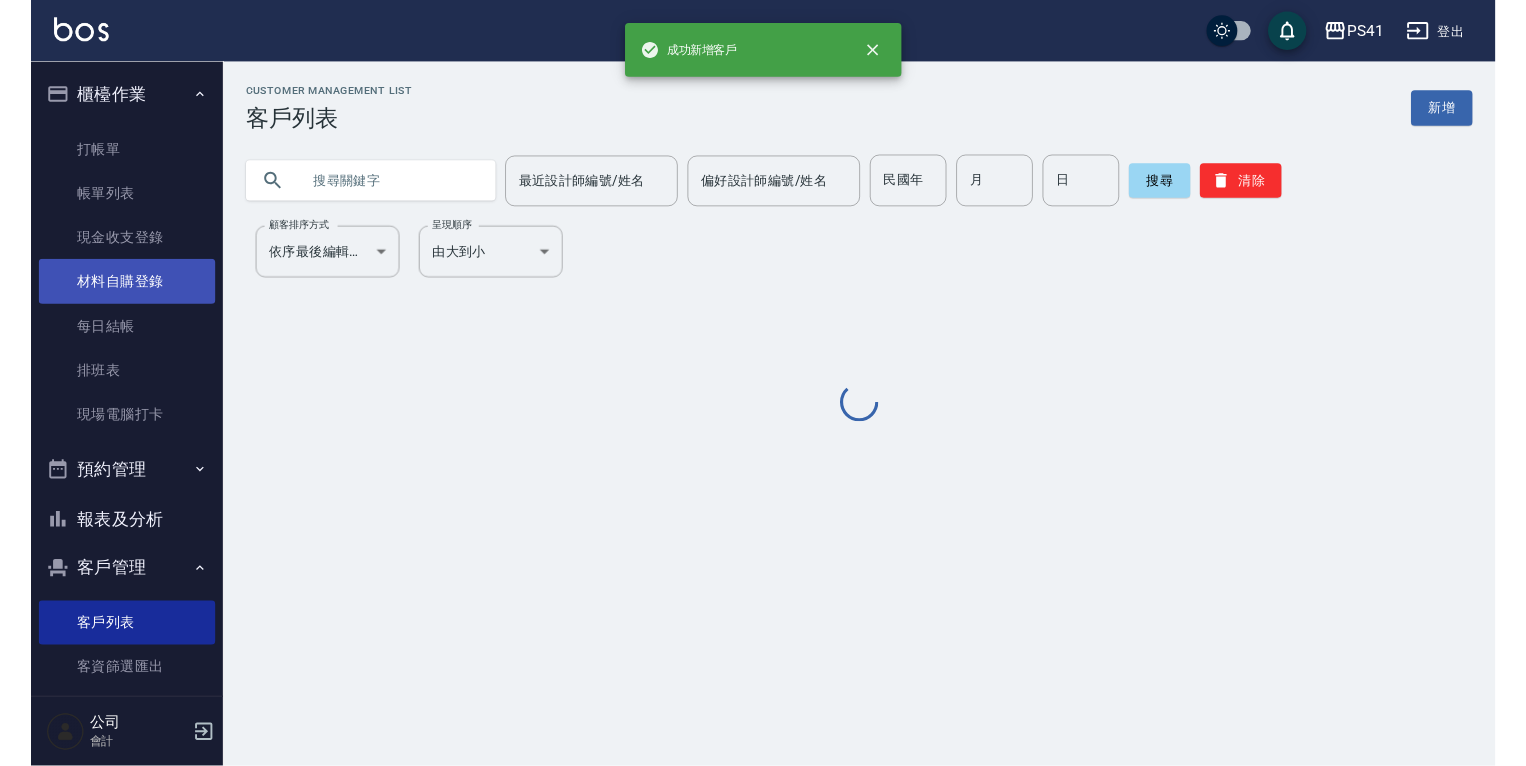 scroll, scrollTop: 0, scrollLeft: 0, axis: both 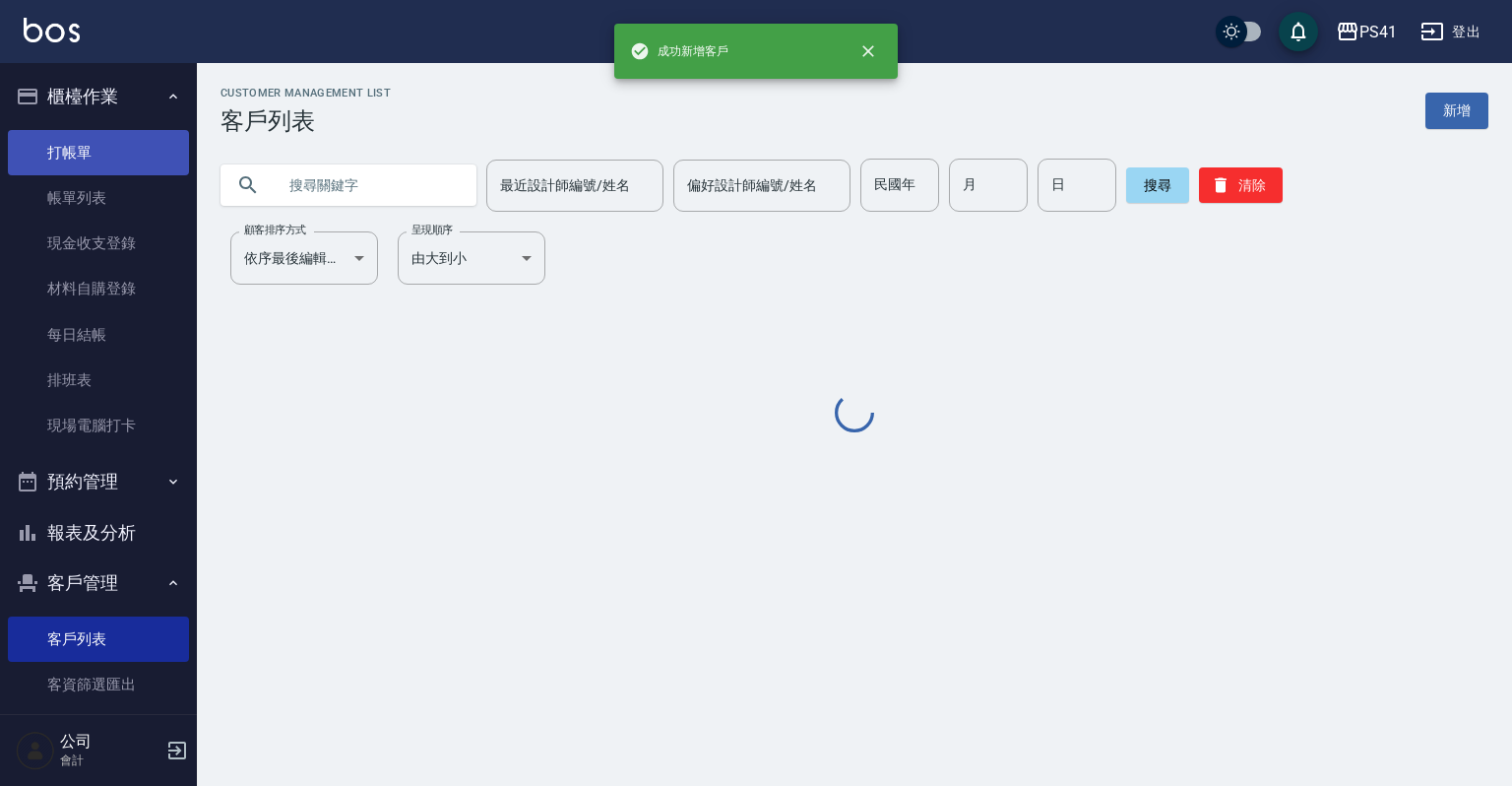 click on "打帳單" at bounding box center (98, 153) 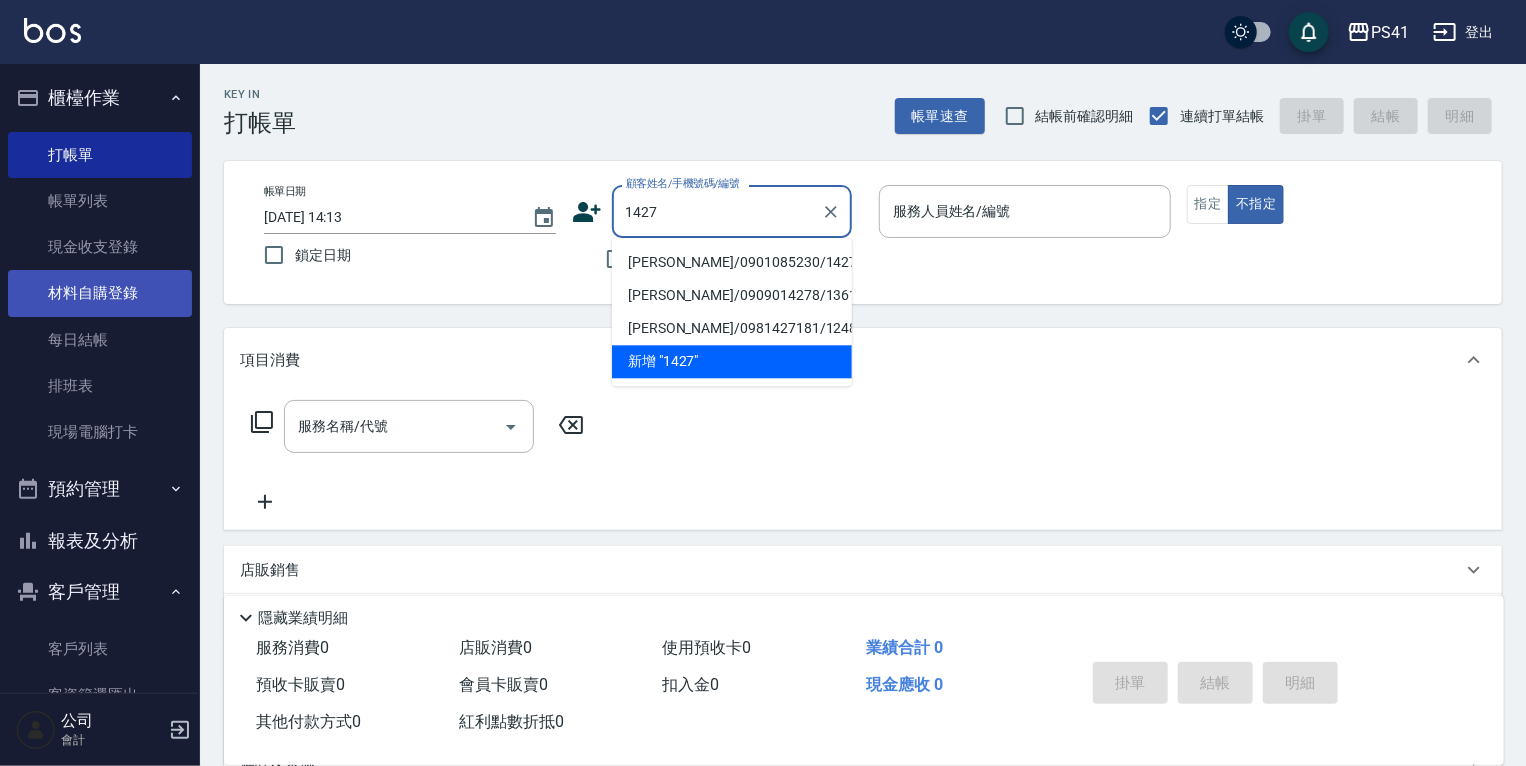 type on "[PERSON_NAME]/0901085230/1427" 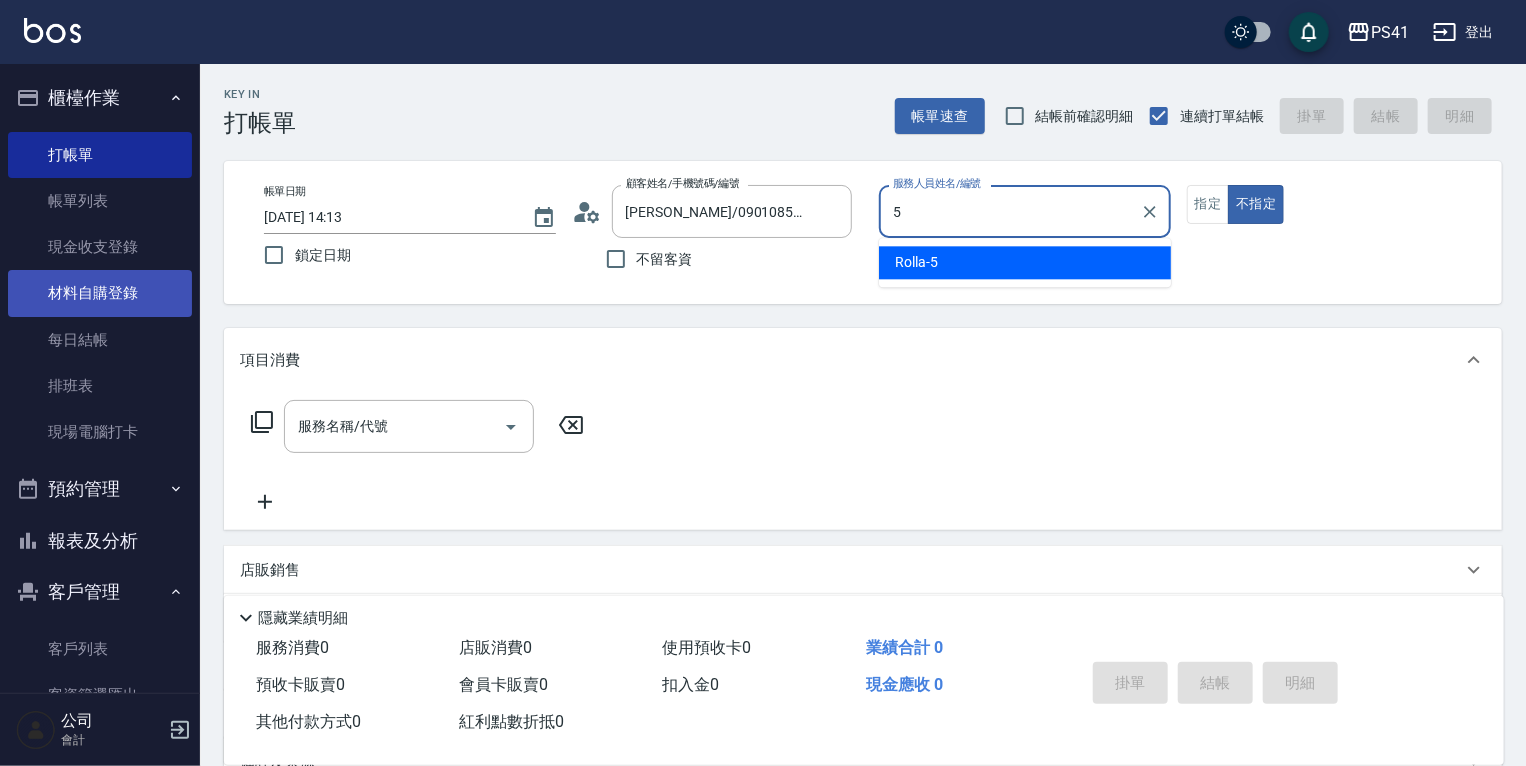 type on "Rolla-5" 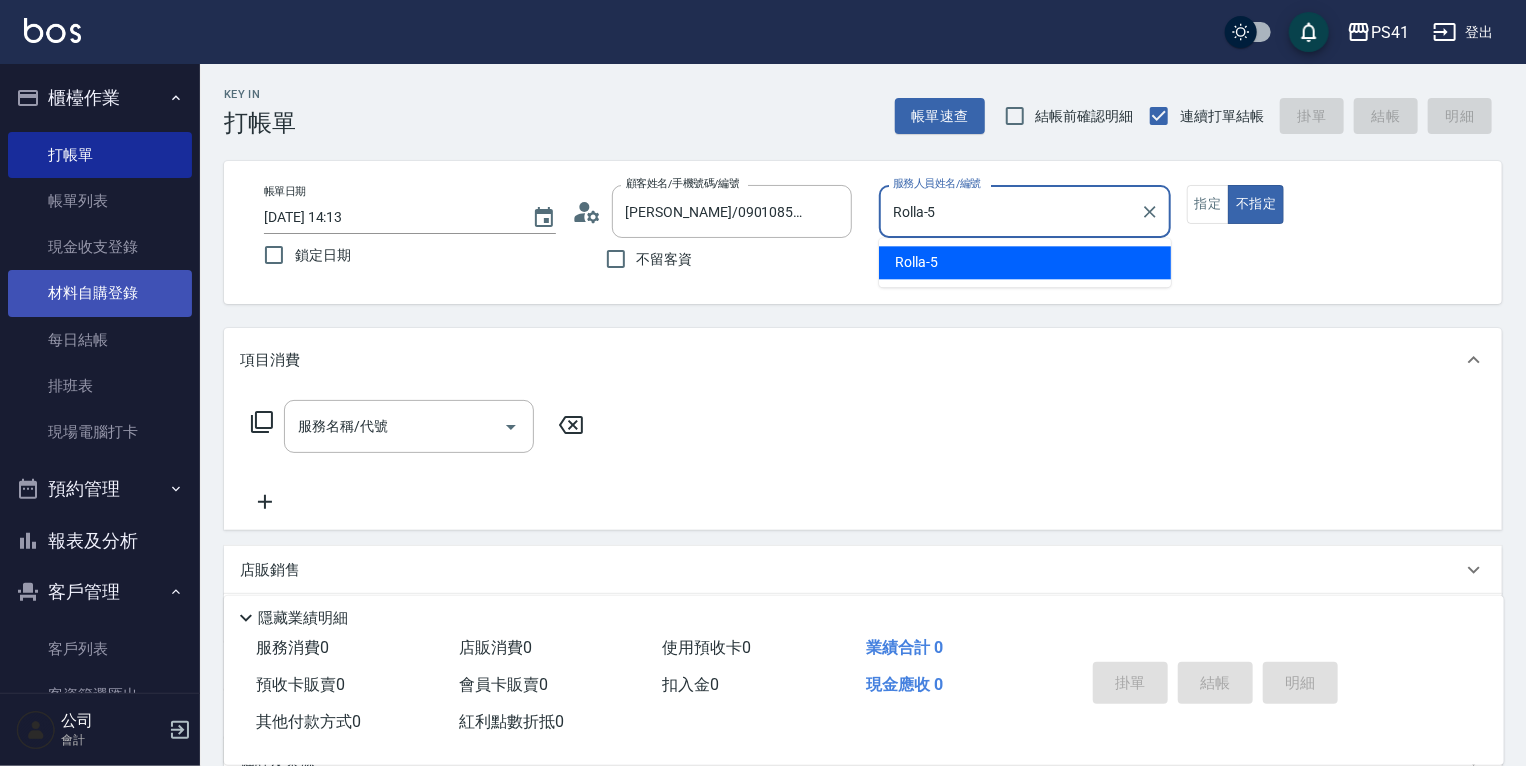 type on "false" 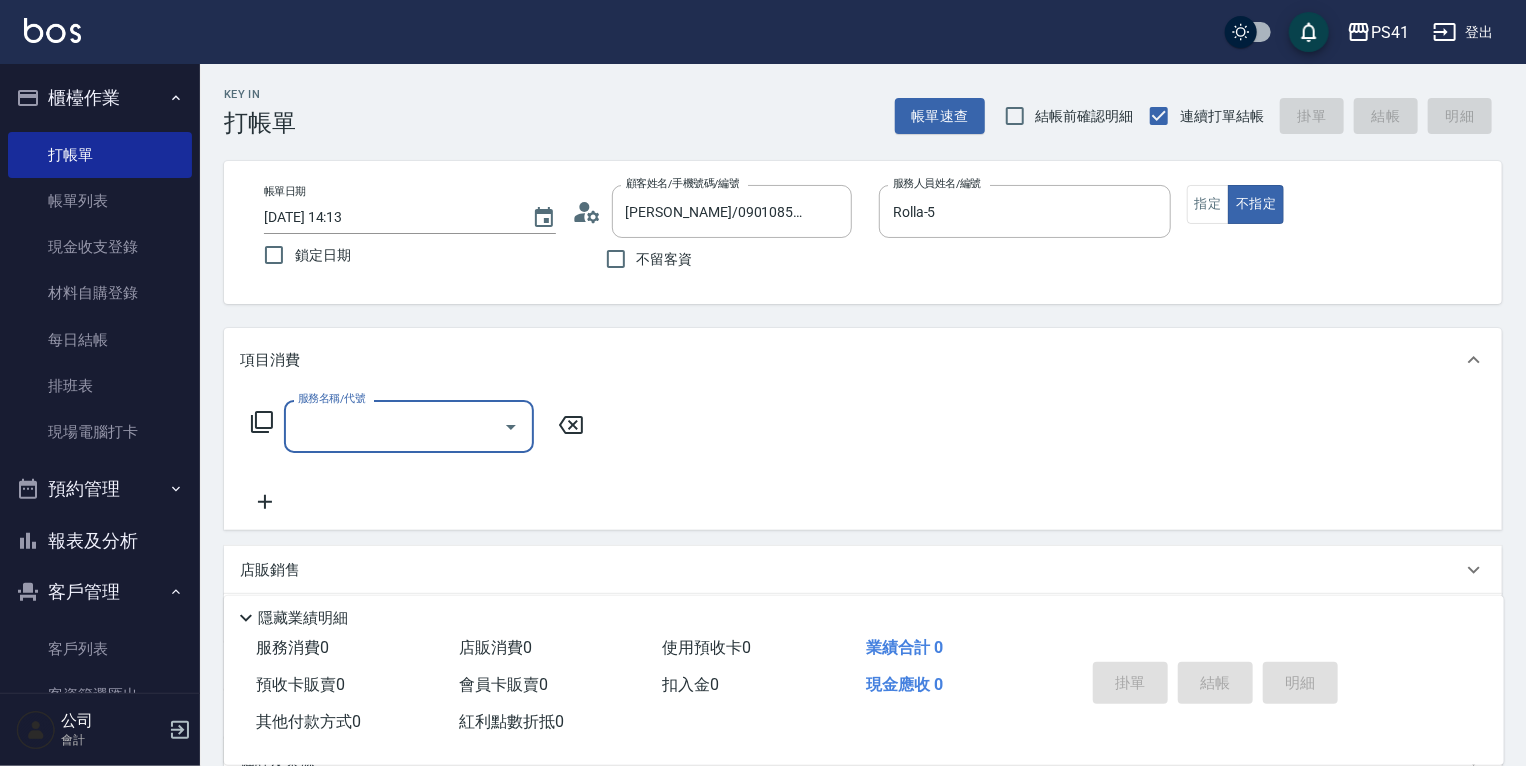 click on "服務名稱/代號" at bounding box center [394, 426] 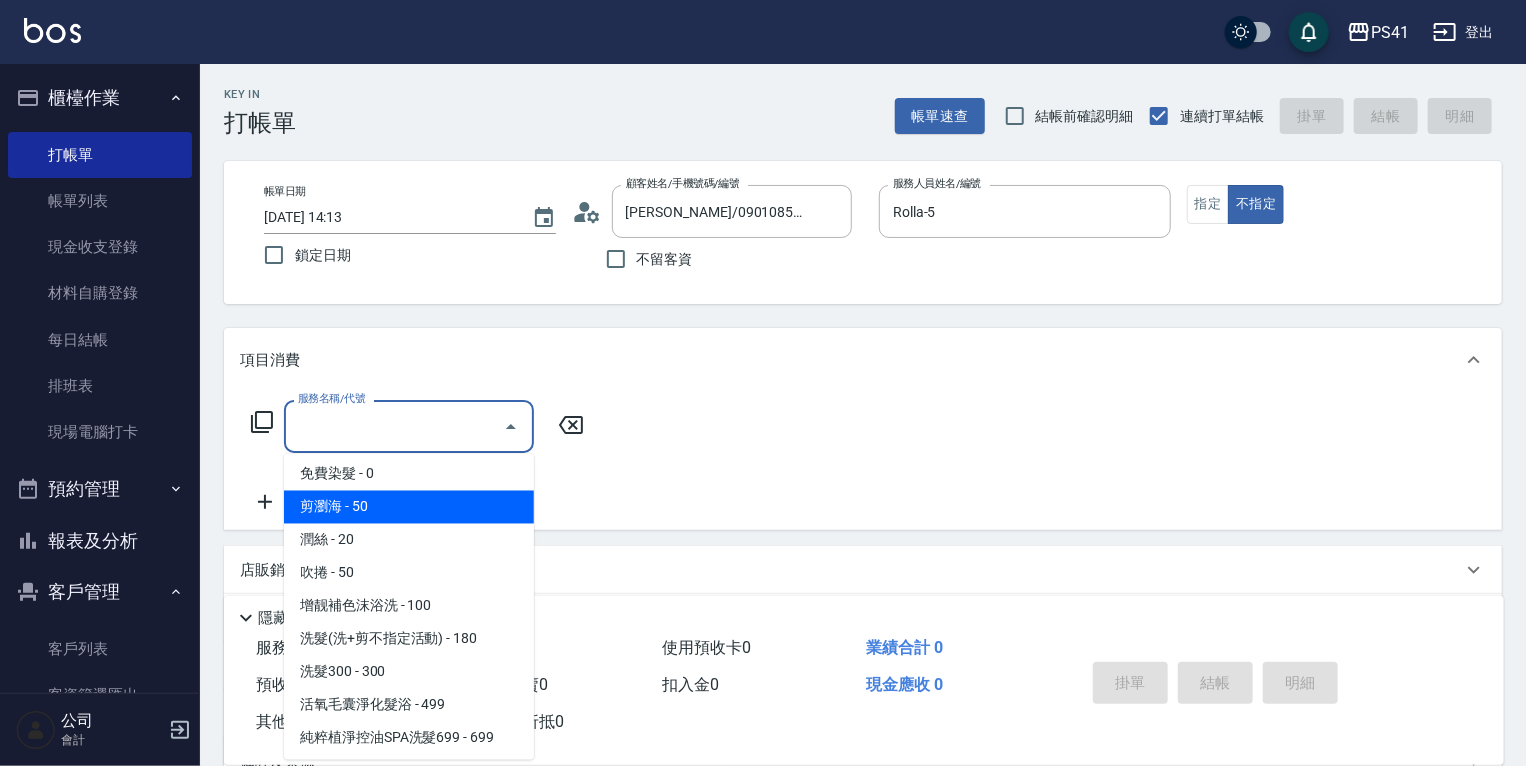 scroll, scrollTop: 240, scrollLeft: 0, axis: vertical 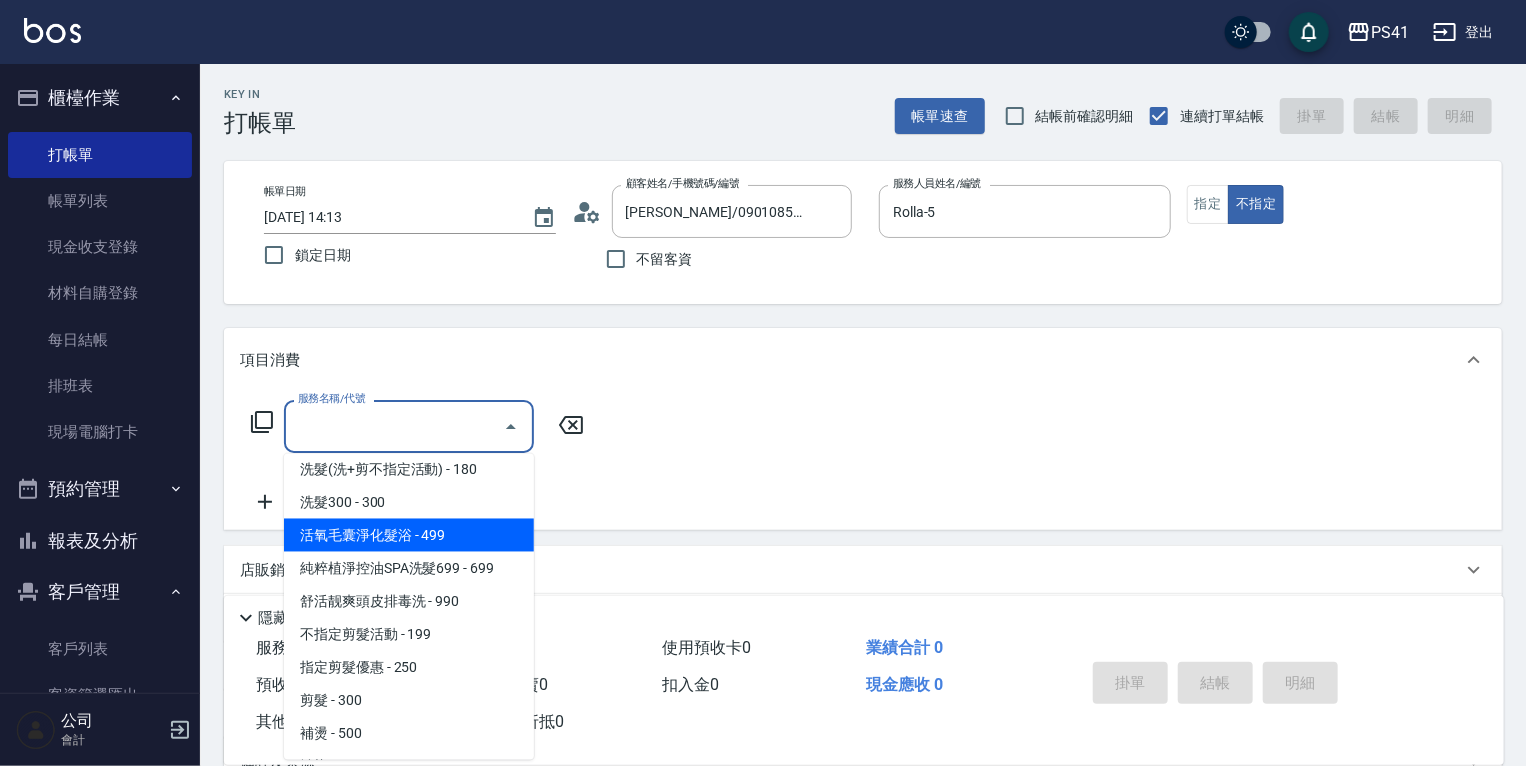 click on "活氧毛囊淨化髮浴 - 499" at bounding box center [409, 535] 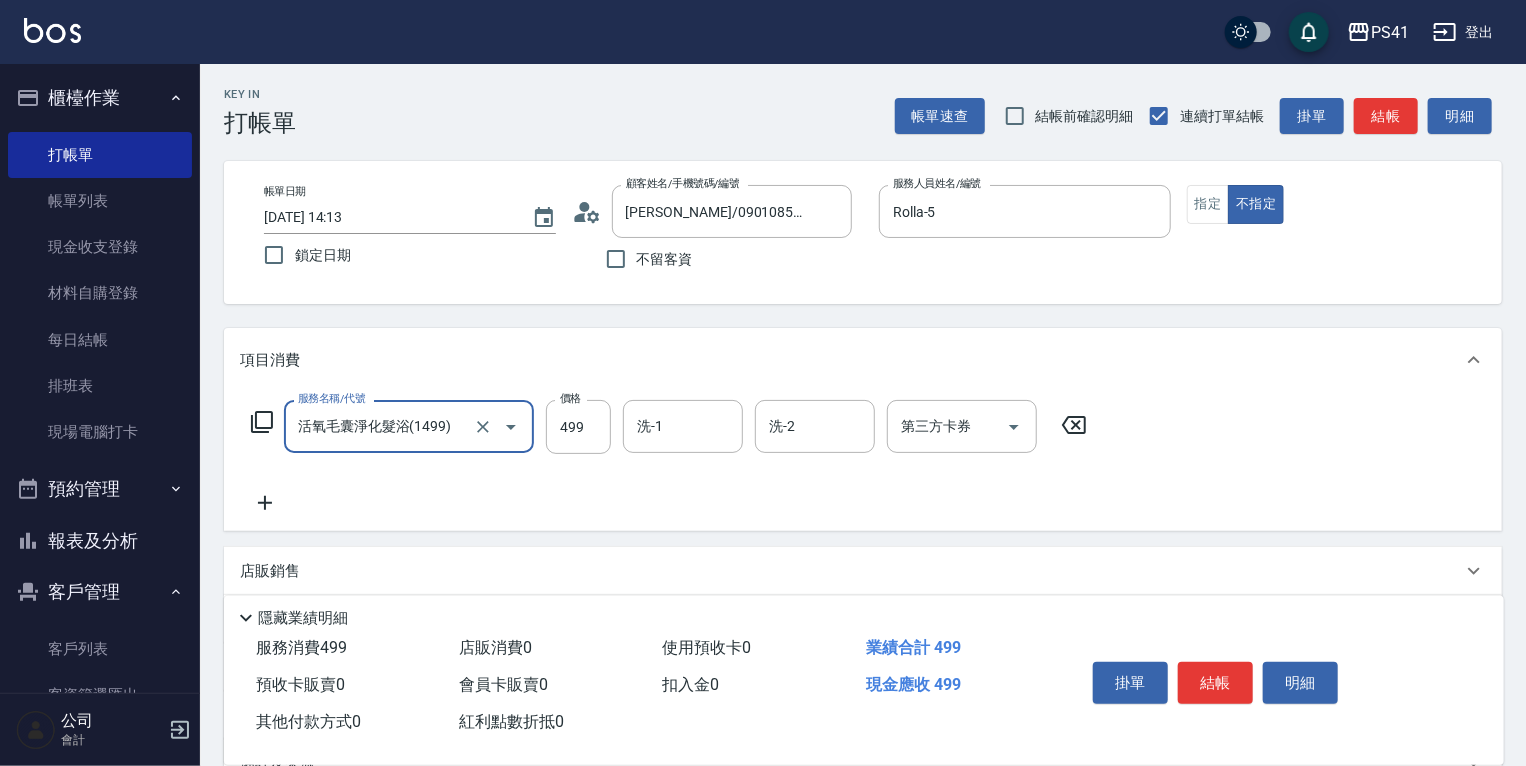 click on "洗-1" at bounding box center [683, 426] 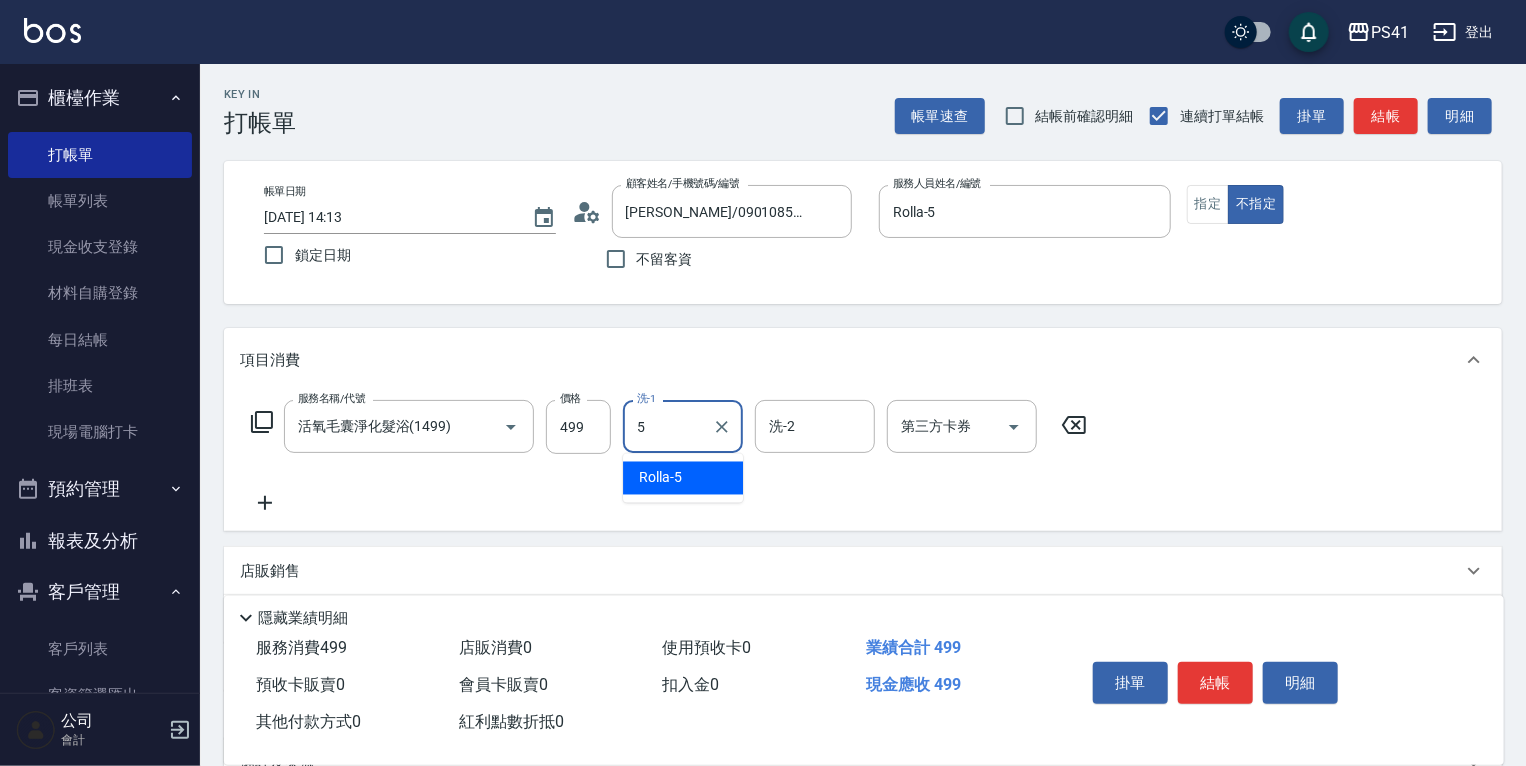 type on "Rolla-5" 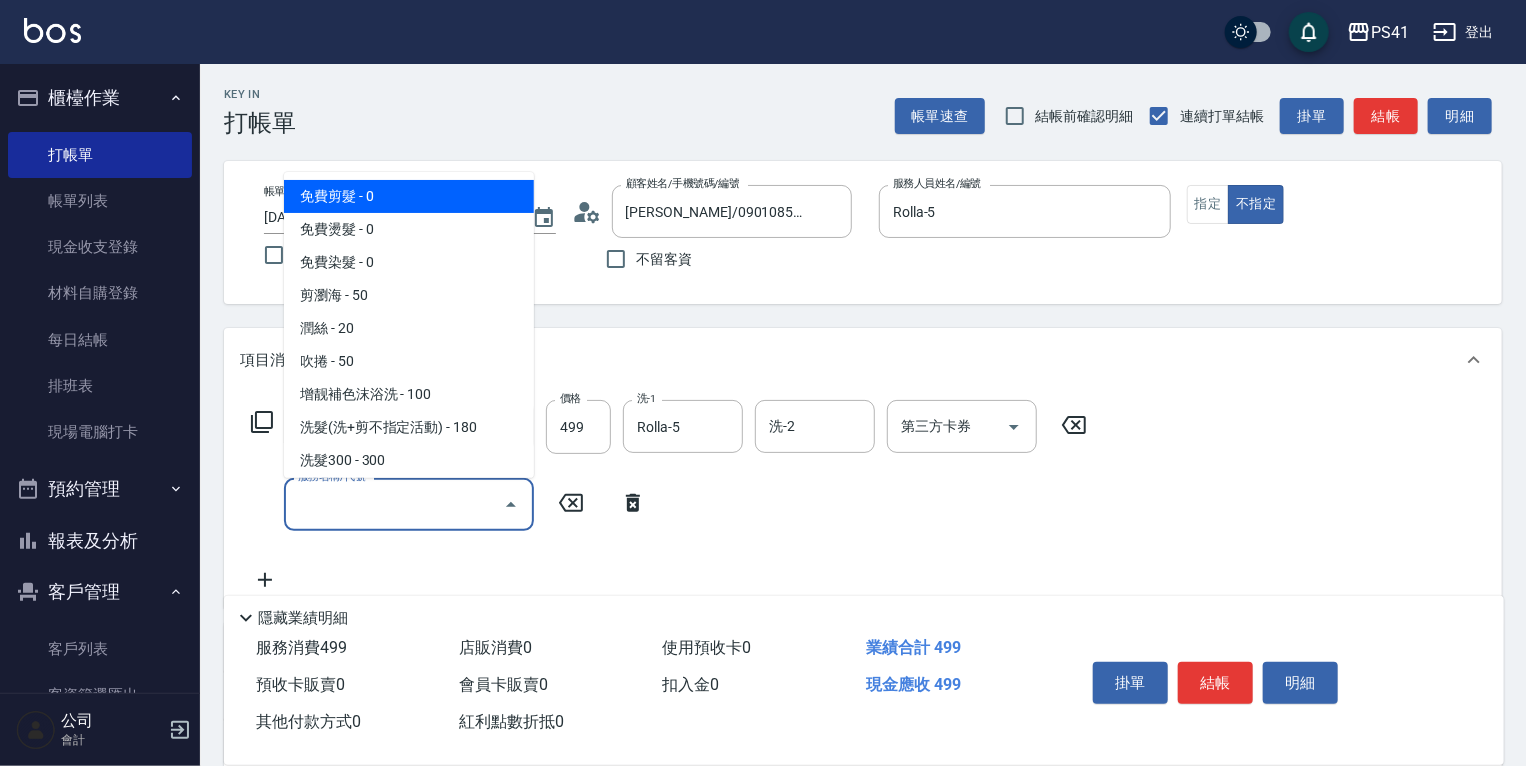 click on "服務名稱/代號" at bounding box center [394, 504] 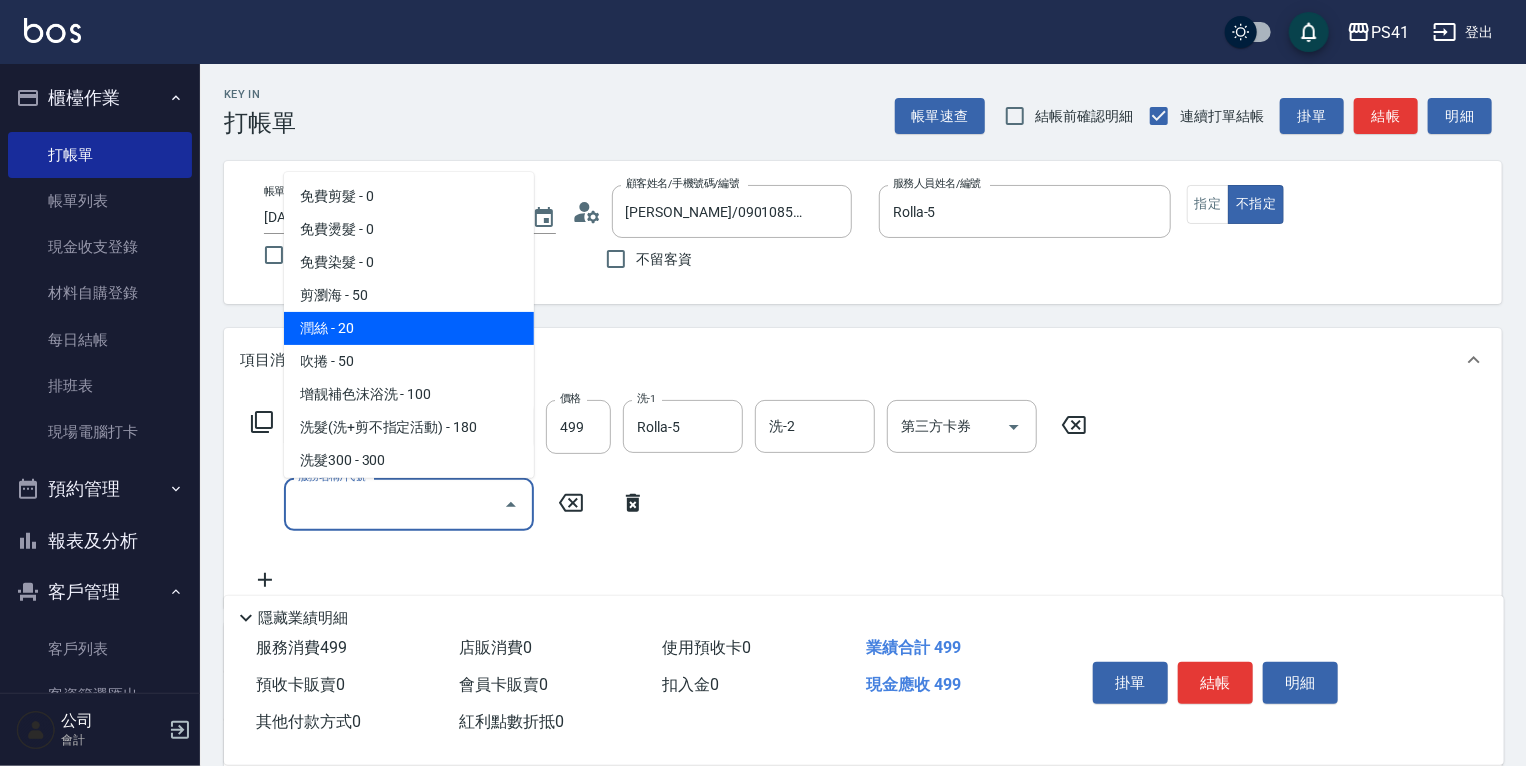 click on "潤絲 - 20" at bounding box center (409, 328) 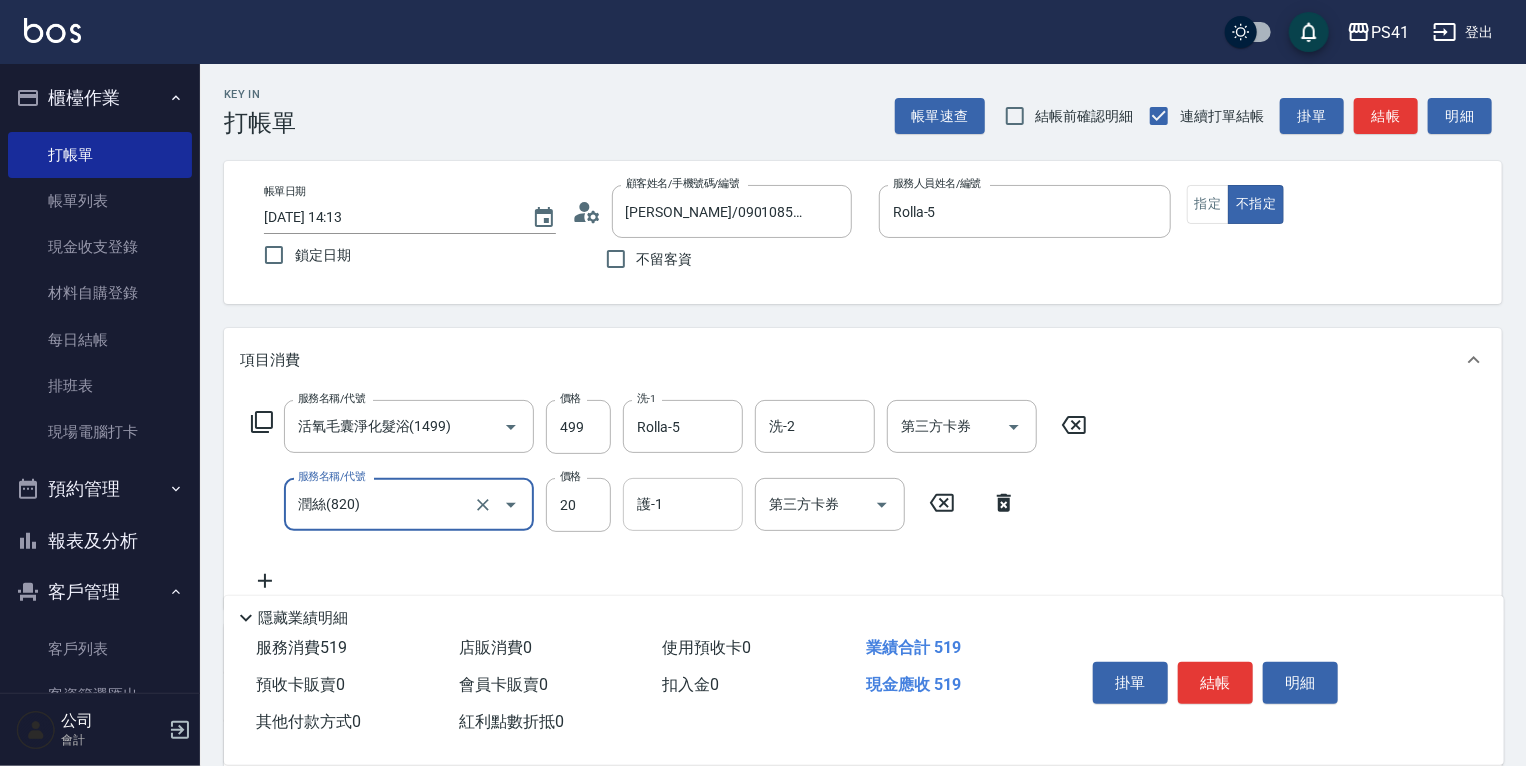 click on "護-1" at bounding box center [683, 504] 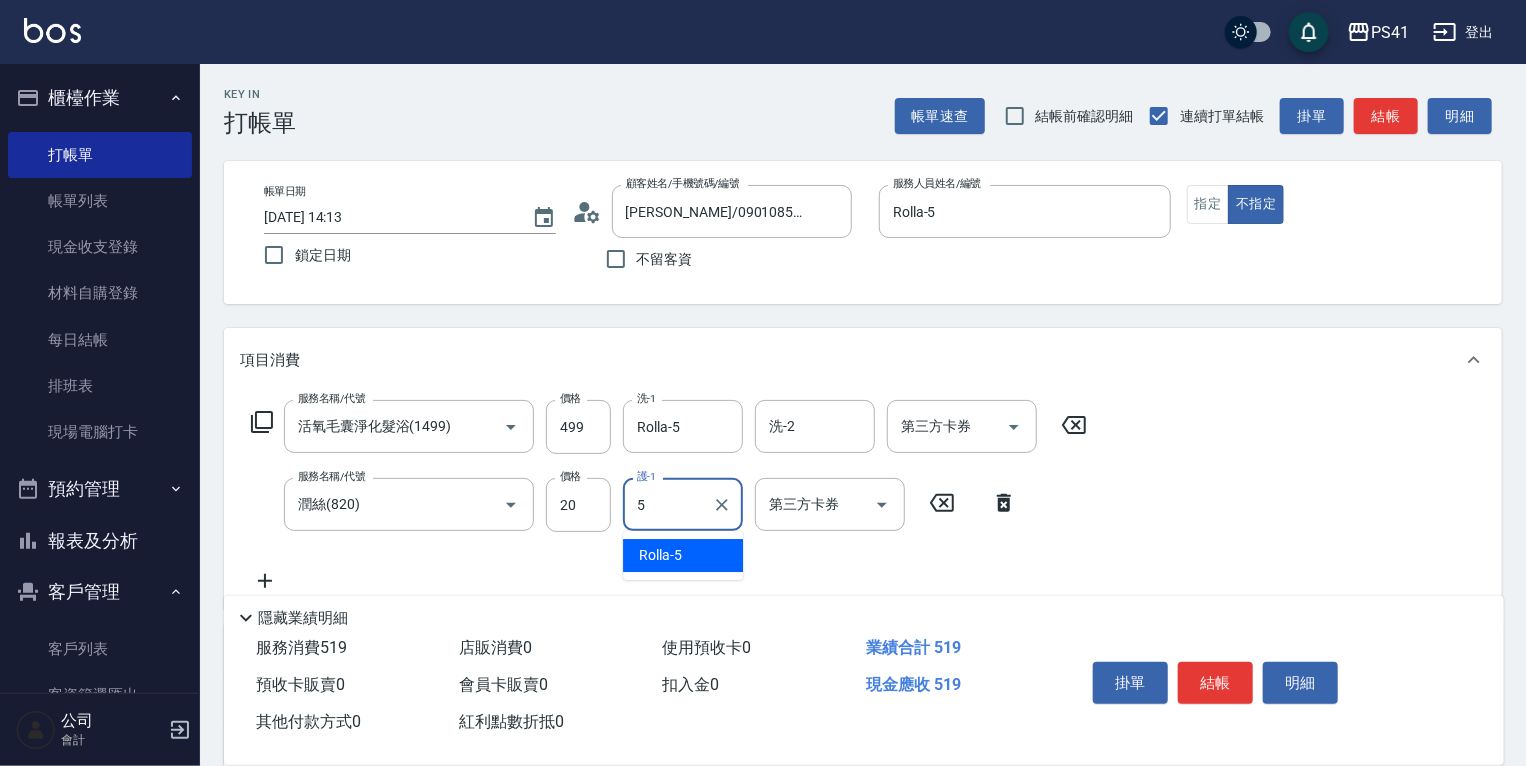 type on "Rolla-5" 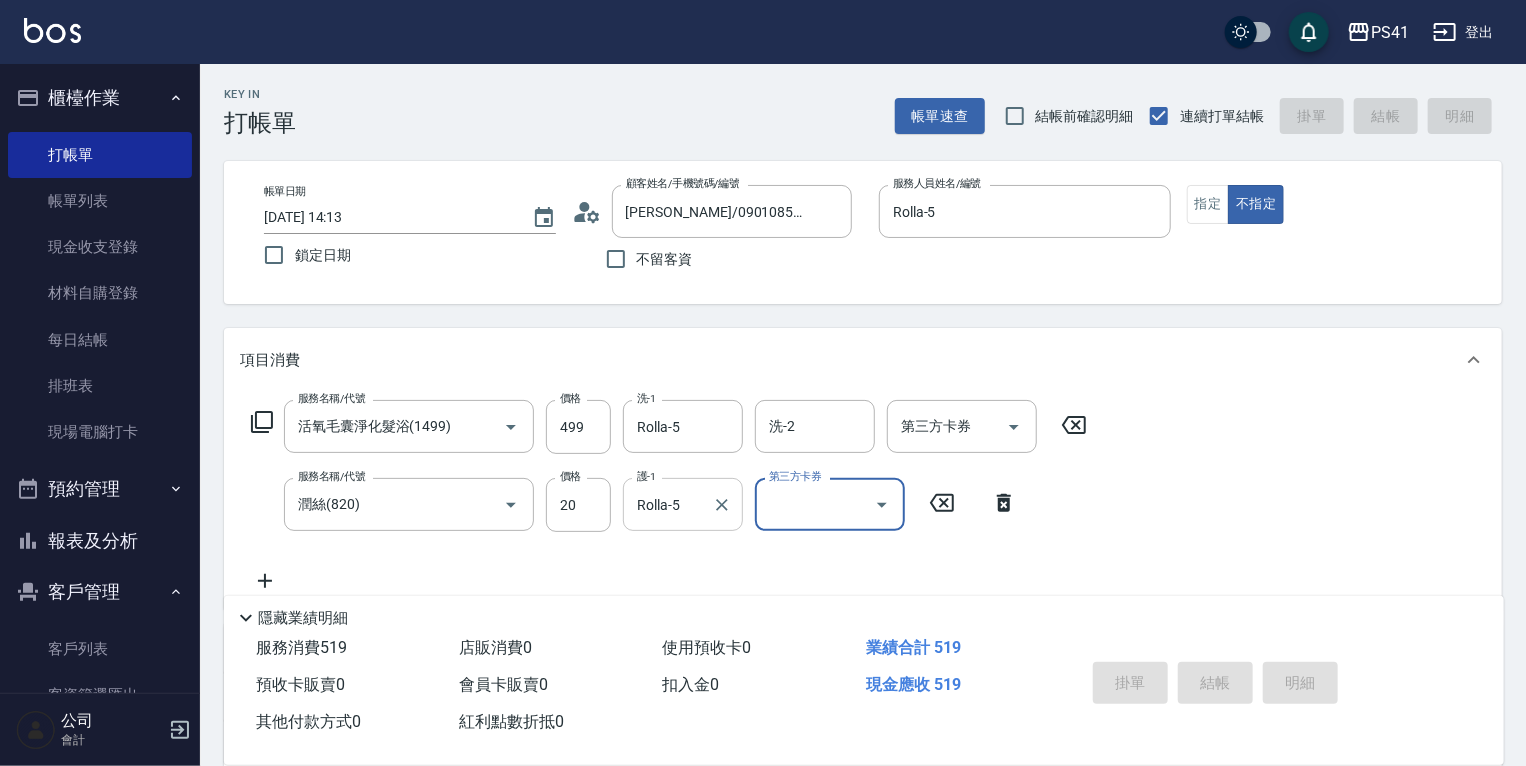 type on "[DATE] 14:14" 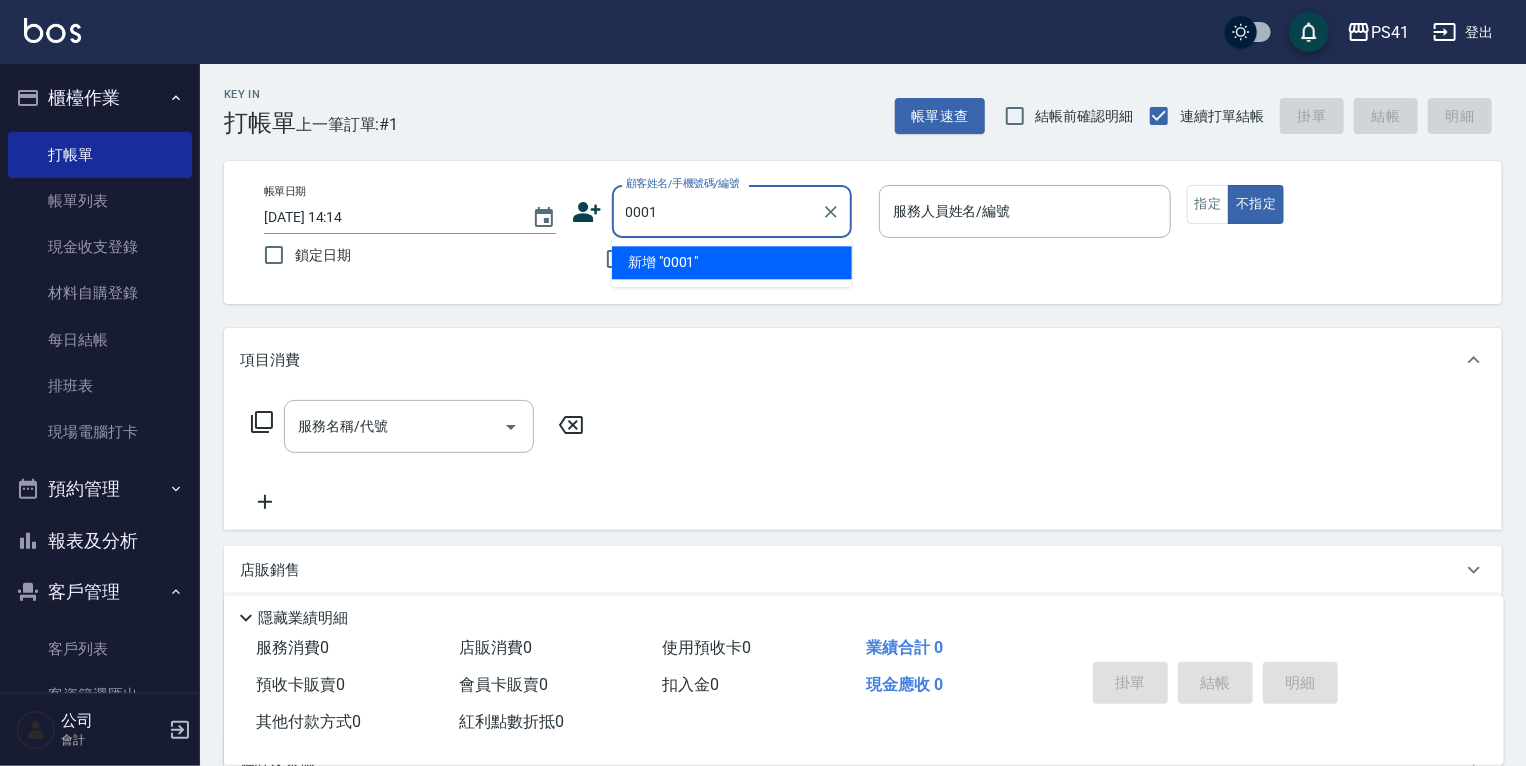 type on "0001" 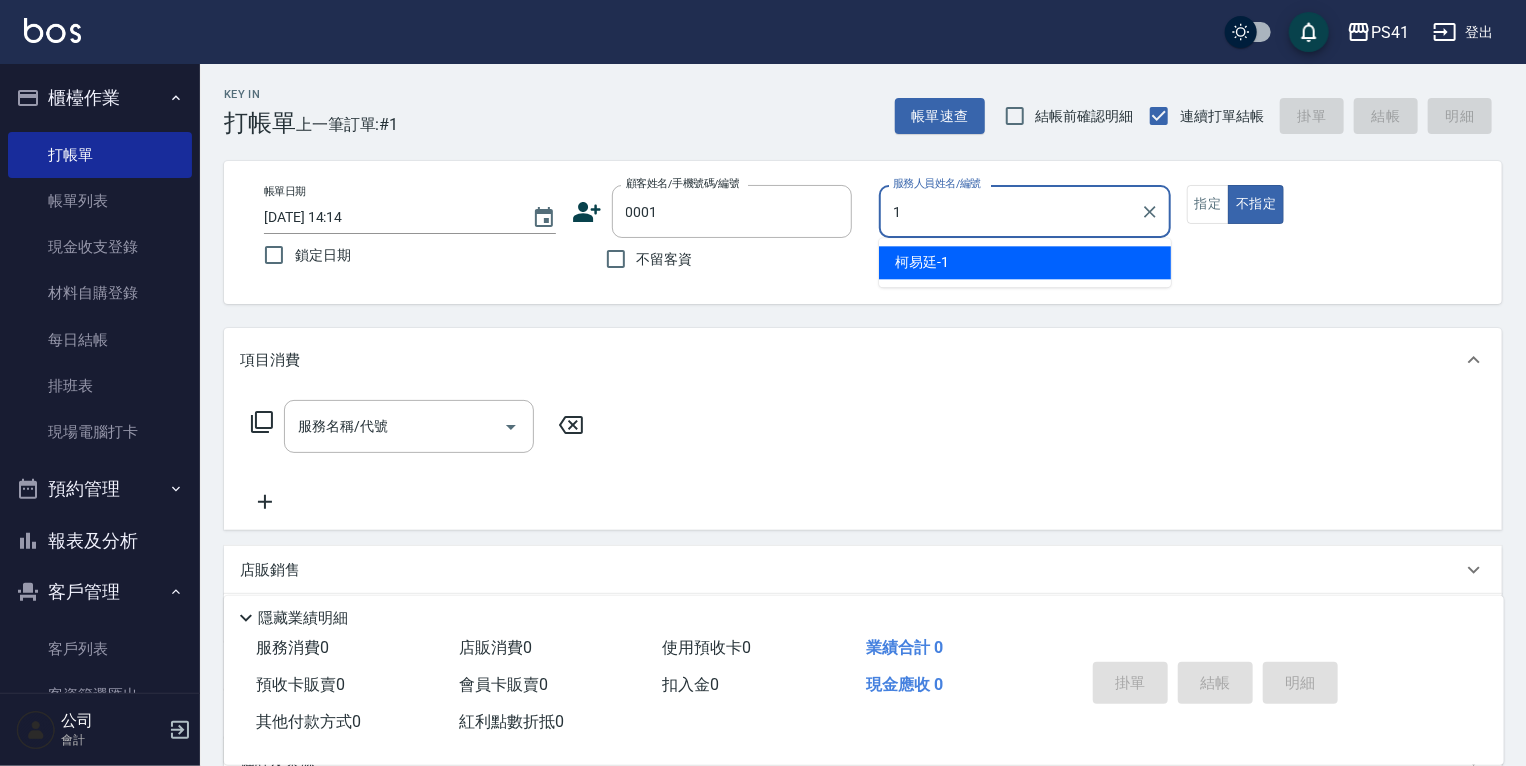 type on "柯易廷-1" 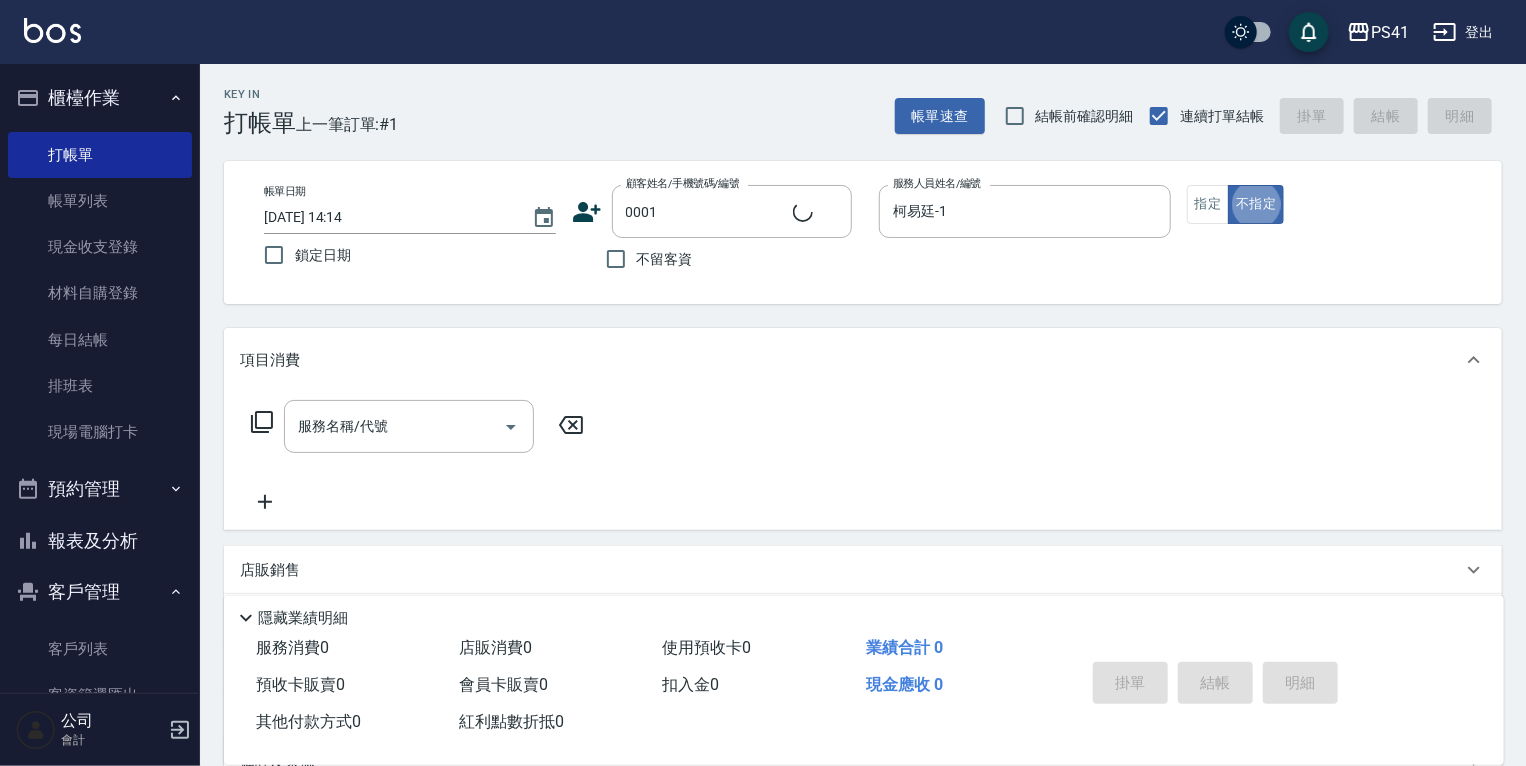 type on "pingu/1_pingu/0001" 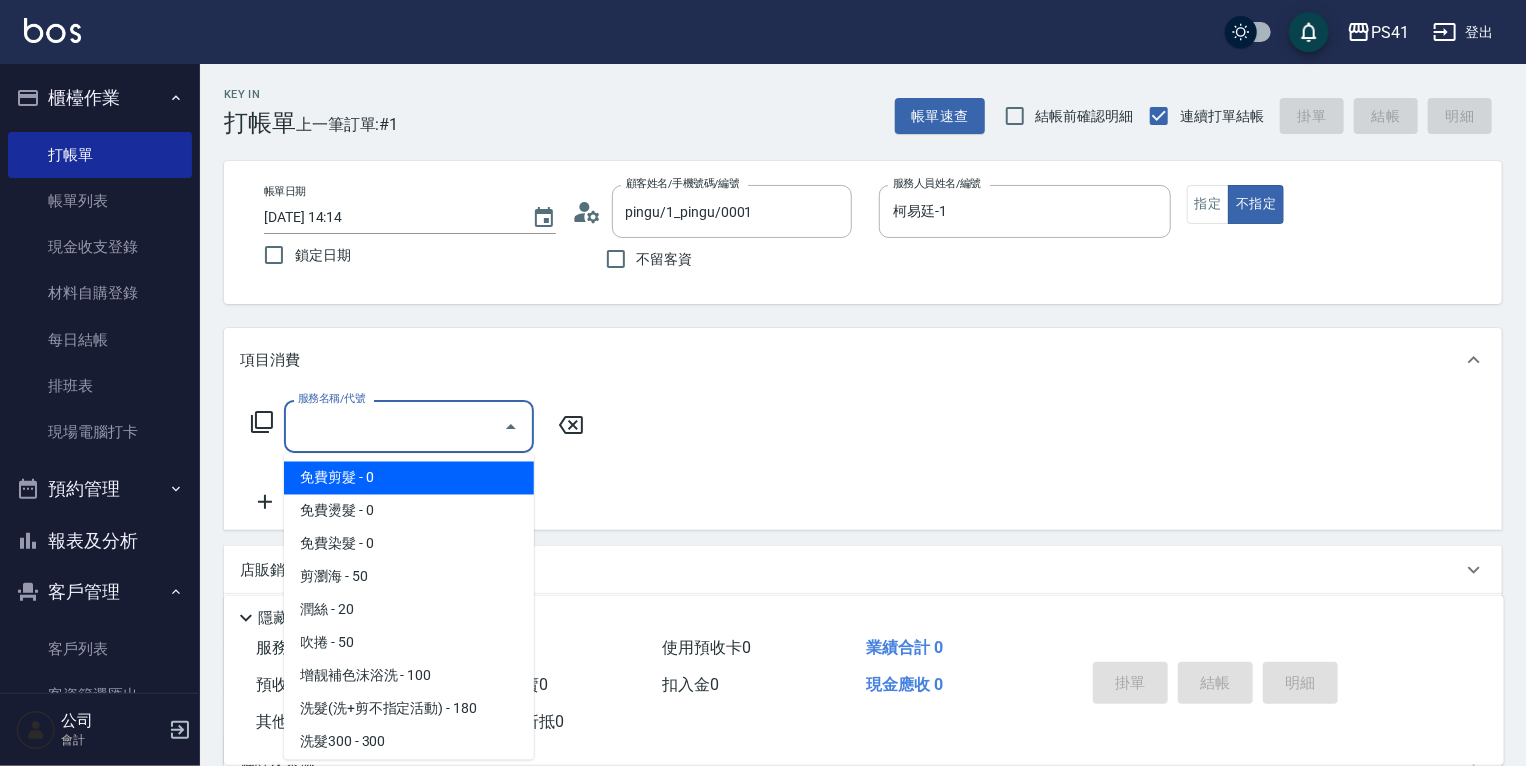 drag, startPoint x: 444, startPoint y: 423, endPoint x: 402, endPoint y: 415, distance: 42.755116 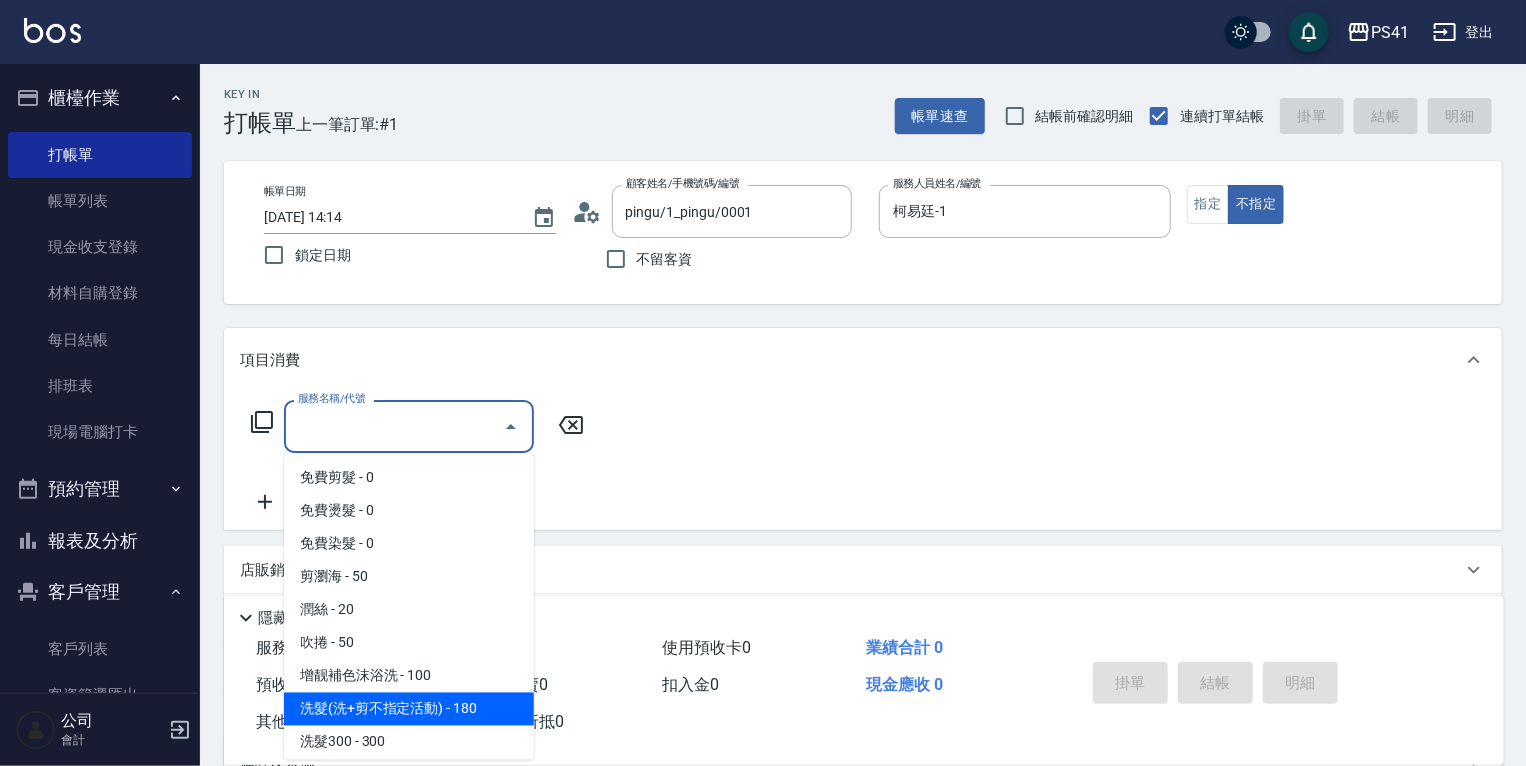 click on "洗髮(洗+剪不指定活動) - 180" at bounding box center [409, 709] 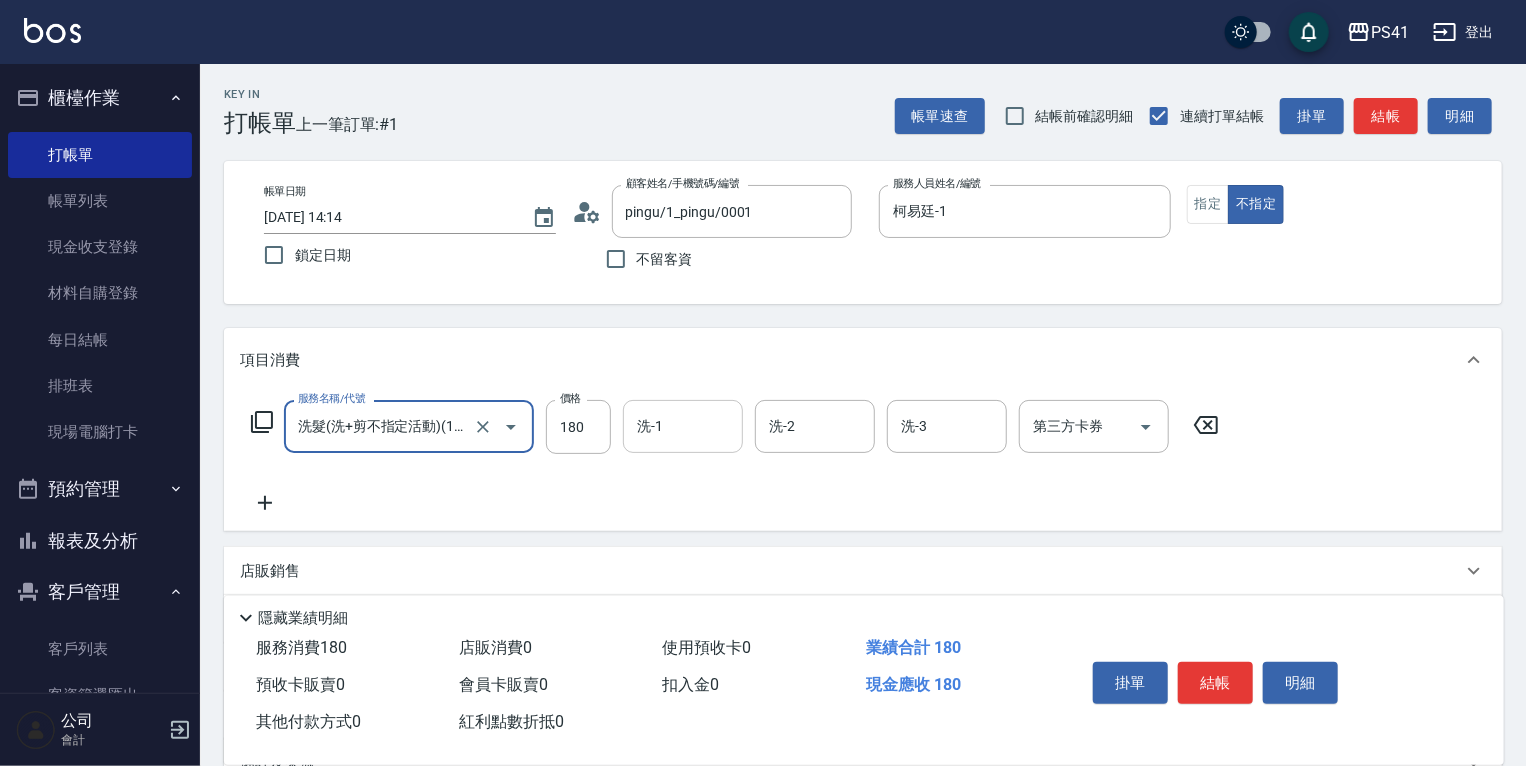 click on "洗-1" at bounding box center [683, 426] 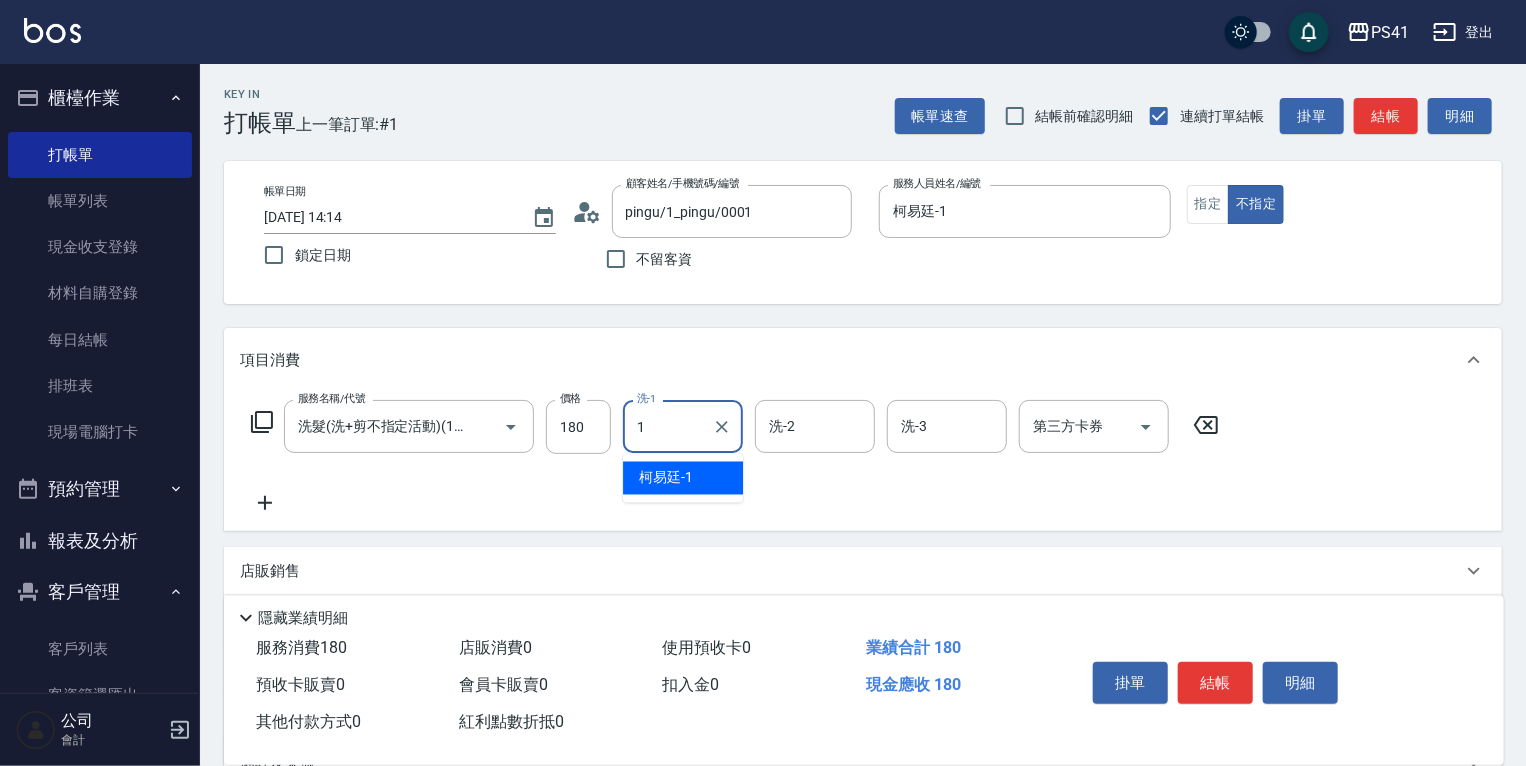 type on "柯易廷-1" 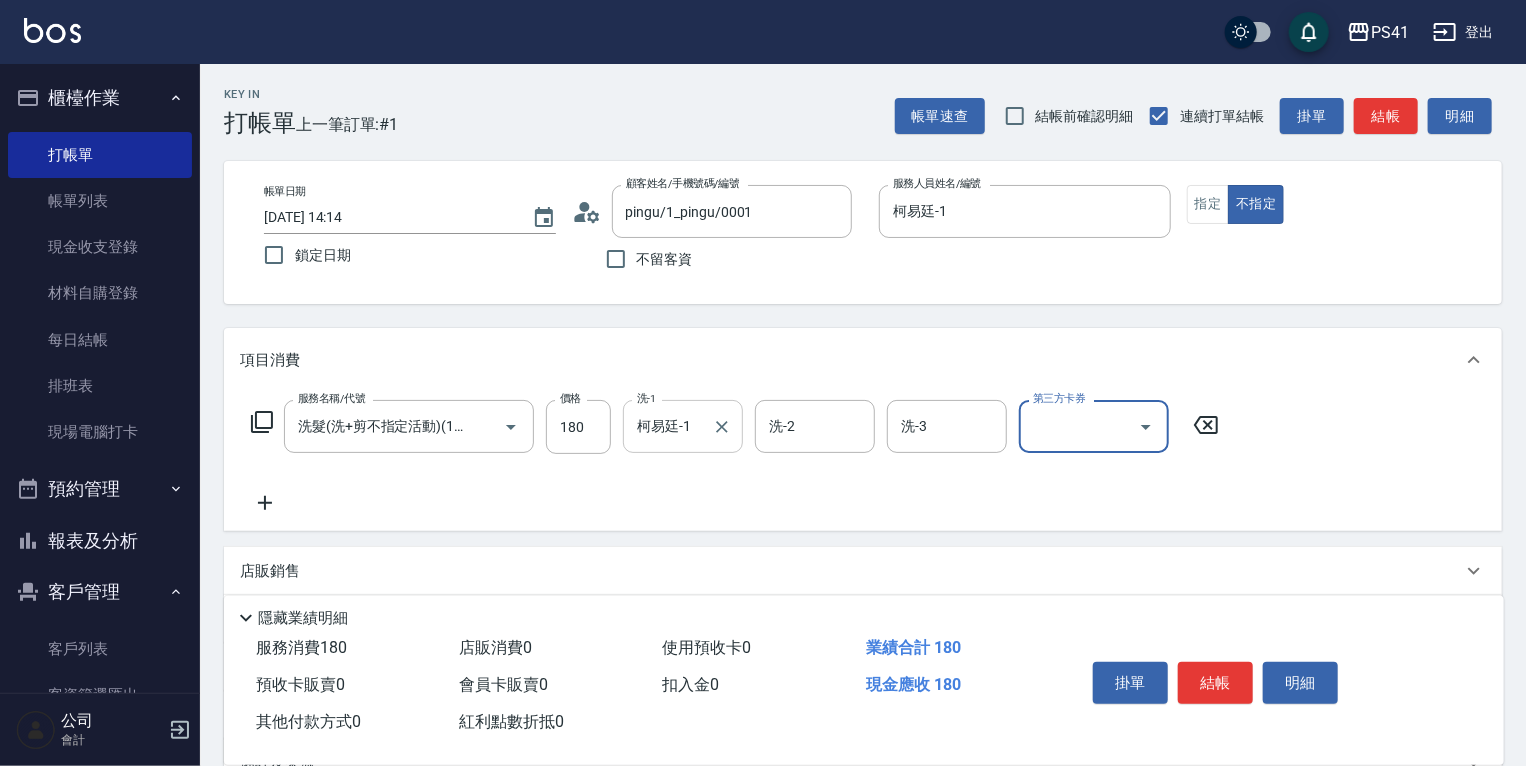 scroll, scrollTop: 0, scrollLeft: 0, axis: both 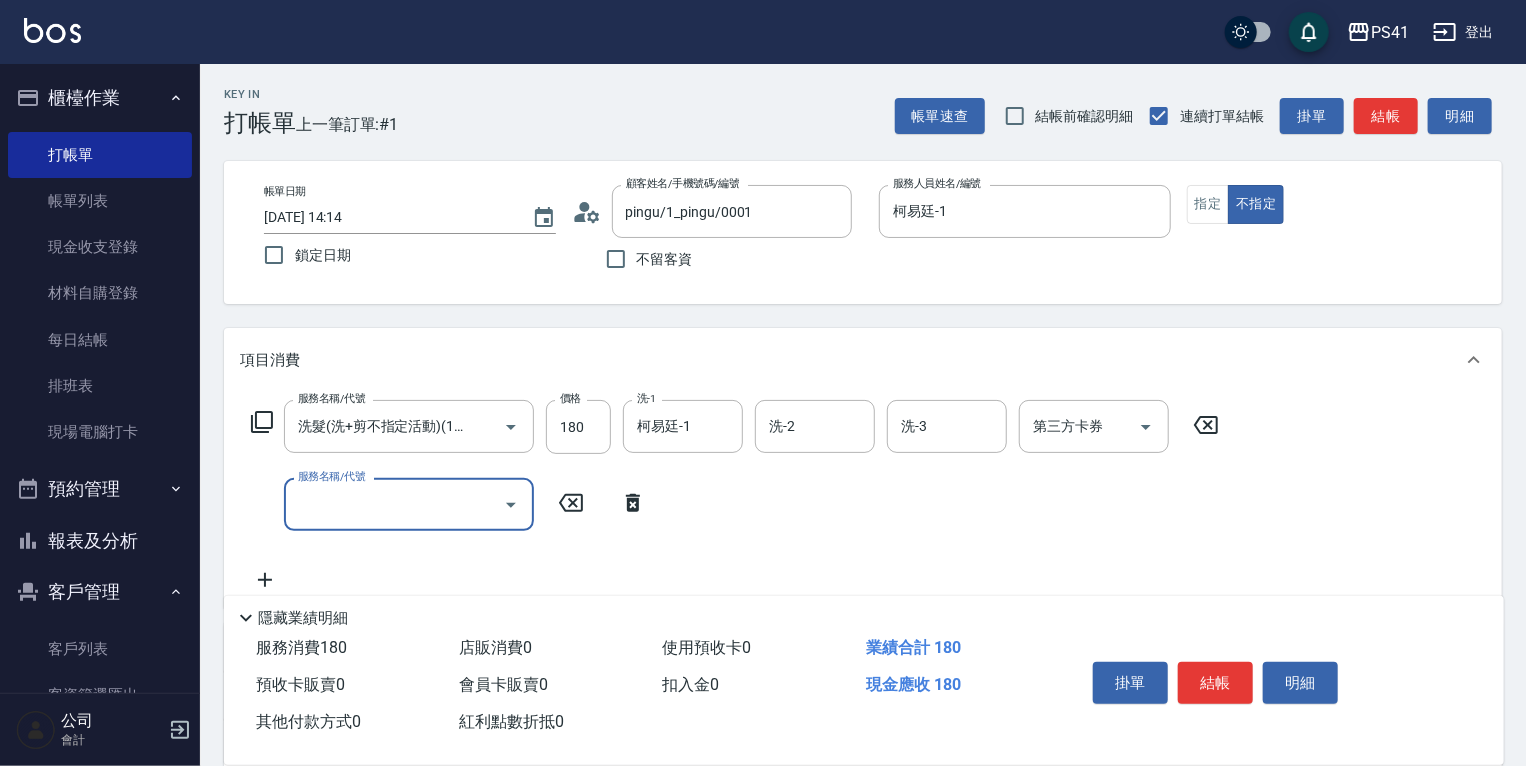 click on "服務名稱/代號" at bounding box center [394, 504] 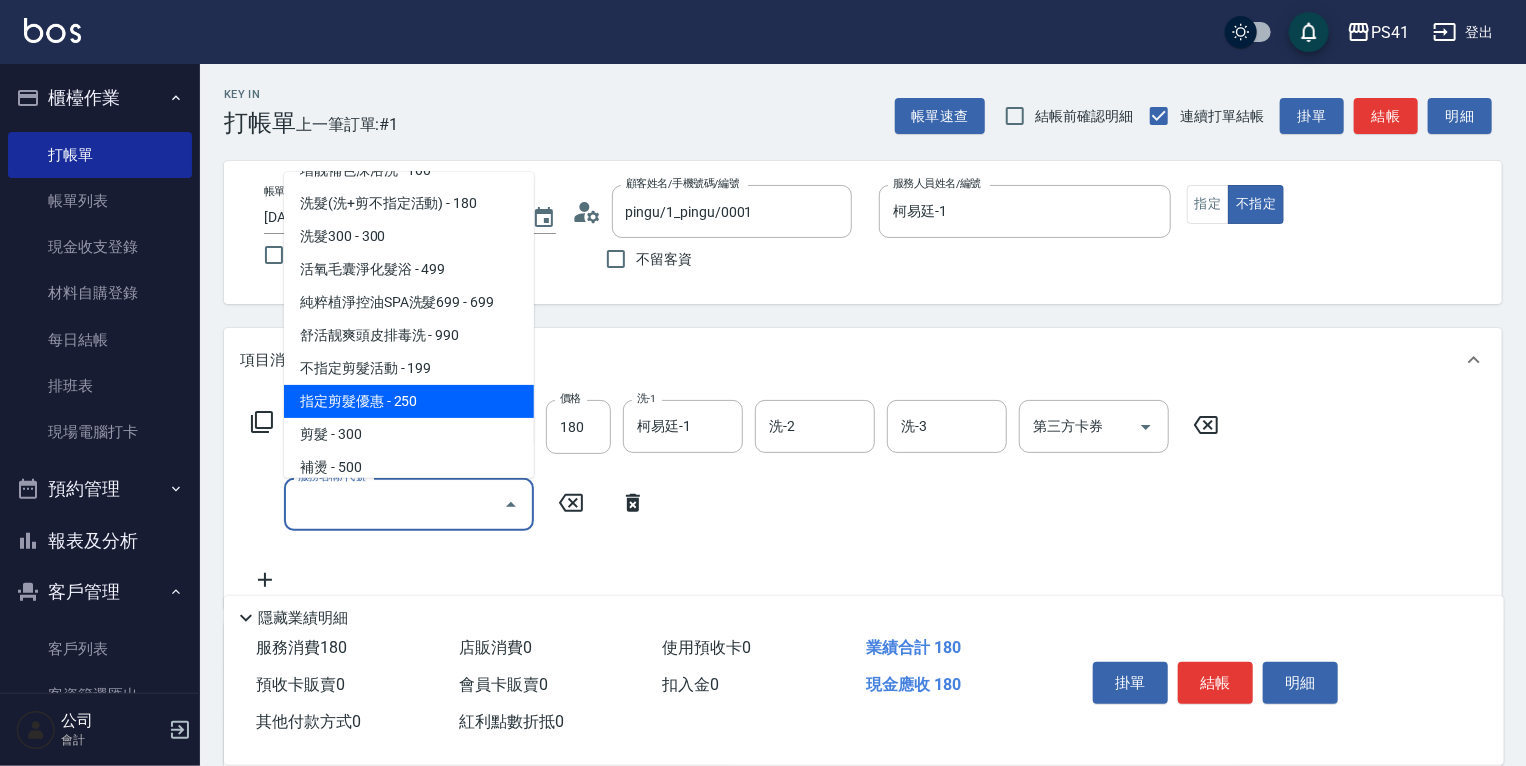 scroll, scrollTop: 240, scrollLeft: 0, axis: vertical 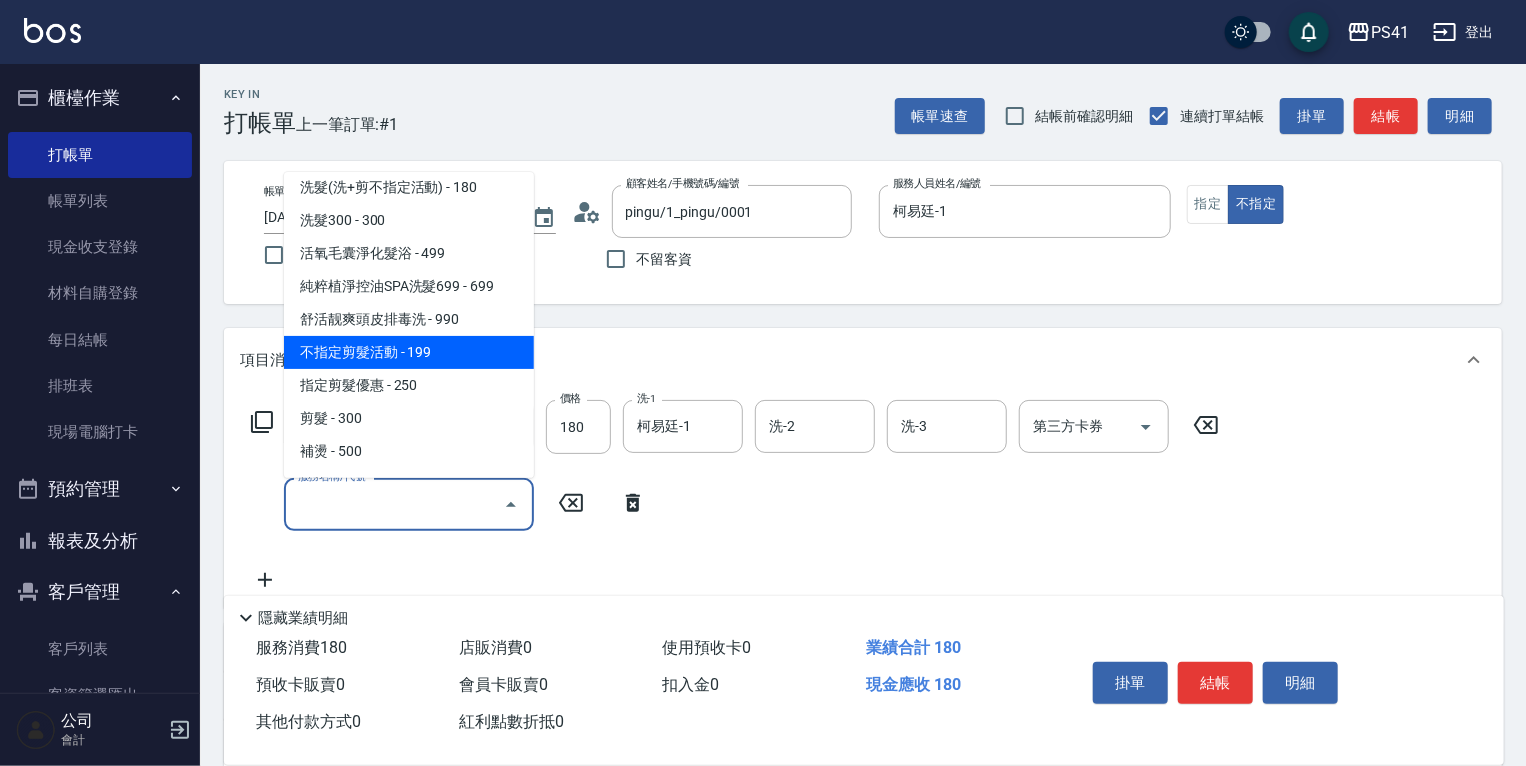 click on "不指定剪髮活動 - 199" at bounding box center [409, 352] 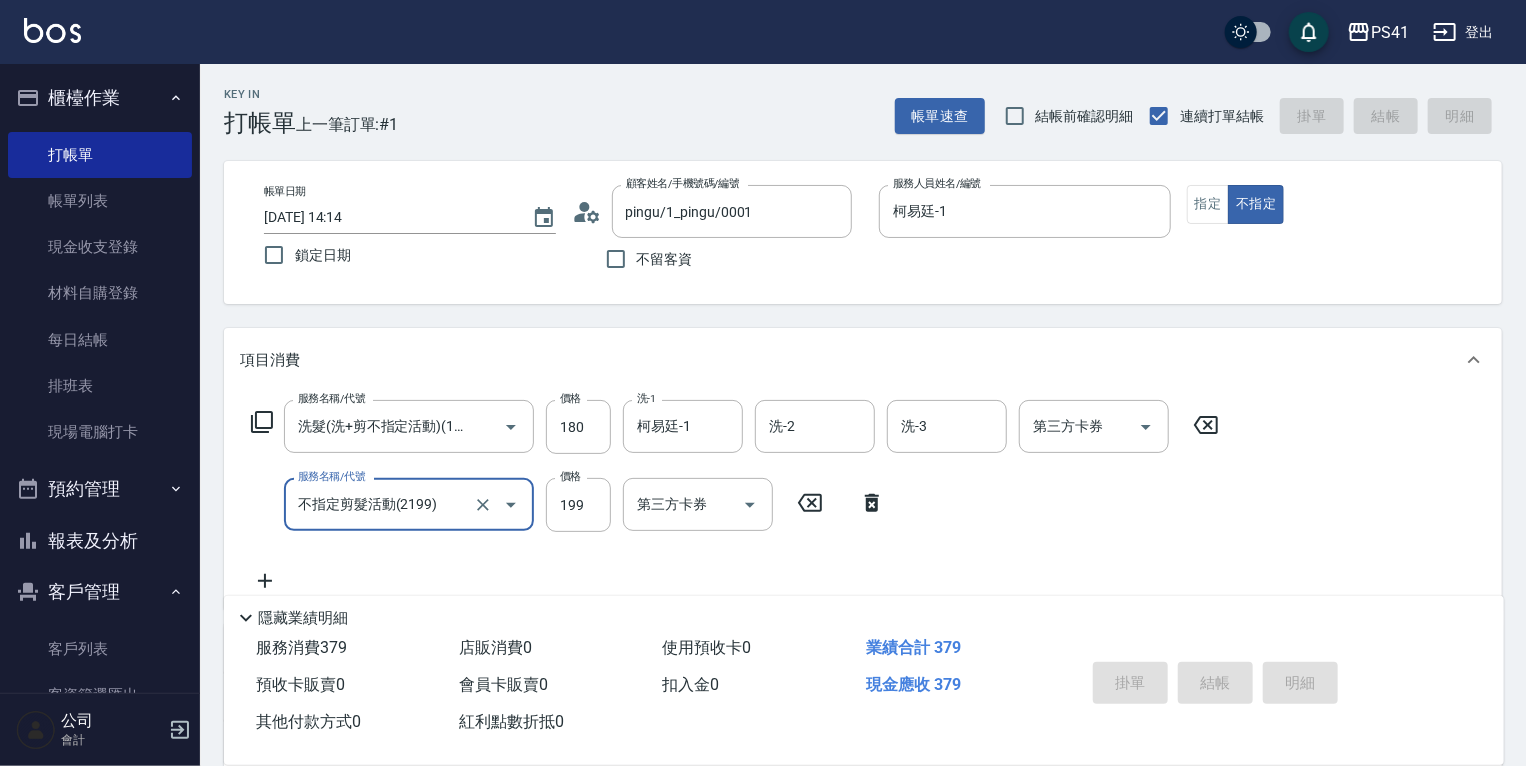 type 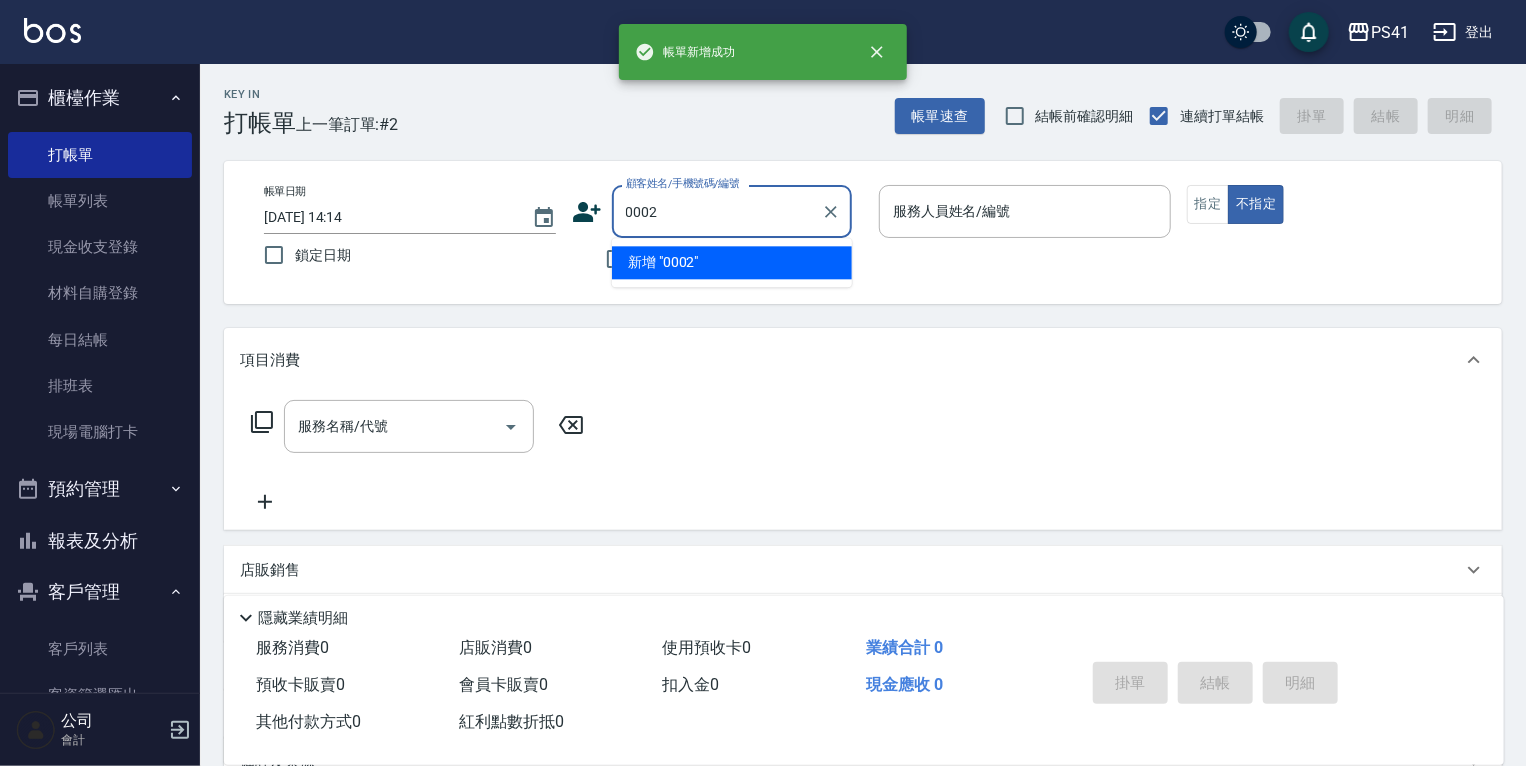 type on "0002" 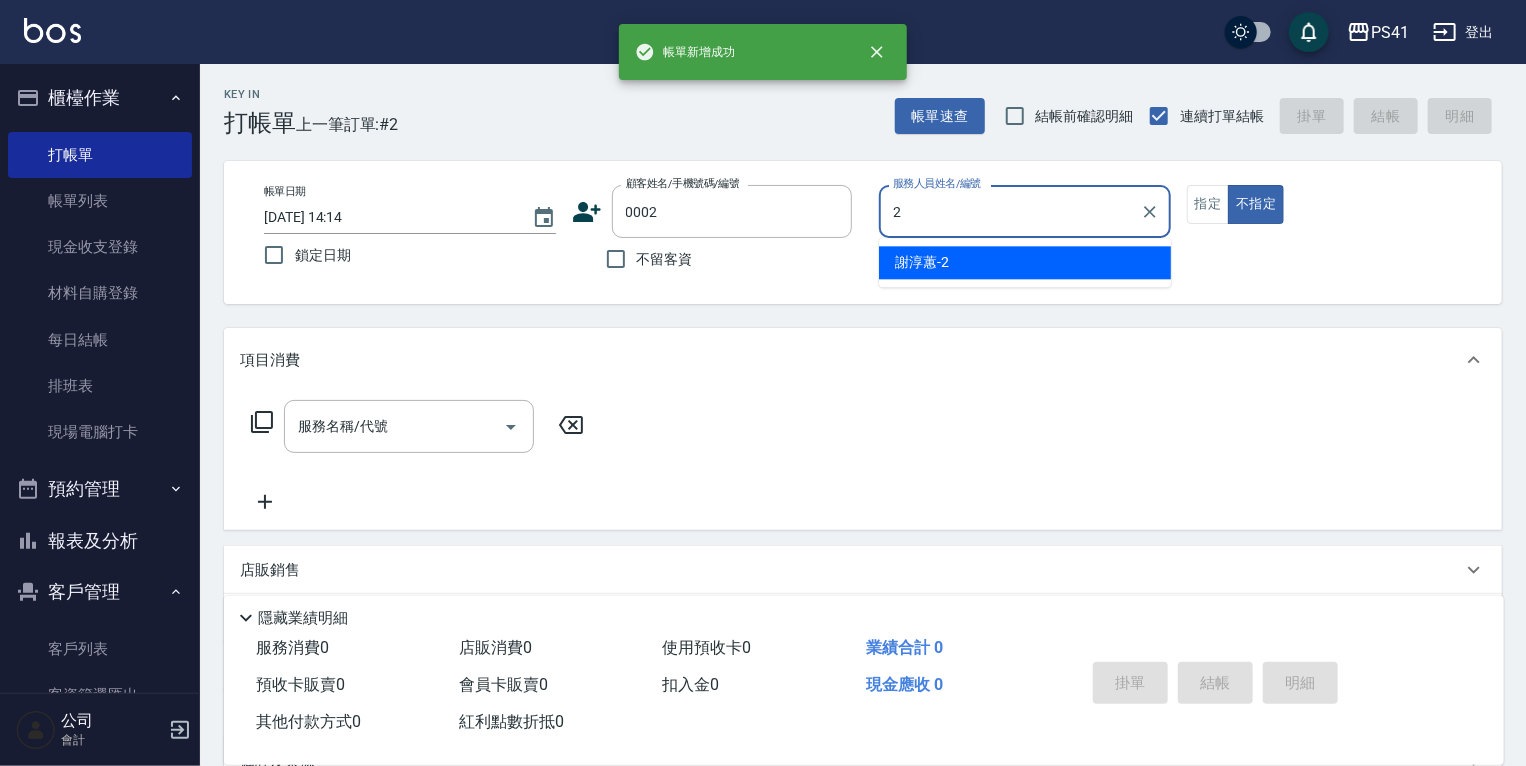type on "謝淳蕙-2" 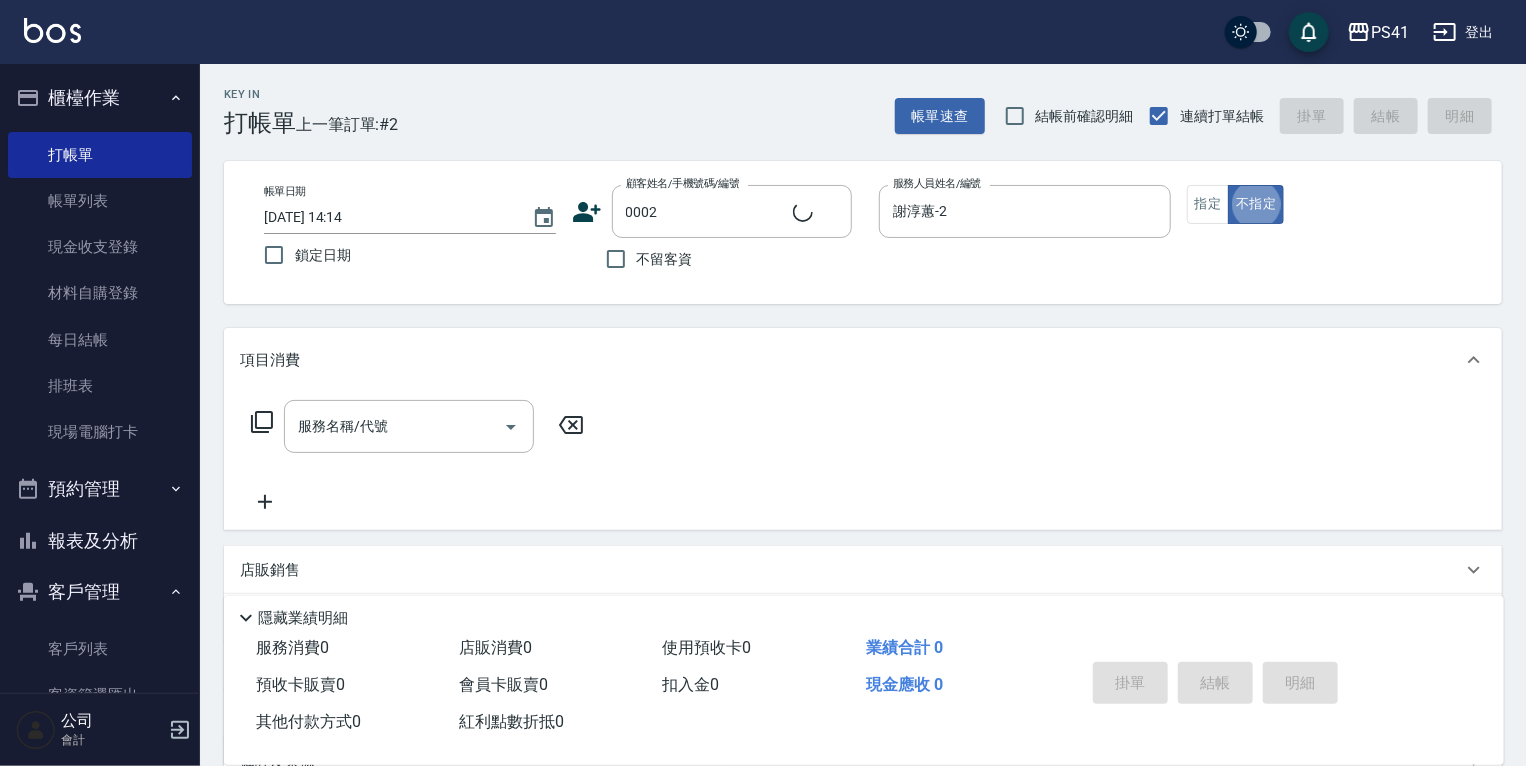 type on "[PERSON_NAME]/[PERSON_NAME]/0002" 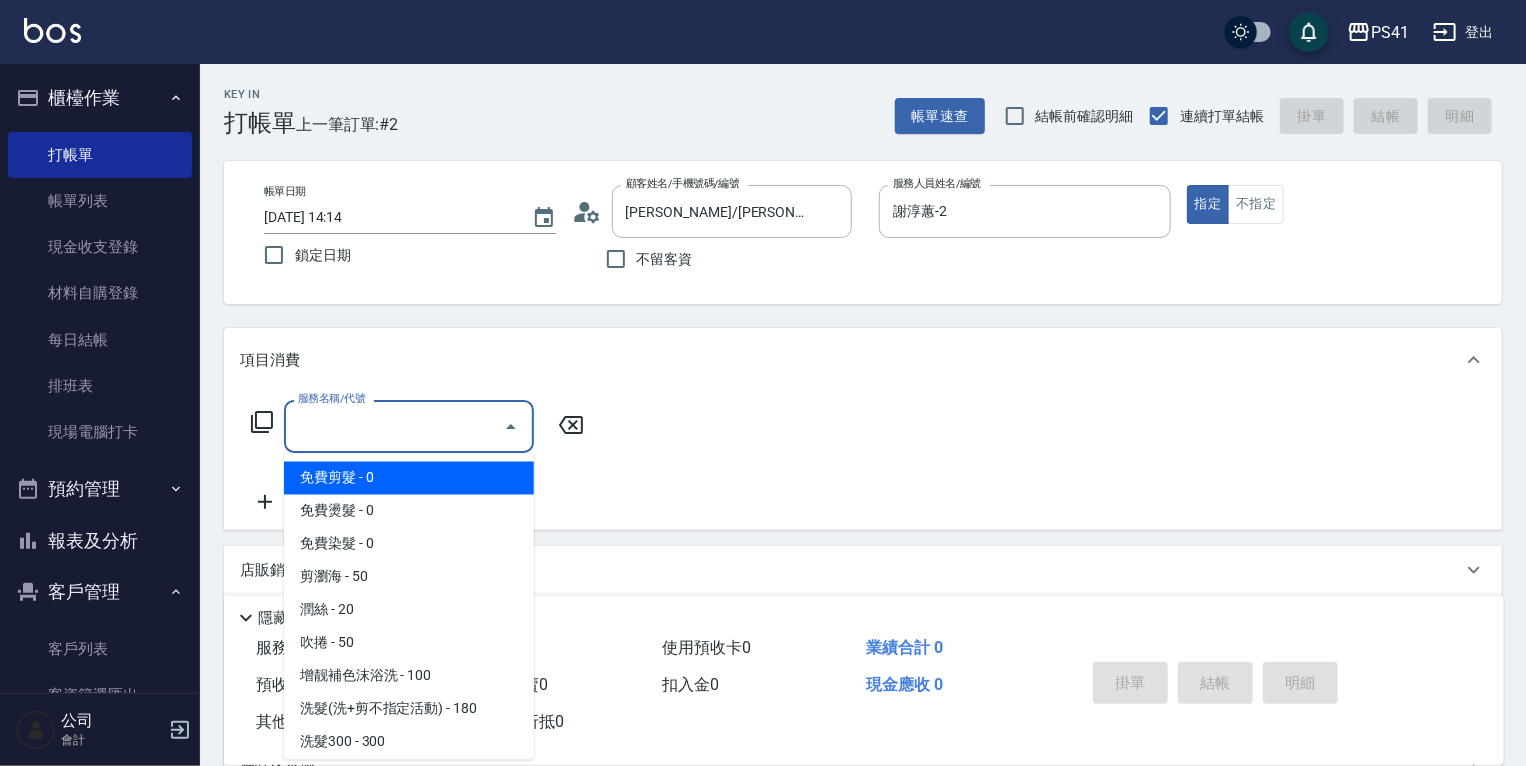 click on "服務名稱/代號" at bounding box center [394, 426] 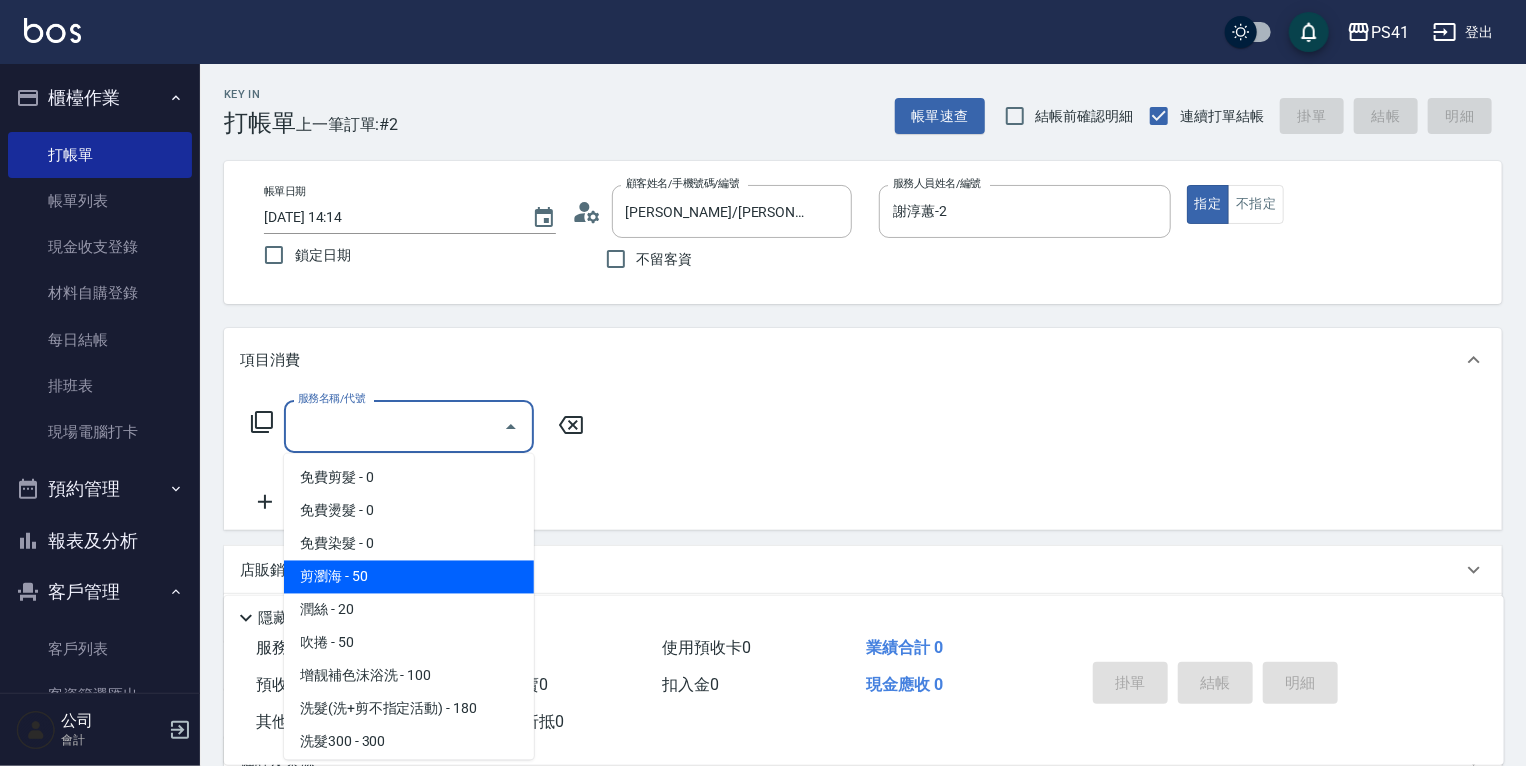 click on "剪瀏海 - 50" at bounding box center [409, 577] 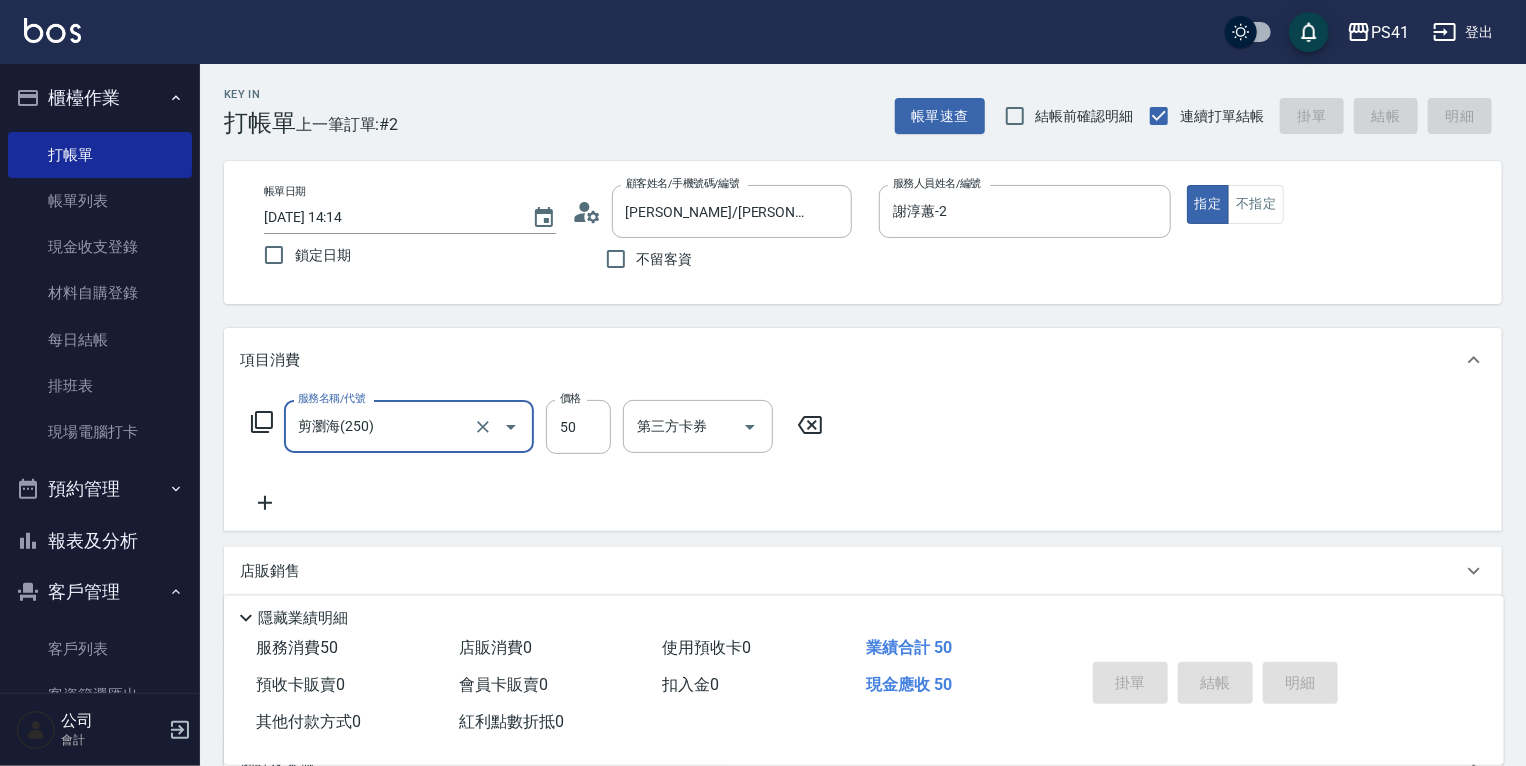 type 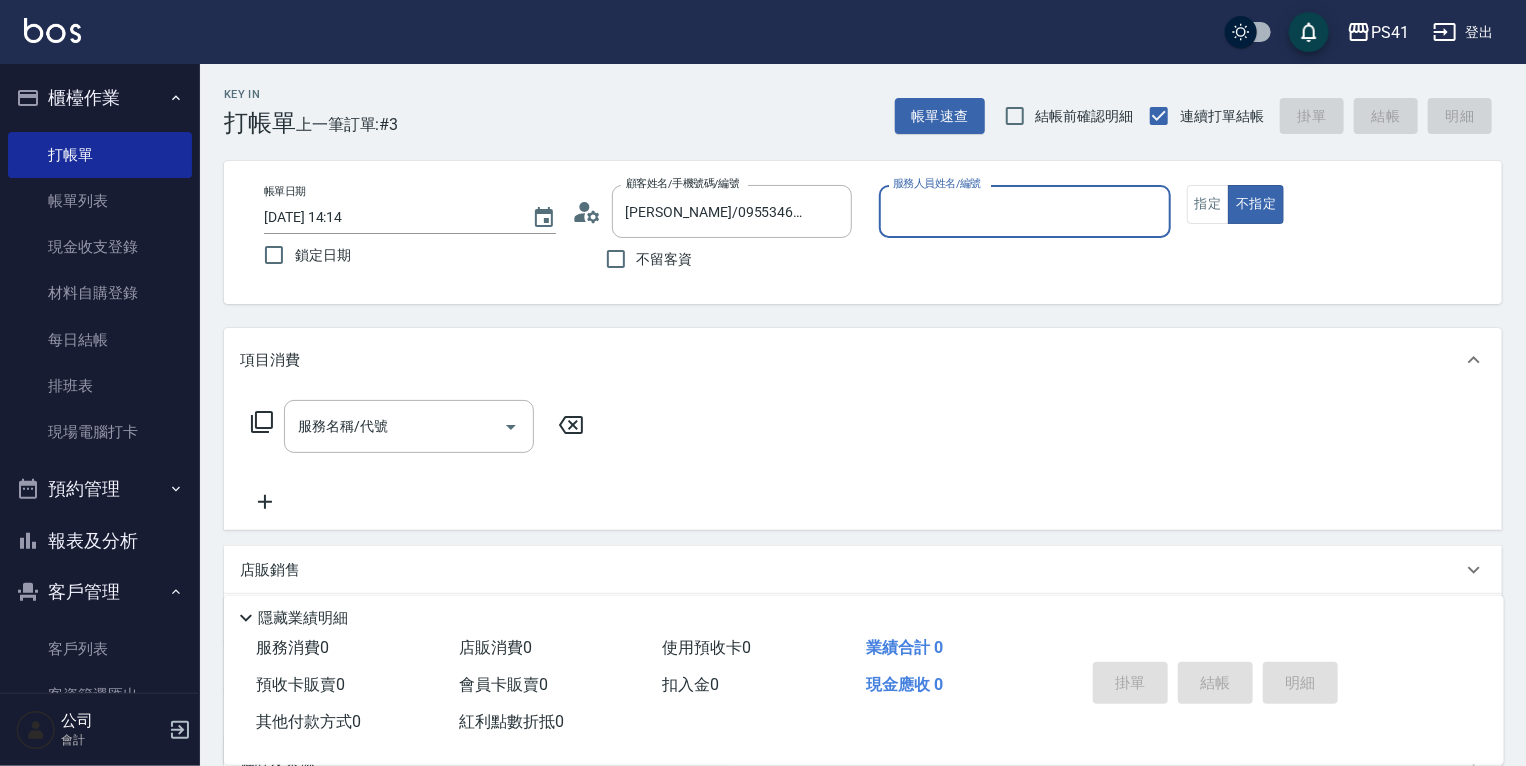 type on "[PERSON_NAME]/0963625537/3465" 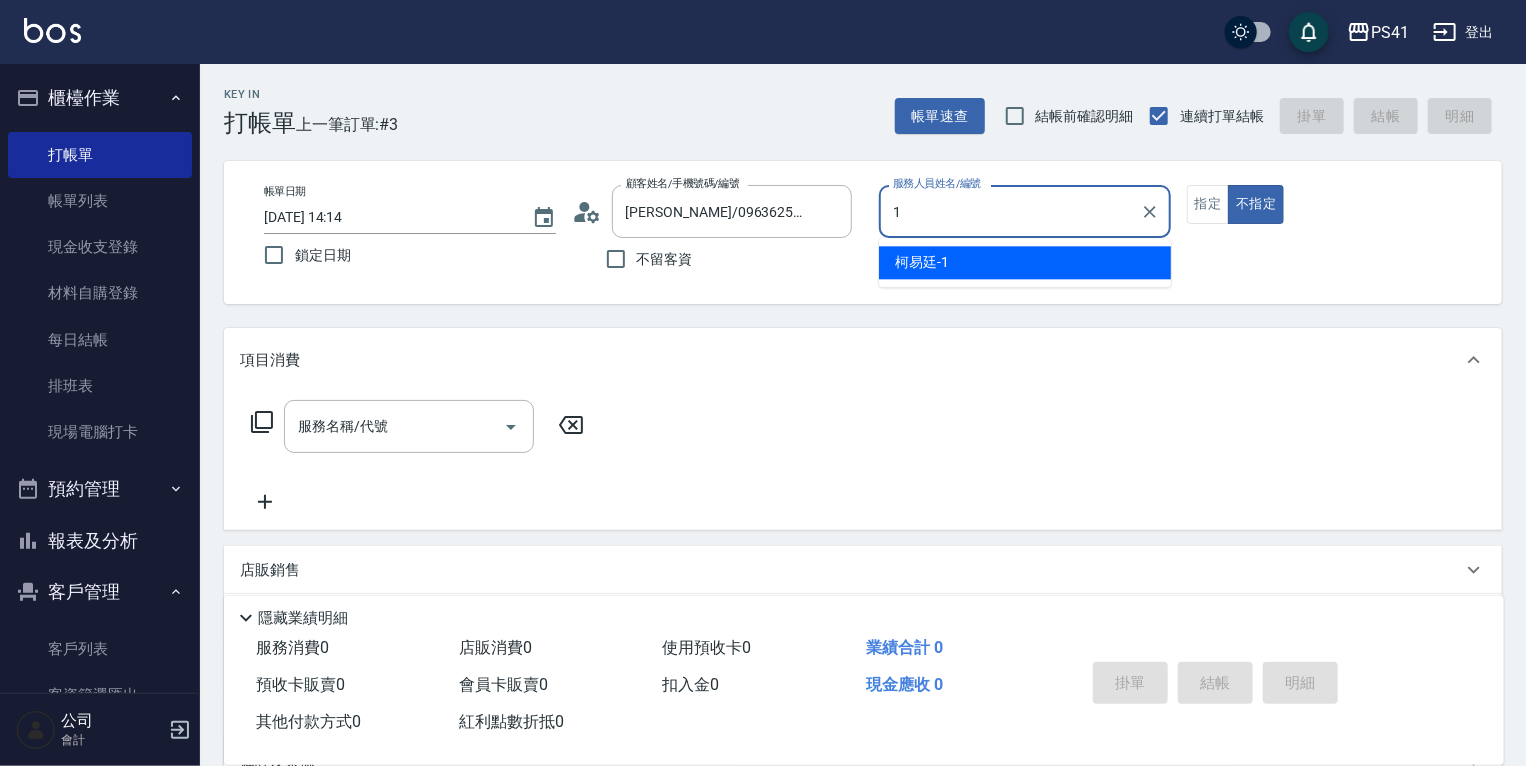 type on "柯易廷-1" 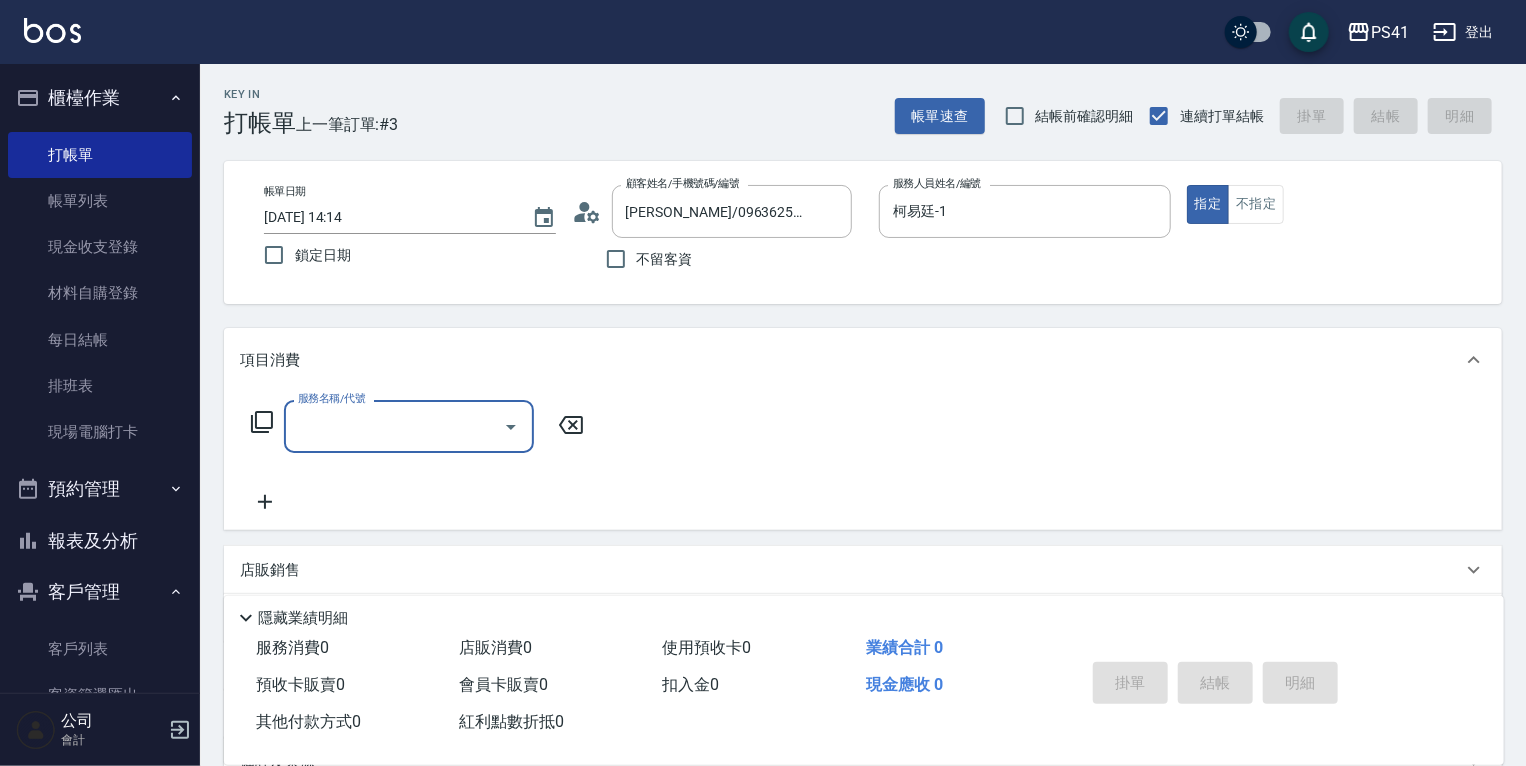 click on "服務名稱/代號" at bounding box center [394, 426] 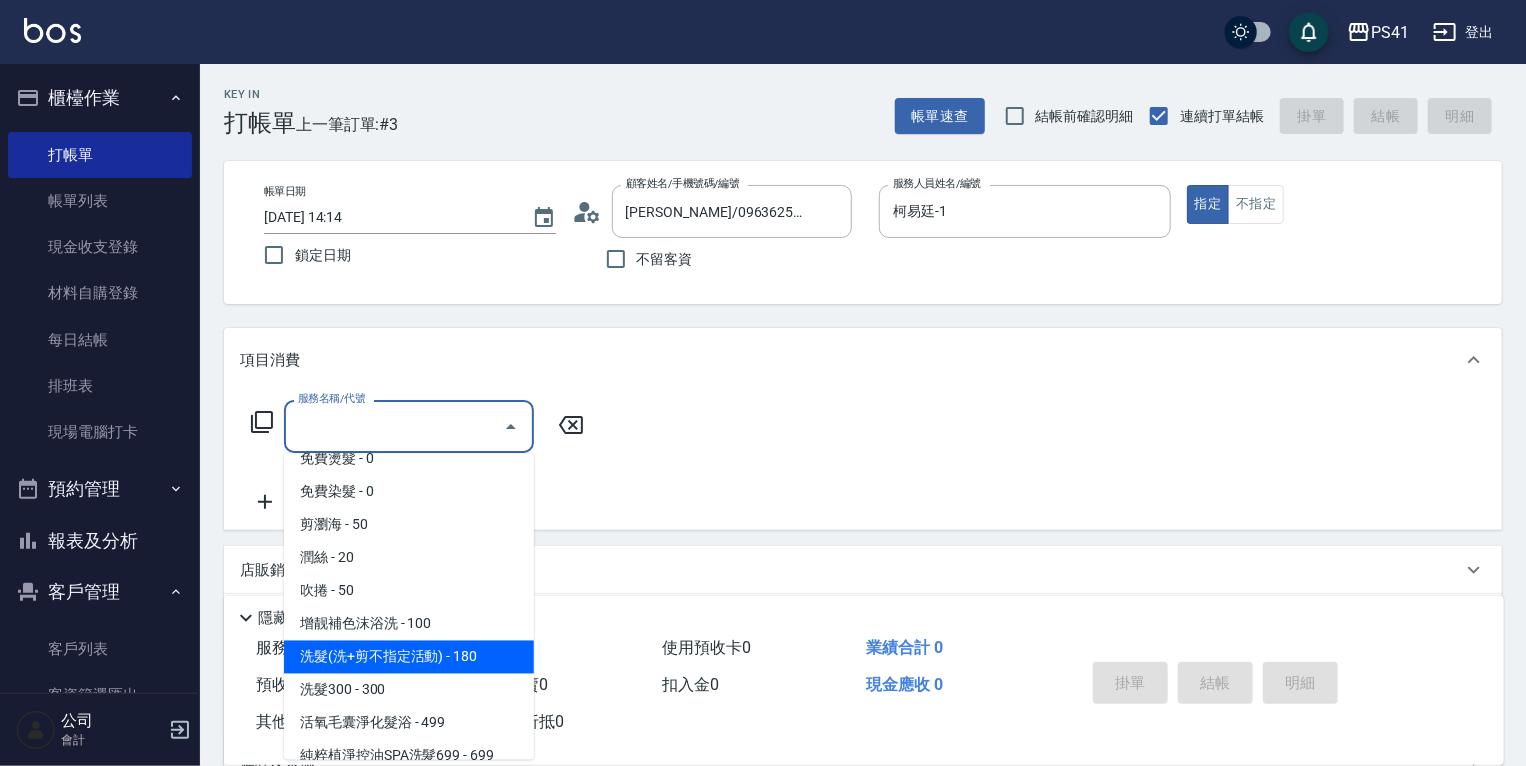 scroll, scrollTop: 80, scrollLeft: 0, axis: vertical 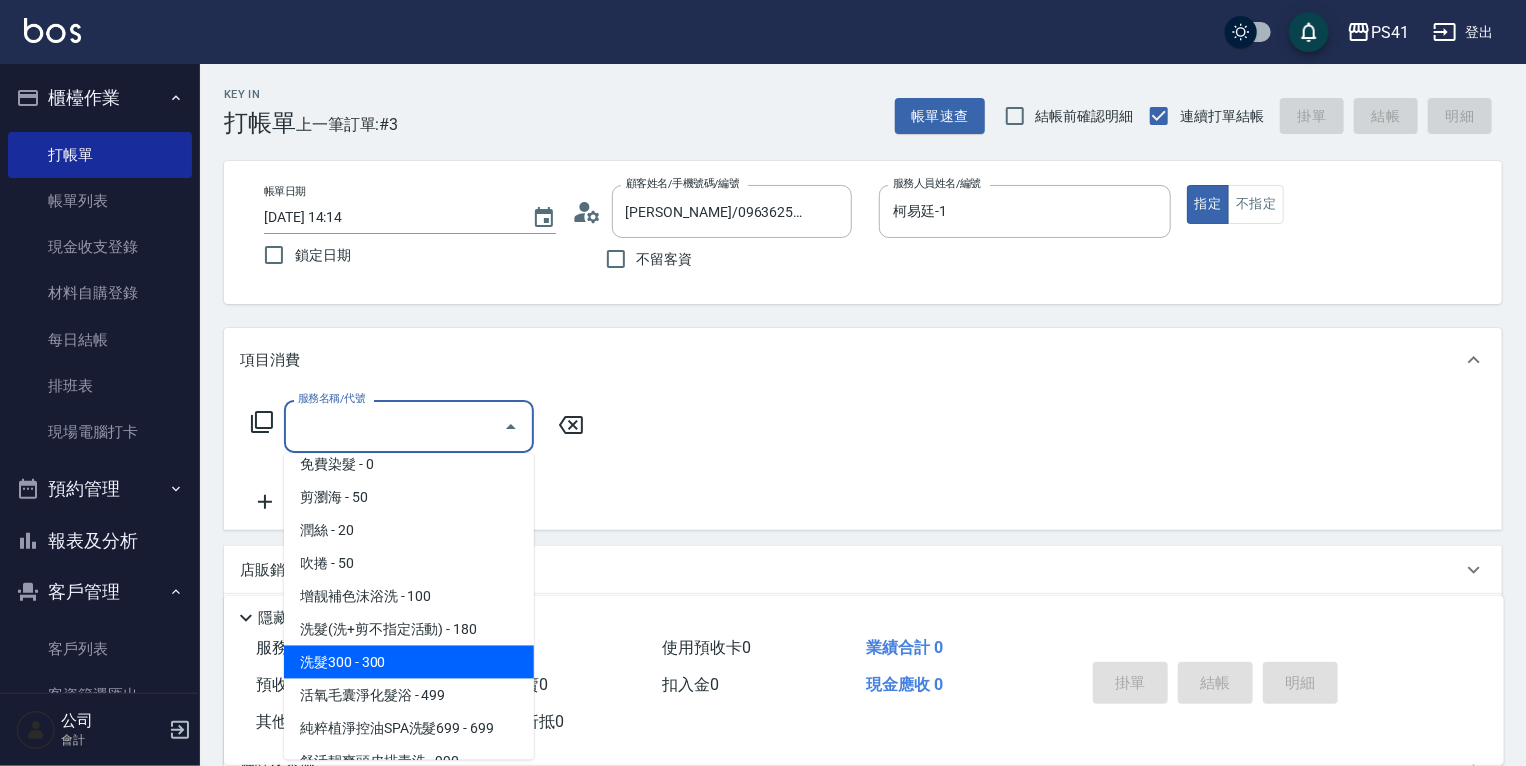 click on "洗髮300 - 300" at bounding box center (409, 662) 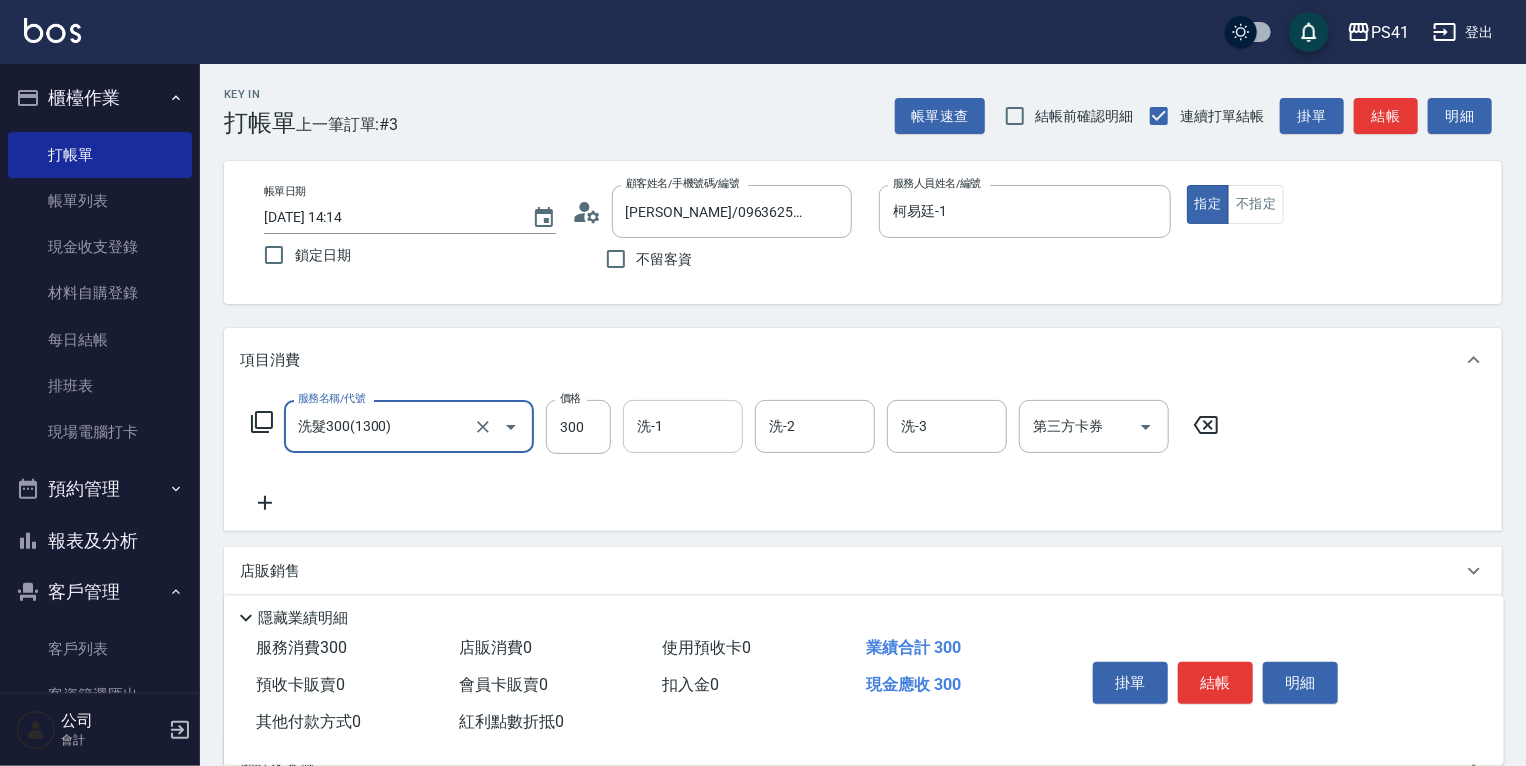 click on "洗-1" at bounding box center [683, 426] 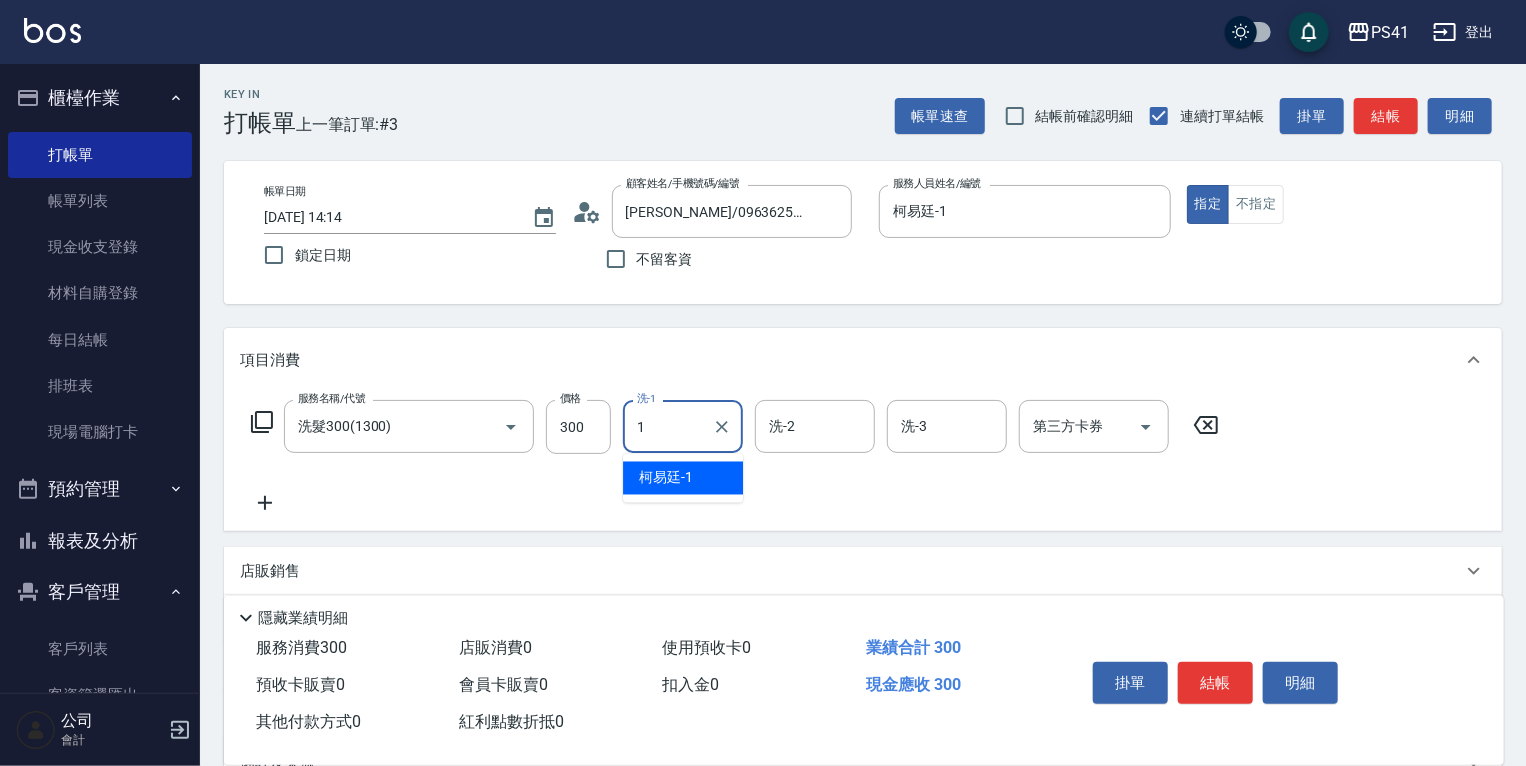 type on "柯易廷-1" 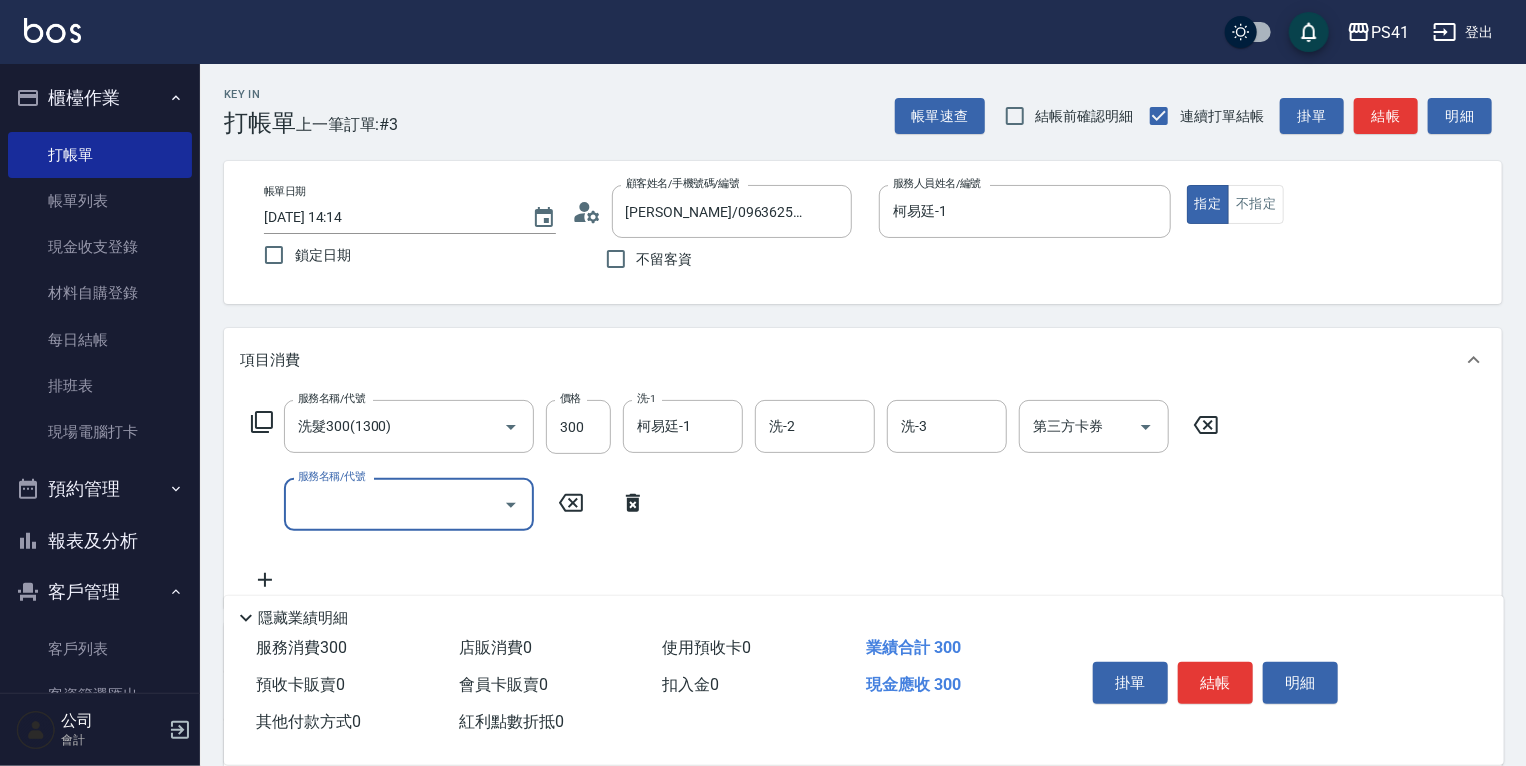 click on "服務名稱/代號" at bounding box center [394, 504] 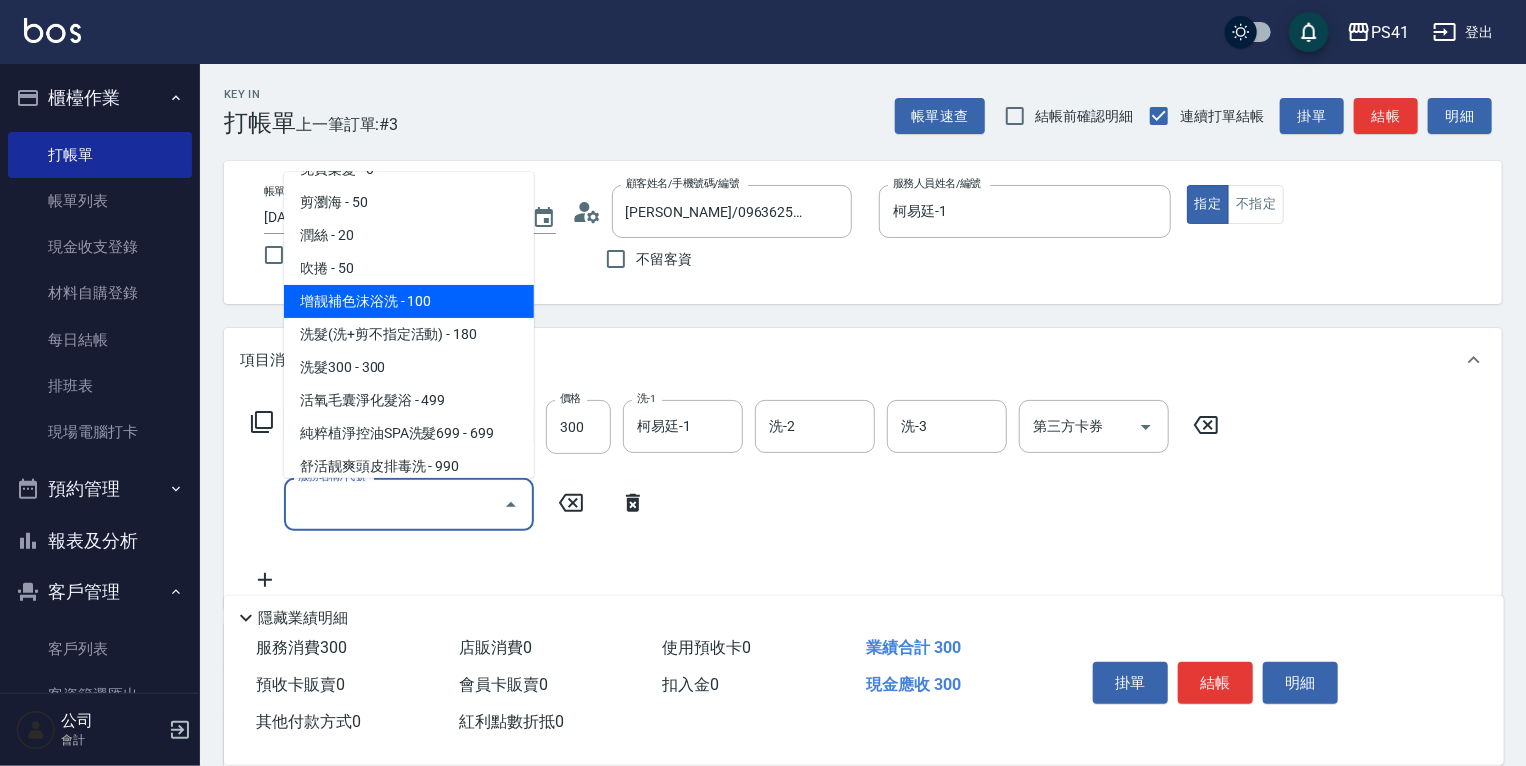 scroll, scrollTop: 240, scrollLeft: 0, axis: vertical 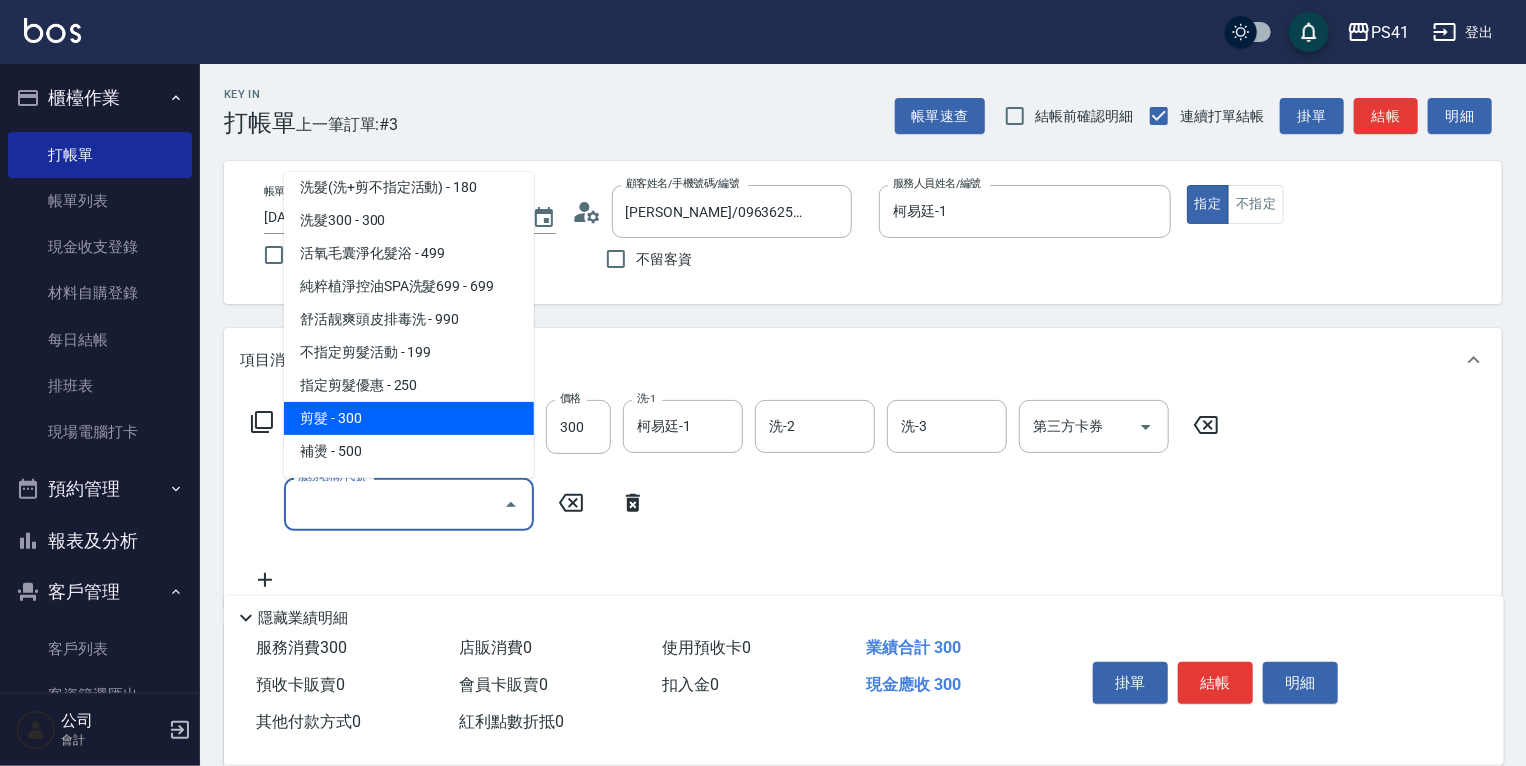 click on "剪髮 - 300" at bounding box center [409, 418] 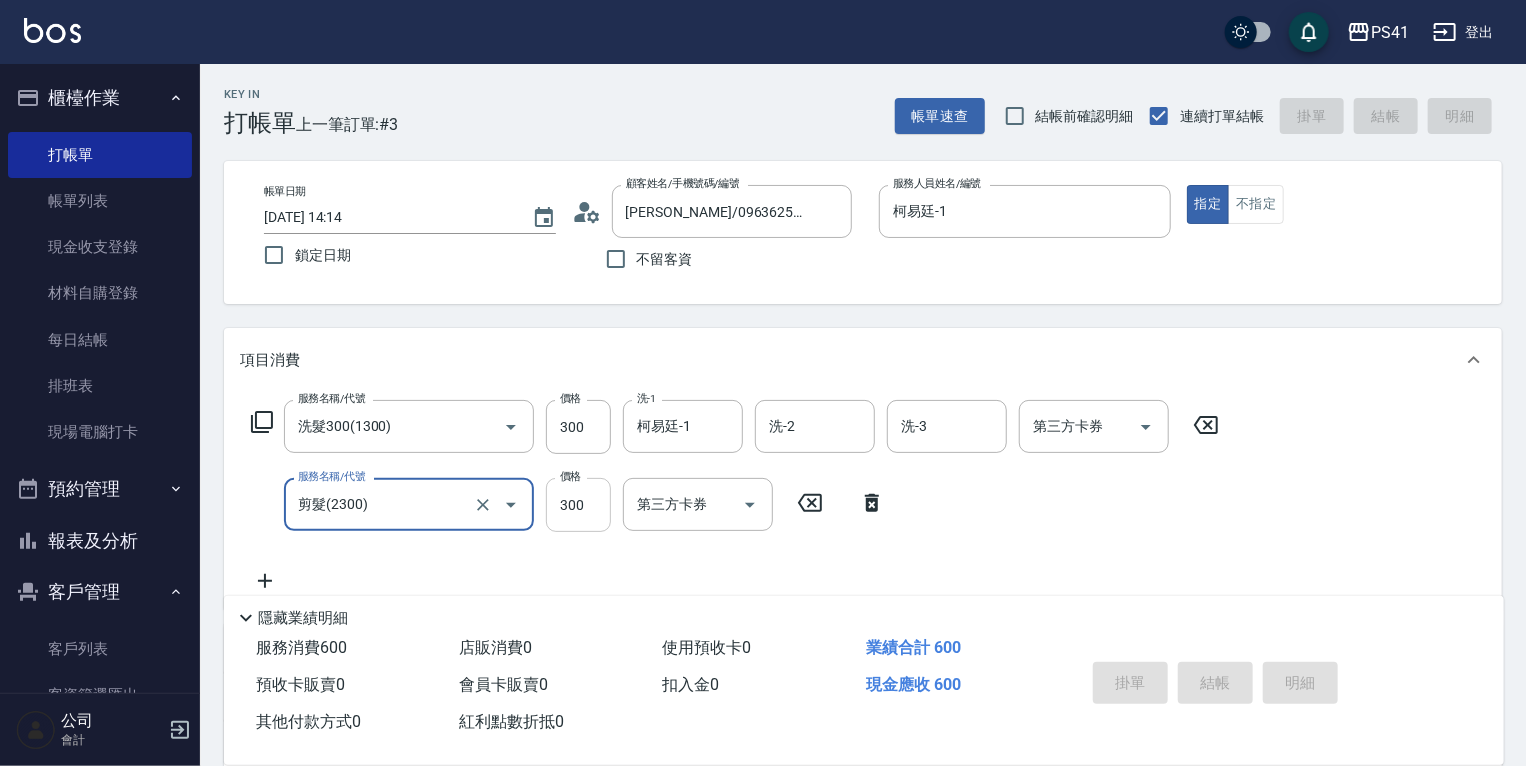 type on "[DATE] 14:15" 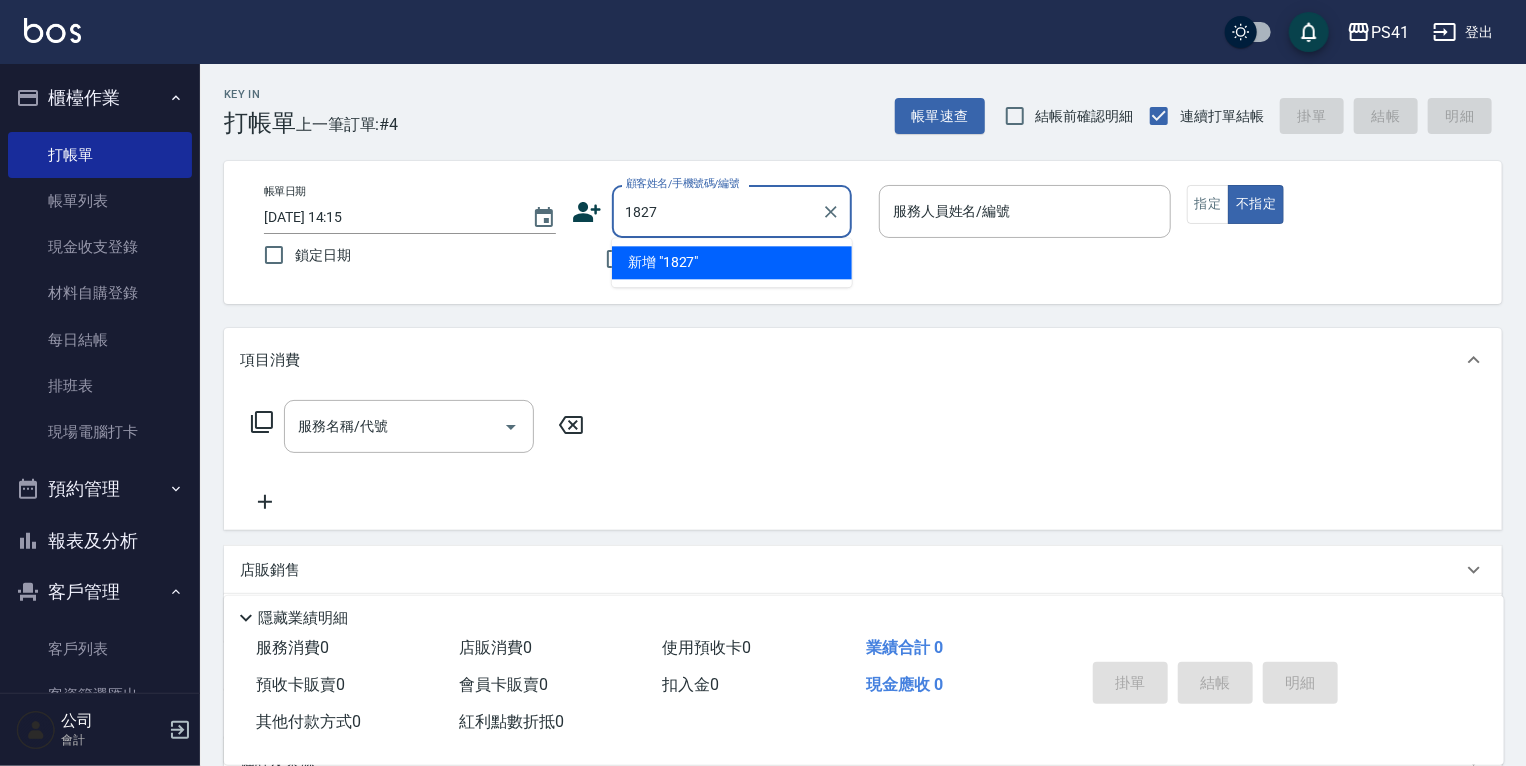 type on "1827" 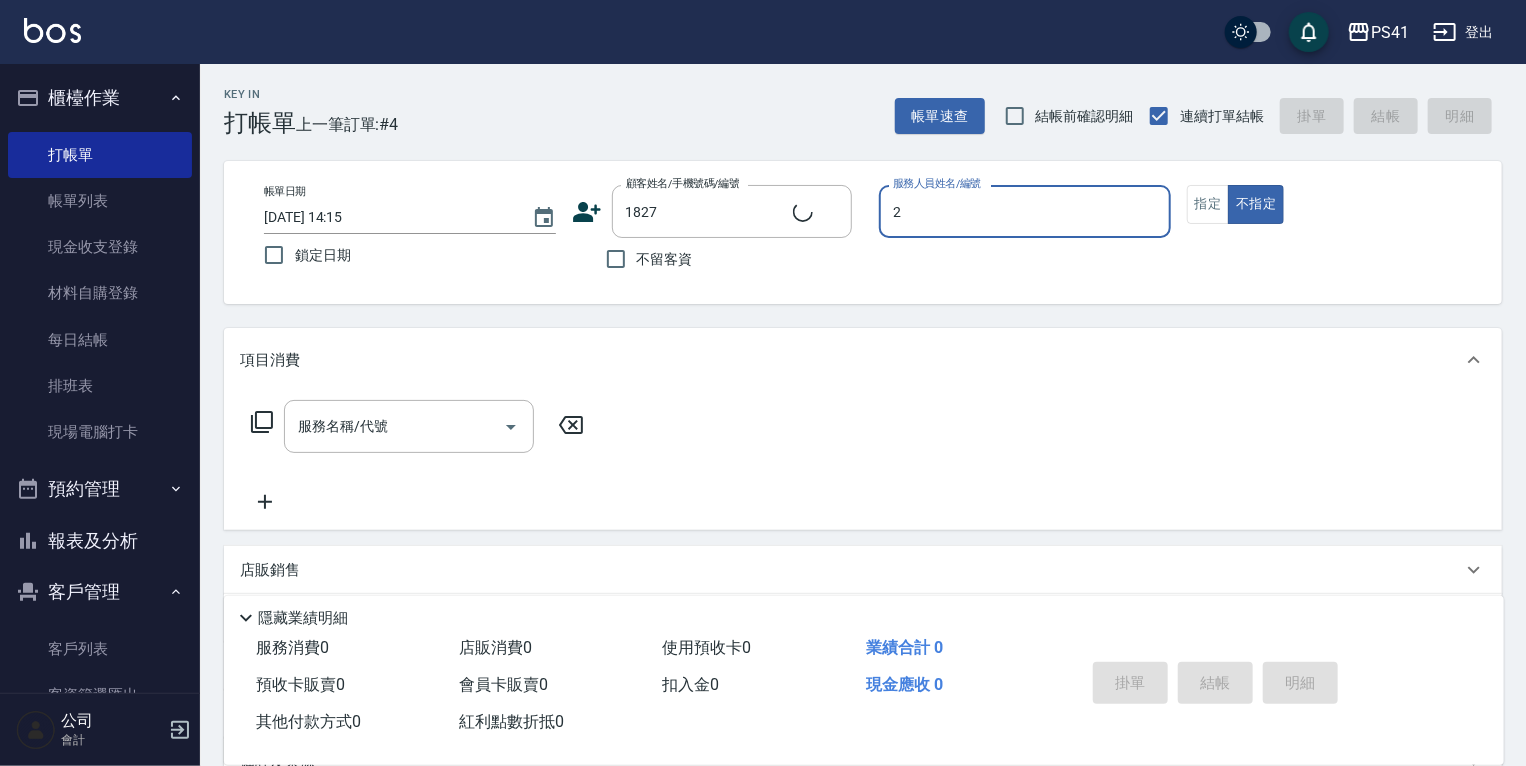 type on "[PERSON_NAME]/0985900061/1827" 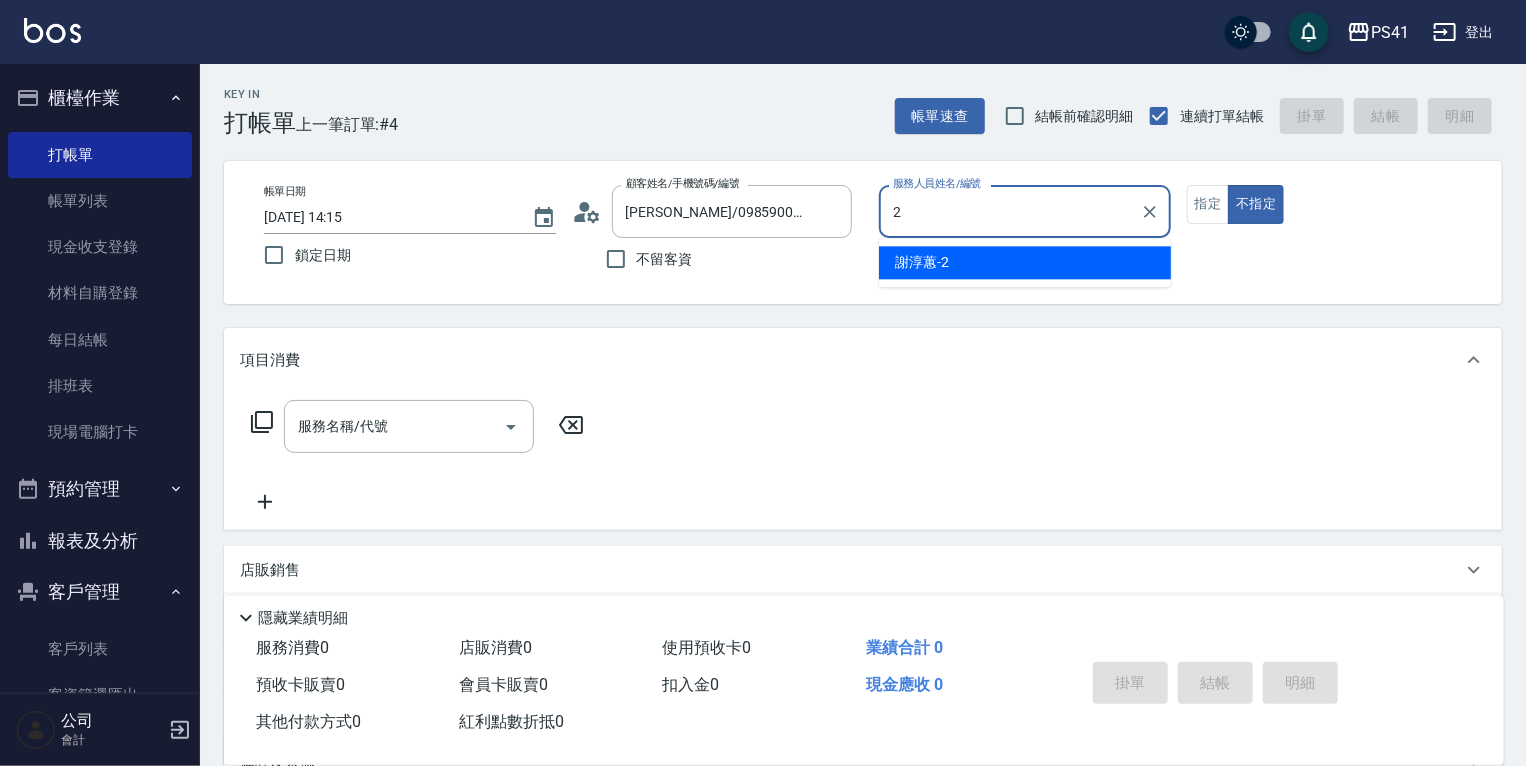 type on "謝淳蕙-2" 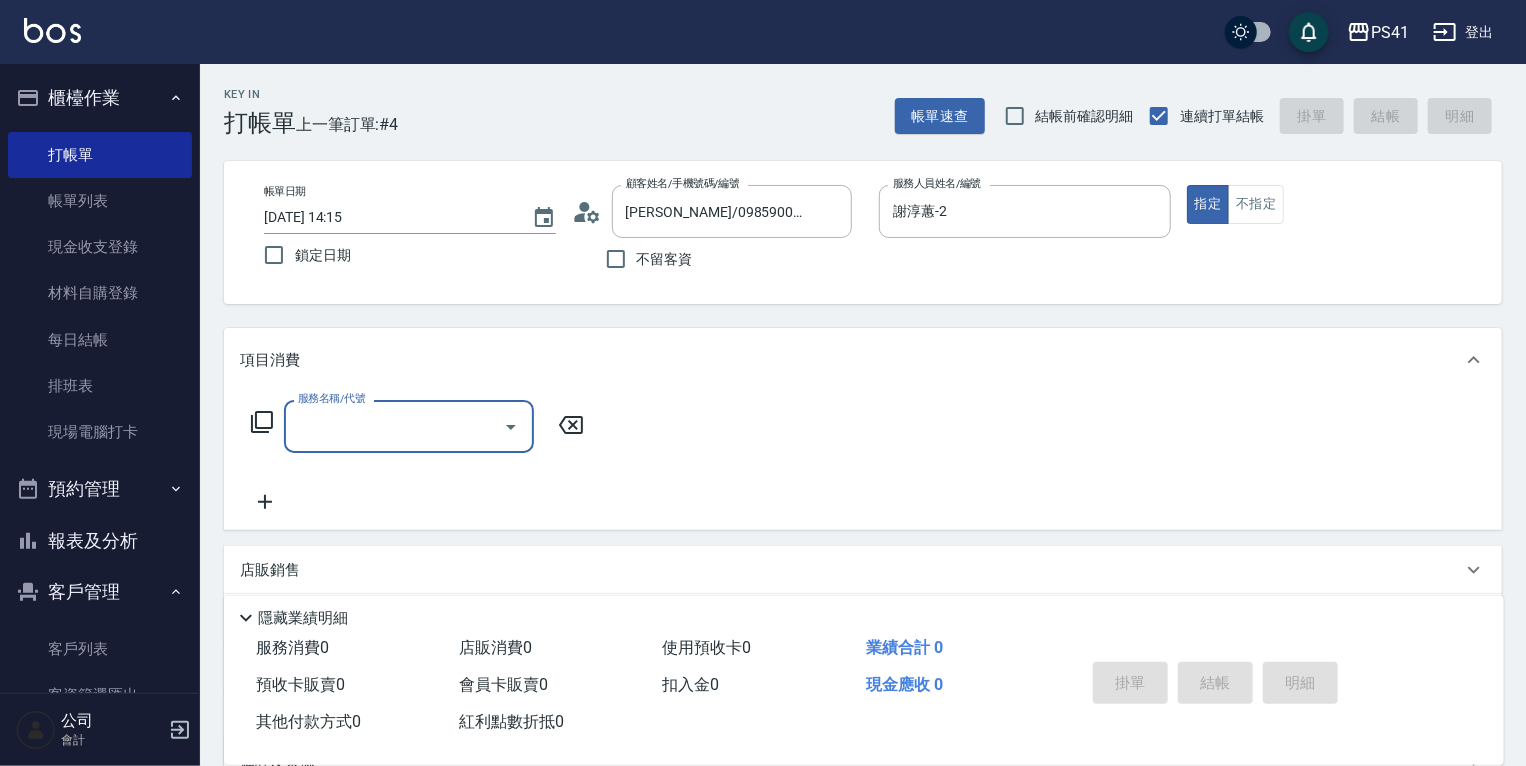 click on "服務名稱/代號" at bounding box center (394, 426) 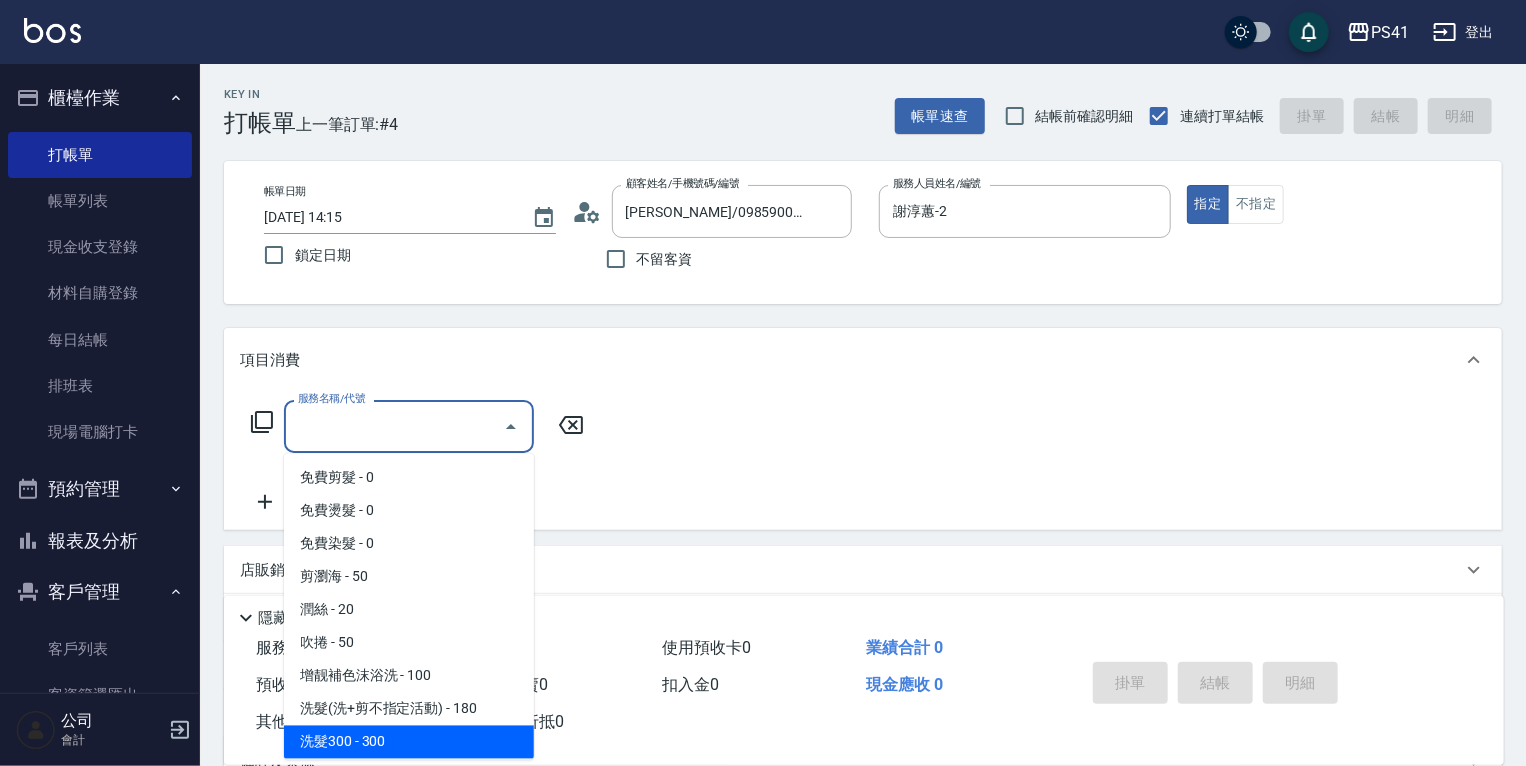 click on "洗髮300 - 300" at bounding box center [409, 742] 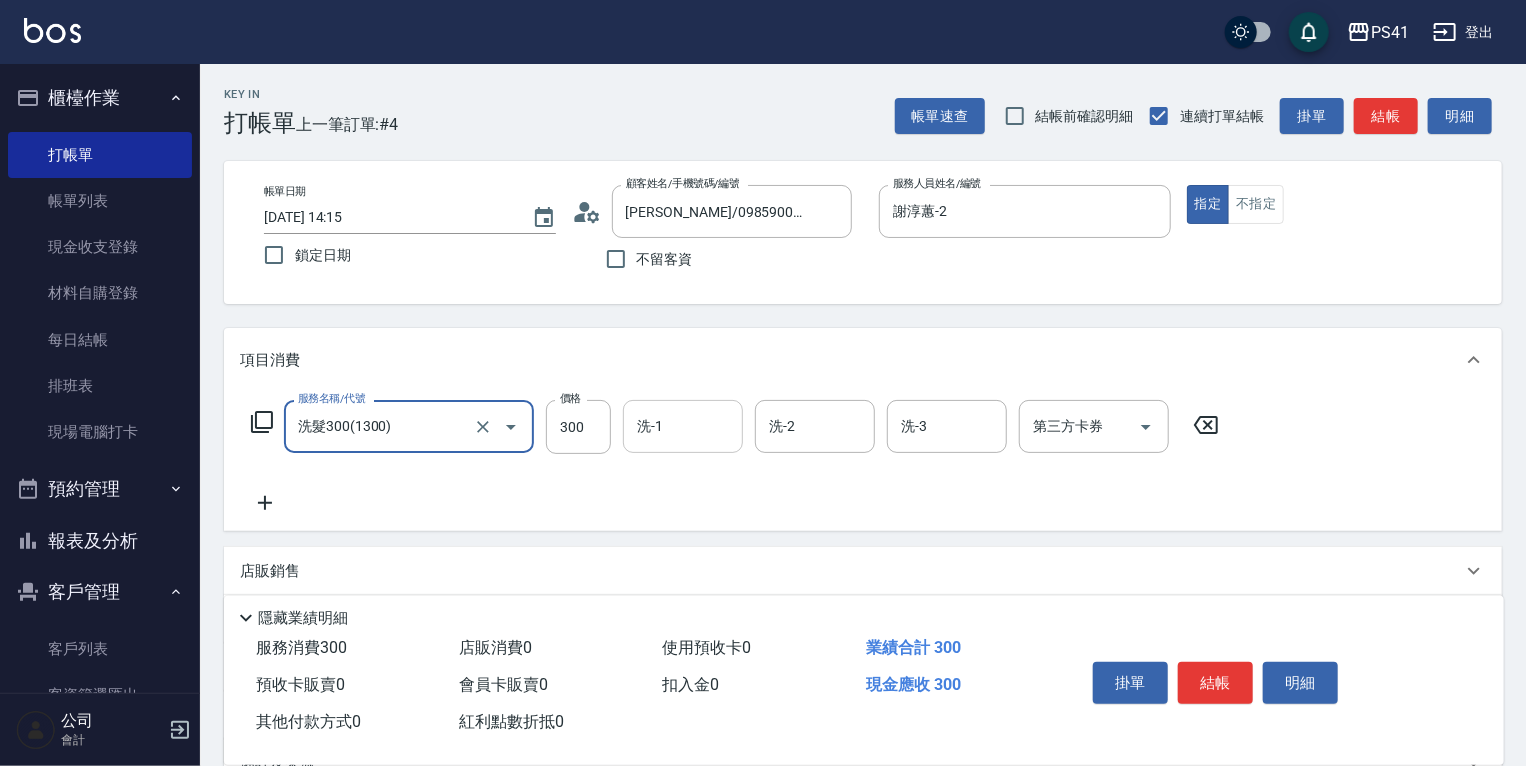 click on "洗-1" at bounding box center (683, 426) 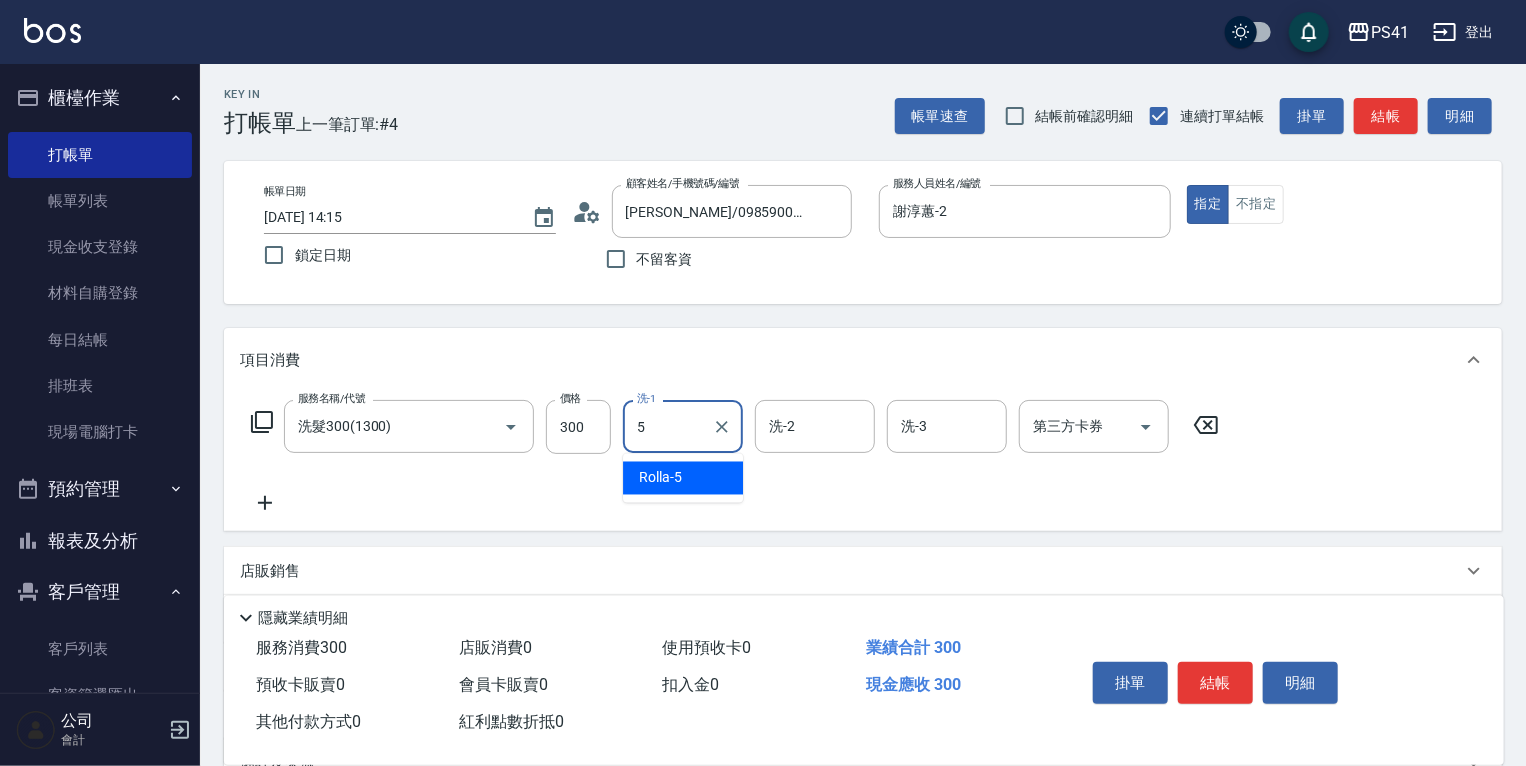 type on "Rolla-5" 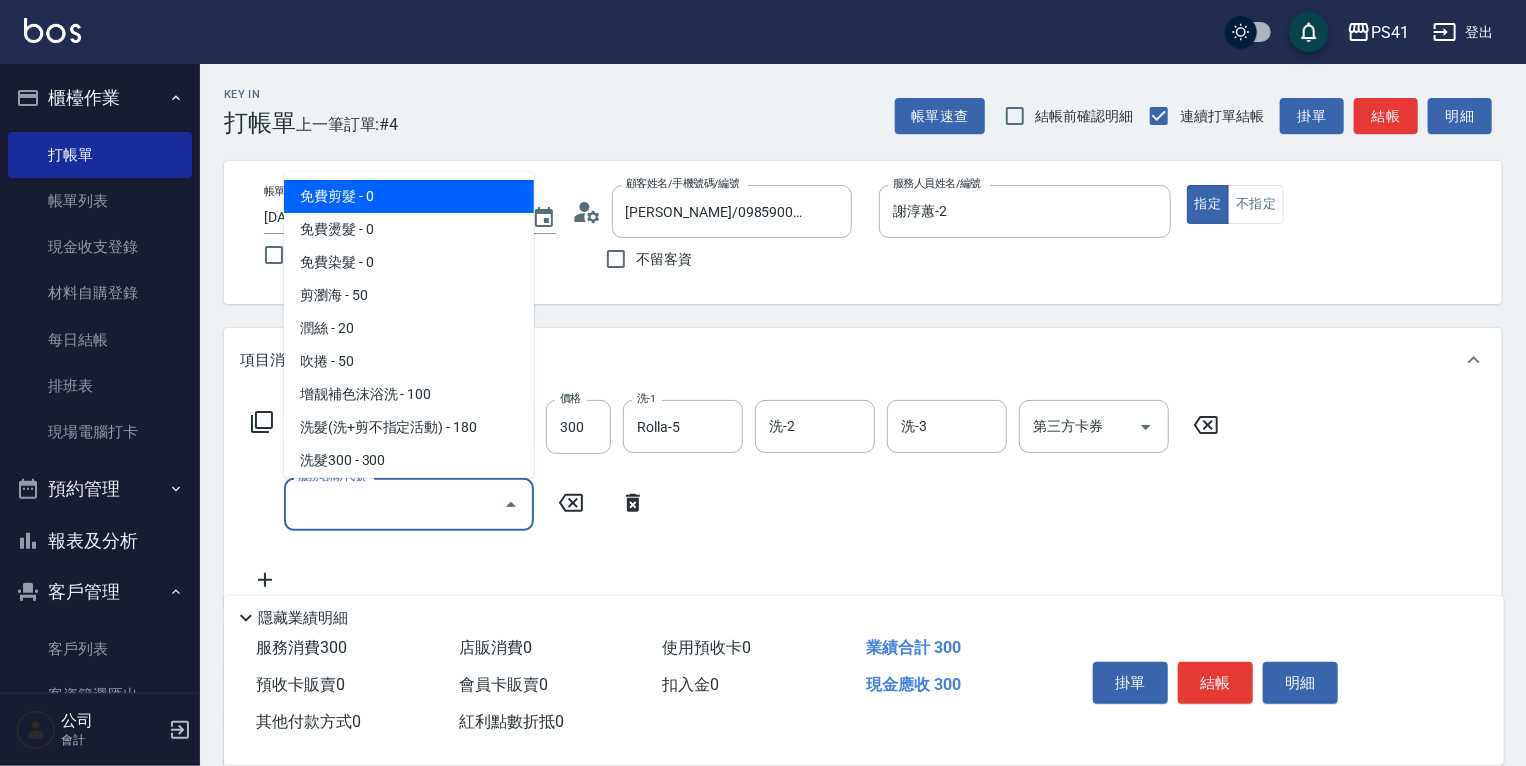 click on "服務名稱/代號" at bounding box center (394, 504) 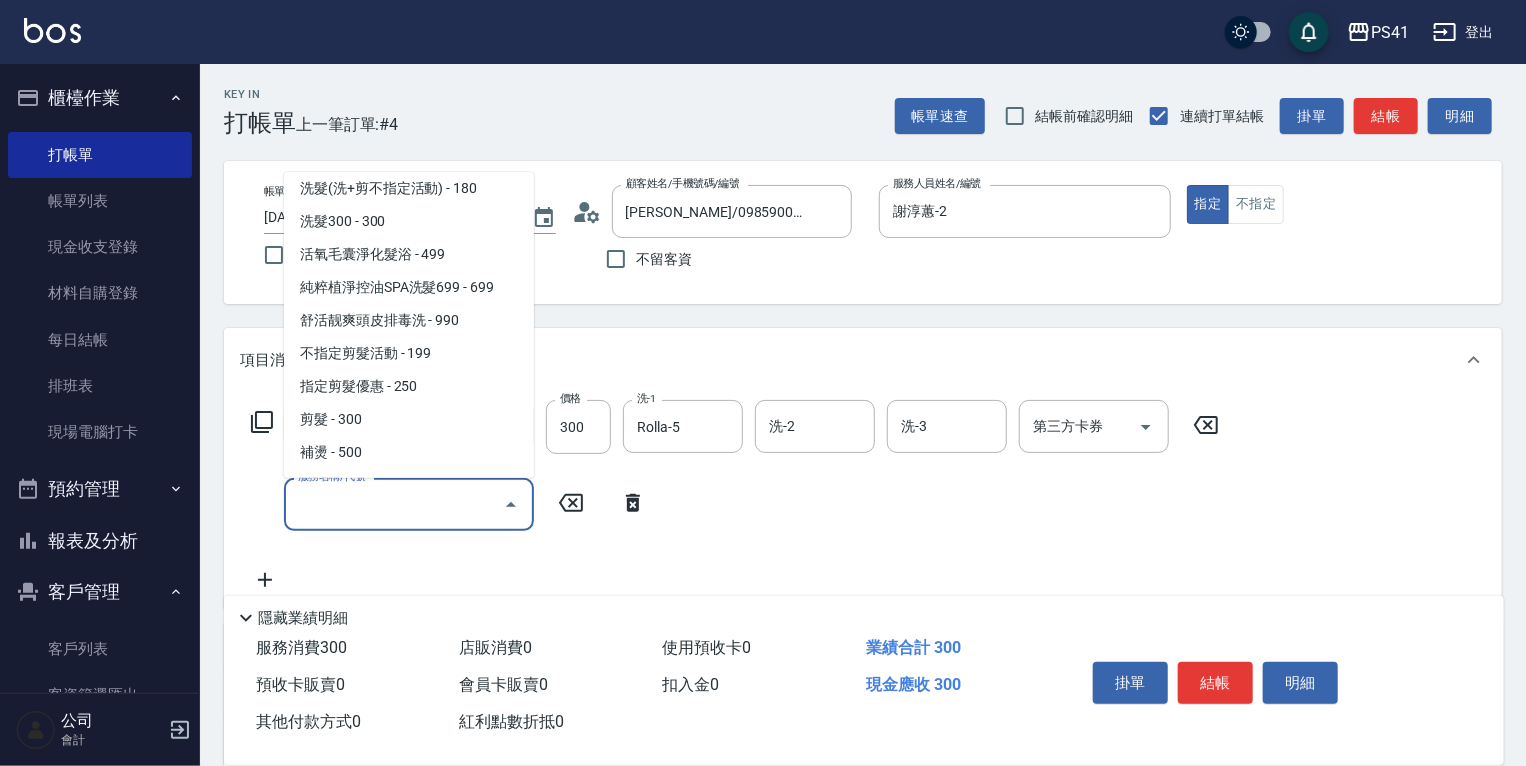scroll, scrollTop: 240, scrollLeft: 0, axis: vertical 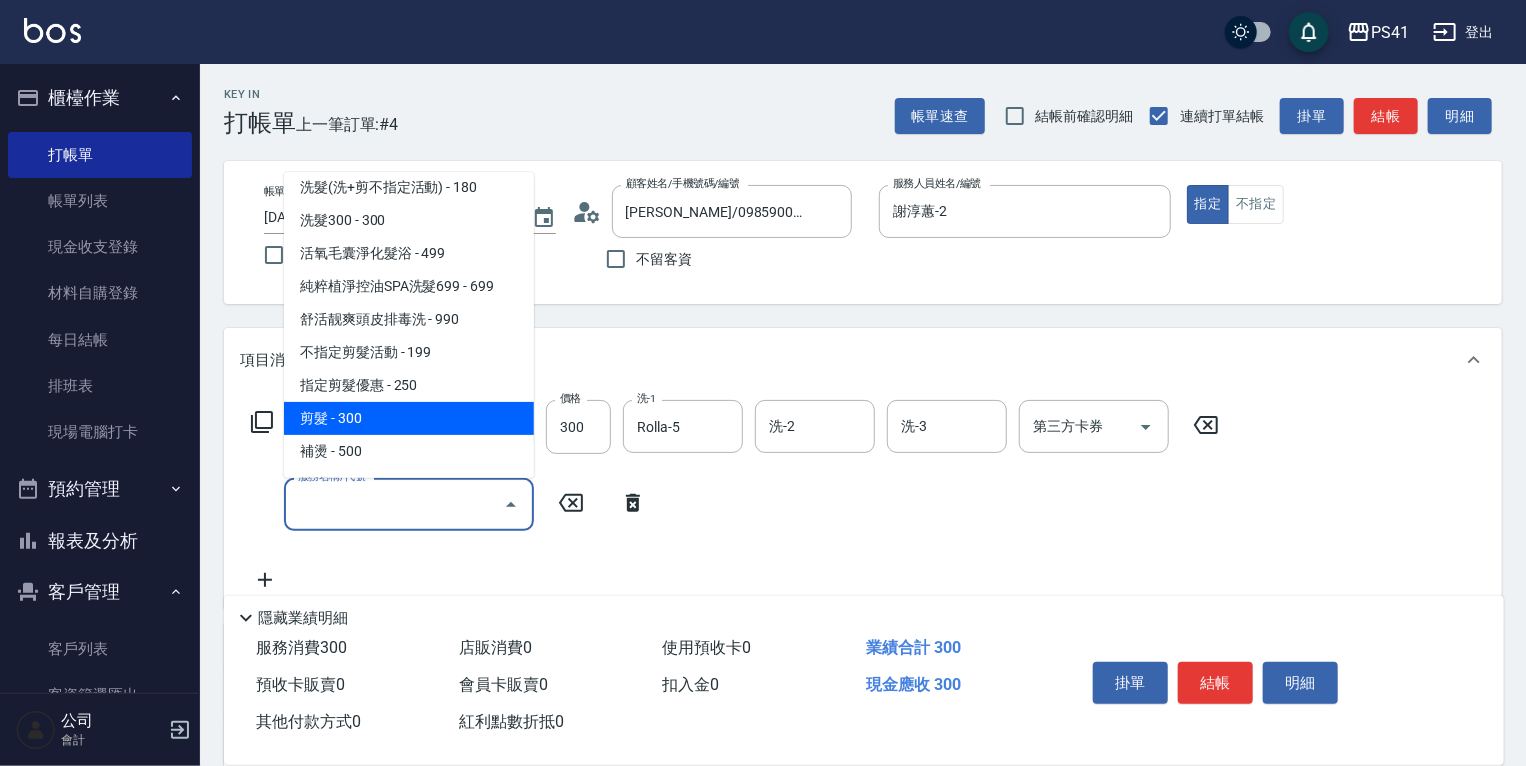 click on "剪髮 - 300" at bounding box center [409, 418] 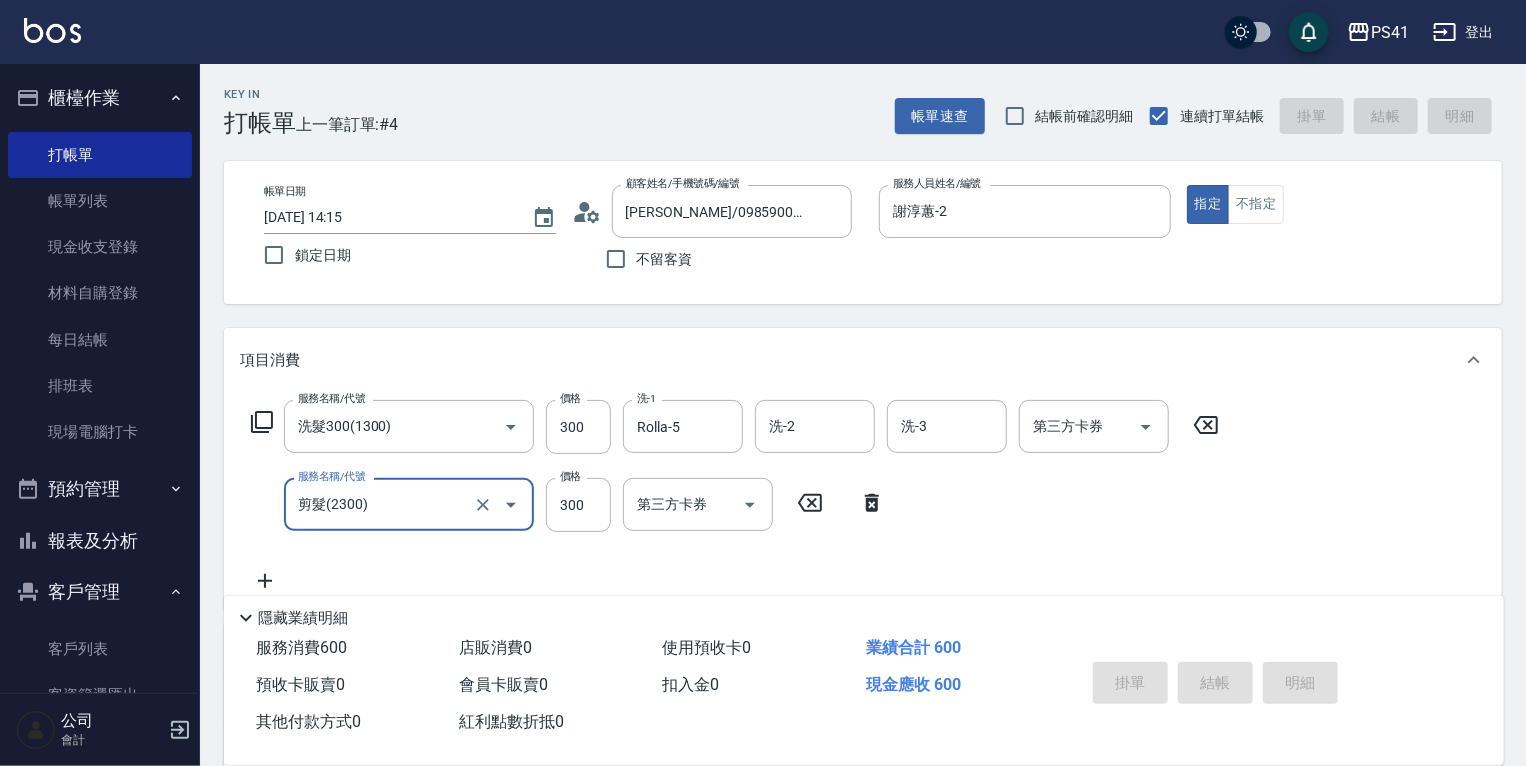 type 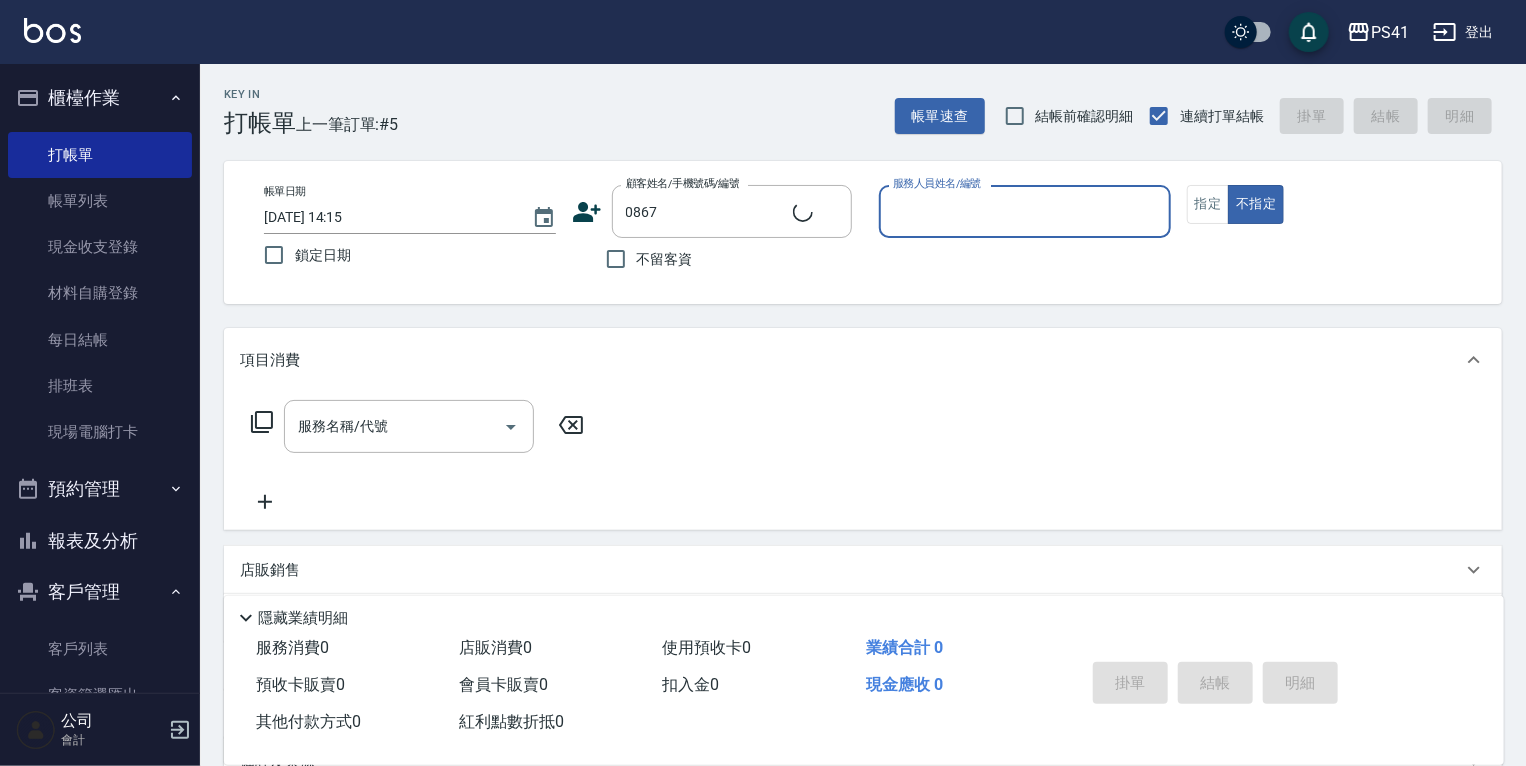 type on "[PERSON_NAME]/0930750484/0867" 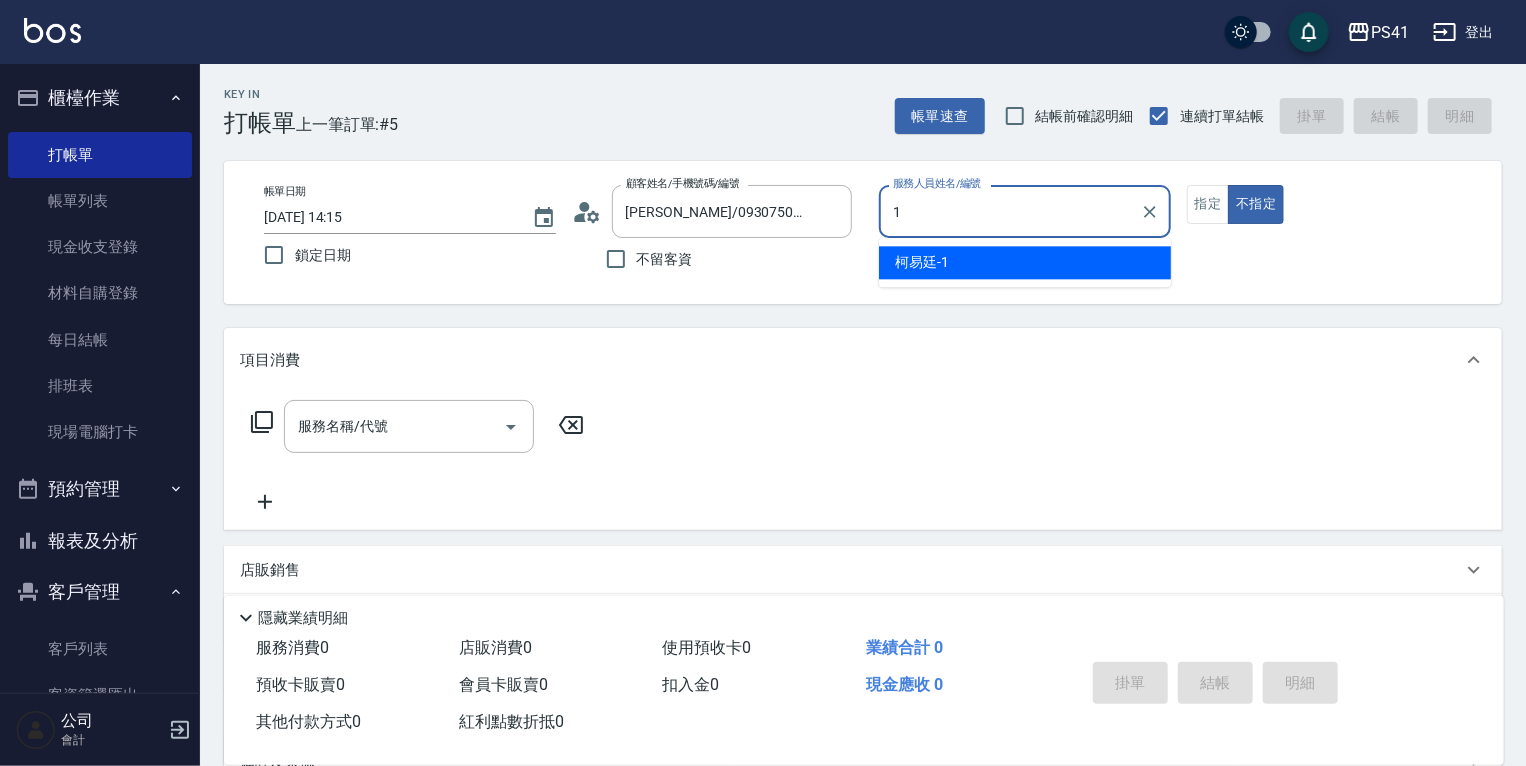 type on "柯易廷-1" 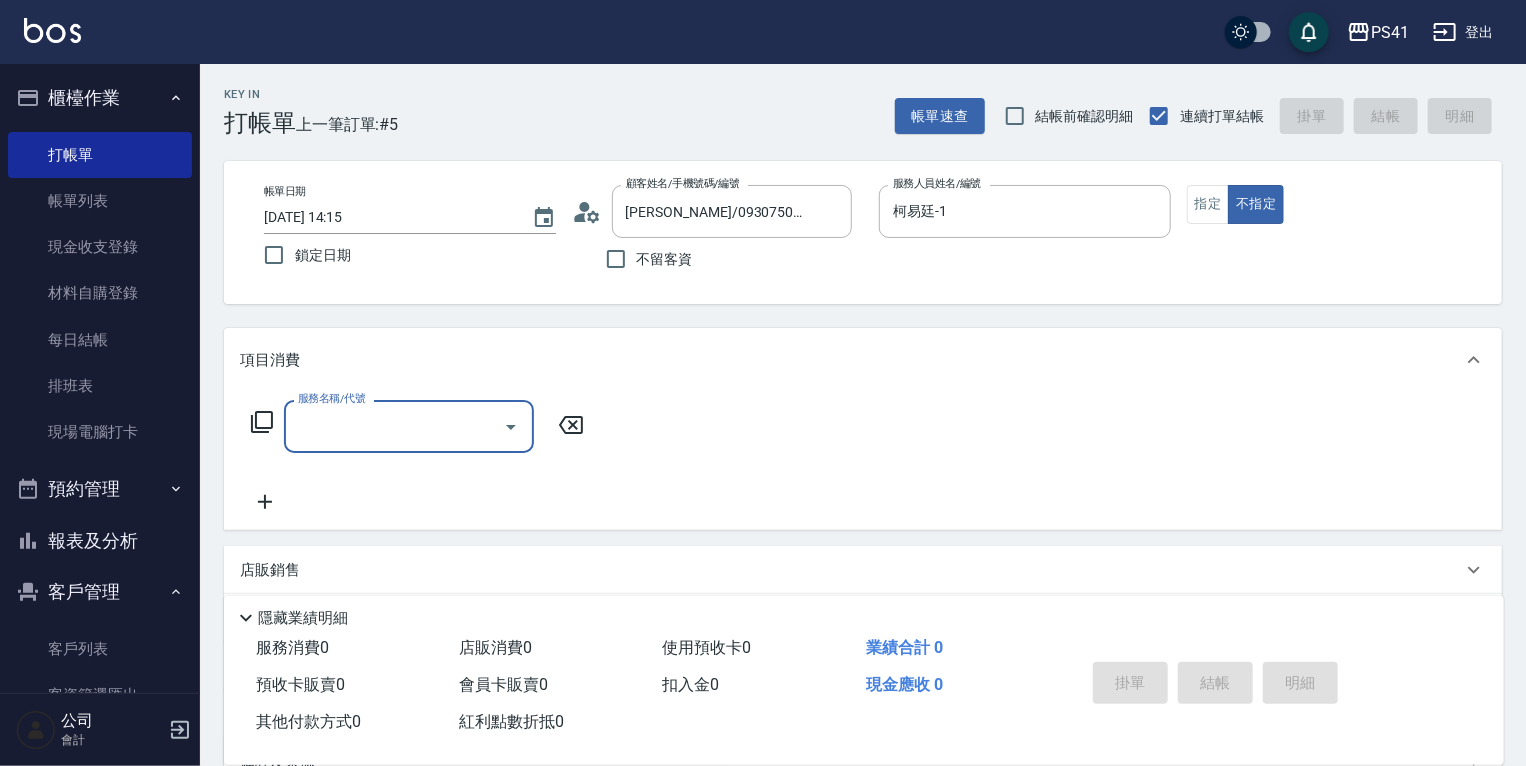 click on "服務名稱/代號" at bounding box center [409, 426] 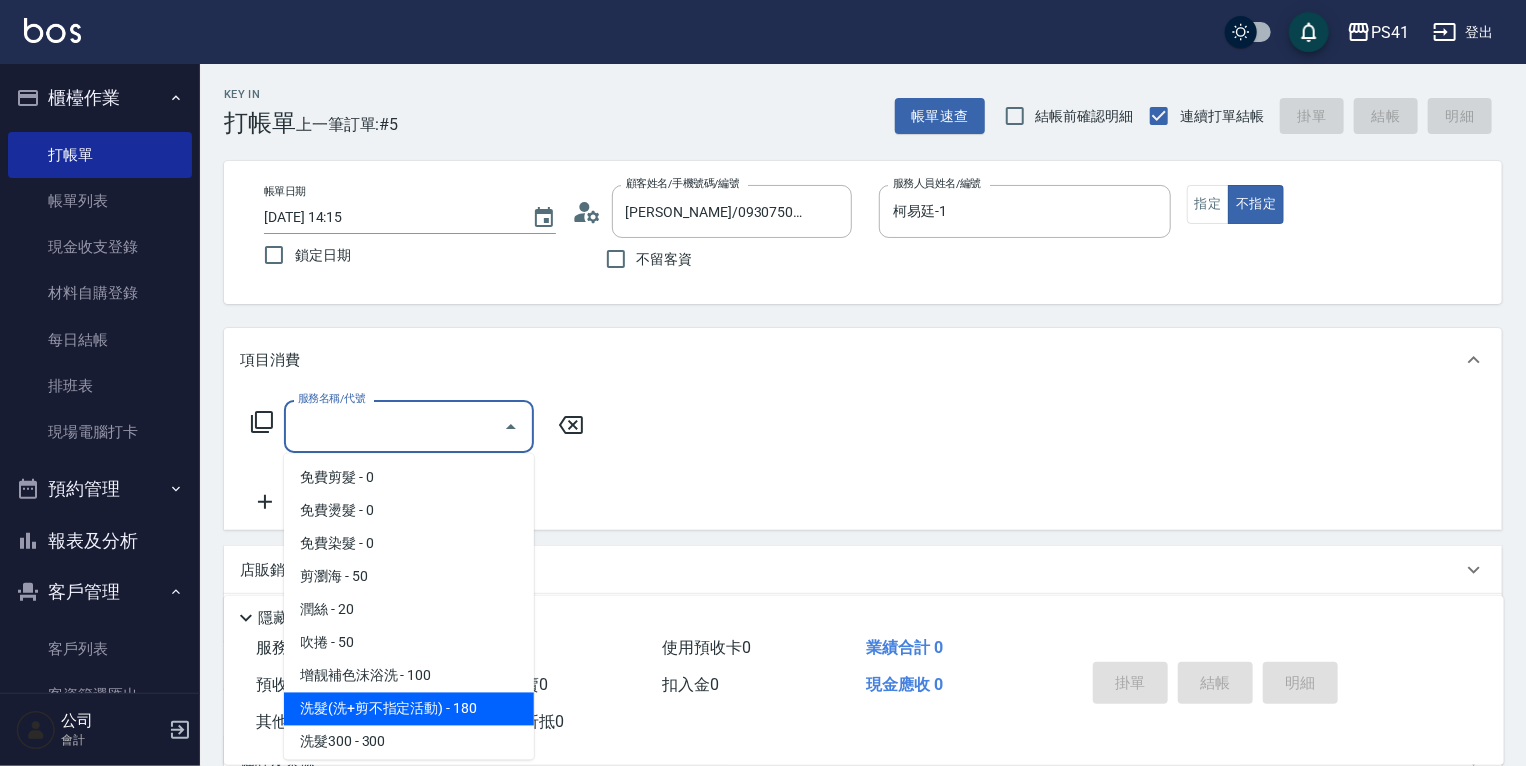click on "洗髮(洗+剪不指定活動) - 180" at bounding box center [409, 709] 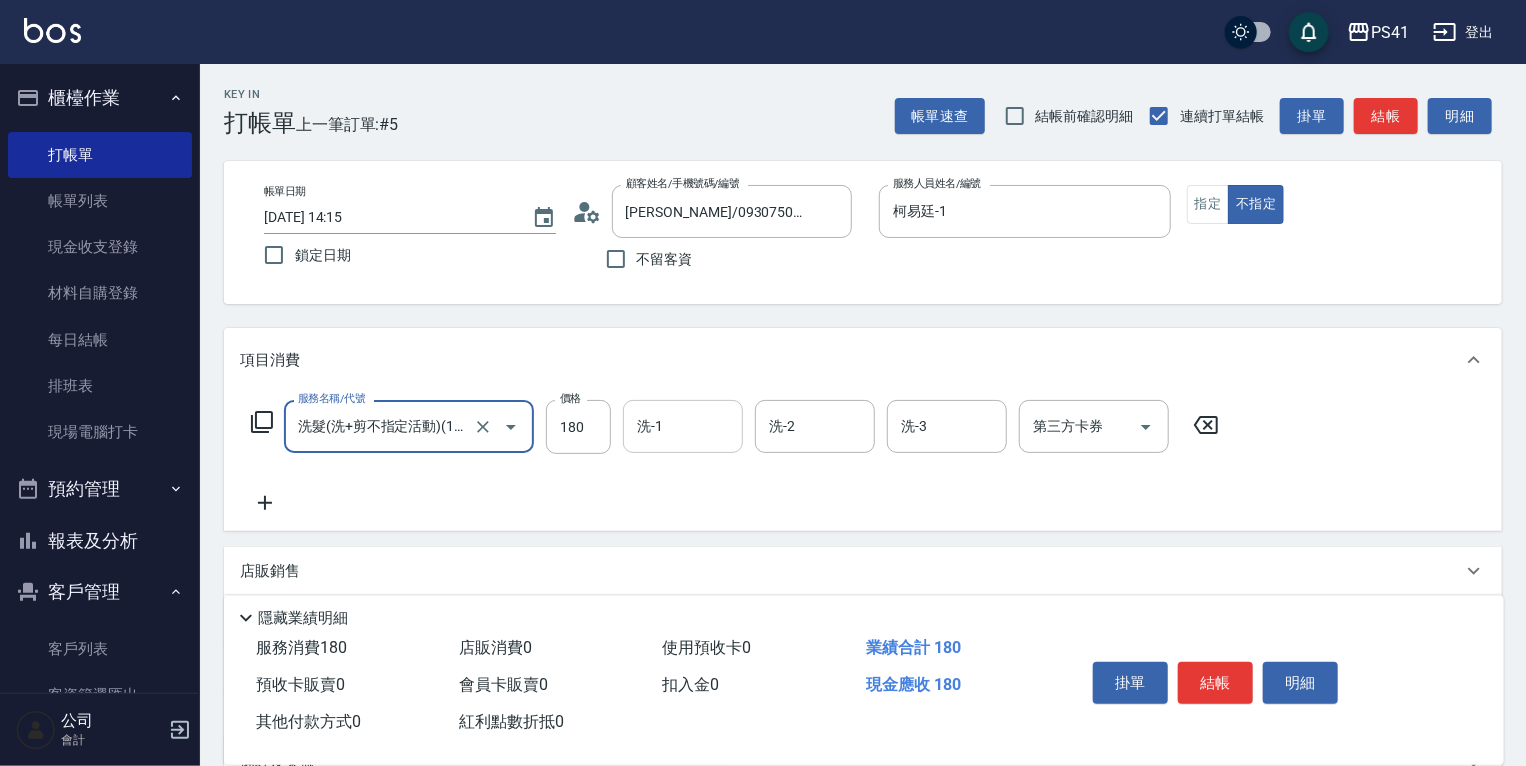 click on "洗-1" at bounding box center [683, 426] 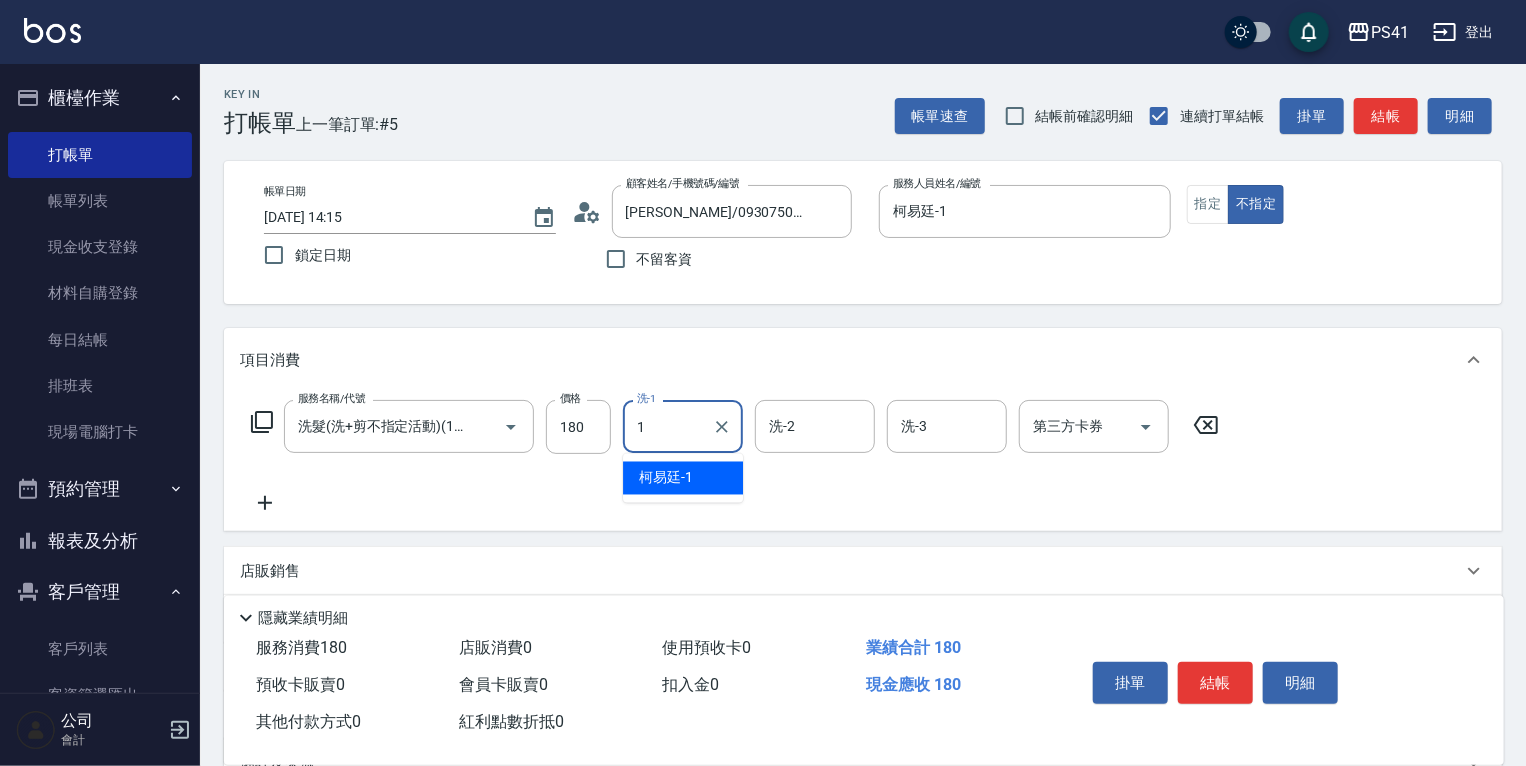 type on "柯易廷-1" 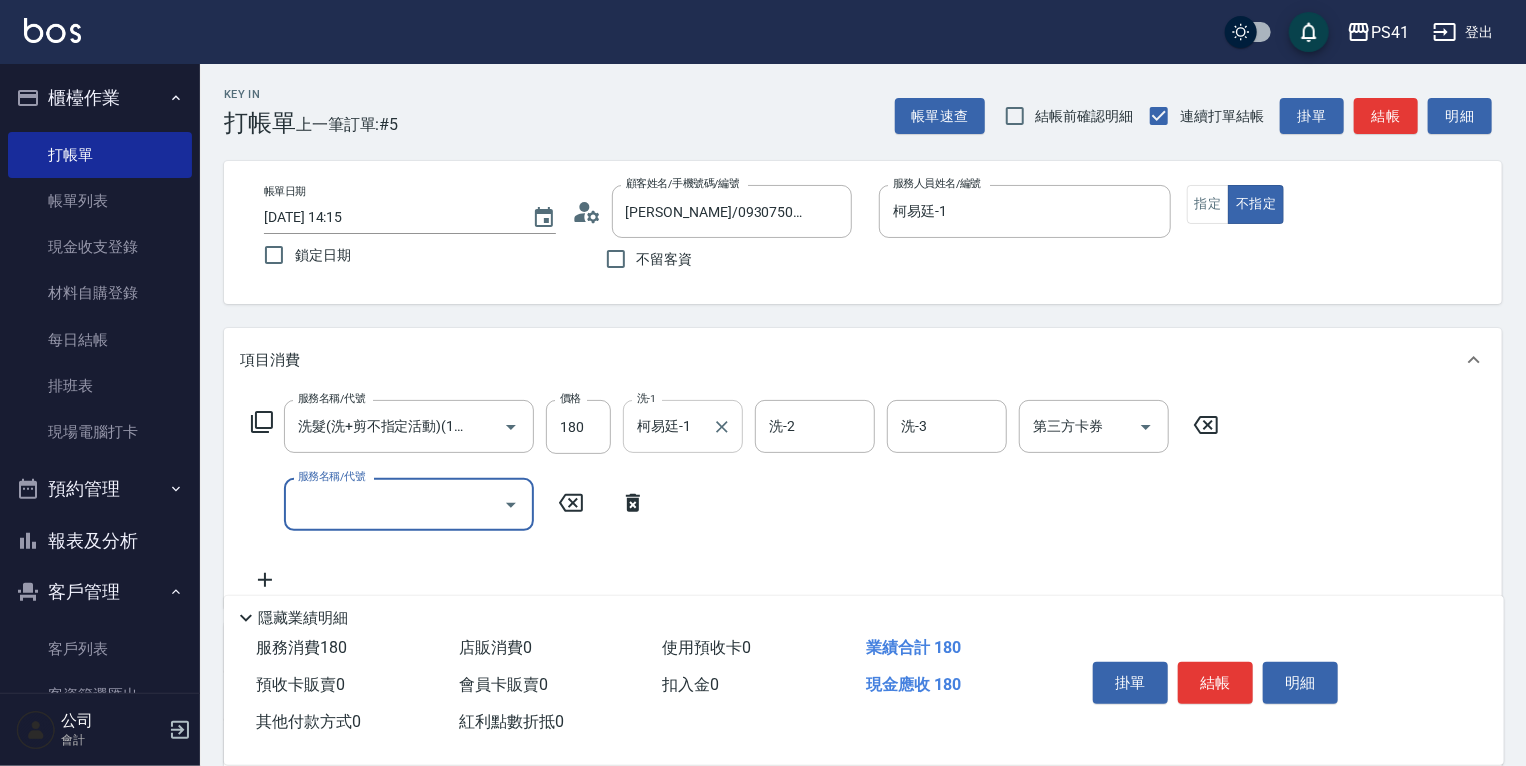 scroll, scrollTop: 0, scrollLeft: 0, axis: both 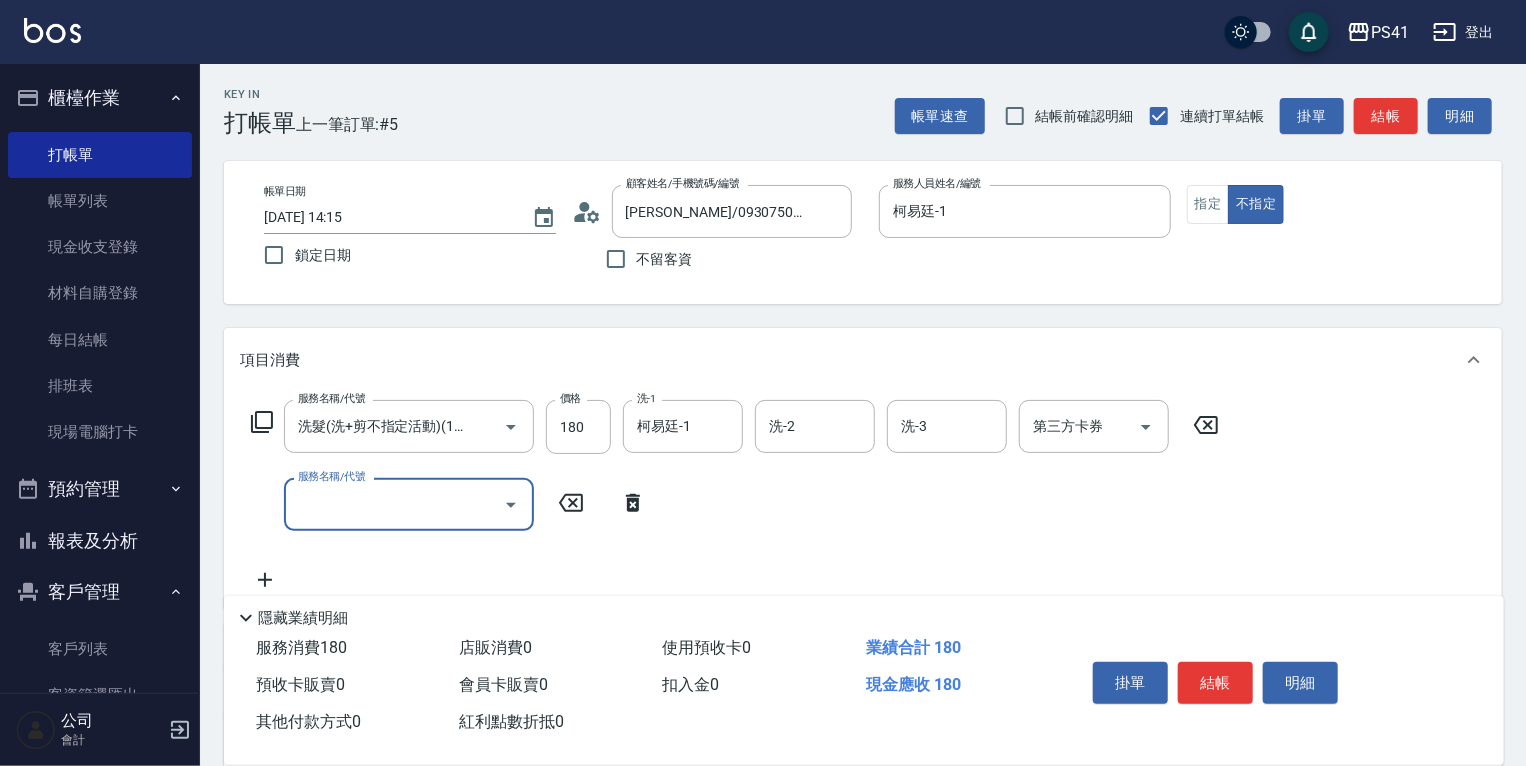 click on "服務名稱/代號" at bounding box center (394, 504) 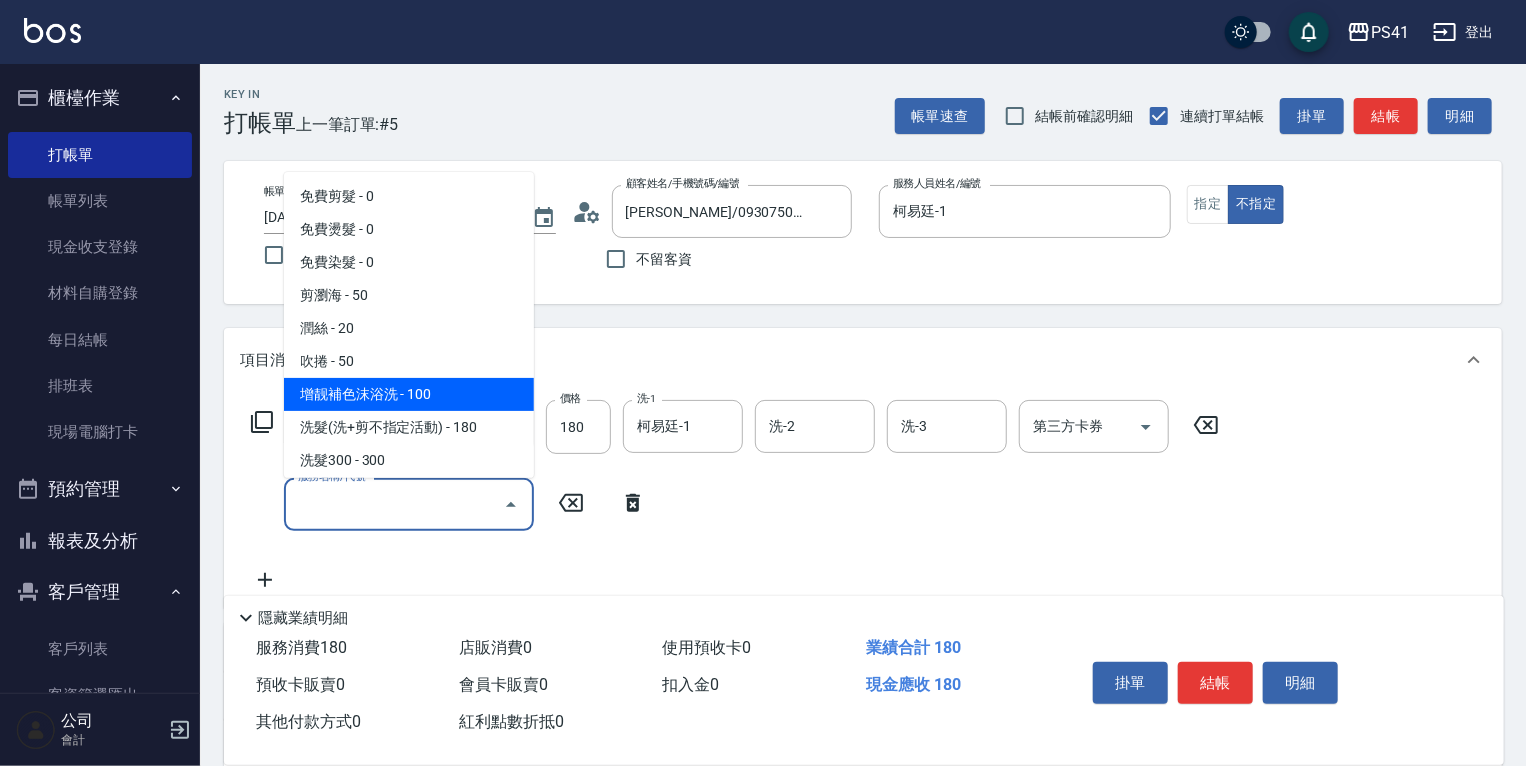 scroll, scrollTop: 240, scrollLeft: 0, axis: vertical 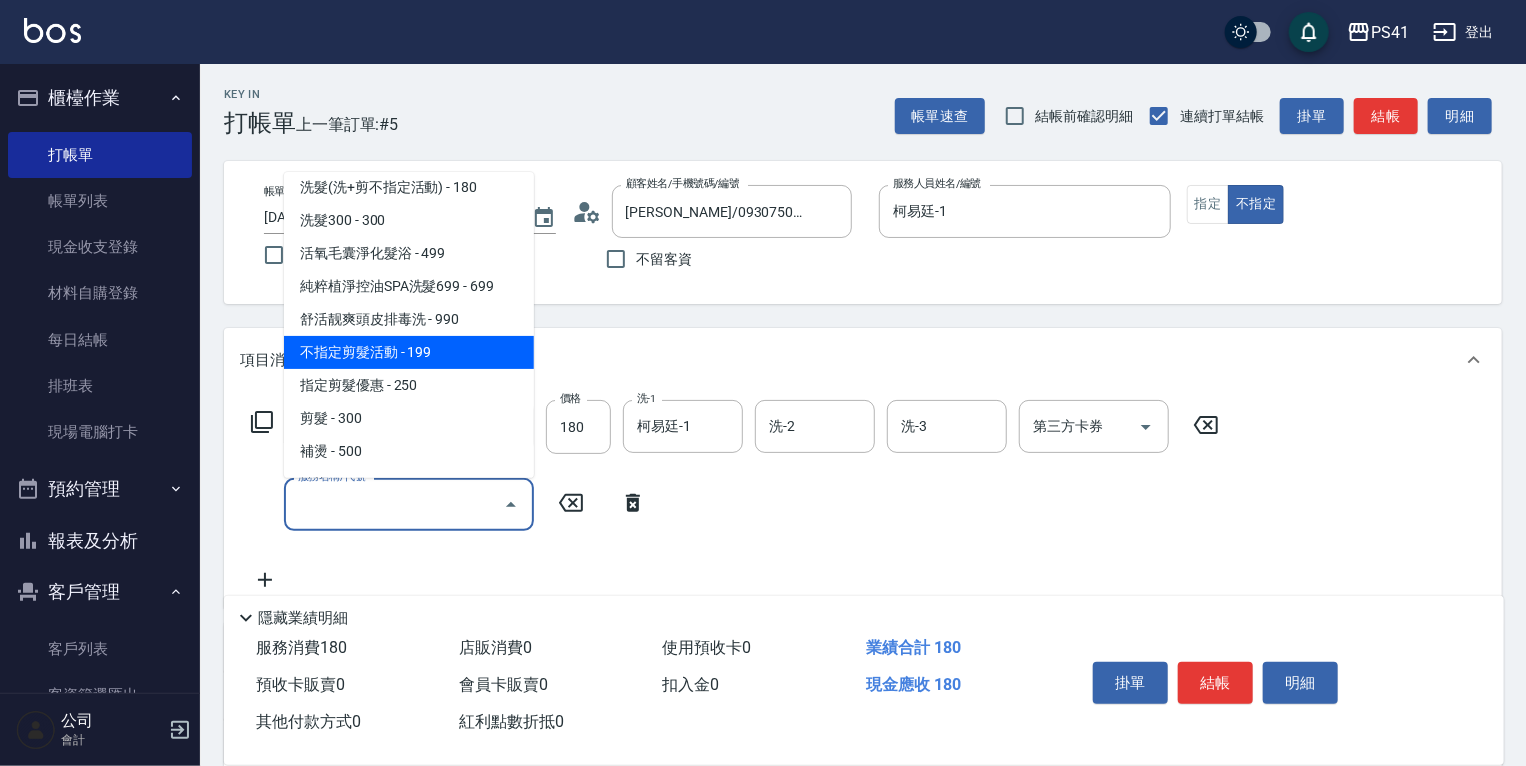 click on "不指定剪髮活動 - 199" at bounding box center [409, 352] 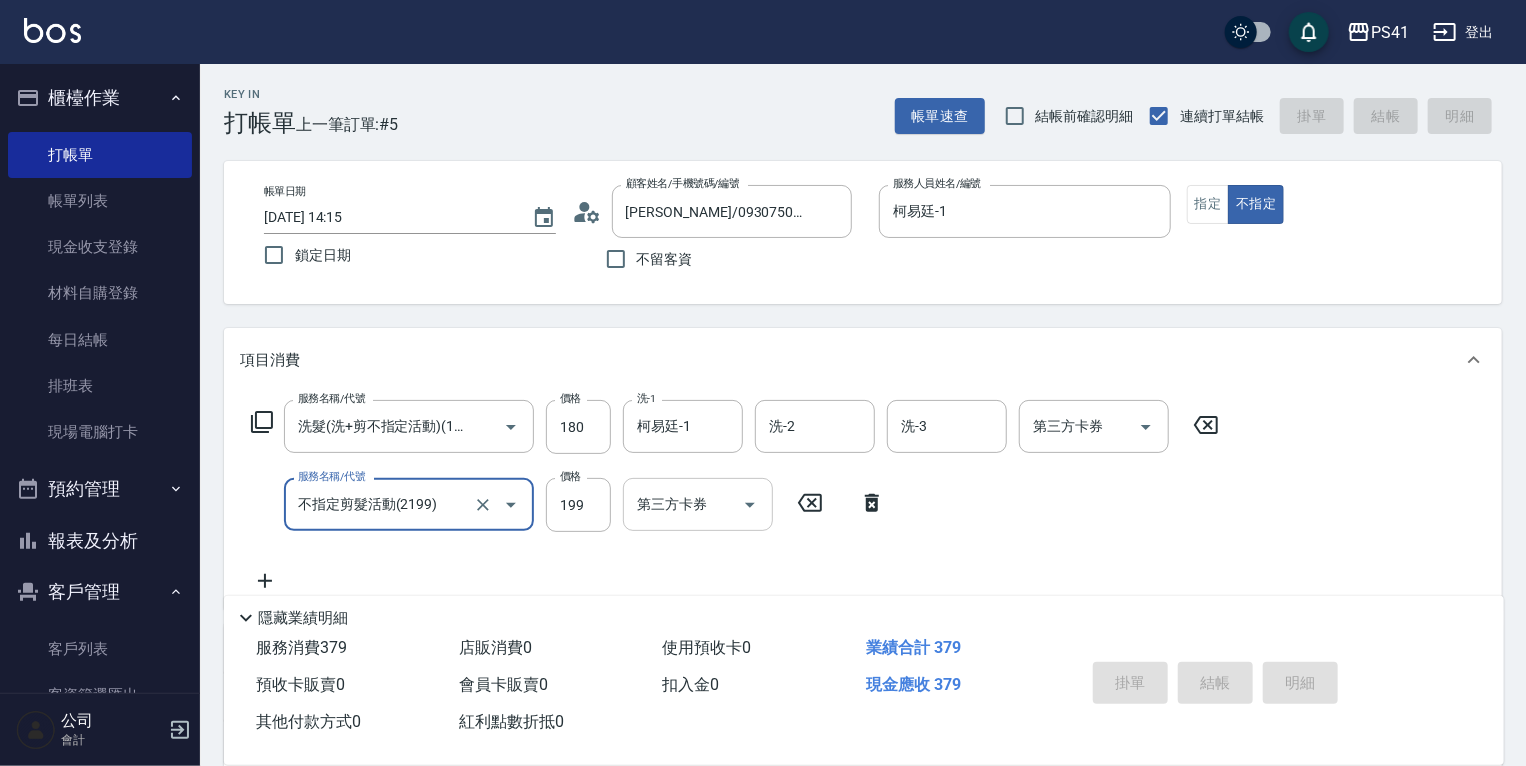type 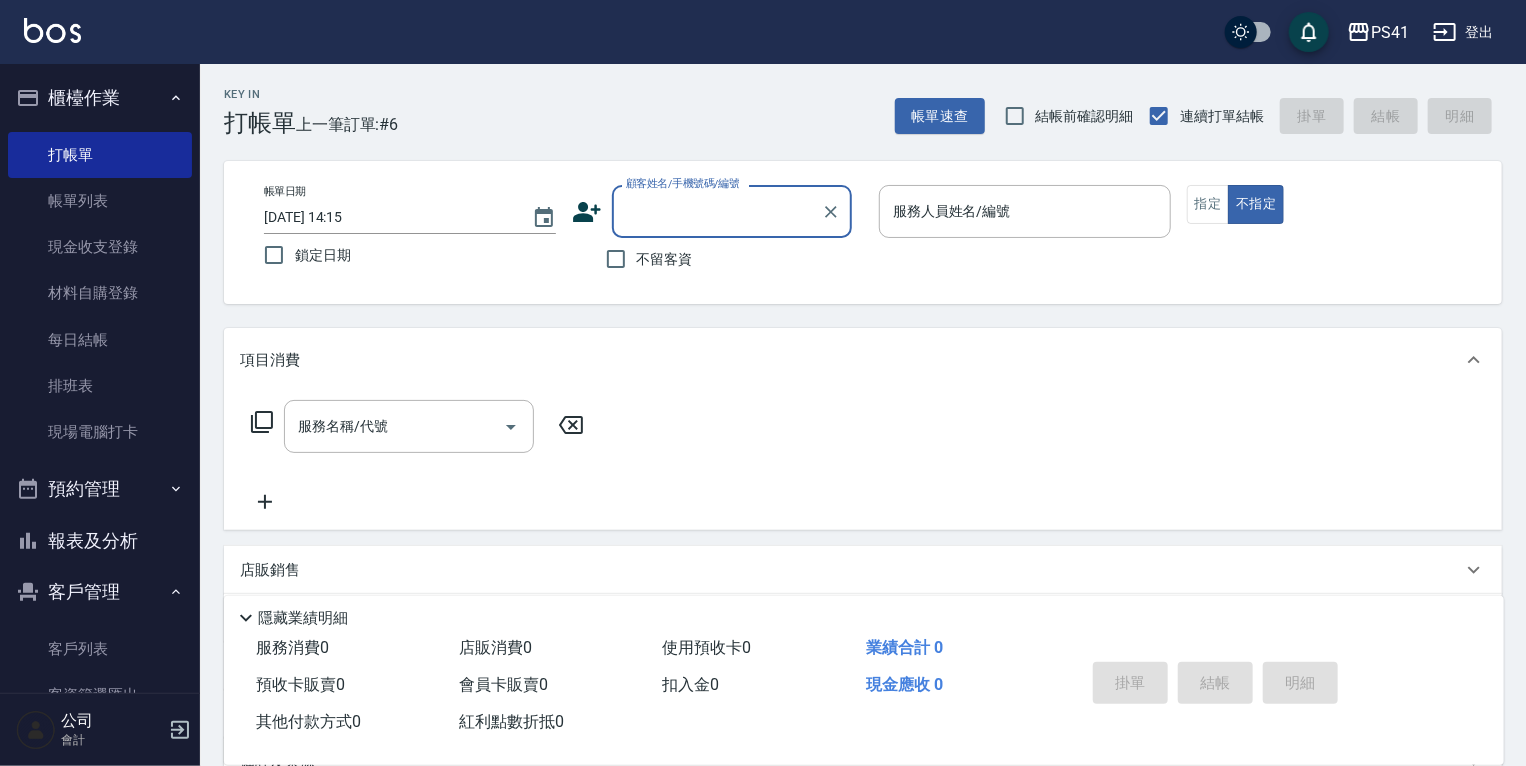click on "報表及分析" at bounding box center [100, 541] 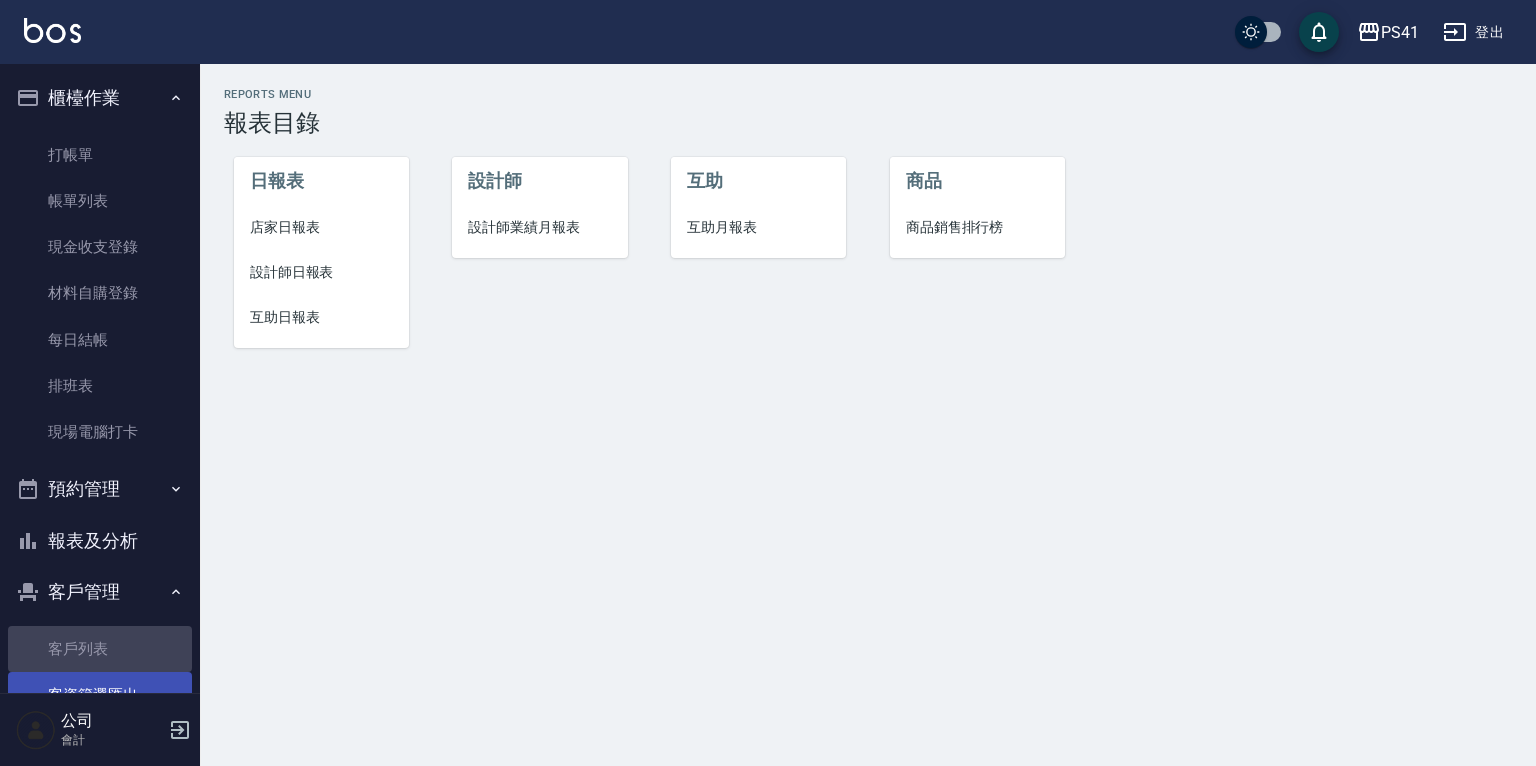 drag, startPoint x: 122, startPoint y: 647, endPoint x: 122, endPoint y: 679, distance: 32 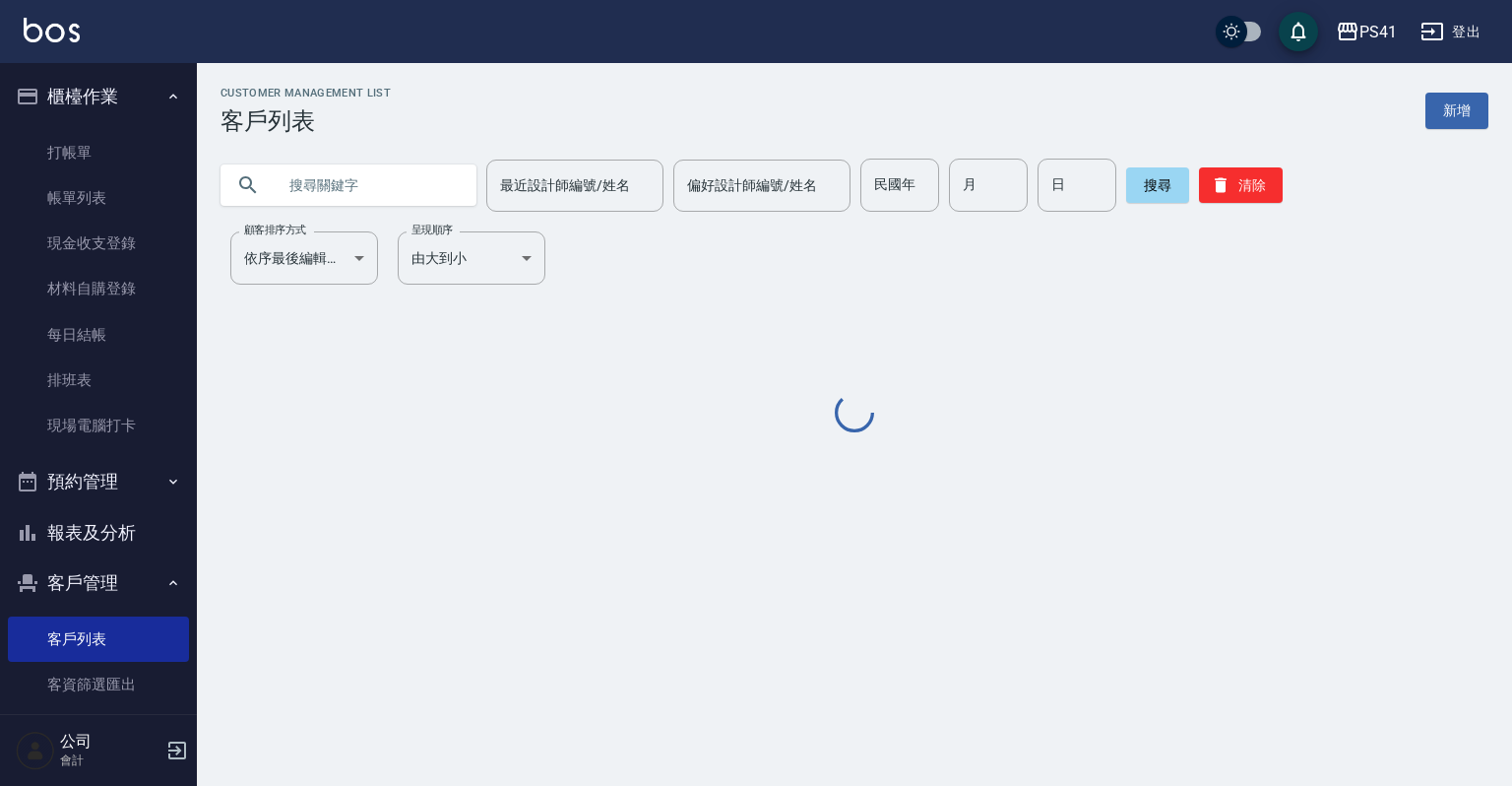 click on "報表及分析" at bounding box center [98, 533] 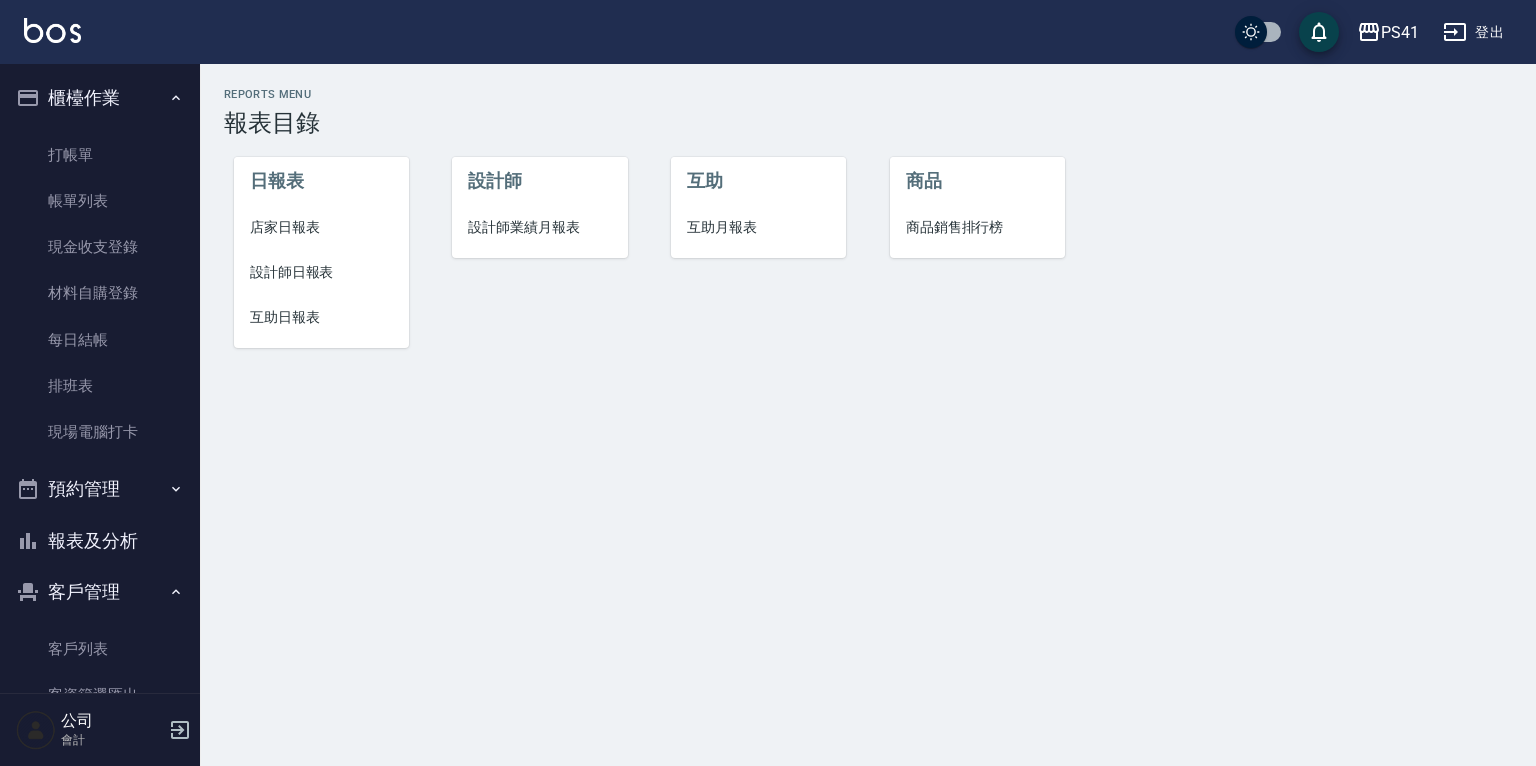 click on "設計師日報表" at bounding box center [321, 272] 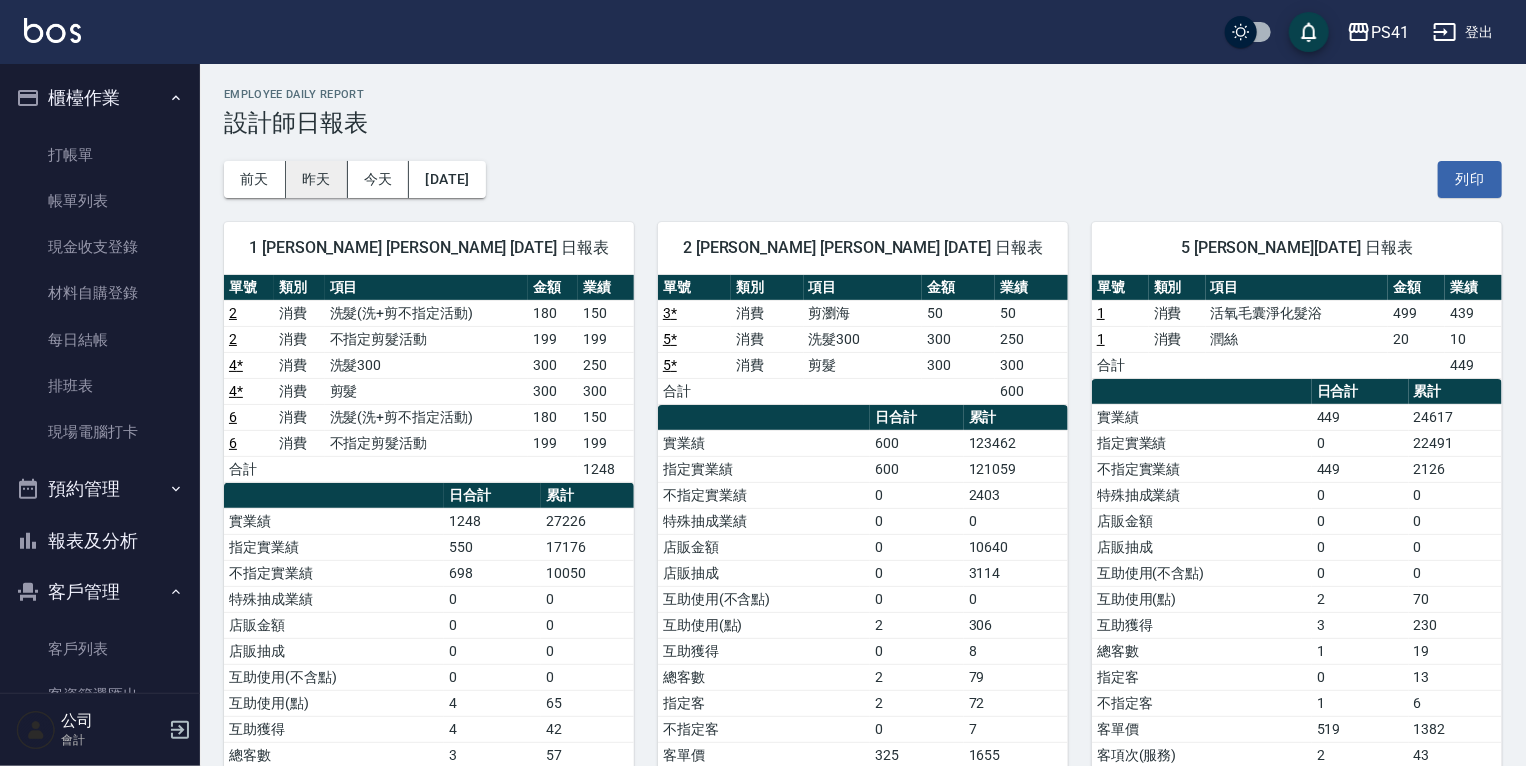 click on "昨天" at bounding box center (317, 179) 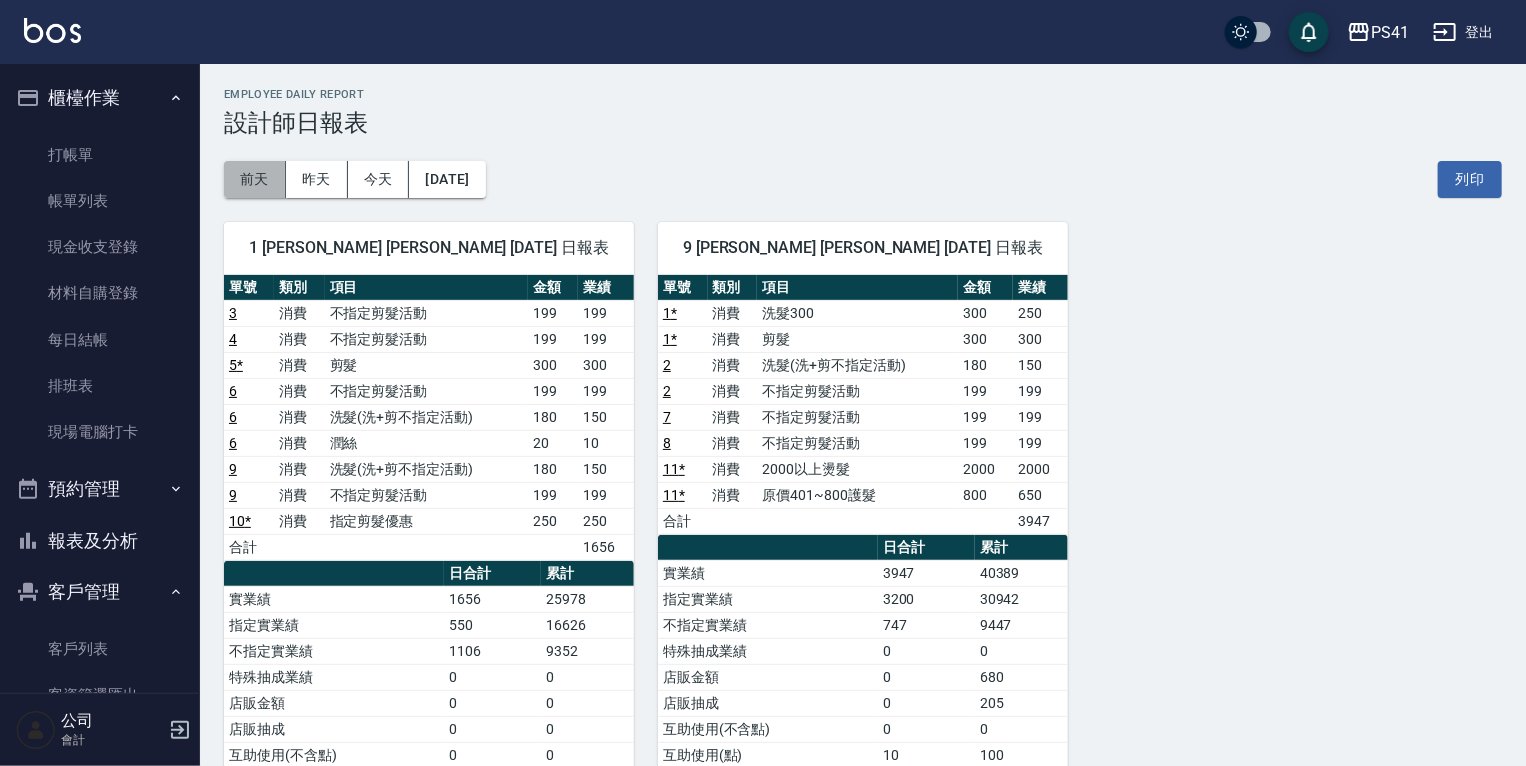 click on "前天" at bounding box center (255, 179) 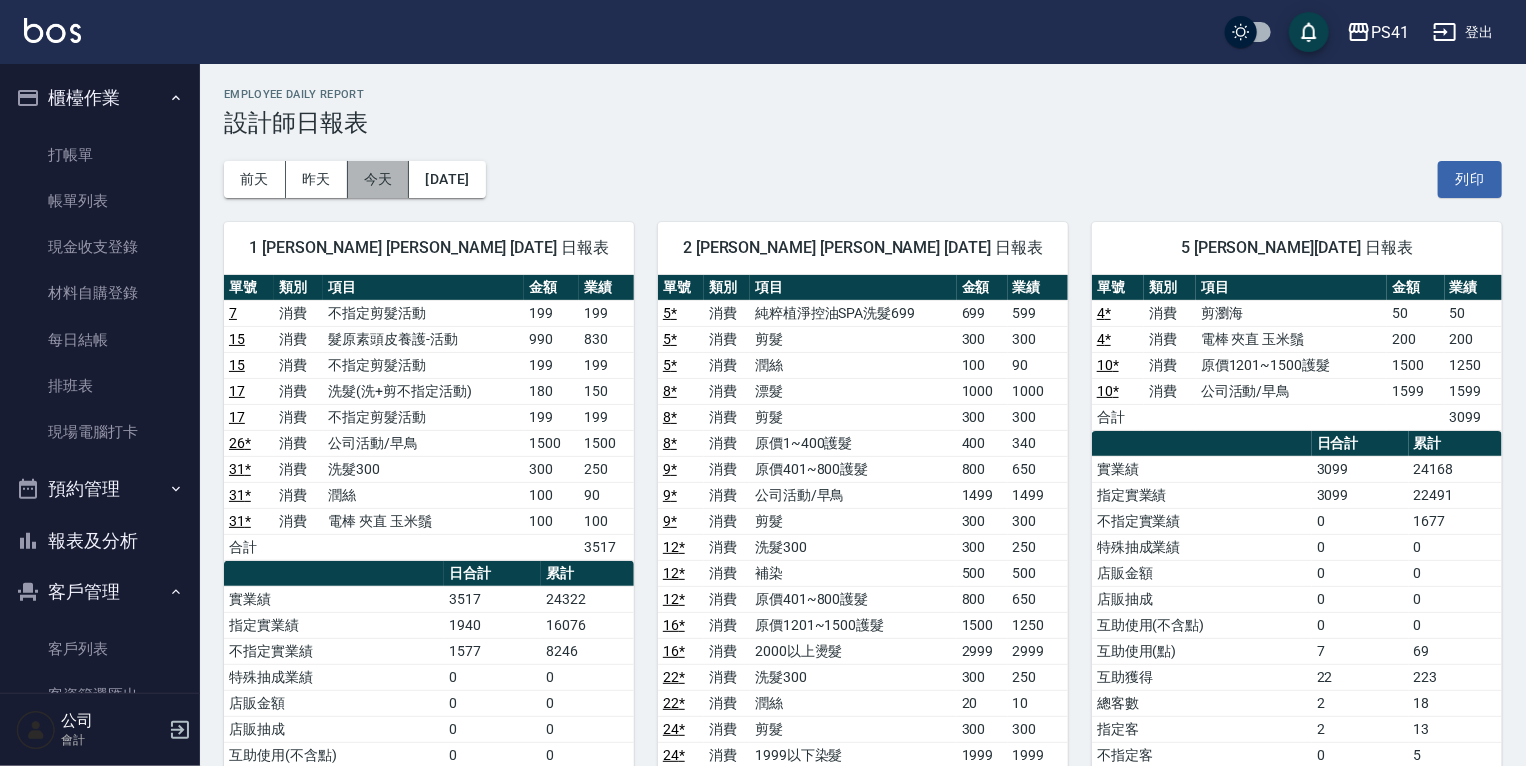 click on "今天" at bounding box center (379, 179) 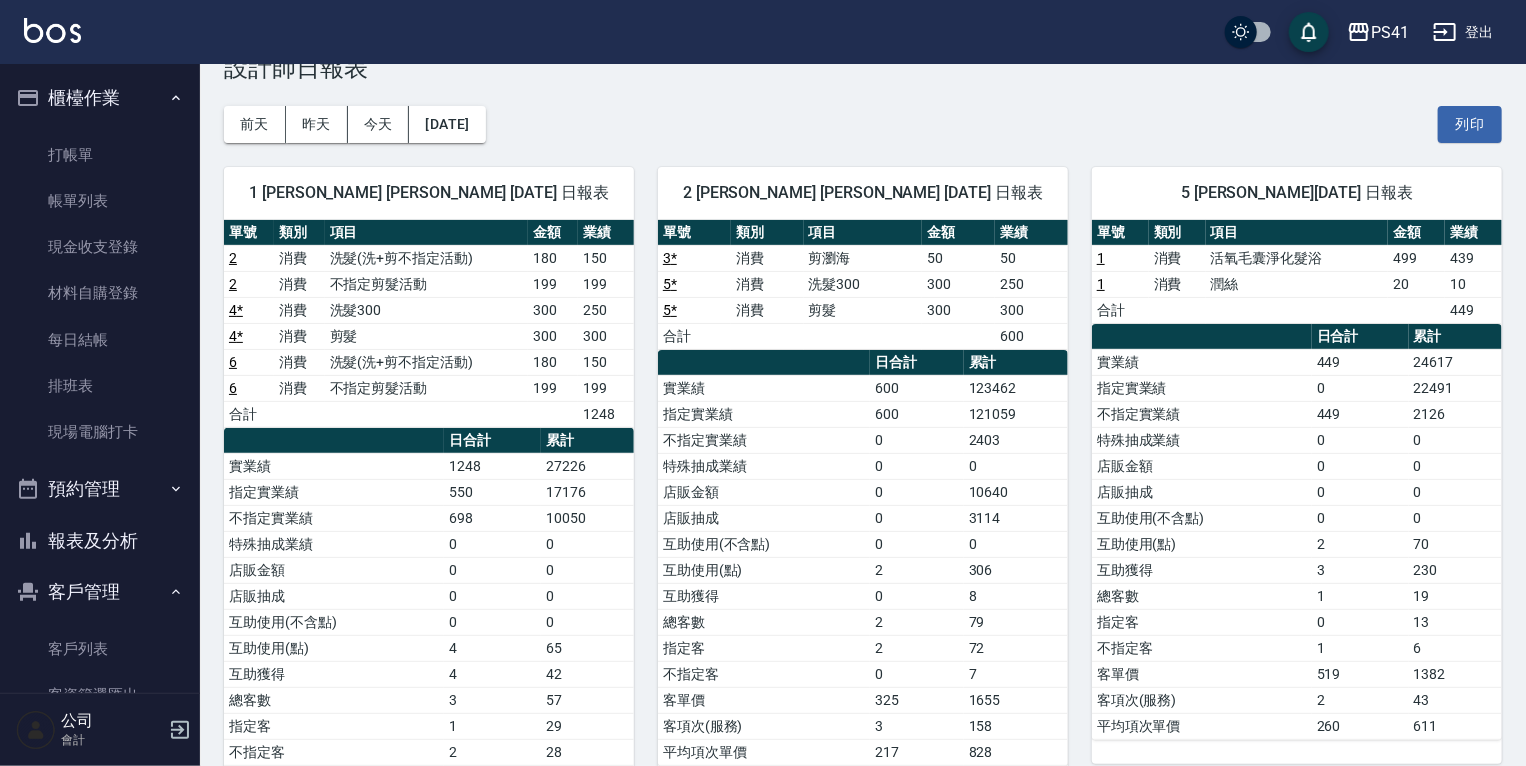 scroll, scrollTop: 80, scrollLeft: 0, axis: vertical 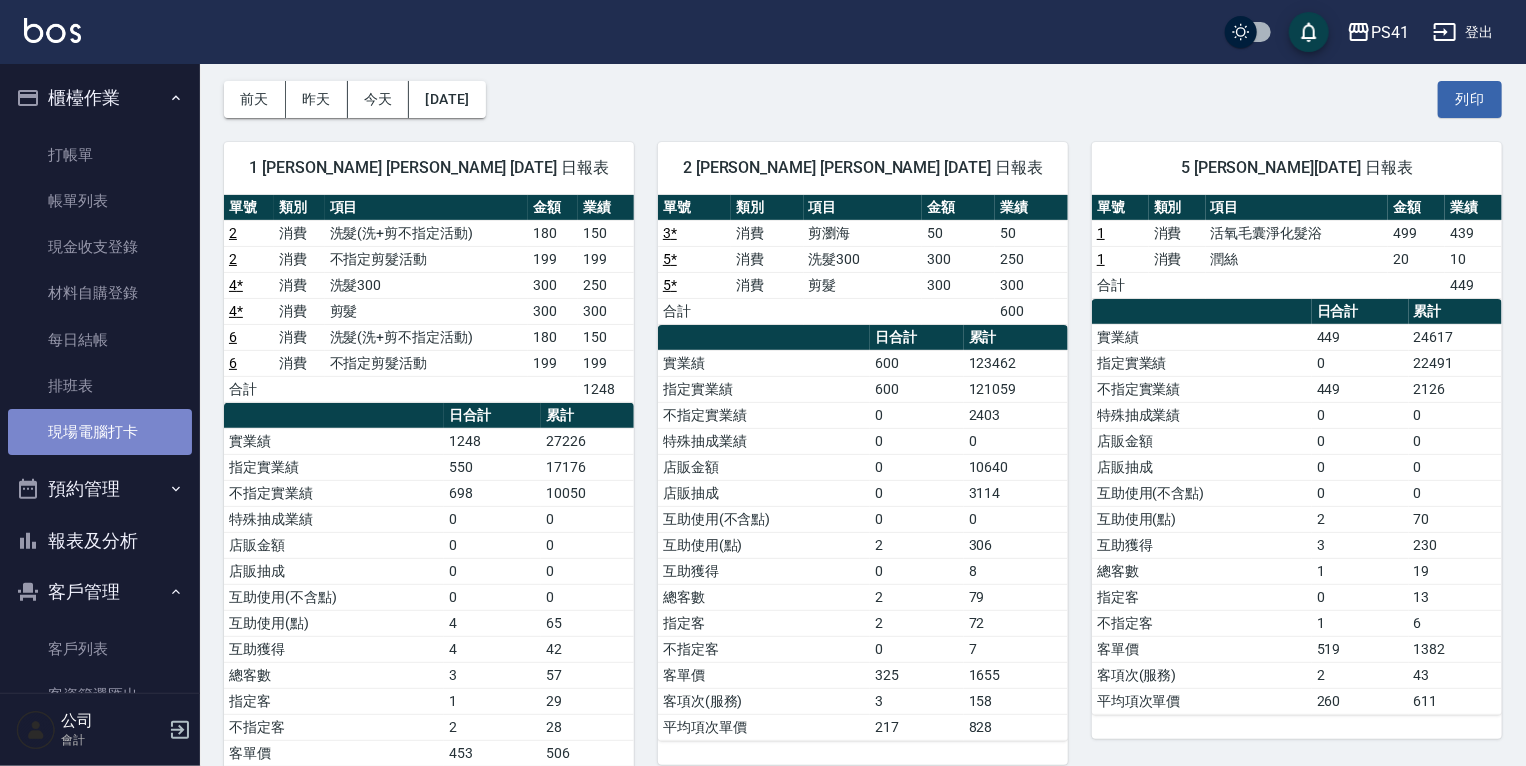 click on "現場電腦打卡" at bounding box center [100, 432] 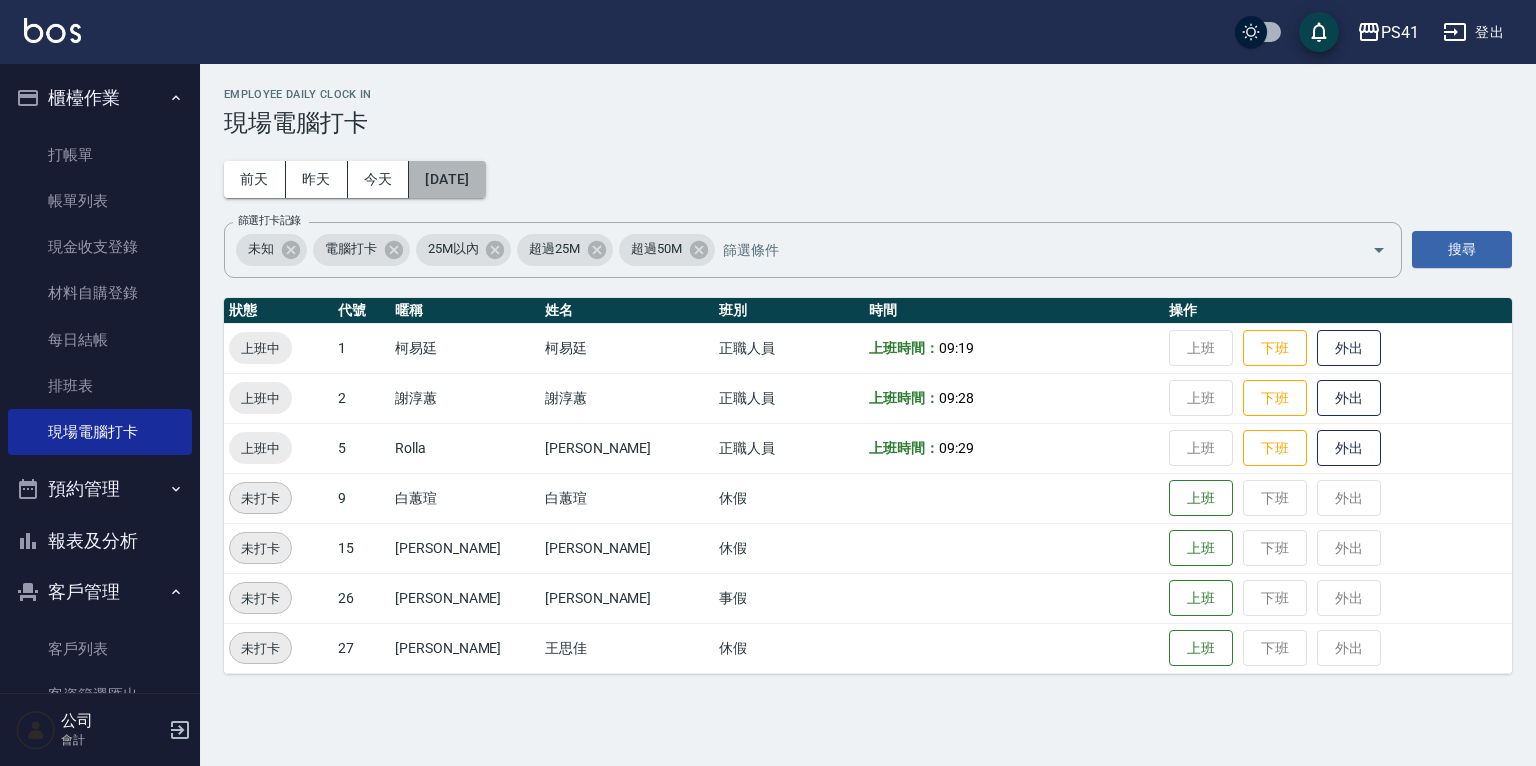 click on "[DATE]" at bounding box center (447, 179) 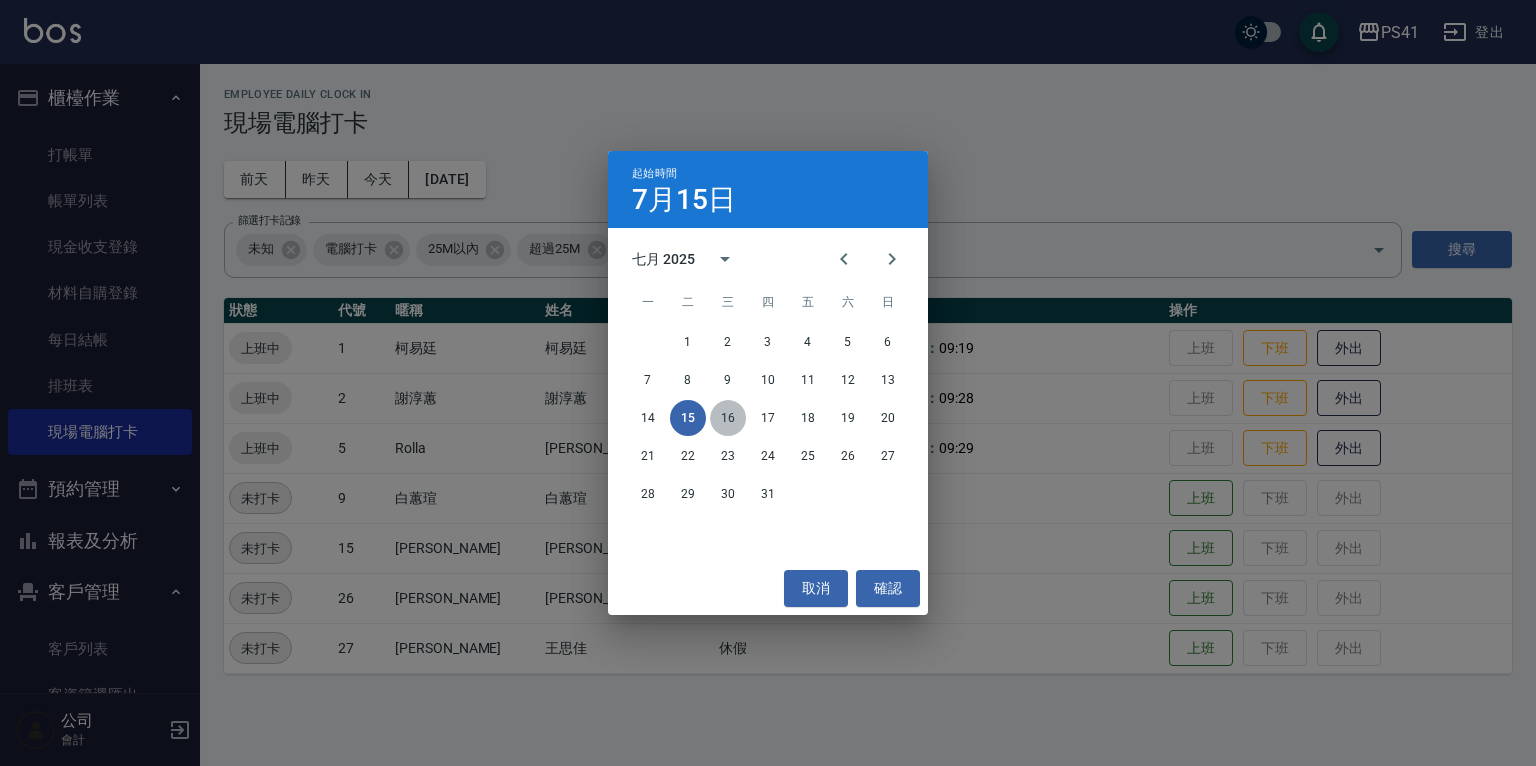 click on "16" at bounding box center (728, 418) 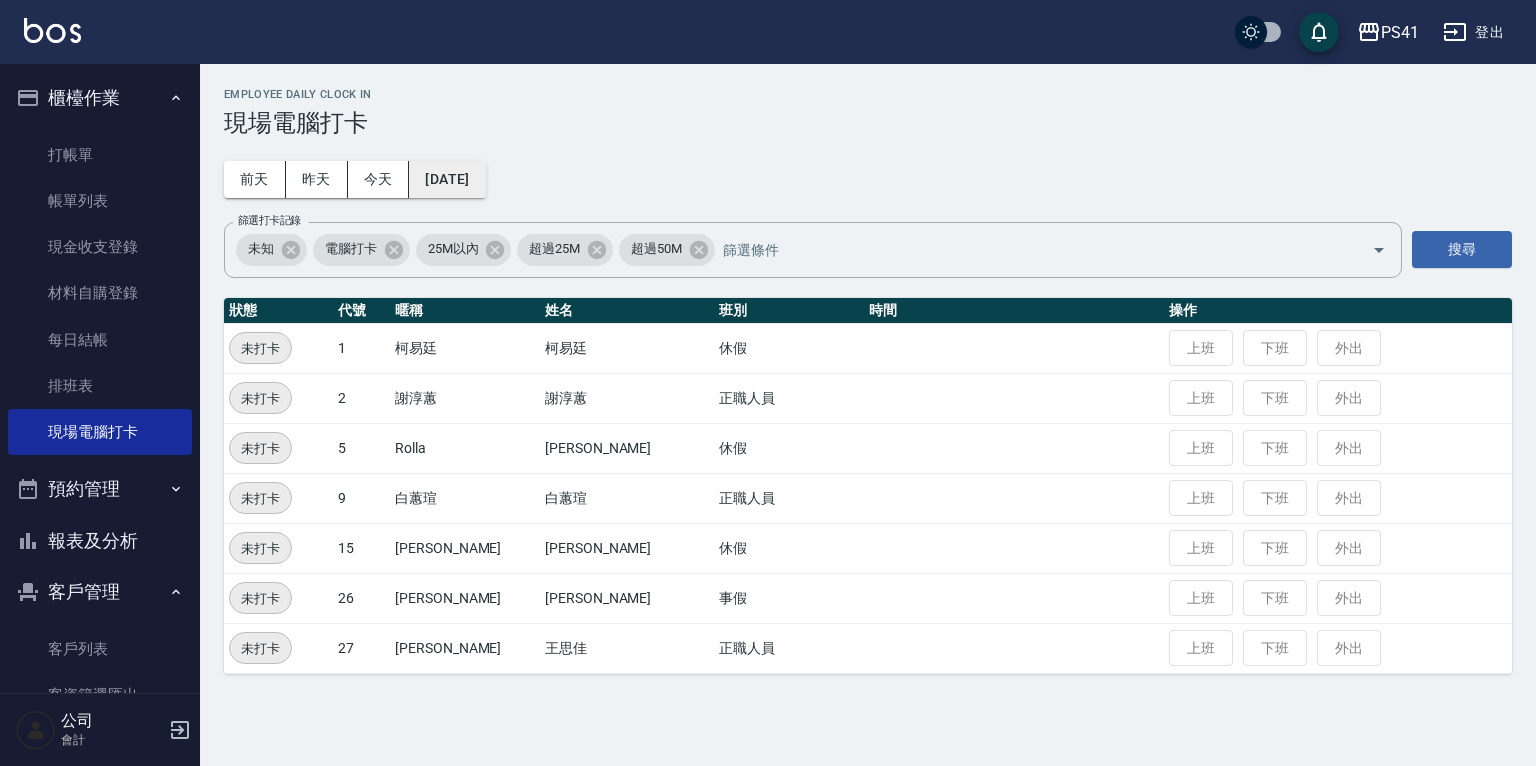 click on "[DATE]" at bounding box center (447, 179) 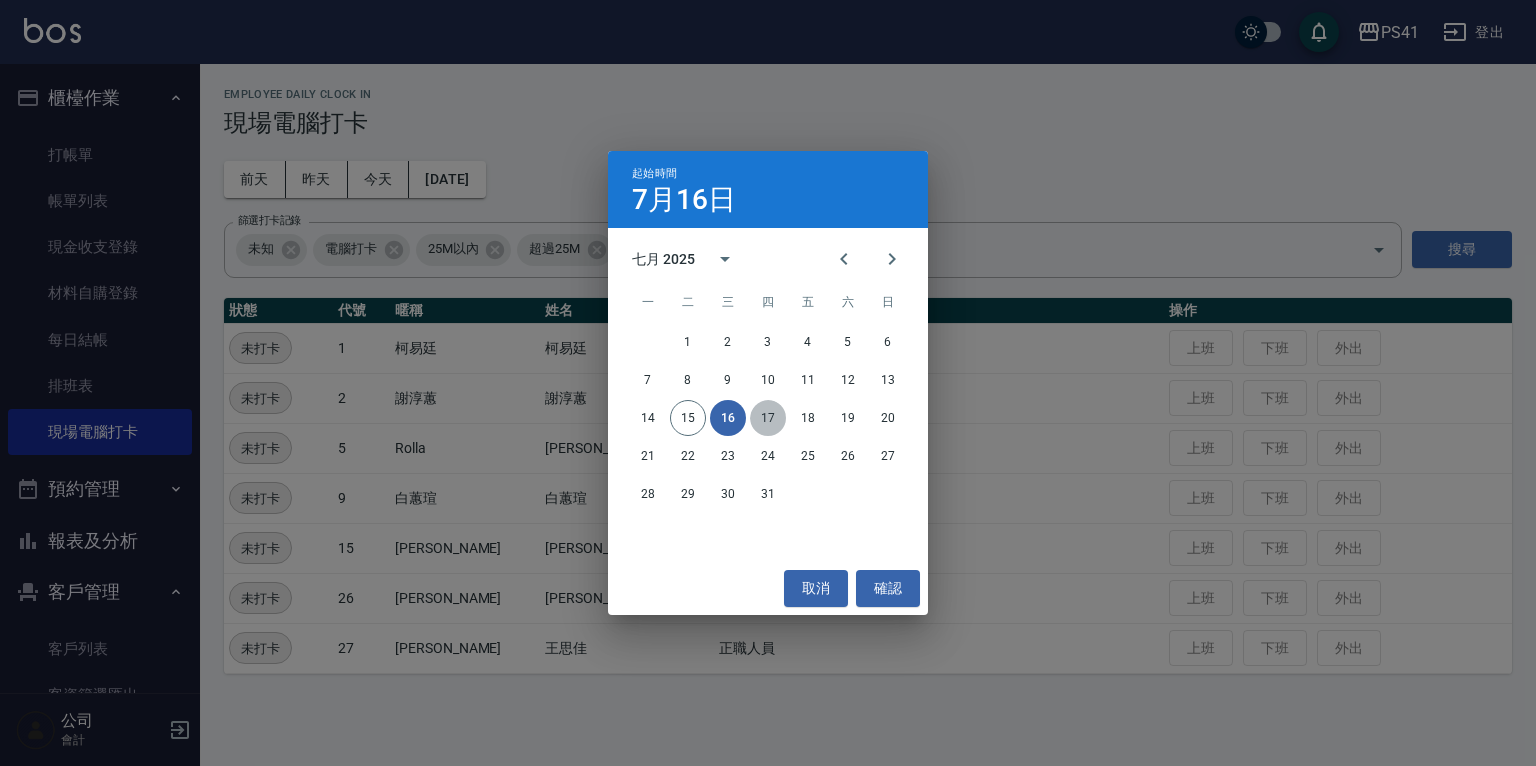 click on "17" at bounding box center (768, 418) 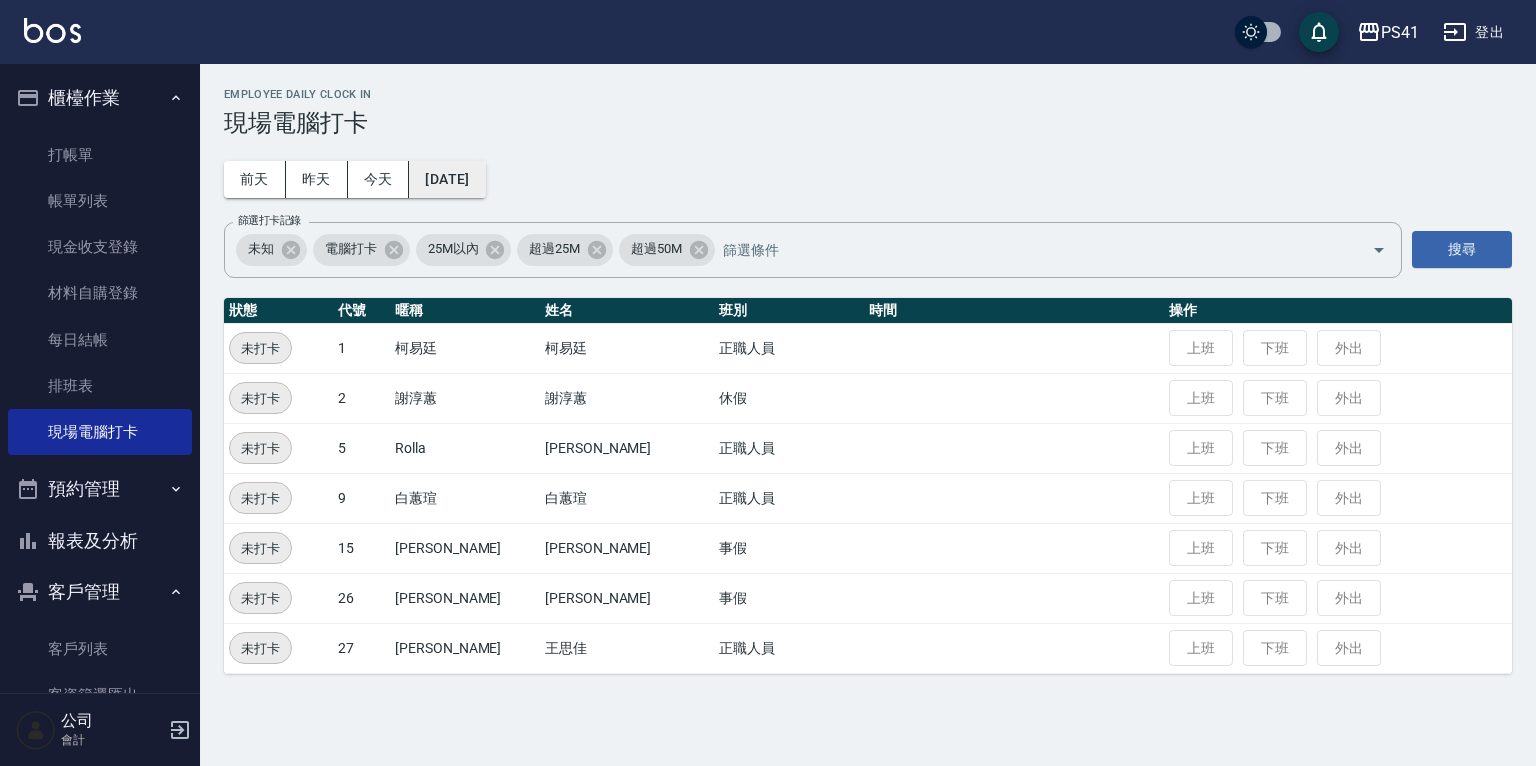 click on "[DATE]" at bounding box center [447, 179] 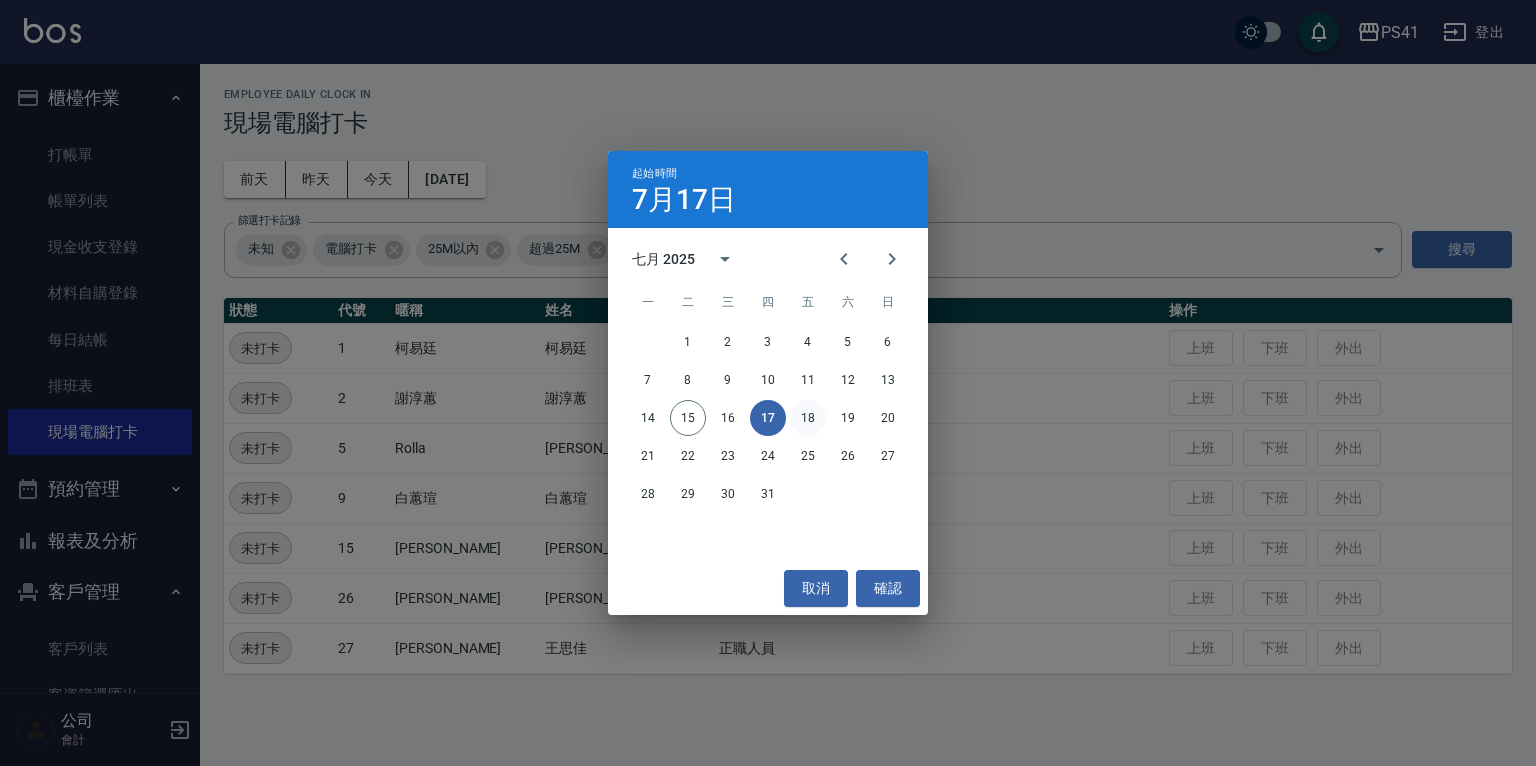 click on "18" at bounding box center [808, 418] 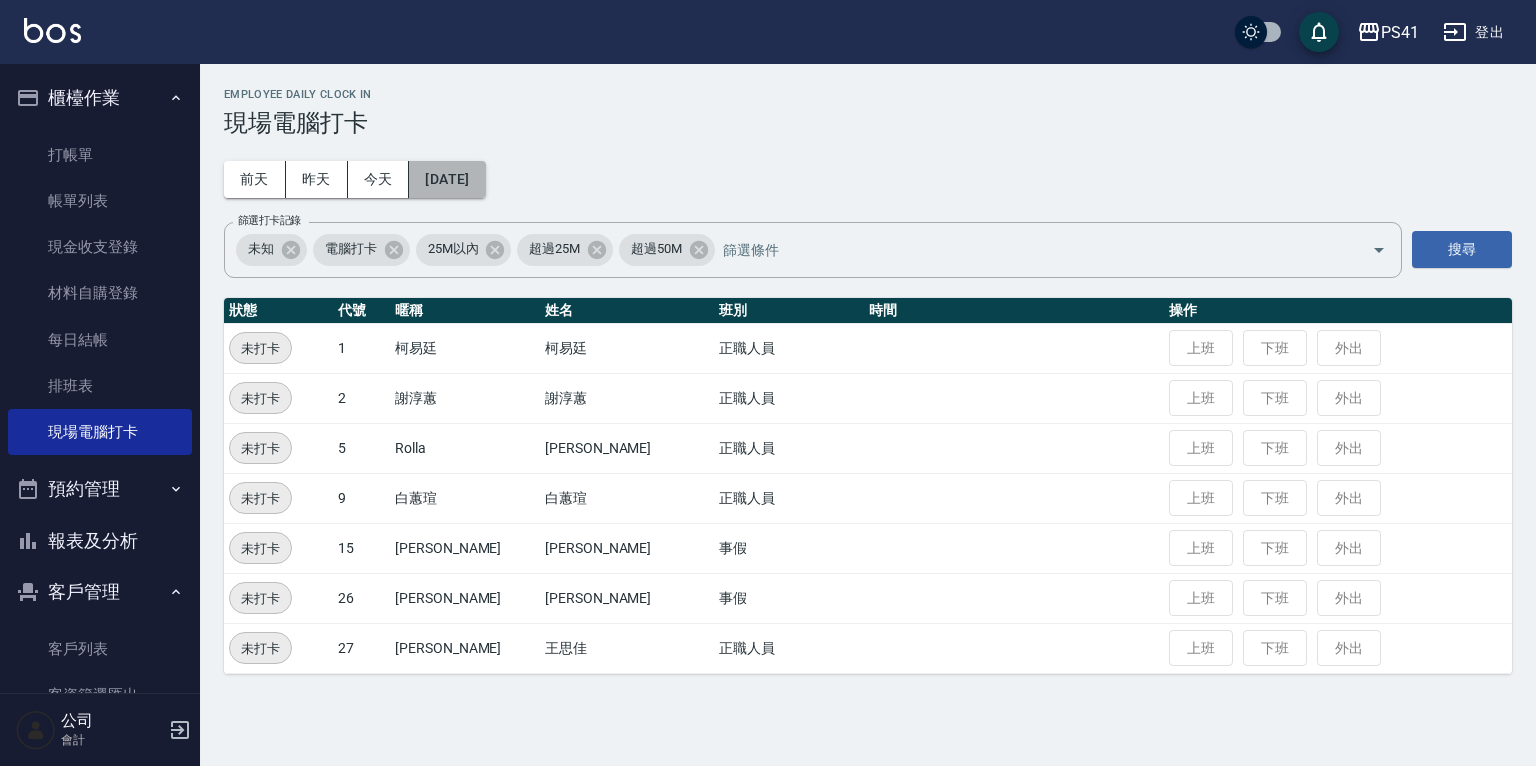 click on "[DATE]" at bounding box center (447, 179) 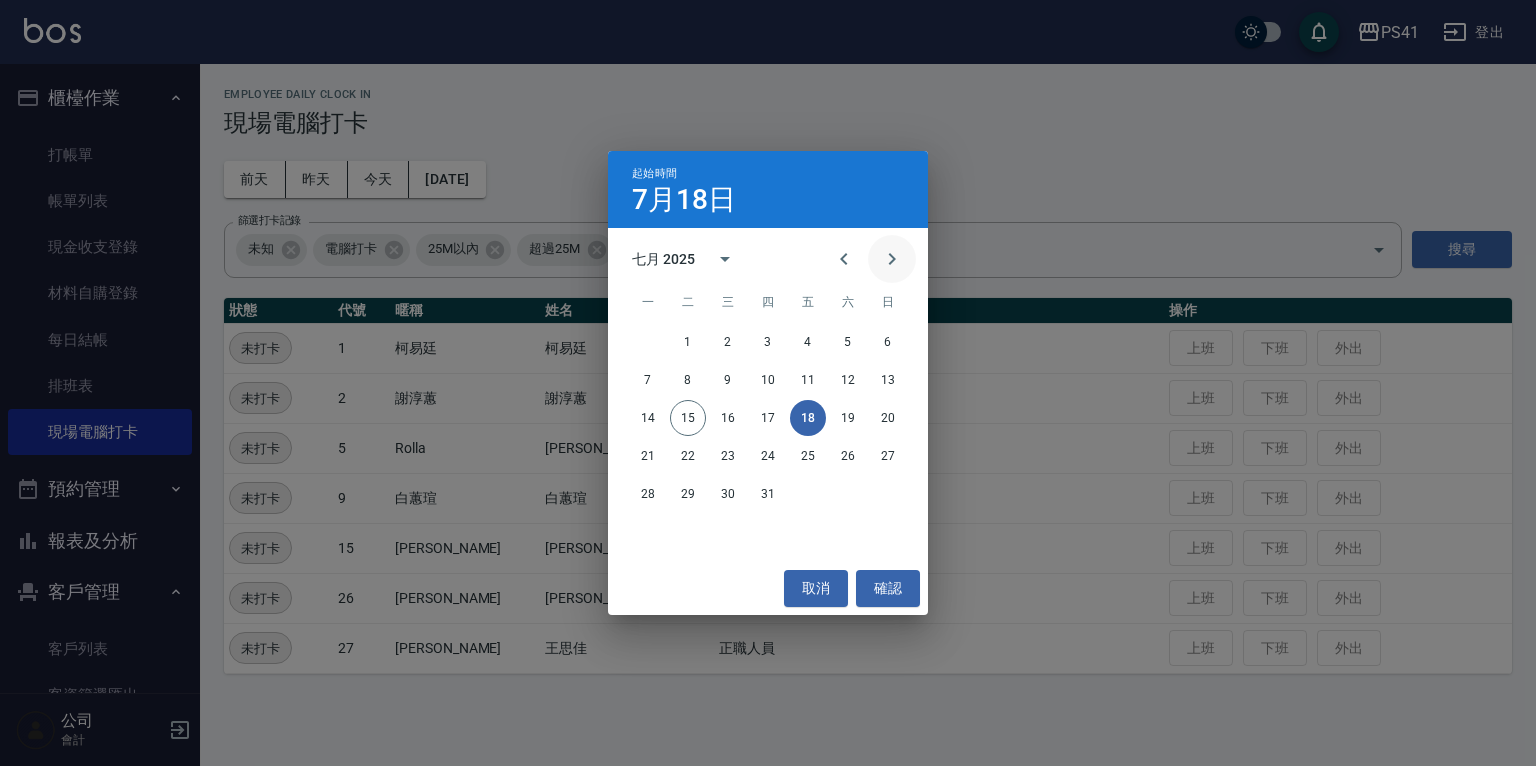 click 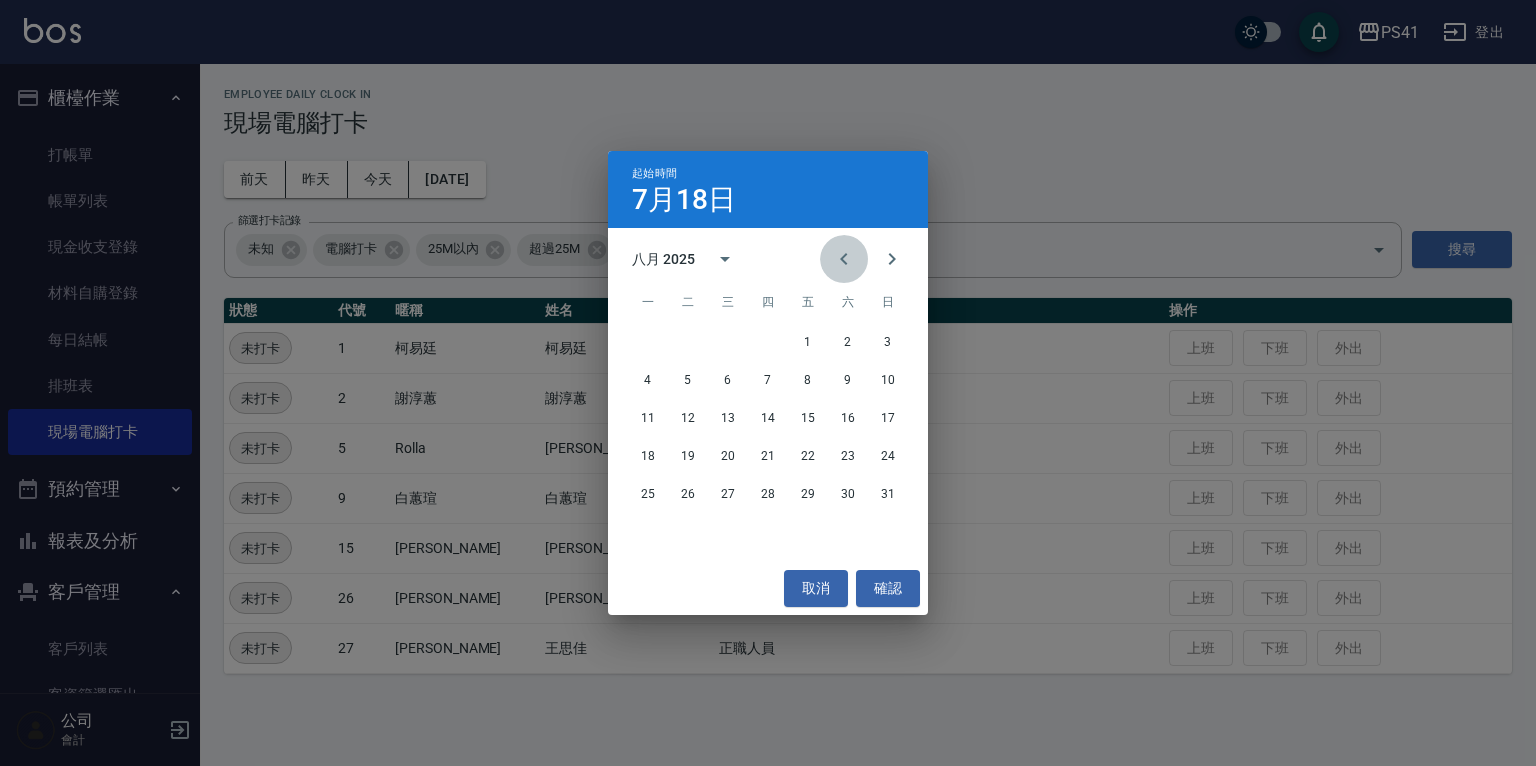 click 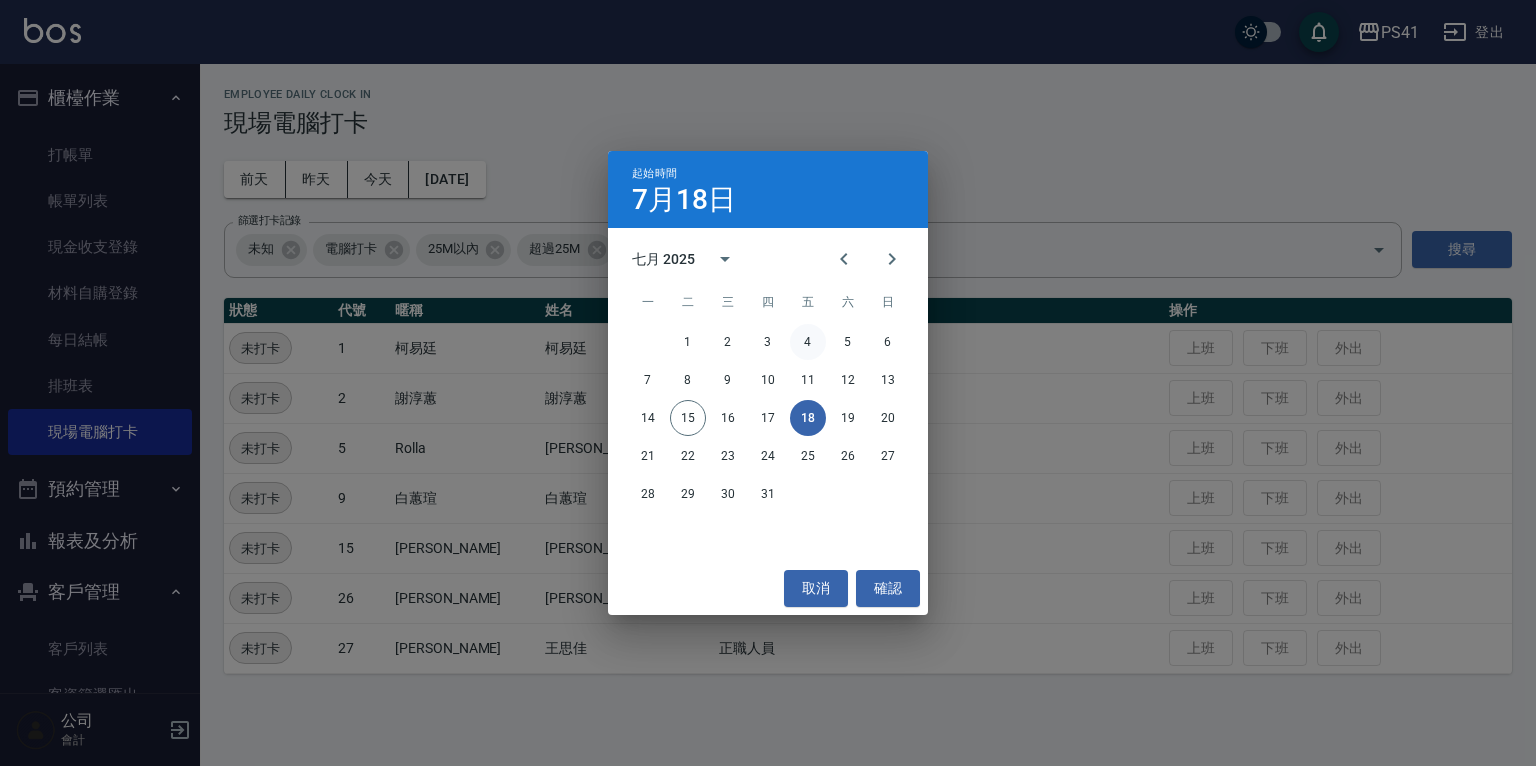 click on "4" at bounding box center (808, 342) 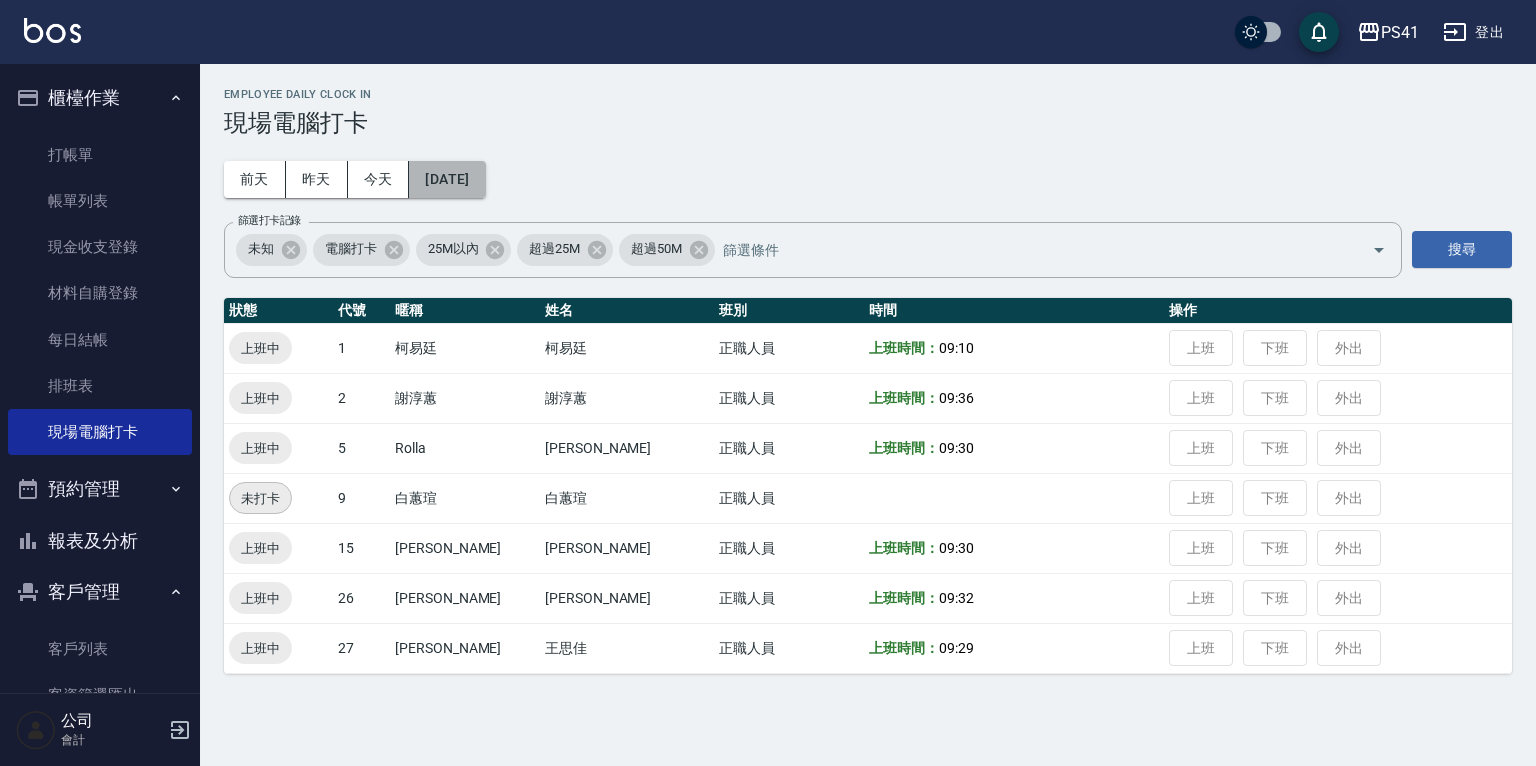 click on "[DATE]" at bounding box center [447, 179] 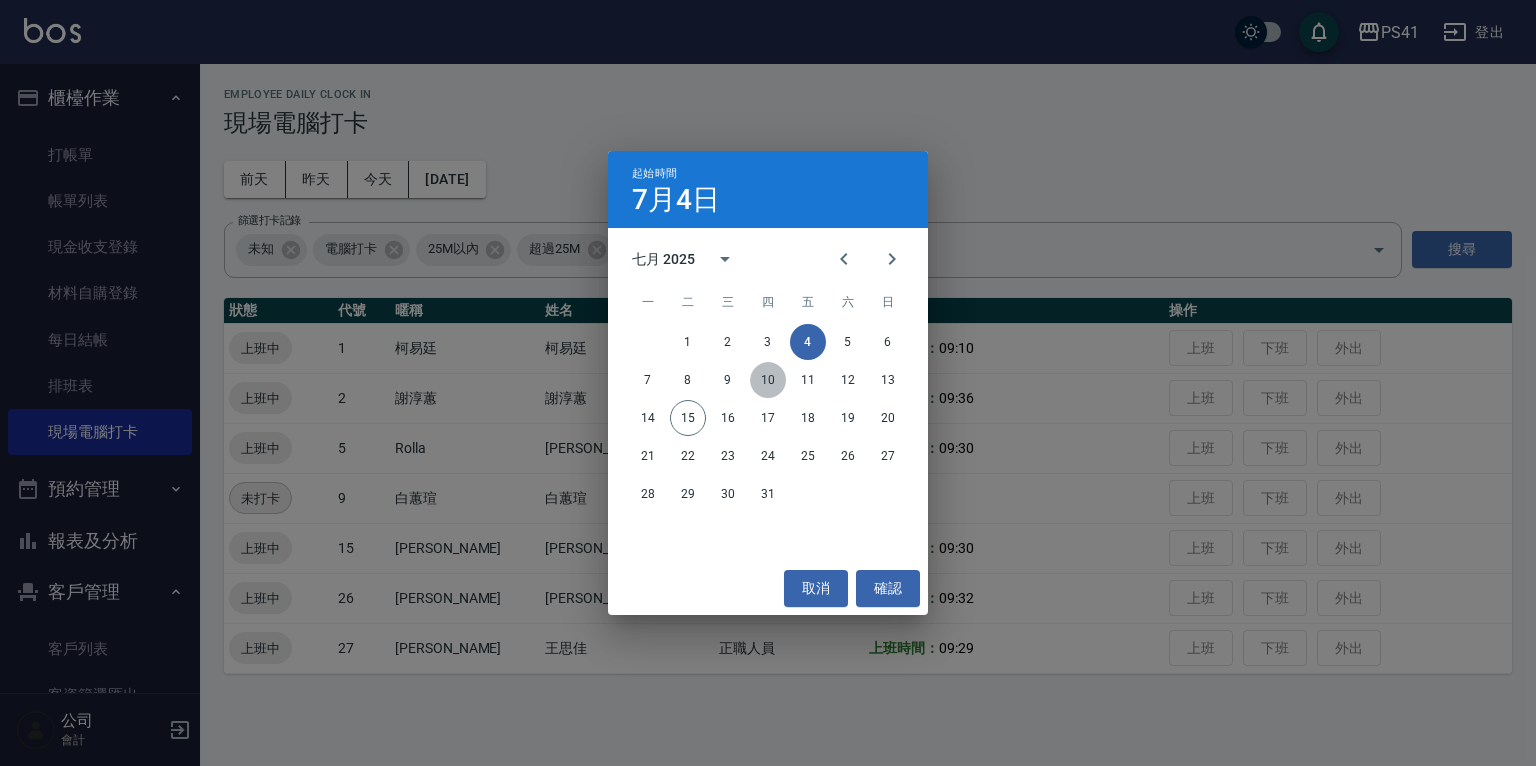 click on "10" at bounding box center (768, 380) 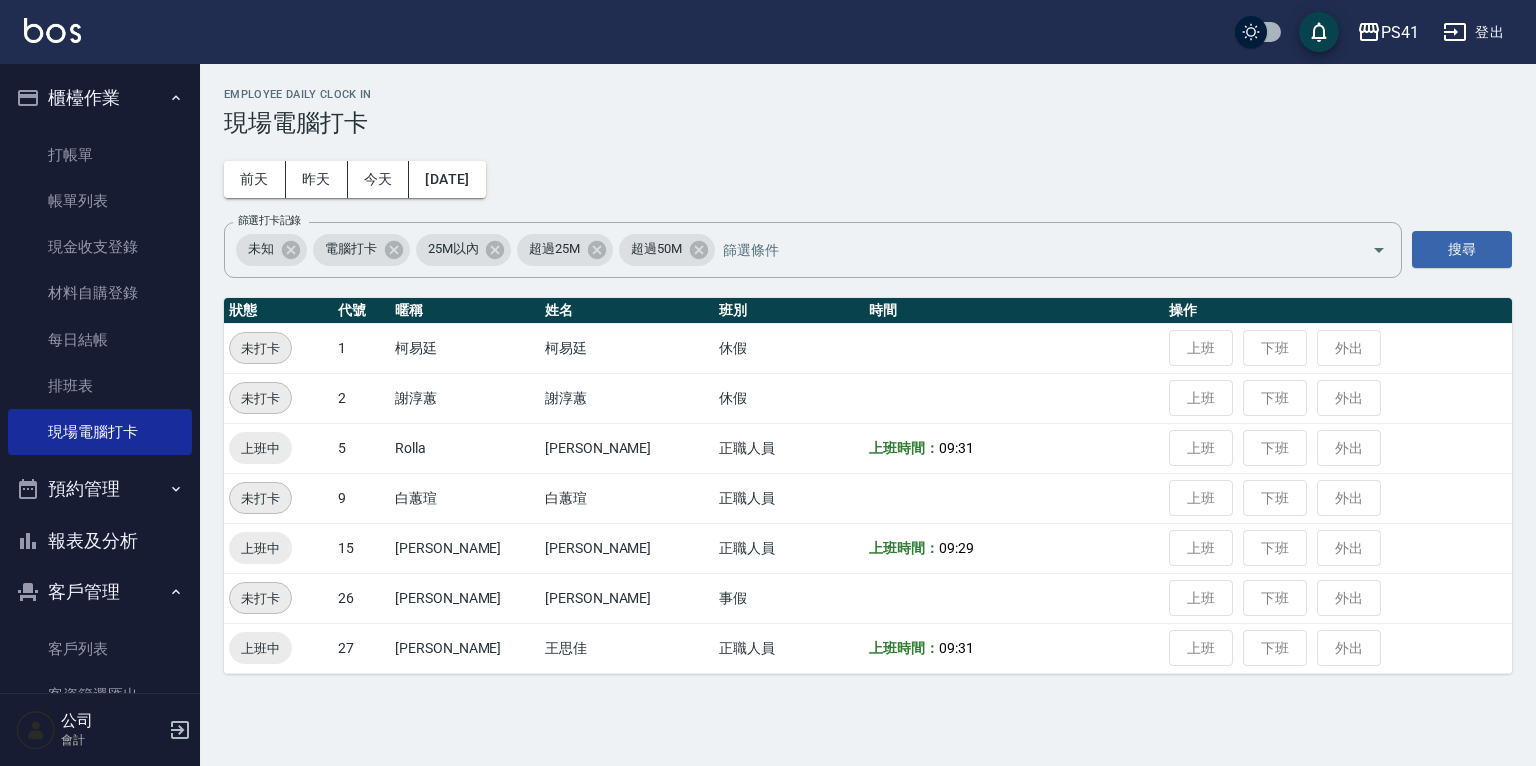 click on "Employee Daily Clock In 現場電腦打卡 [DATE] [DATE] [DATE] [DATE] 篩選打卡記錄 未知 電腦打卡 25M以內 超過25M 超過50M 篩選打卡記錄 搜尋 狀態 代號 暱稱 姓名 班別 時間 操作 未打卡 1 [PERSON_NAME] [PERSON_NAME] 休假 上班 下班 外出 未打卡 2 [PERSON_NAME] [PERSON_NAME] 休假 上班 下班 外出 上班中 5 [PERSON_NAME]人員 上班時間： 09:31 上班 下班 外出 未打卡 9 [PERSON_NAME] [PERSON_NAME] 正職人員 上班 下班 外出 上班中 15 [PERSON_NAME] [PERSON_NAME]芳 正職人員 上班時間： 09:29 上班 下班 外出 未打卡 26 [PERSON_NAME] 事假 上班 下班 外出 上班中 27 佳佳 [PERSON_NAME] 正職人員 上班時間： 09:31 上班 下班 外出" at bounding box center [868, 381] 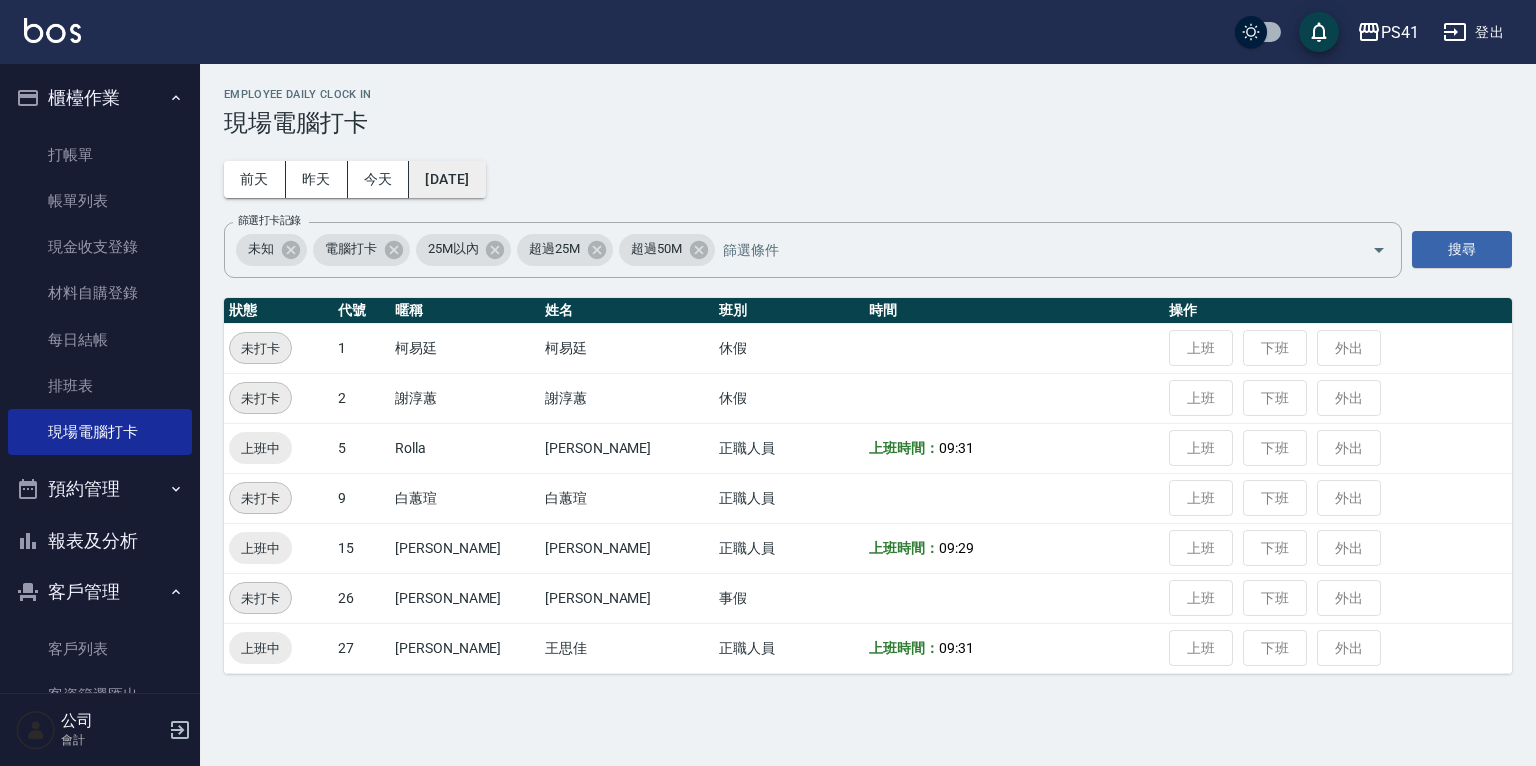 click on "[DATE]" at bounding box center (447, 179) 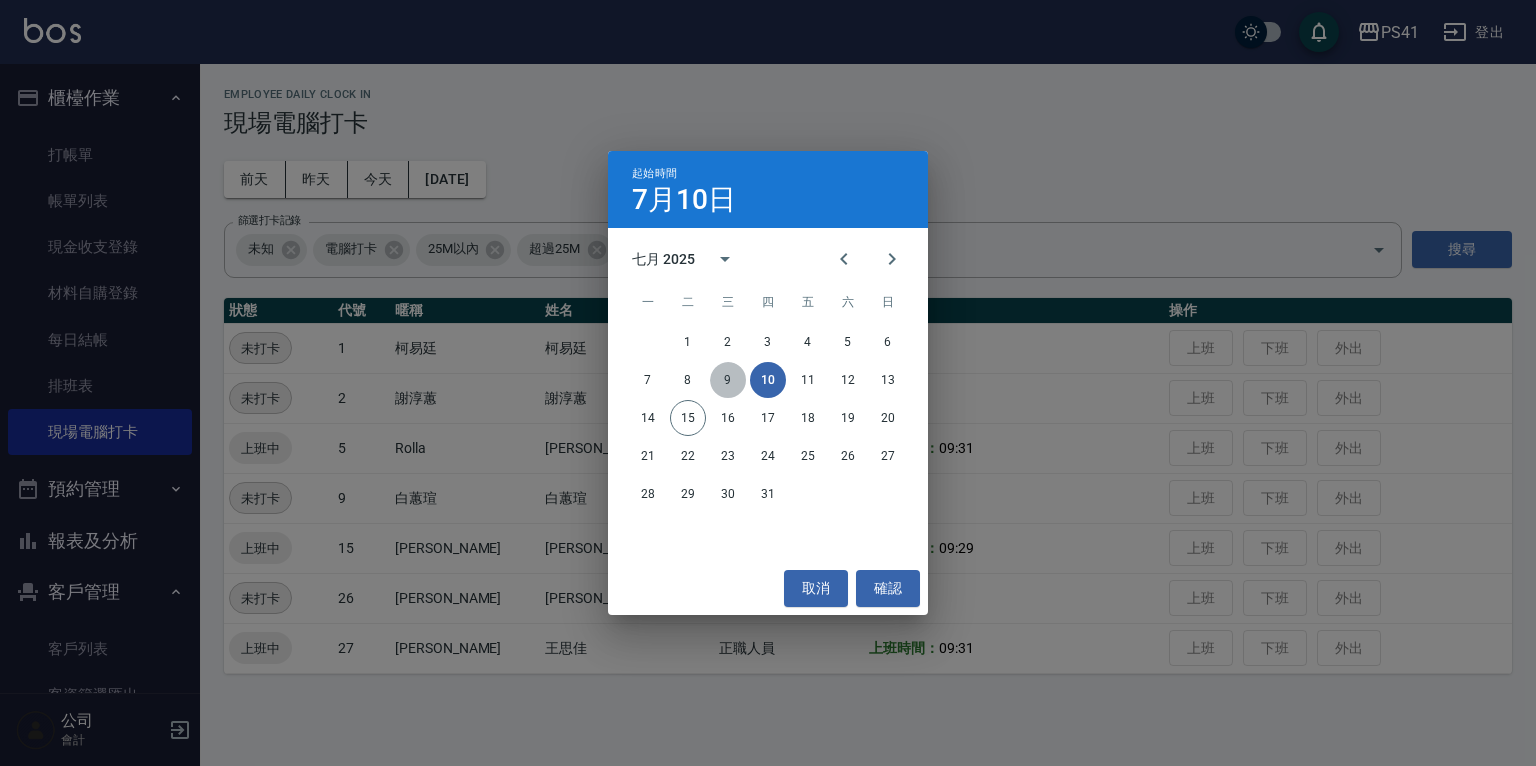 click on "9" at bounding box center (728, 380) 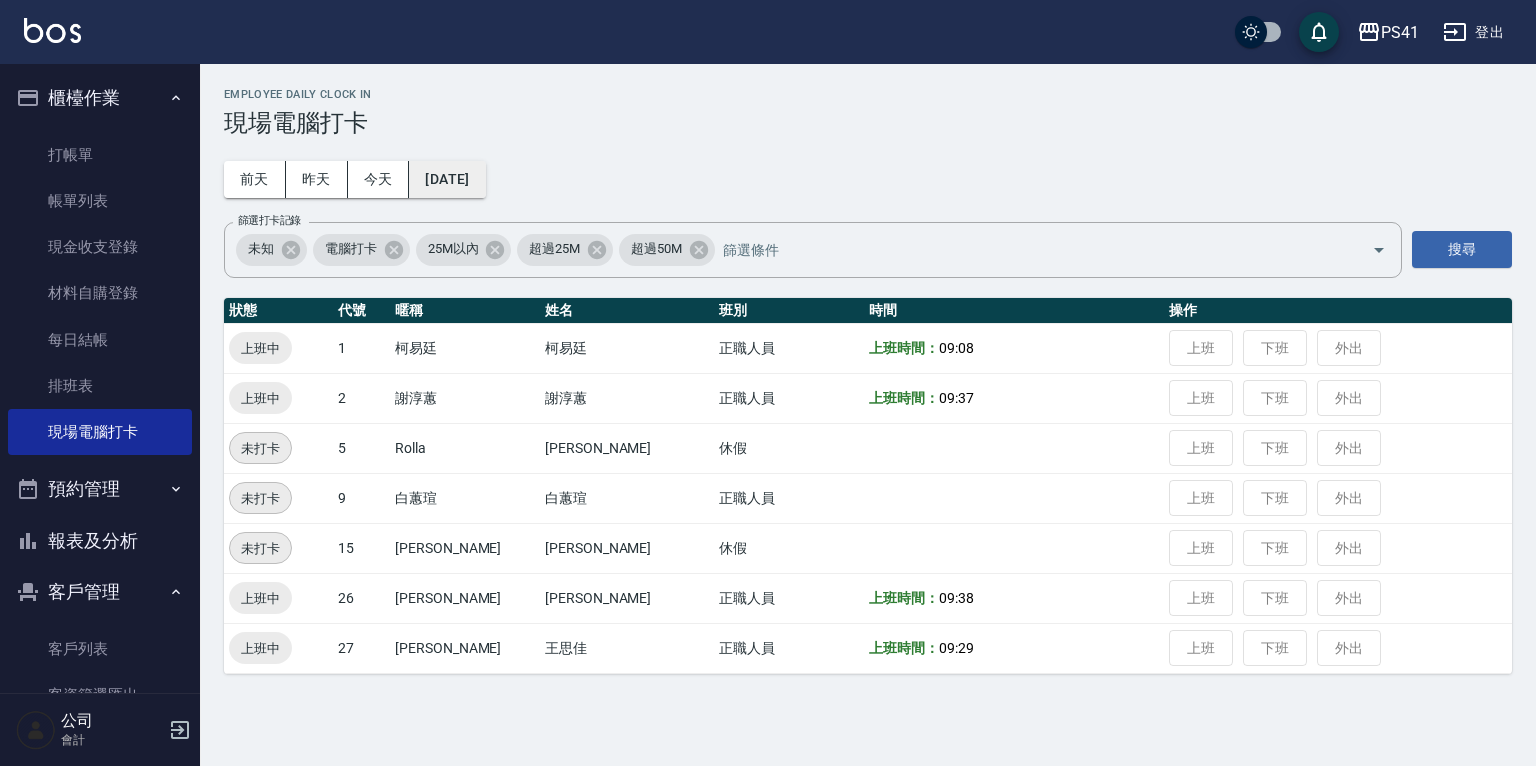 click on "[DATE]" at bounding box center [447, 179] 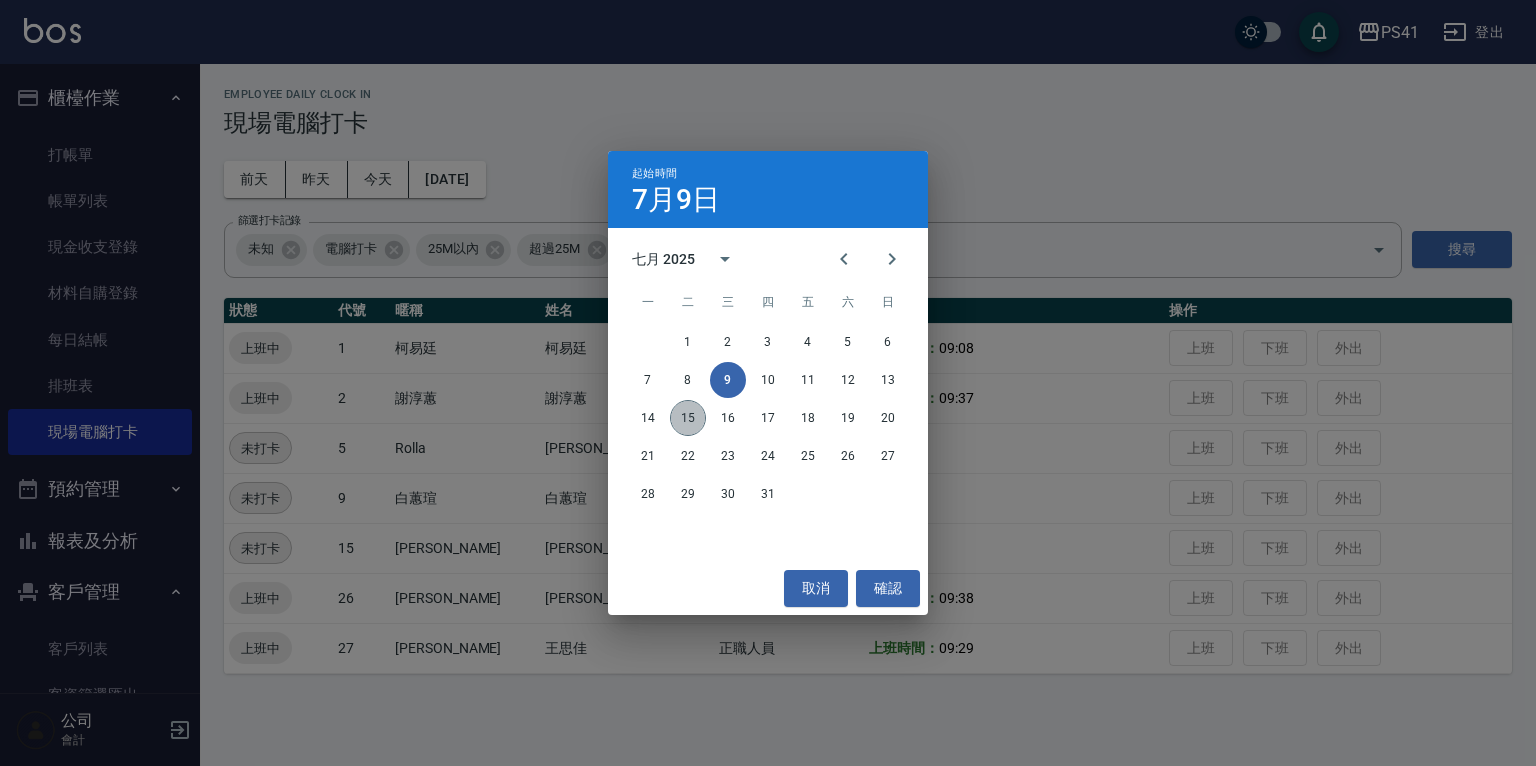 click on "15" at bounding box center (688, 418) 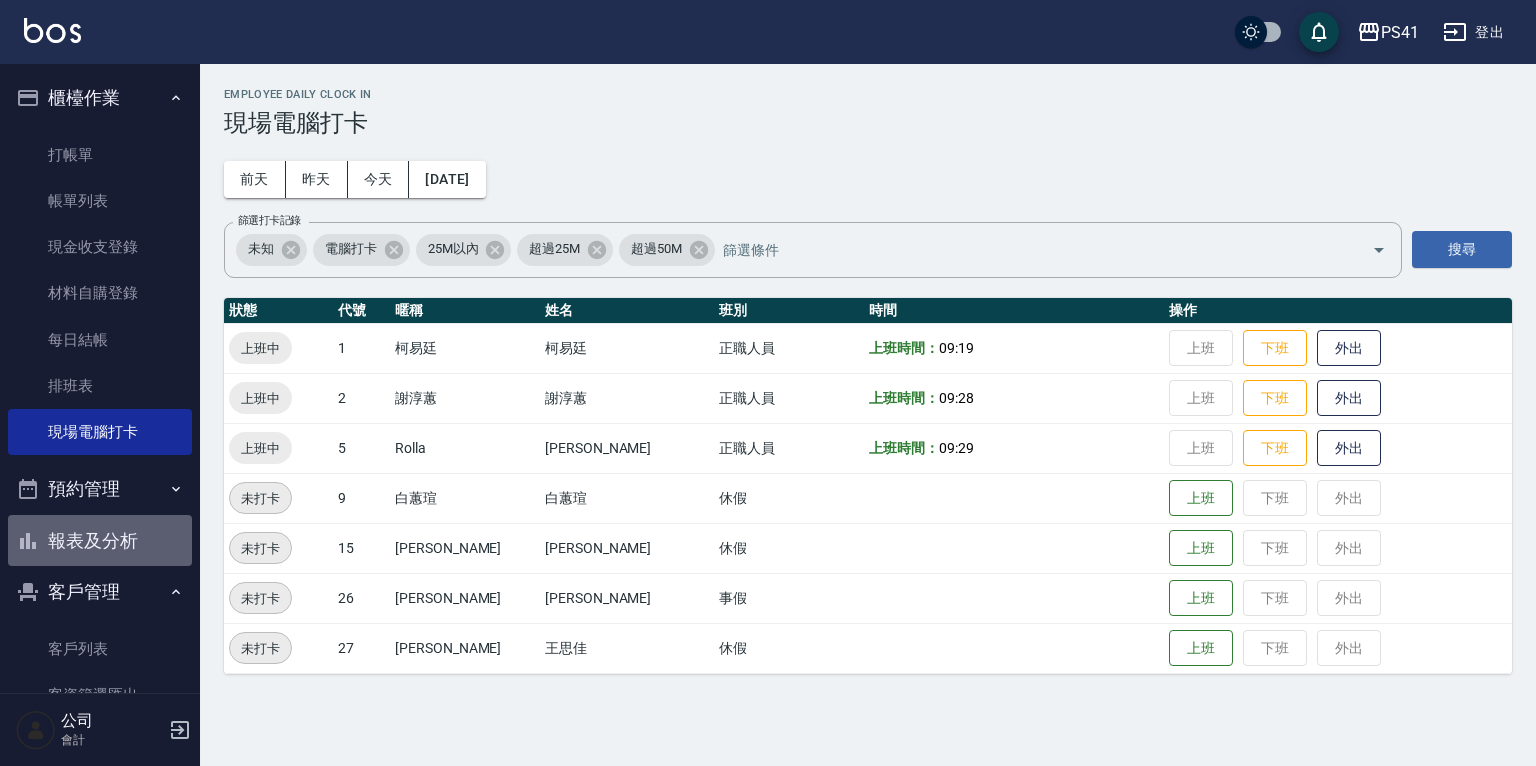 click on "報表及分析" at bounding box center (100, 541) 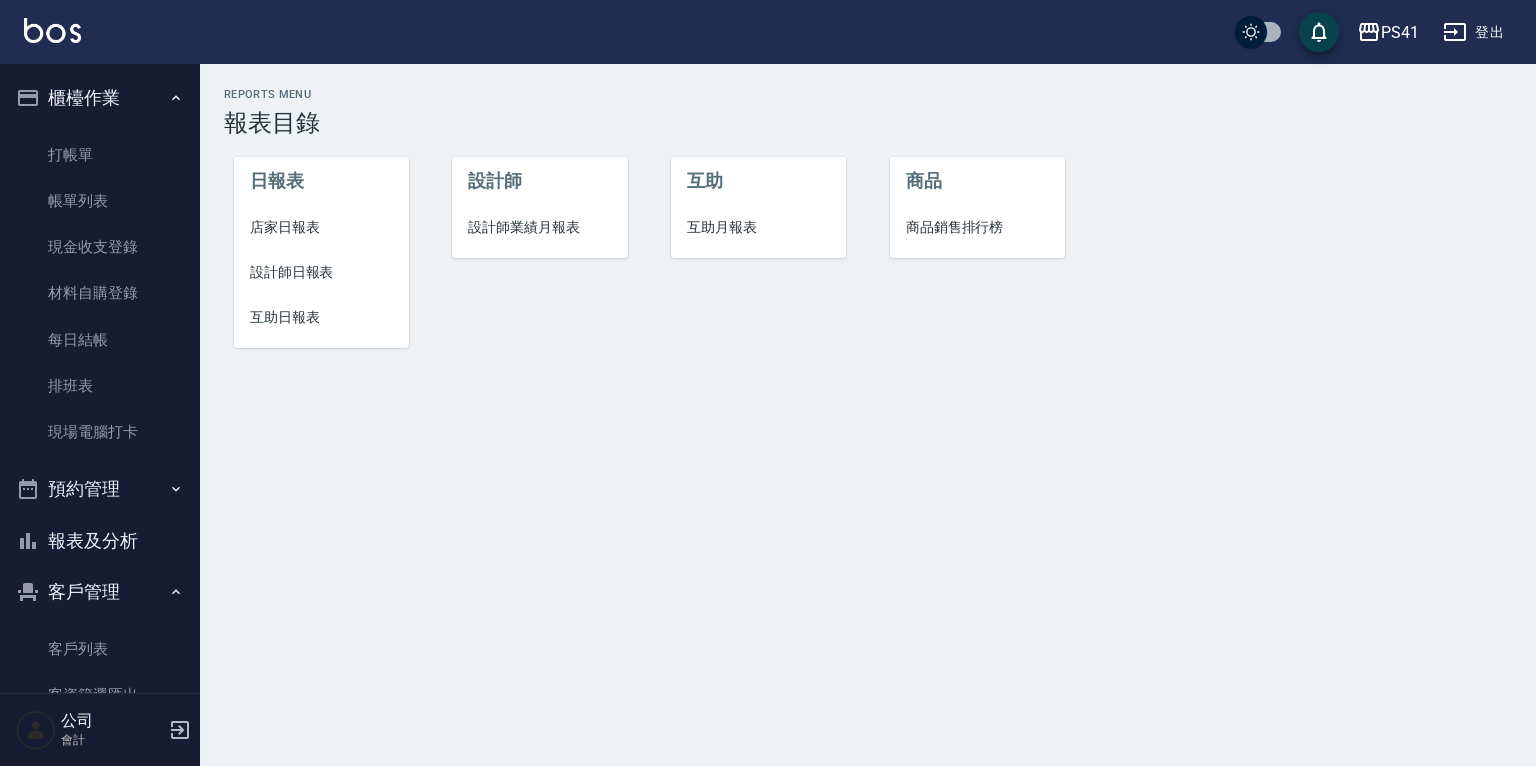 click on "互助日報表" at bounding box center [321, 317] 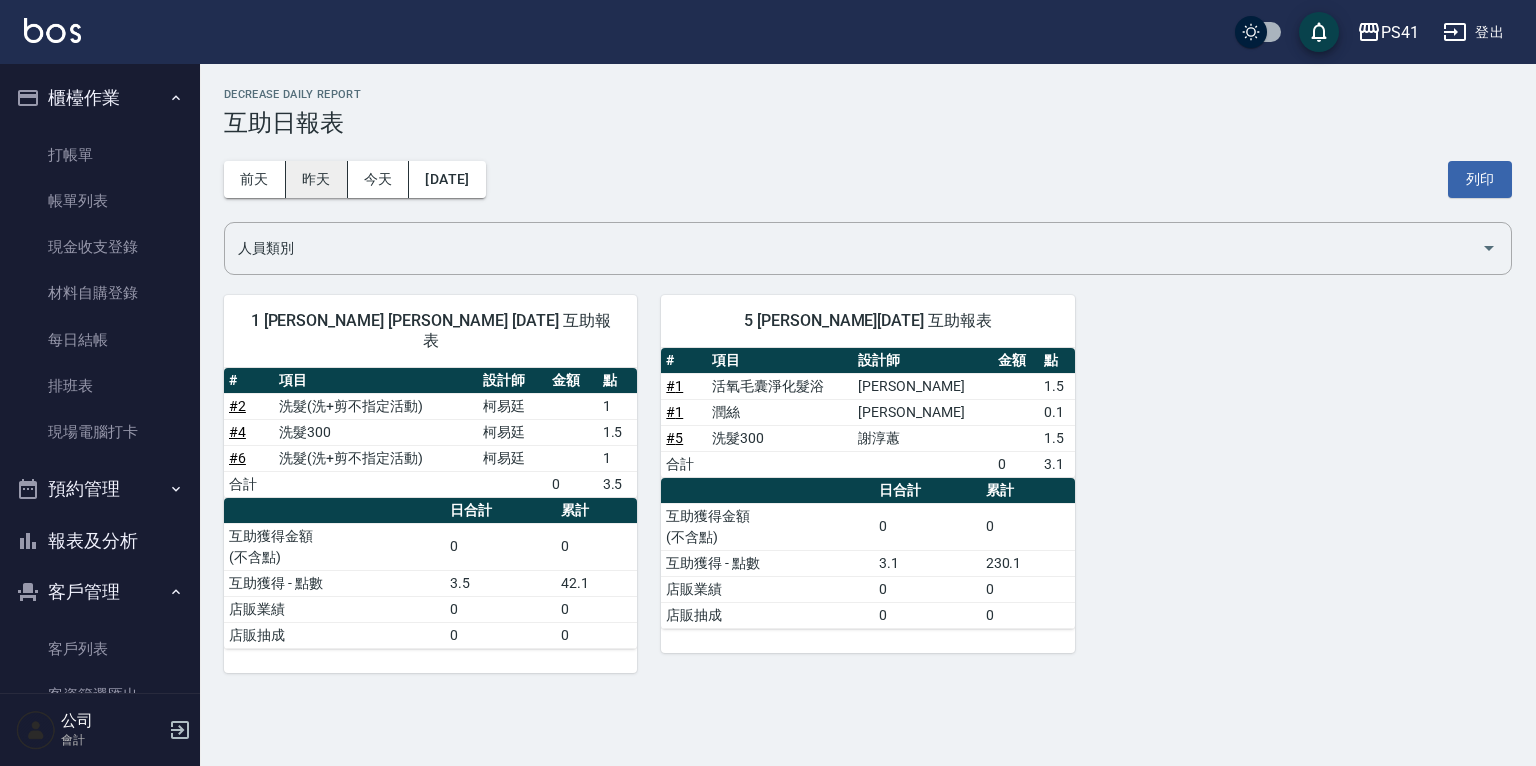 click on "昨天" at bounding box center (317, 179) 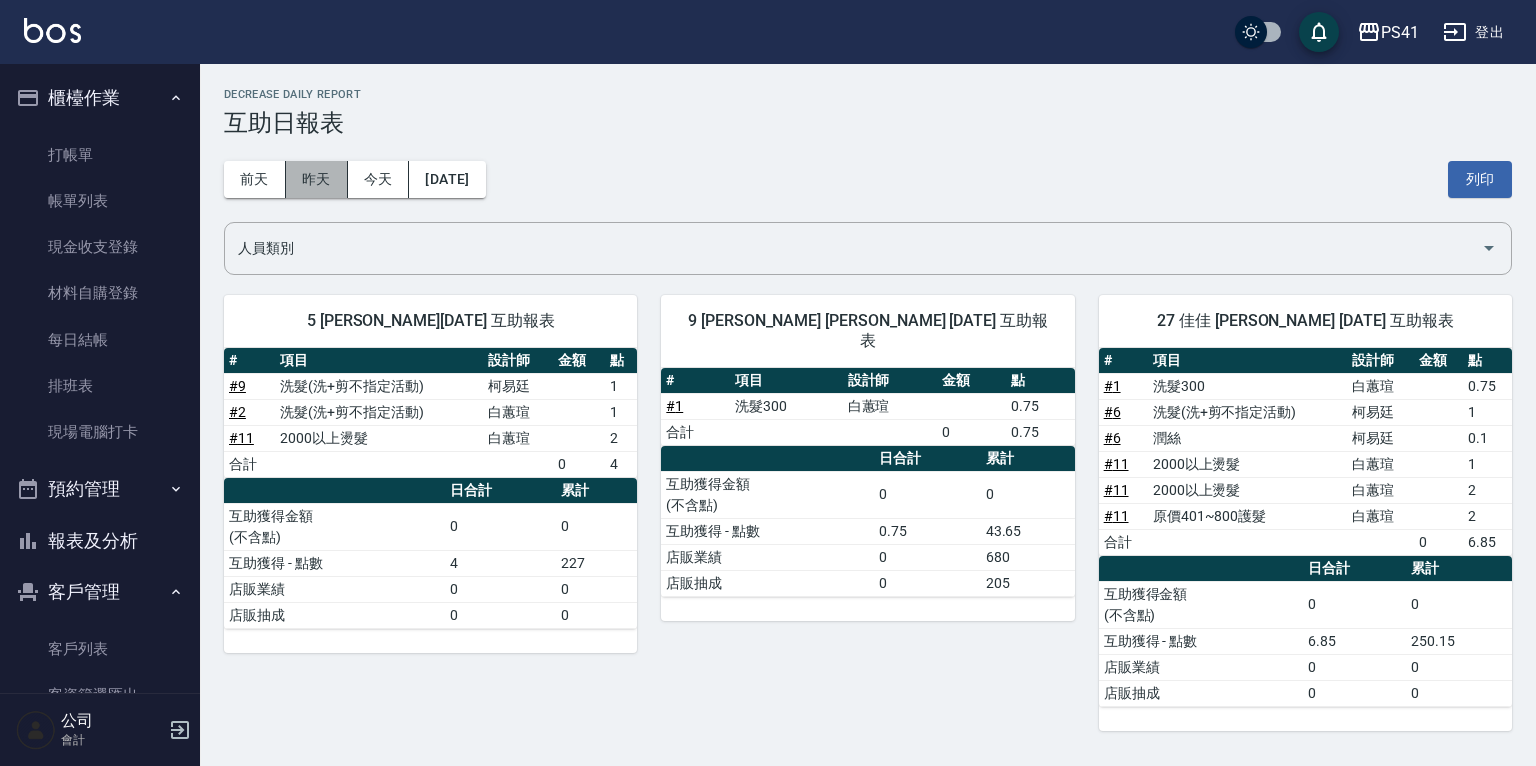click on "昨天" at bounding box center [317, 179] 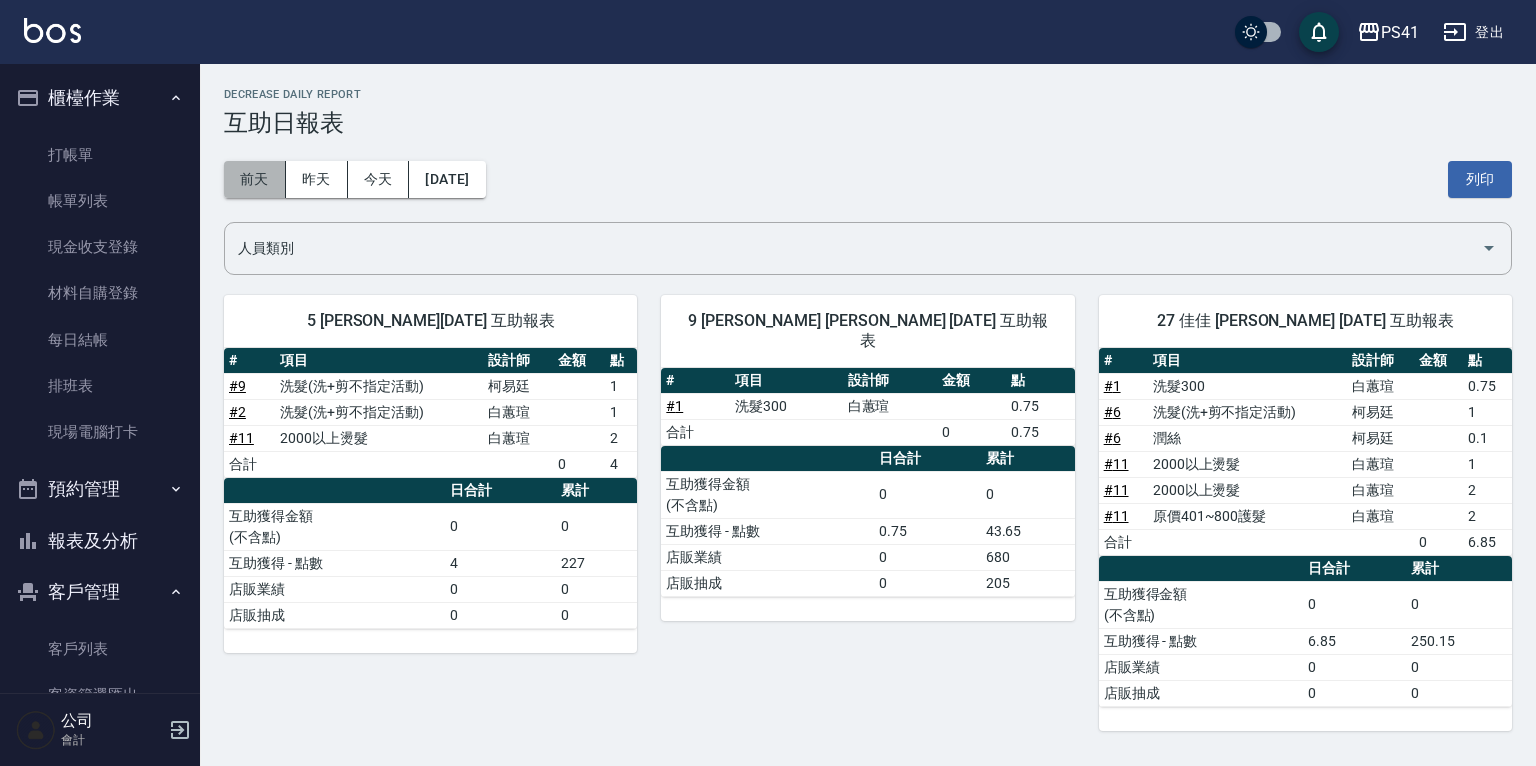 click on "前天" at bounding box center (255, 179) 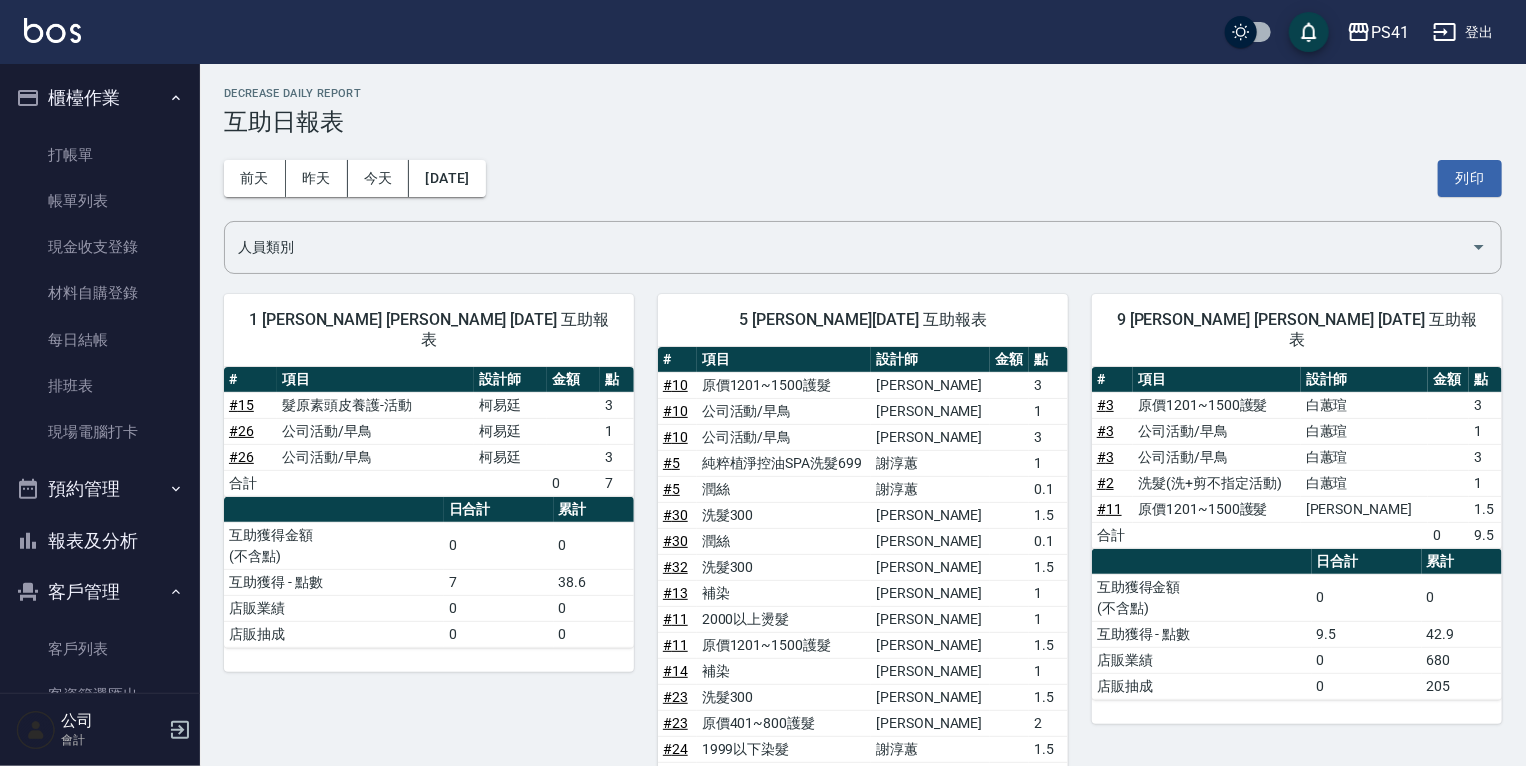 scroll, scrollTop: 0, scrollLeft: 0, axis: both 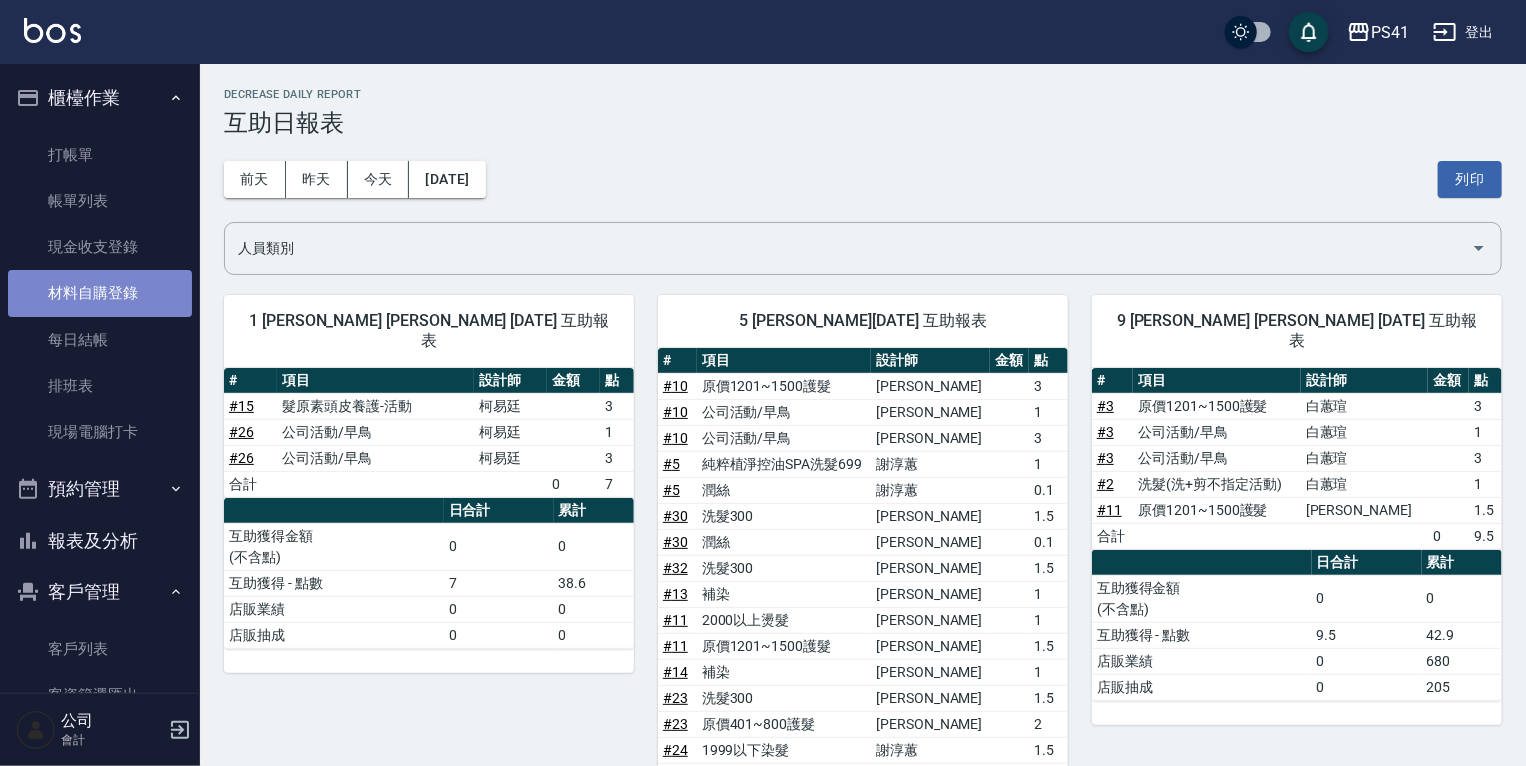 click on "材料自購登錄" at bounding box center (100, 293) 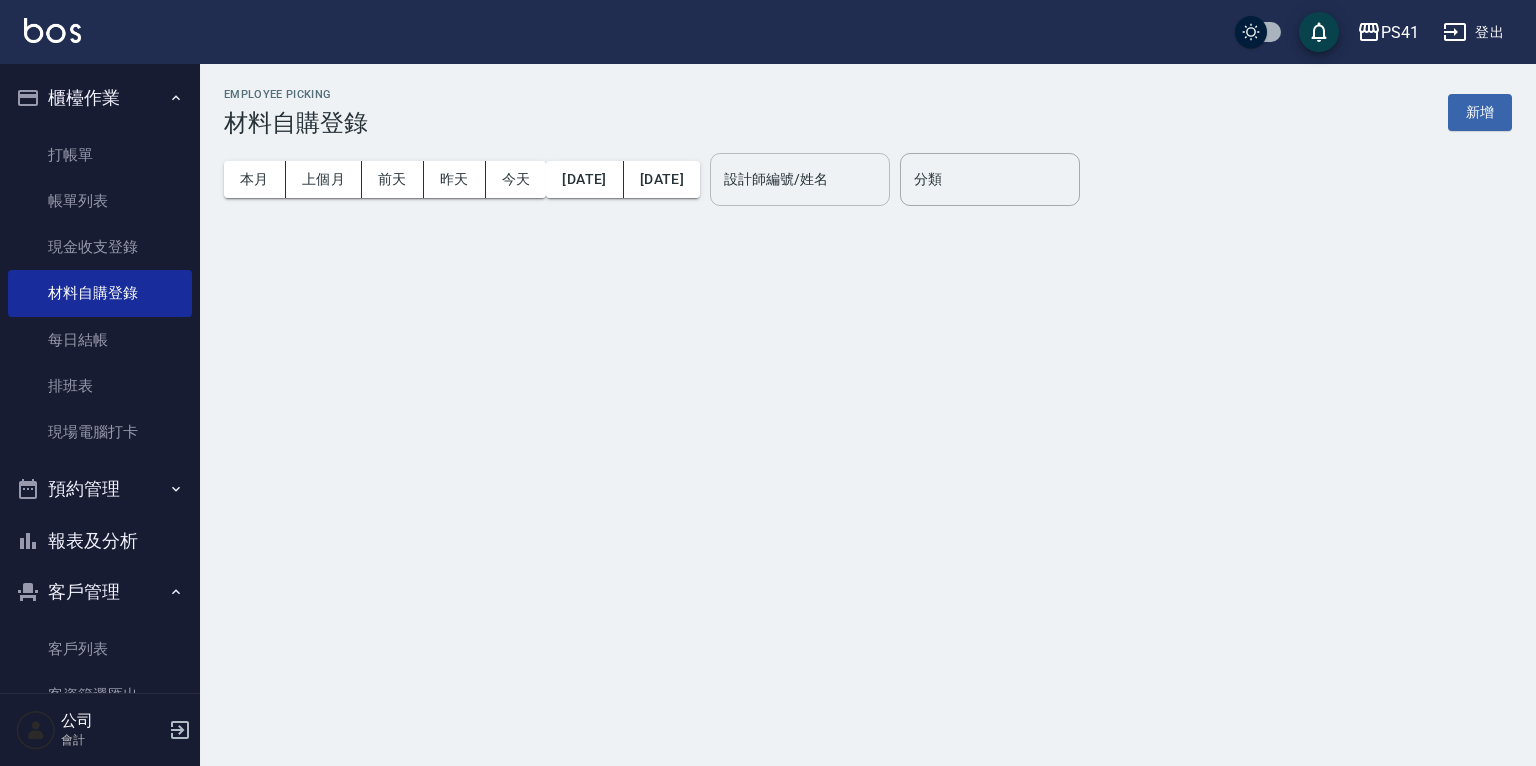 click on "設計師編號/姓名" at bounding box center (800, 179) 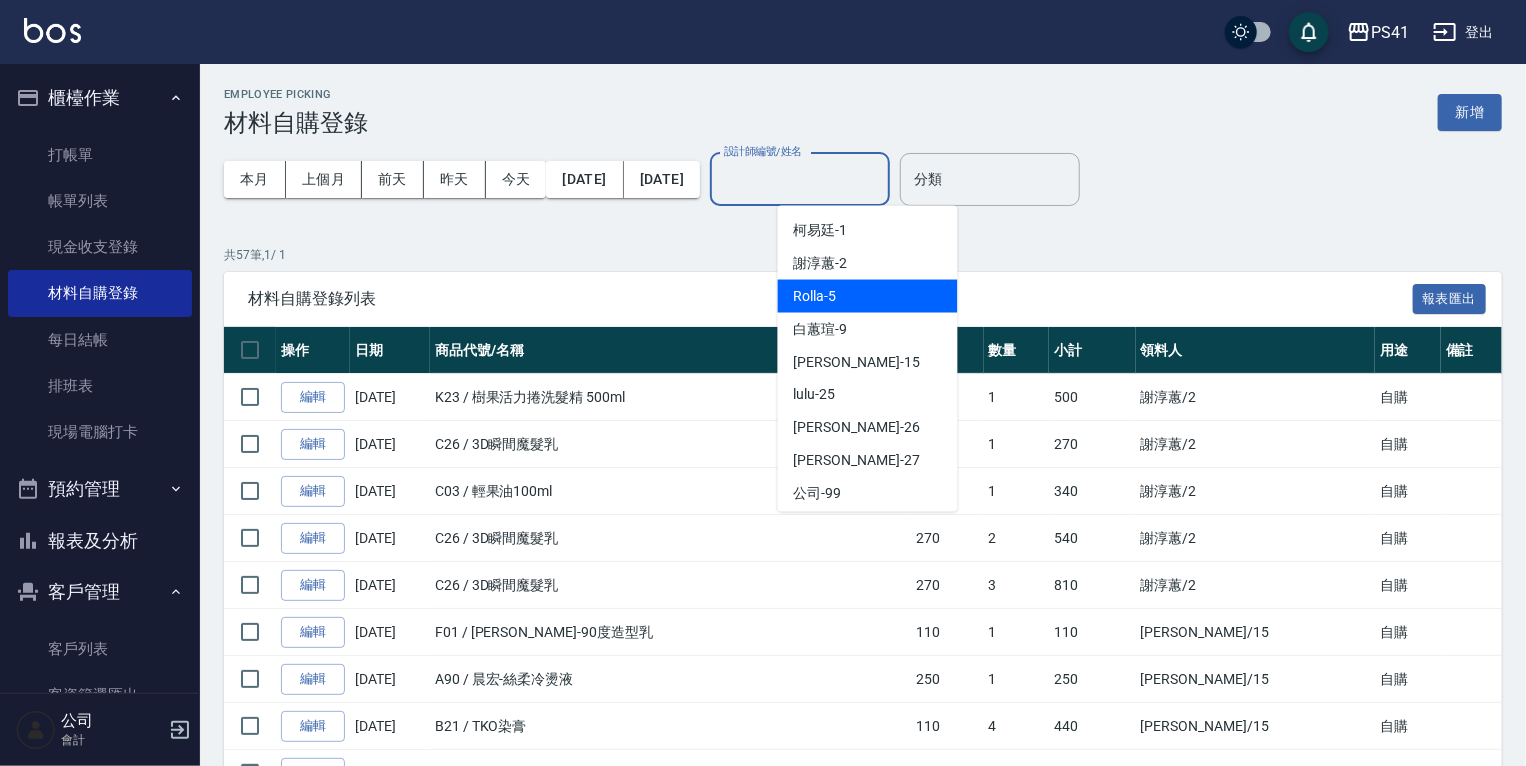 click on "Rolla -5" at bounding box center [815, 296] 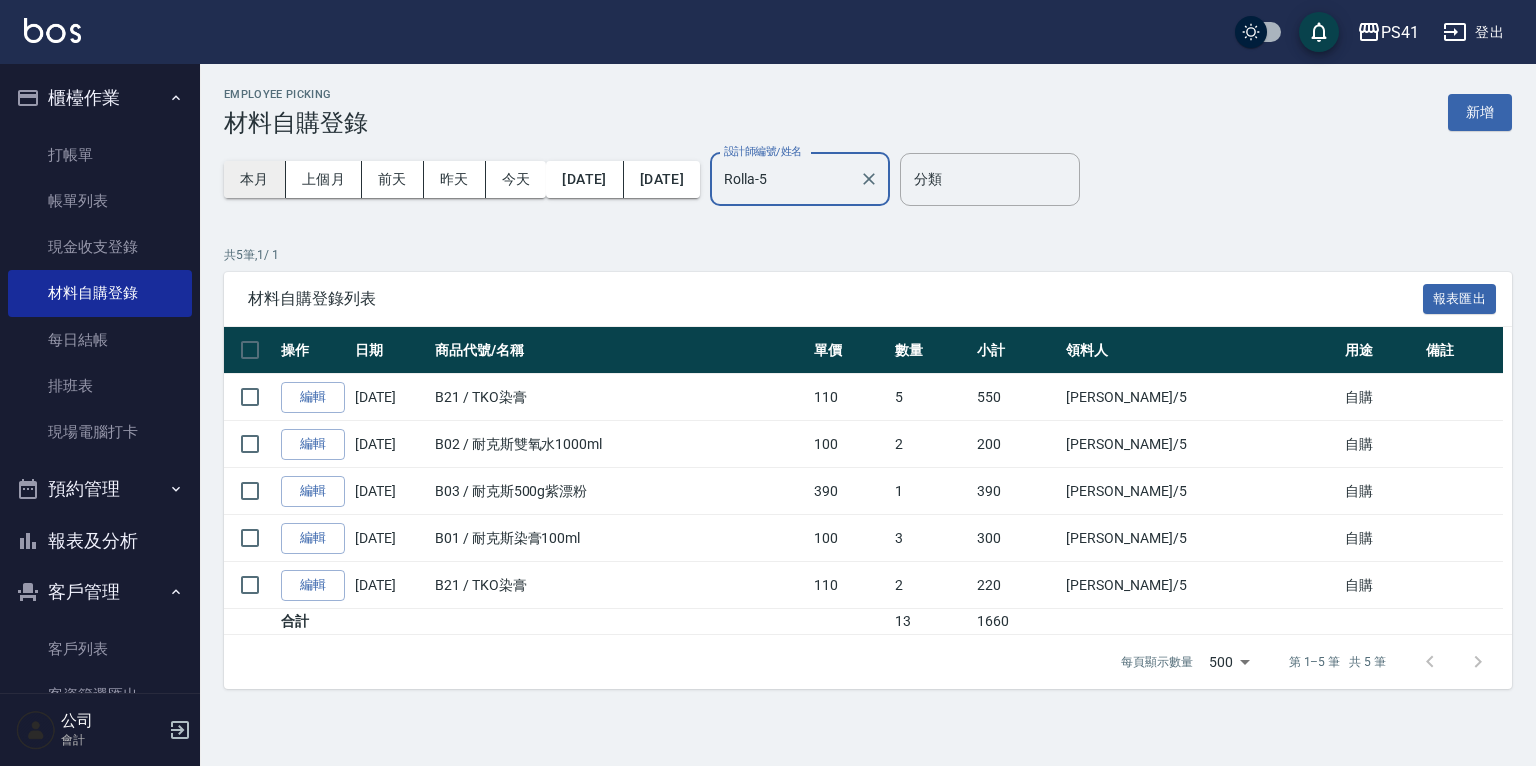 click on "本月" at bounding box center [255, 179] 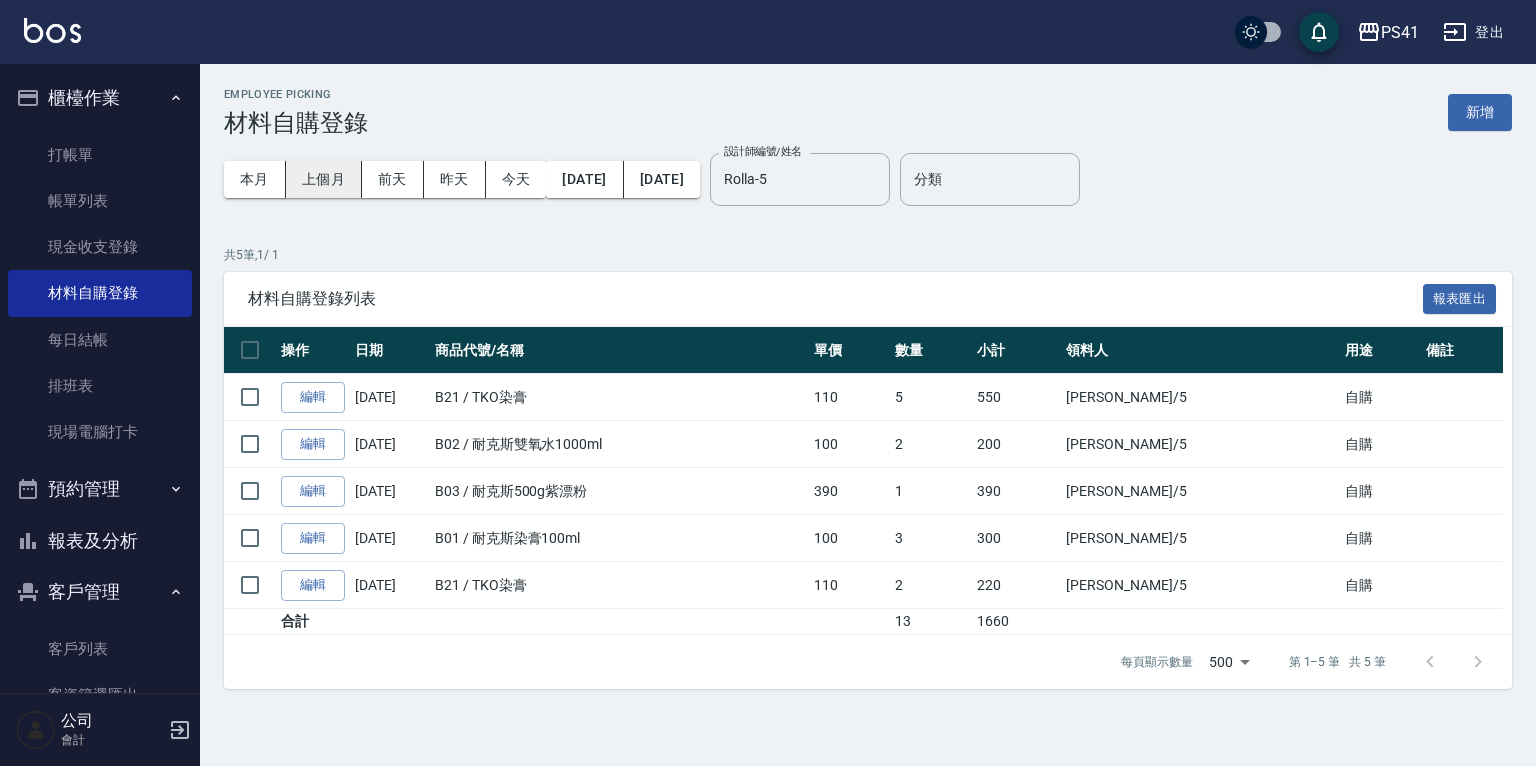 click on "上個月" at bounding box center [324, 179] 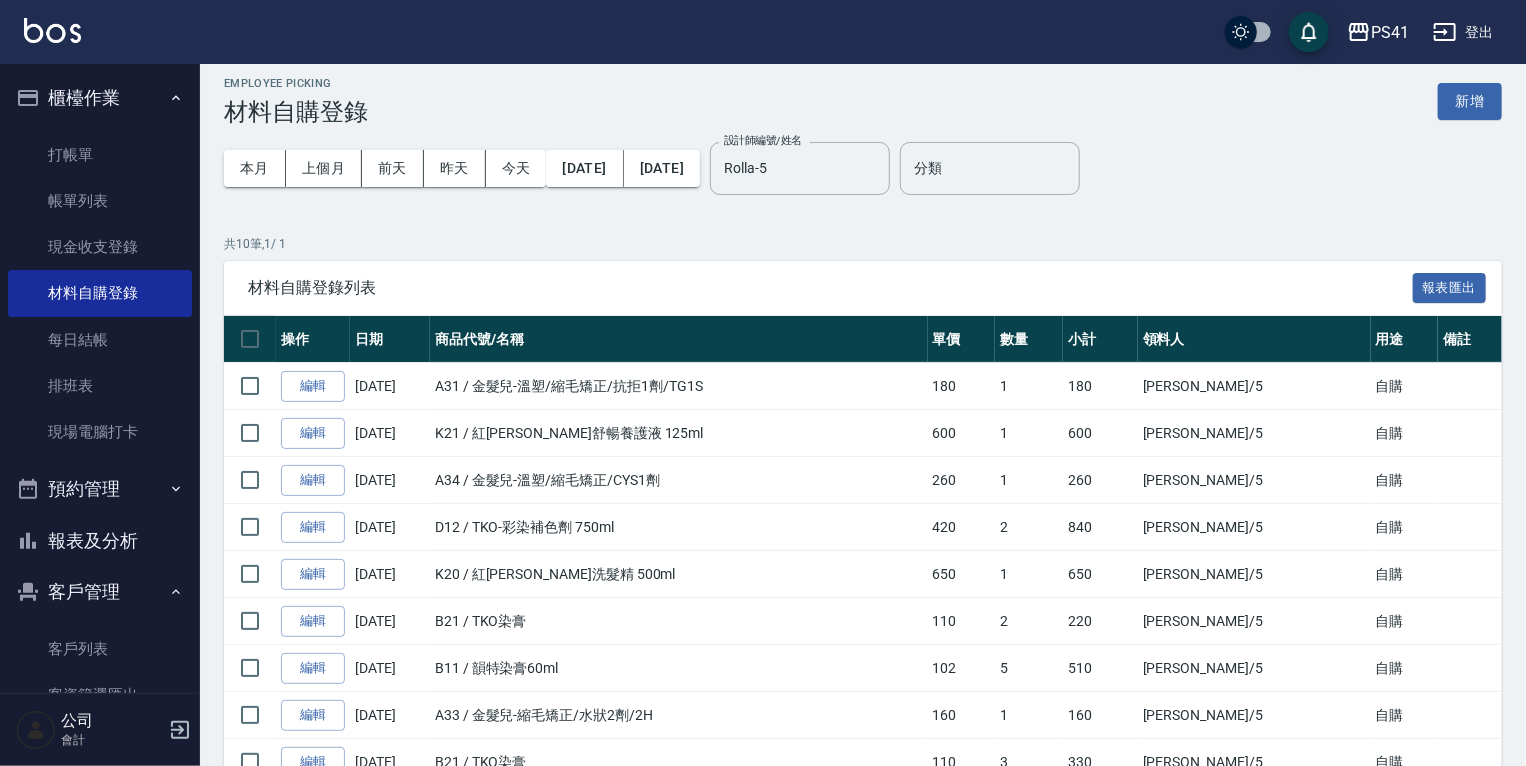 scroll, scrollTop: 0, scrollLeft: 0, axis: both 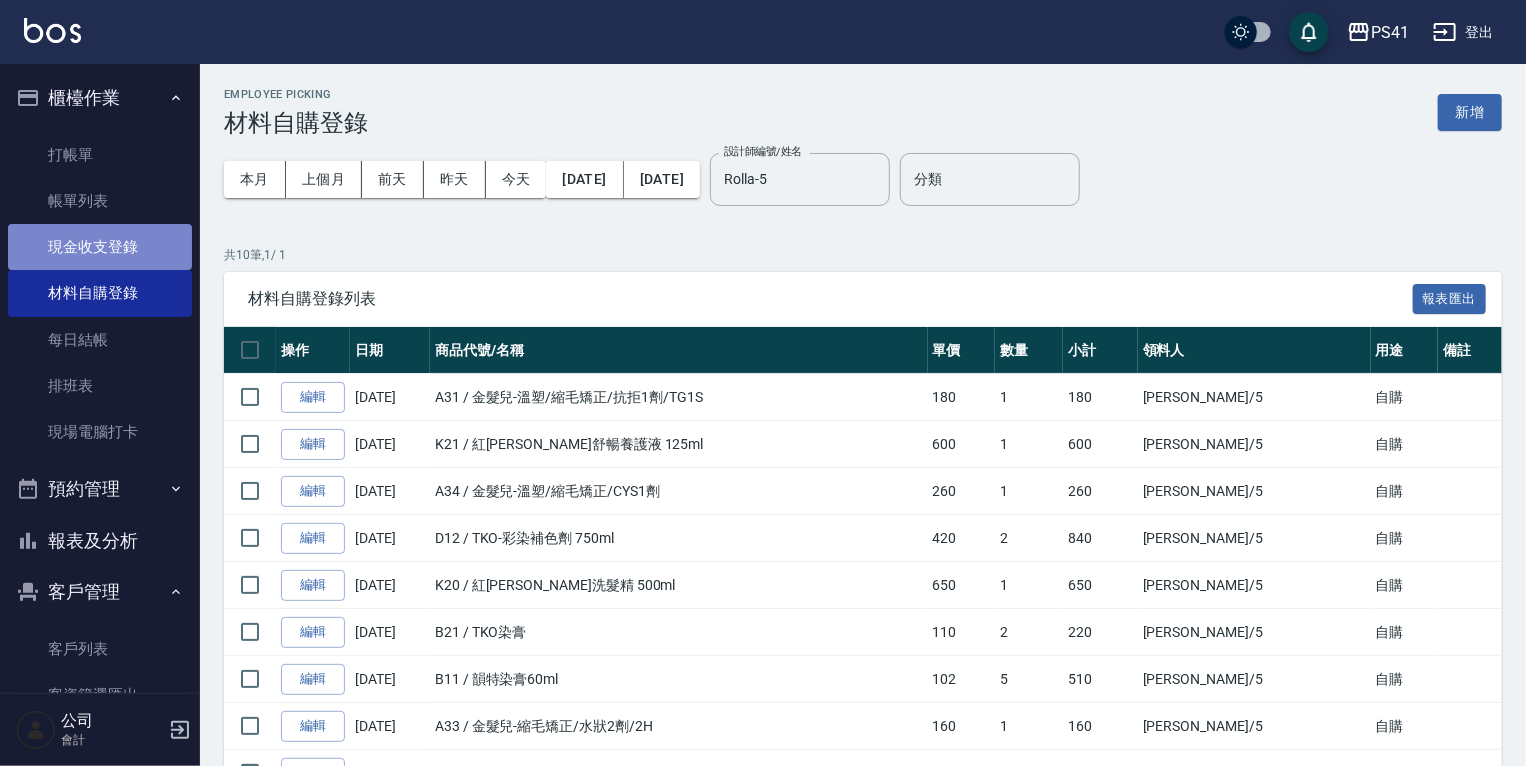 click on "現金收支登錄" at bounding box center [100, 247] 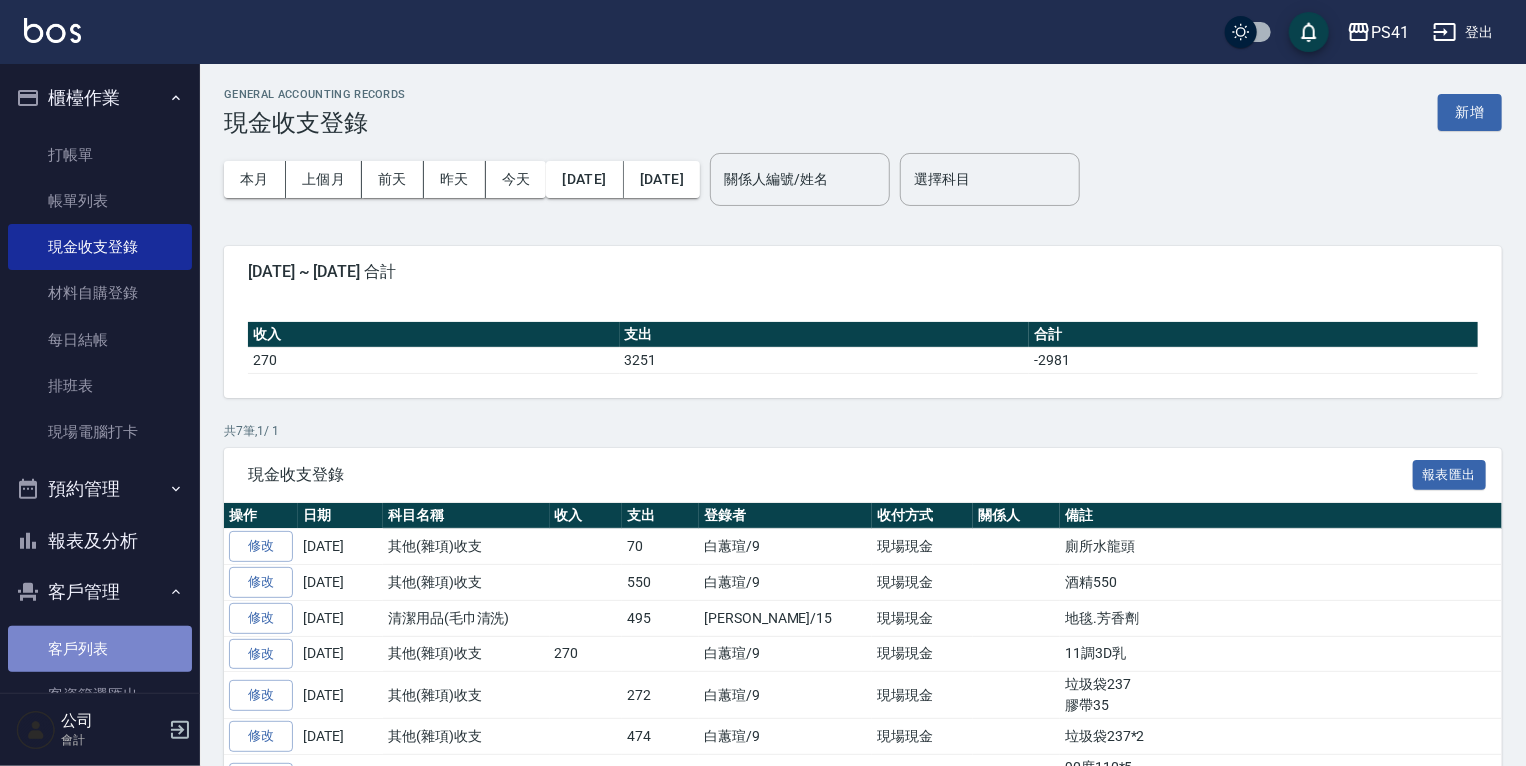 click on "客戶列表" at bounding box center [100, 649] 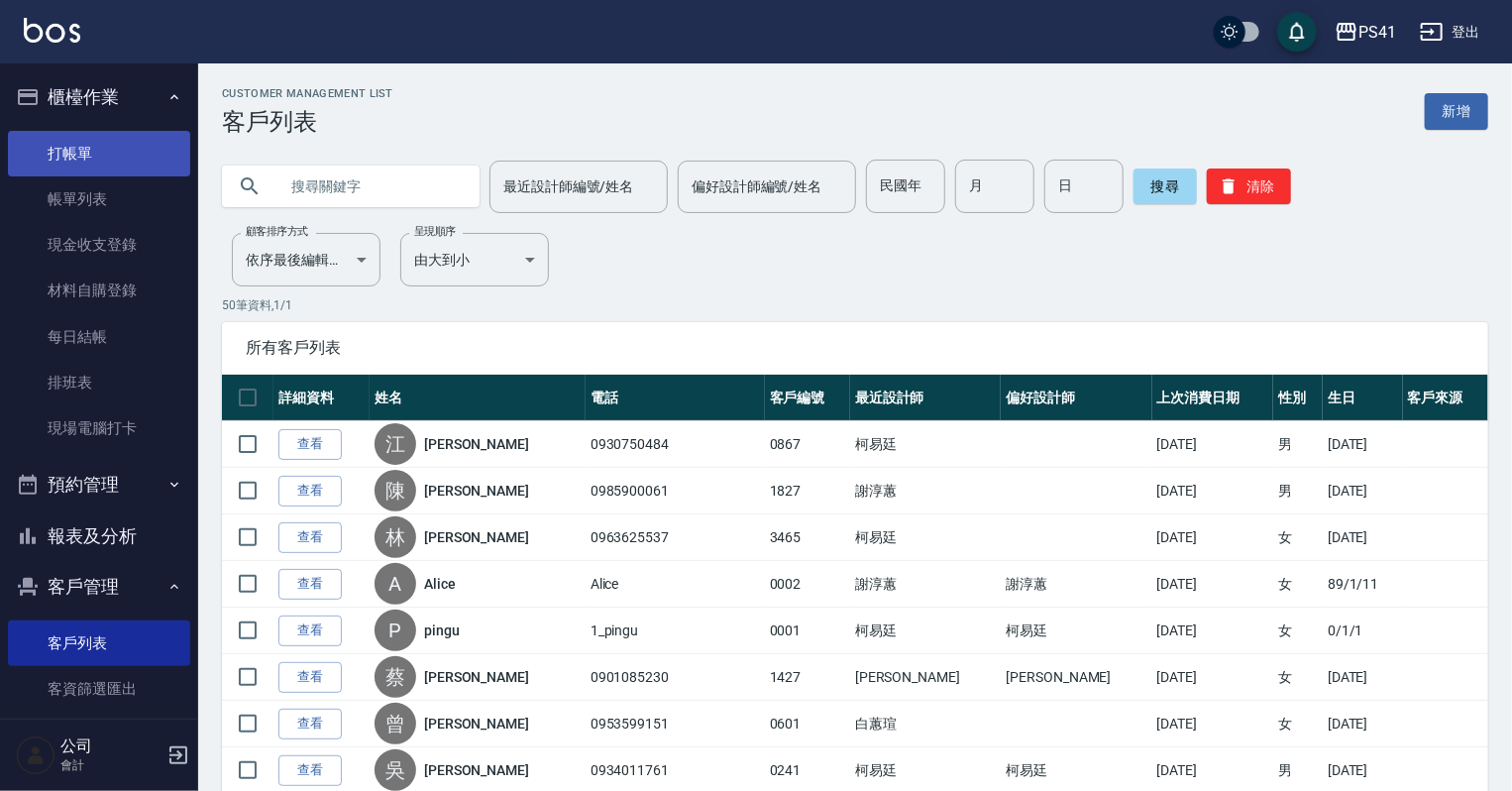 click on "打帳單" at bounding box center [99, 154] 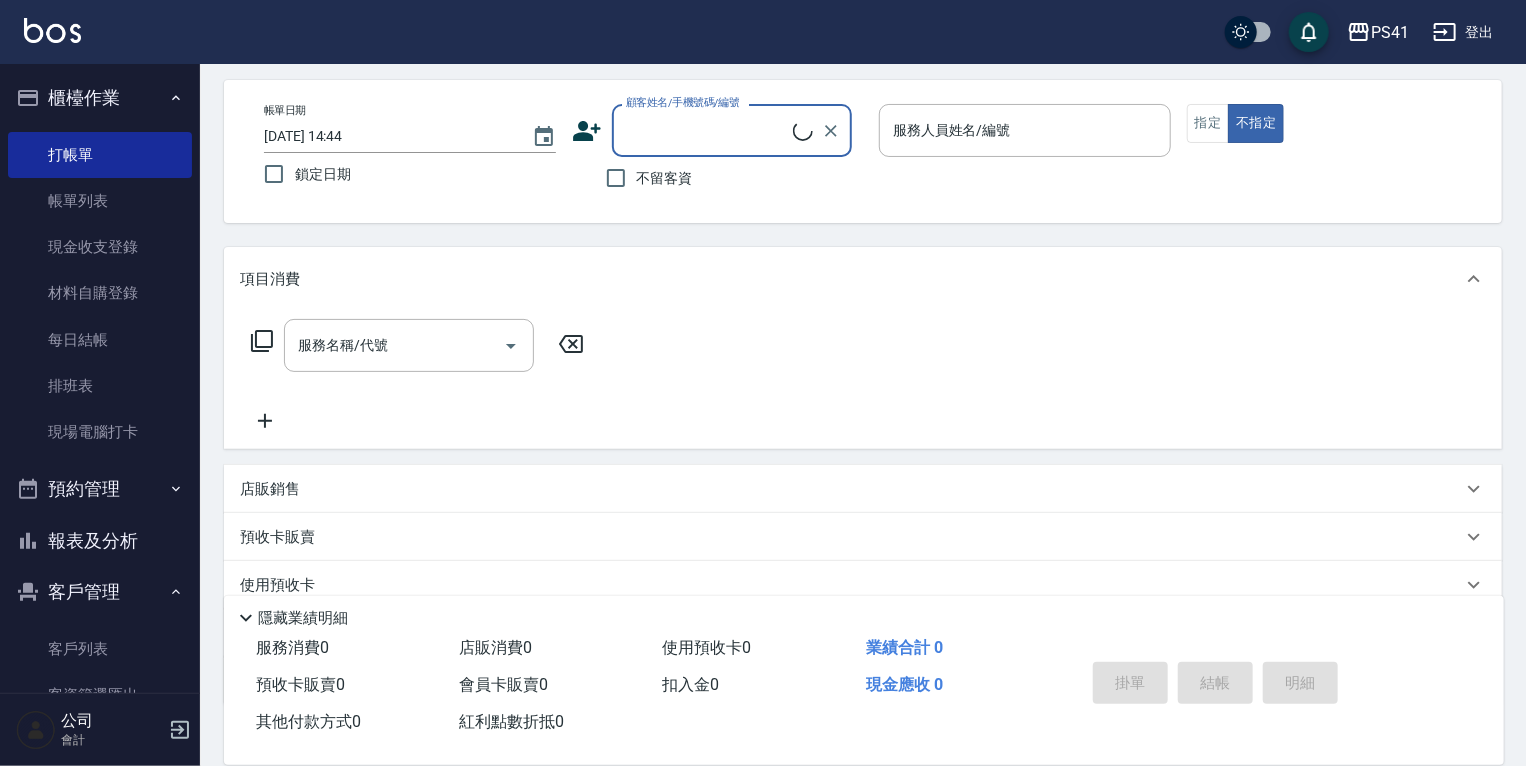 scroll, scrollTop: 209, scrollLeft: 0, axis: vertical 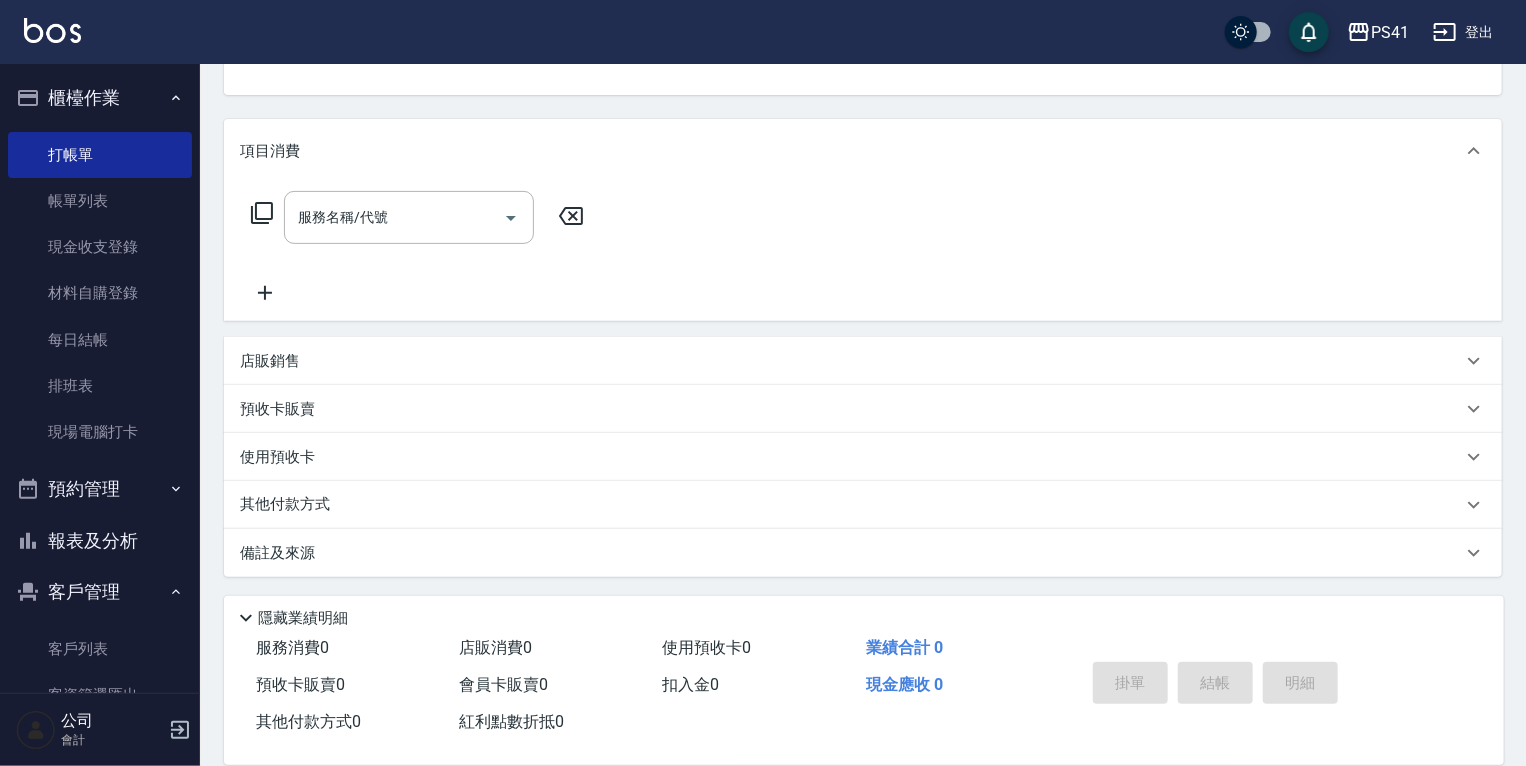 click on "店販銷售" at bounding box center (270, 361) 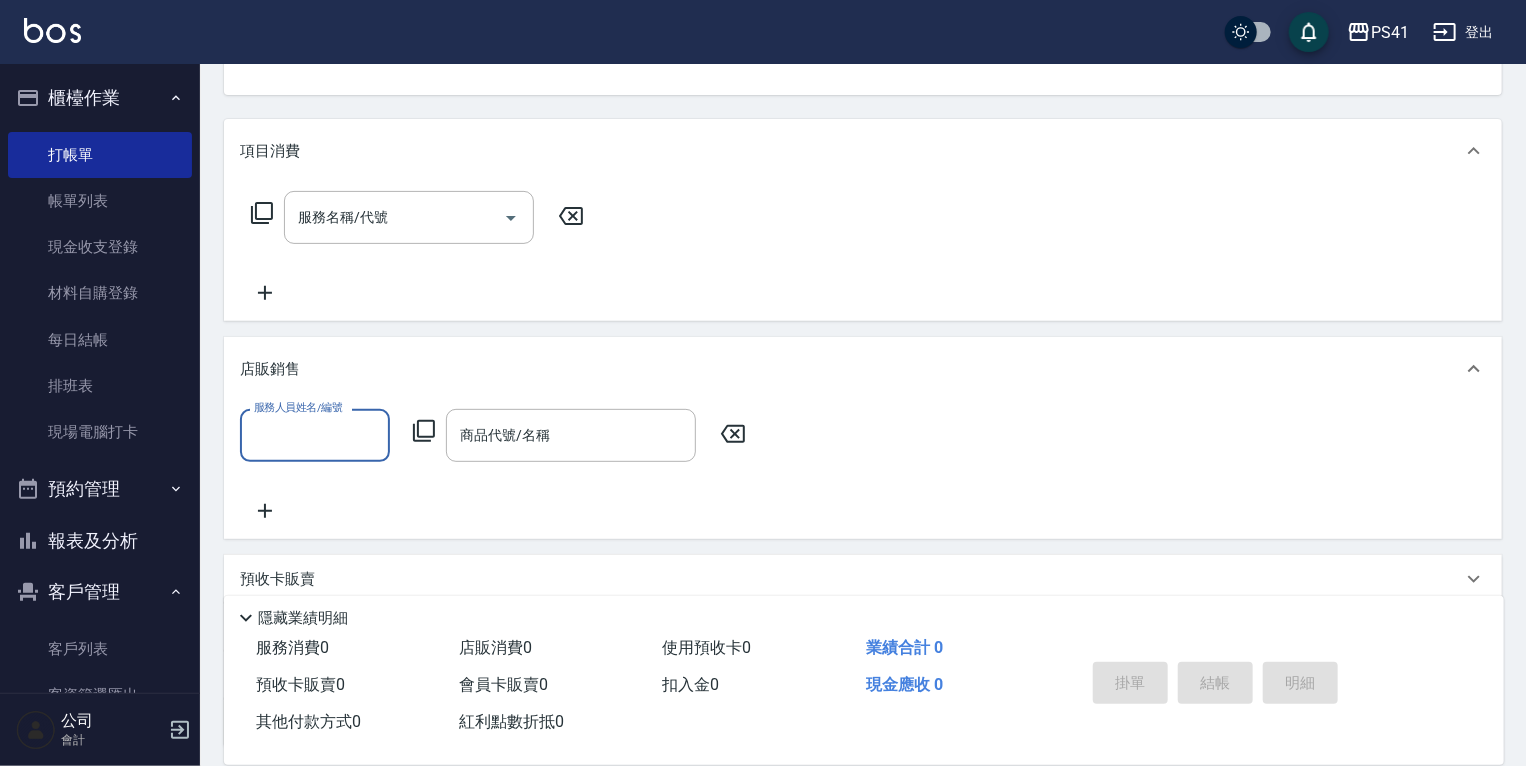 scroll, scrollTop: 0, scrollLeft: 0, axis: both 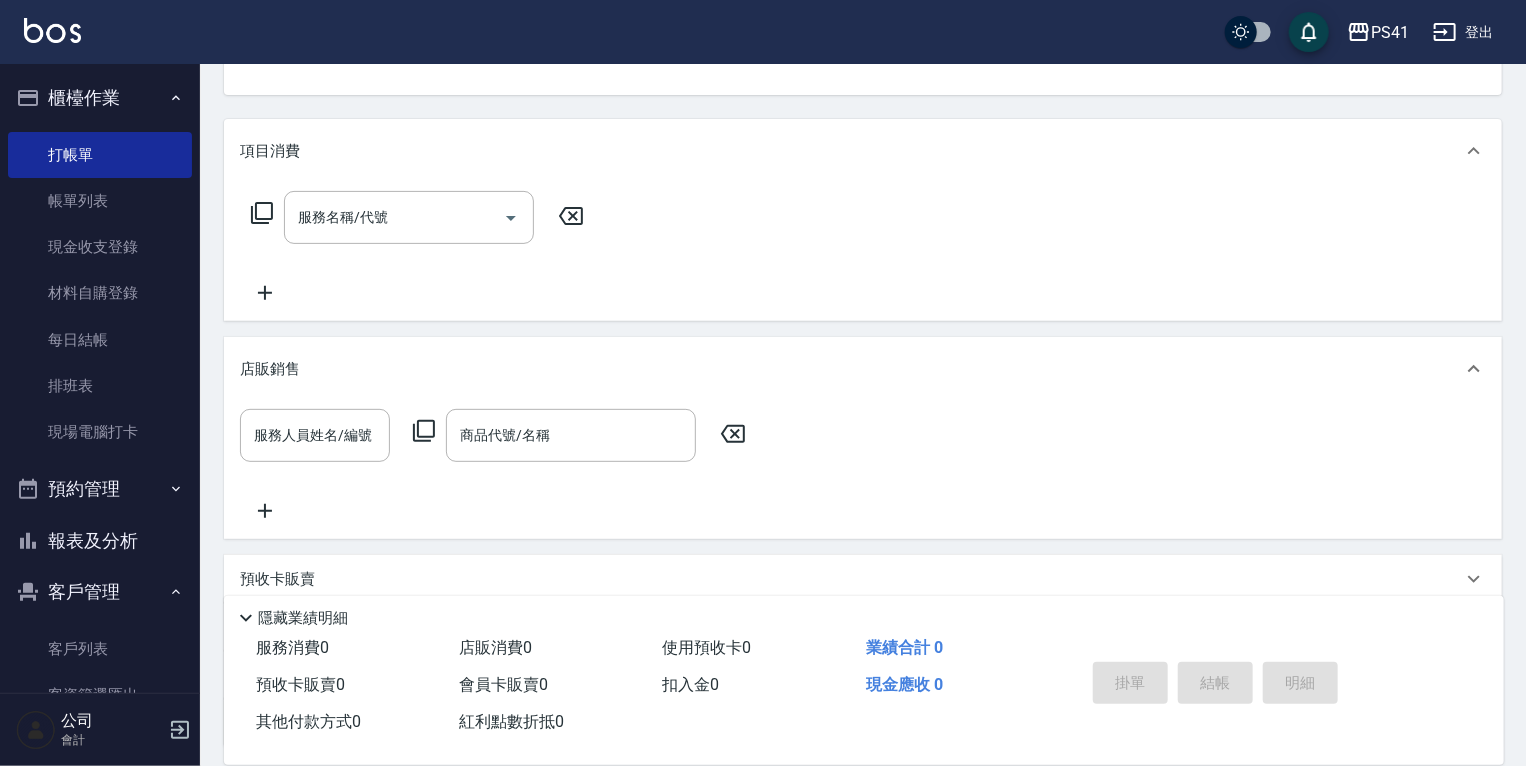 click 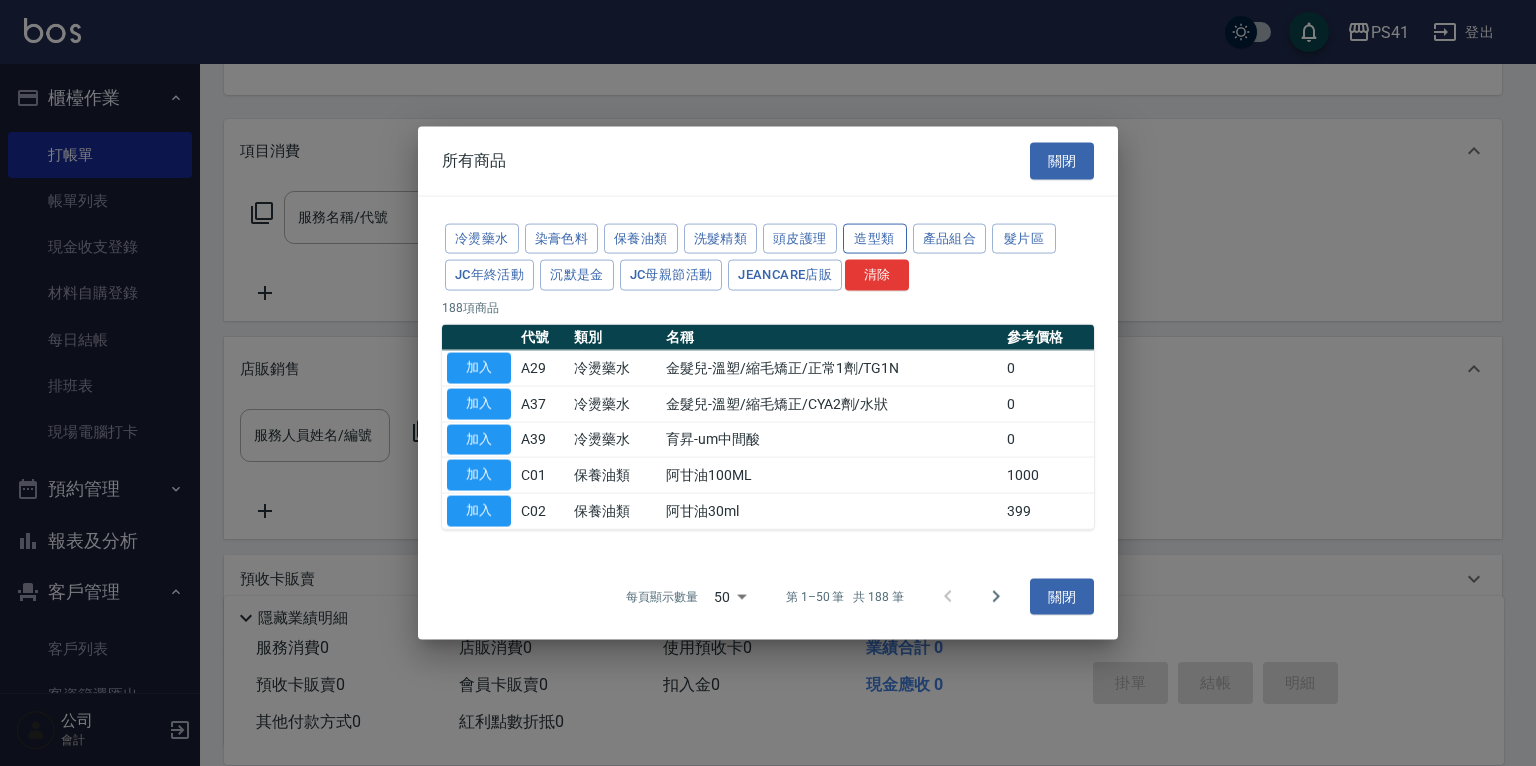 click on "造型類" at bounding box center (875, 238) 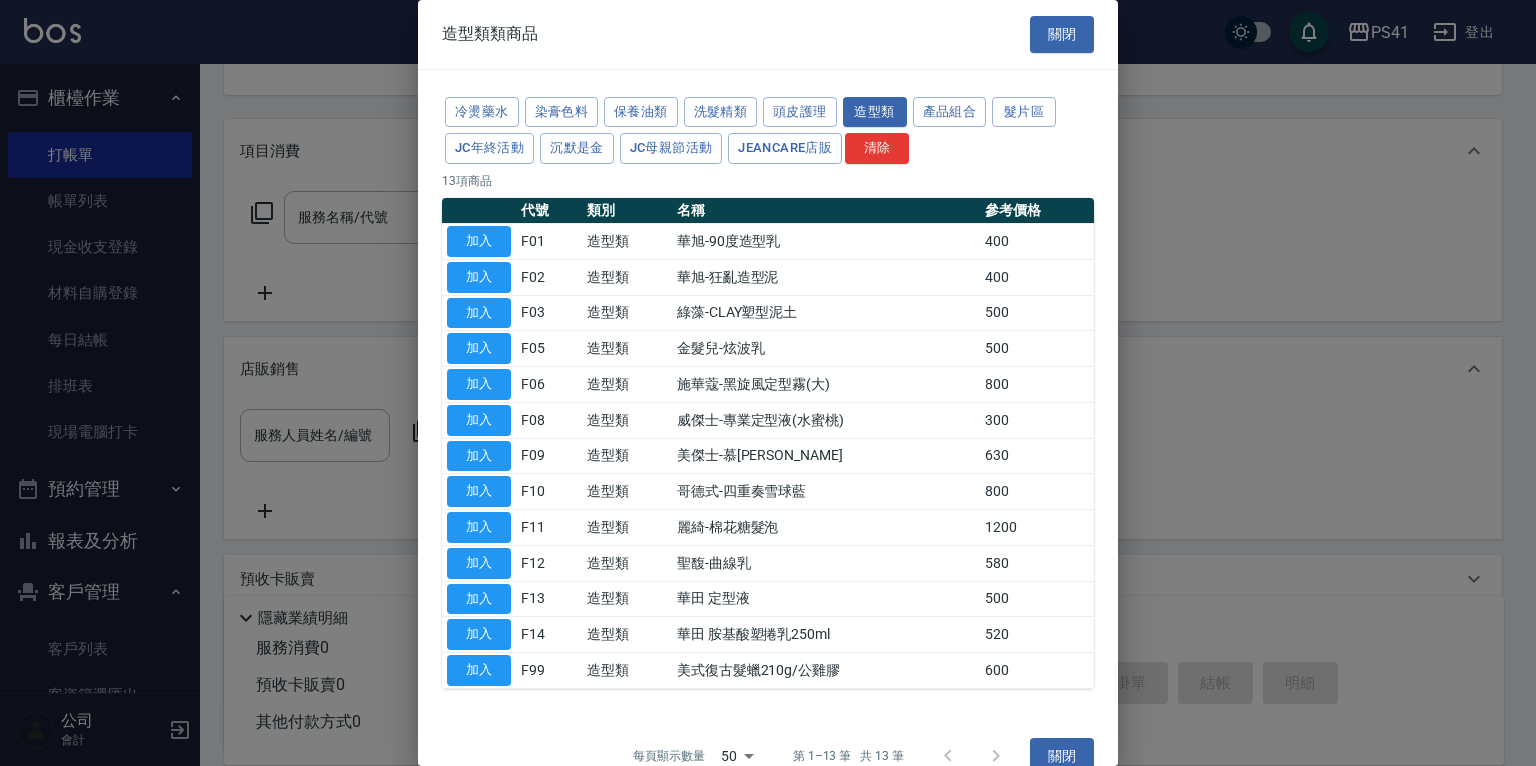 click on "加入" at bounding box center (479, 491) 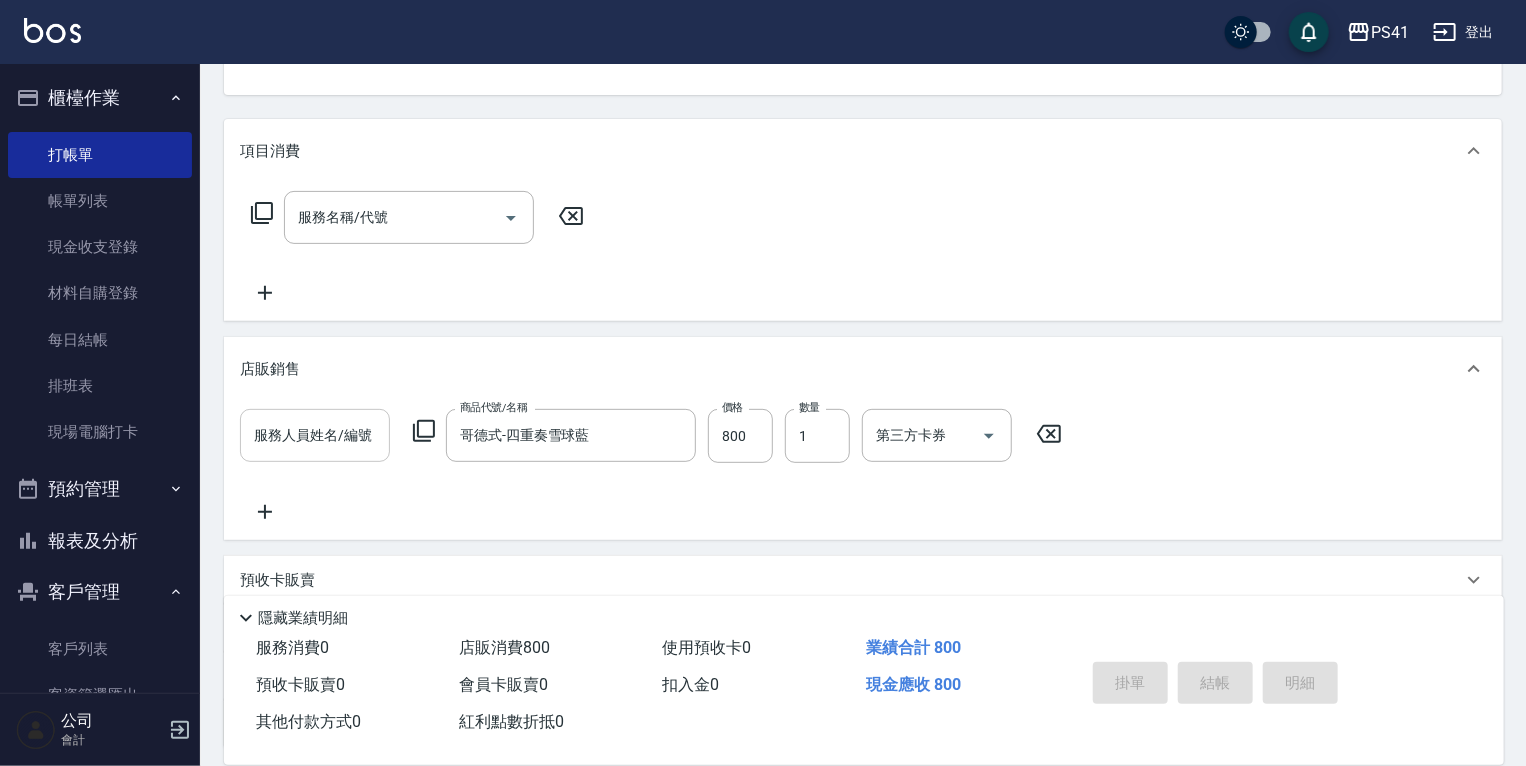 click on "服務人員姓名/編號" at bounding box center [315, 435] 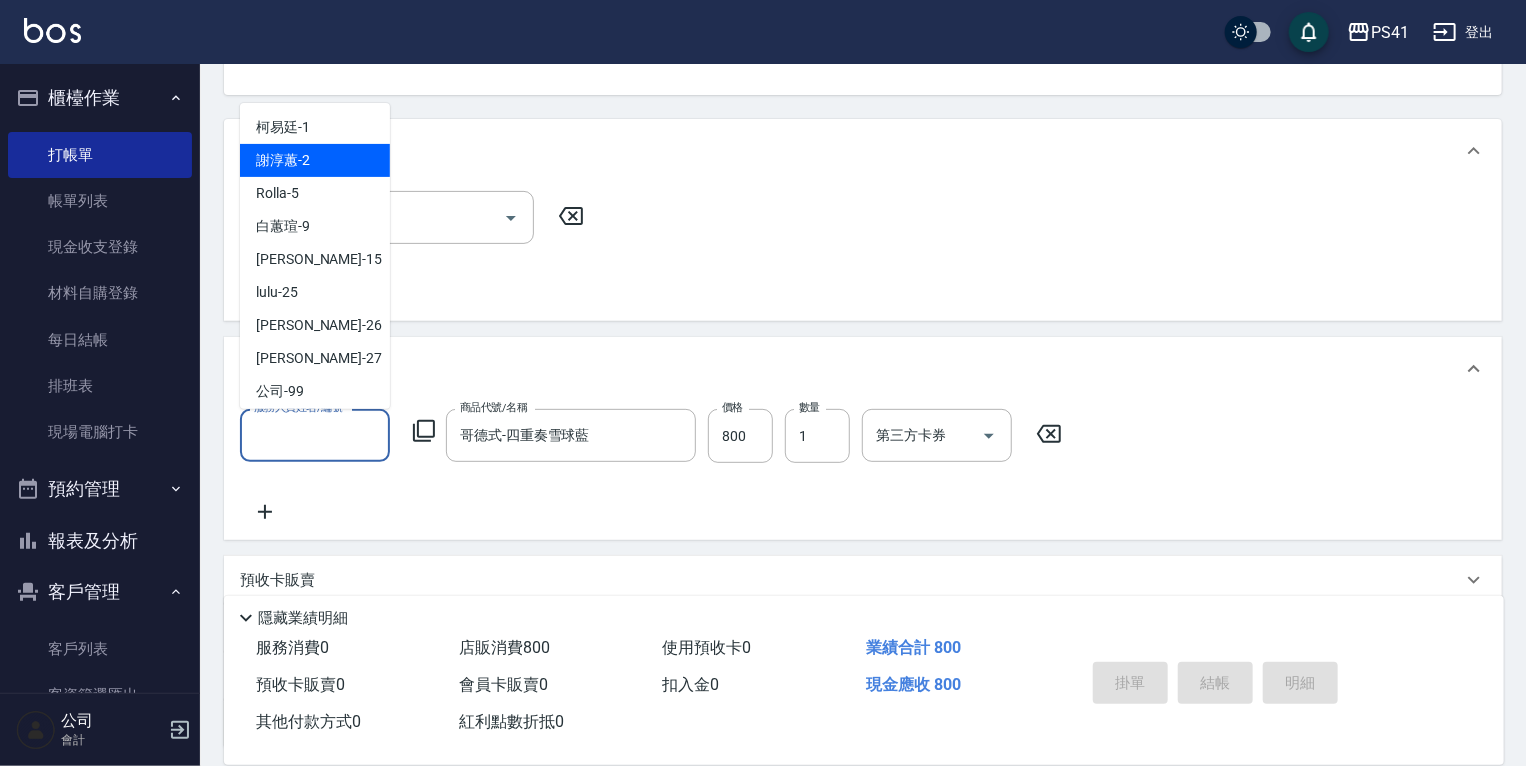 drag, startPoint x: 302, startPoint y: 156, endPoint x: 329, endPoint y: 177, distance: 34.20526 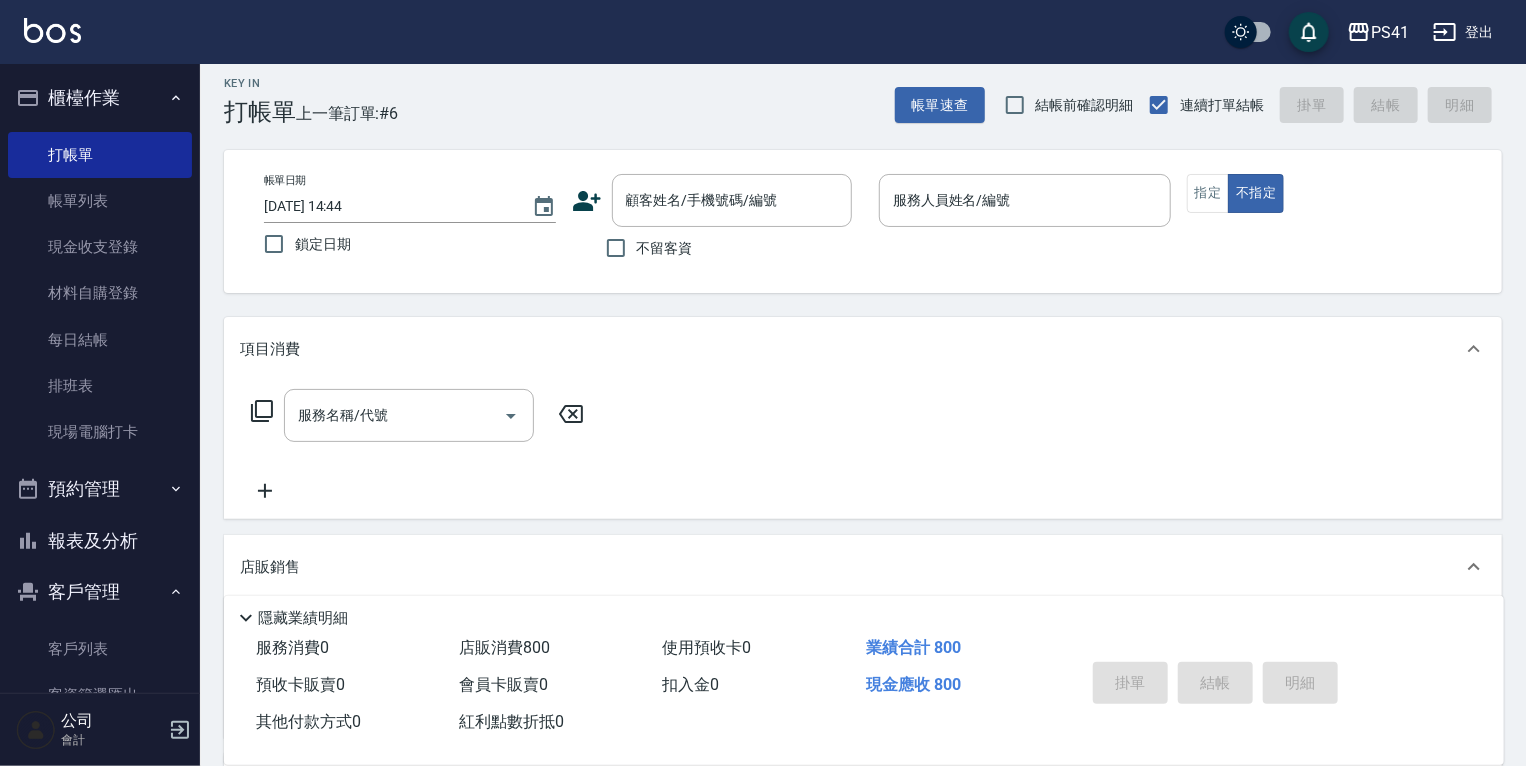 scroll, scrollTop: 0, scrollLeft: 0, axis: both 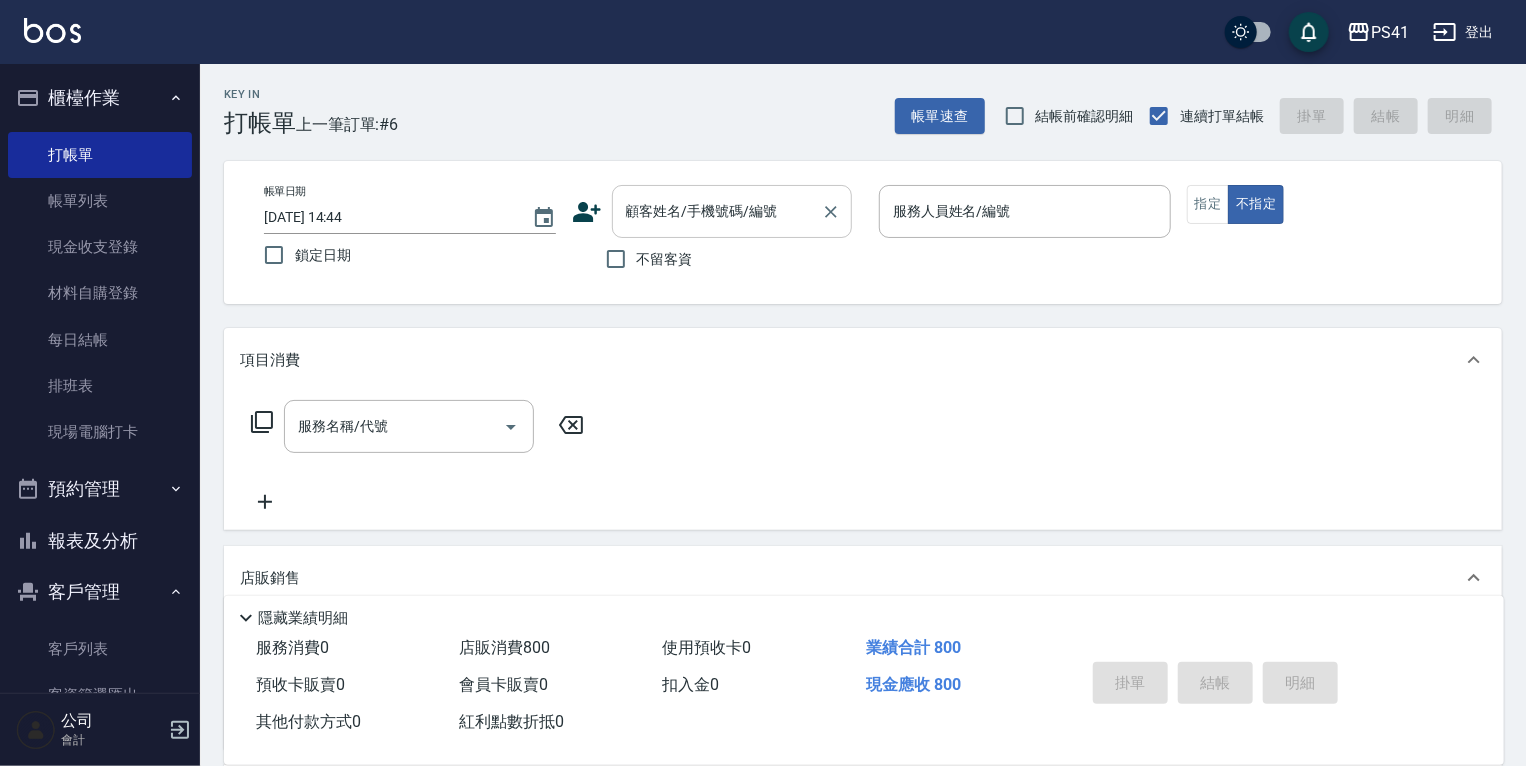 click on "顧客姓名/手機號碼/編號" at bounding box center [717, 211] 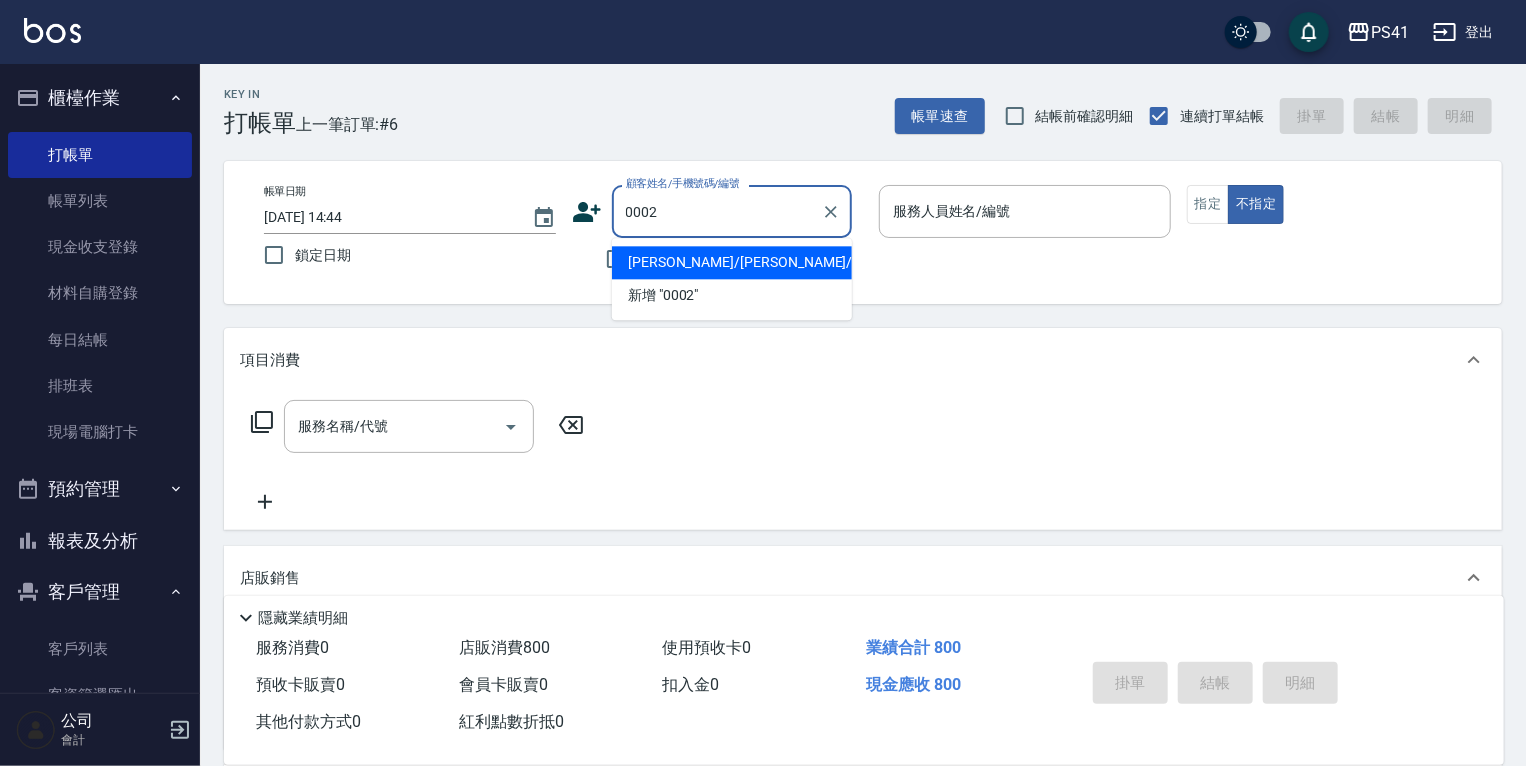 type on "[PERSON_NAME]/[PERSON_NAME]/0002" 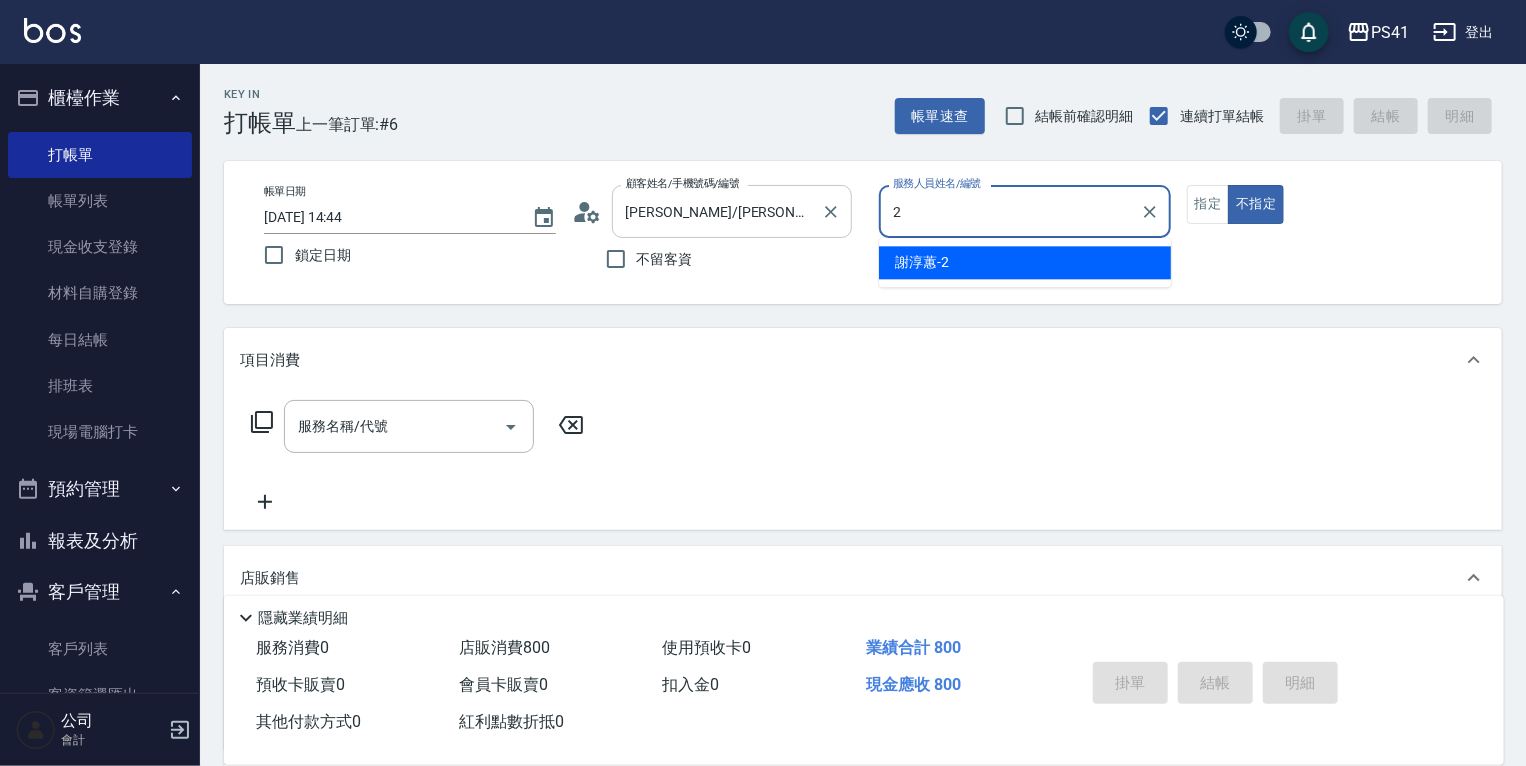 type on "謝淳蕙-2" 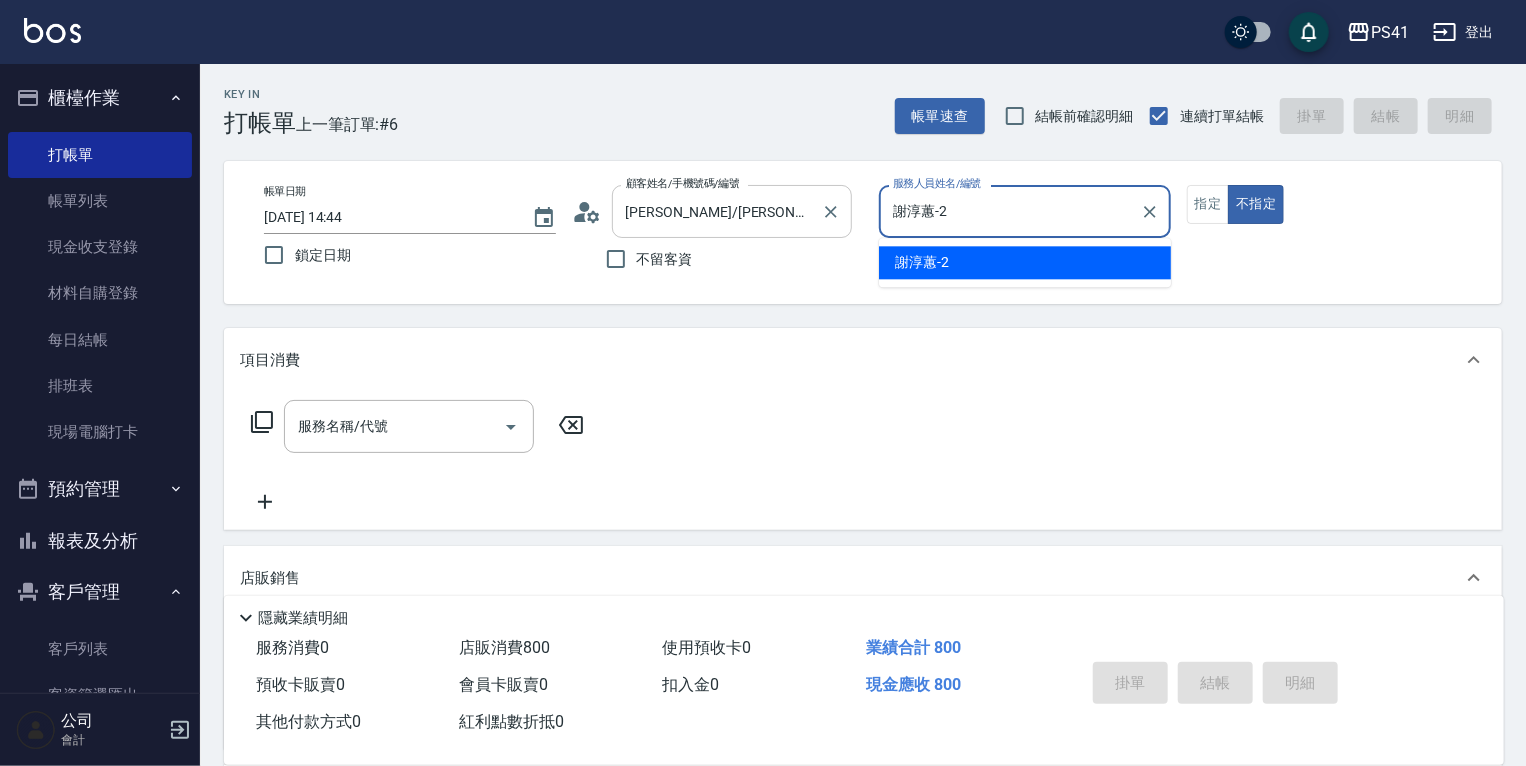 type on "false" 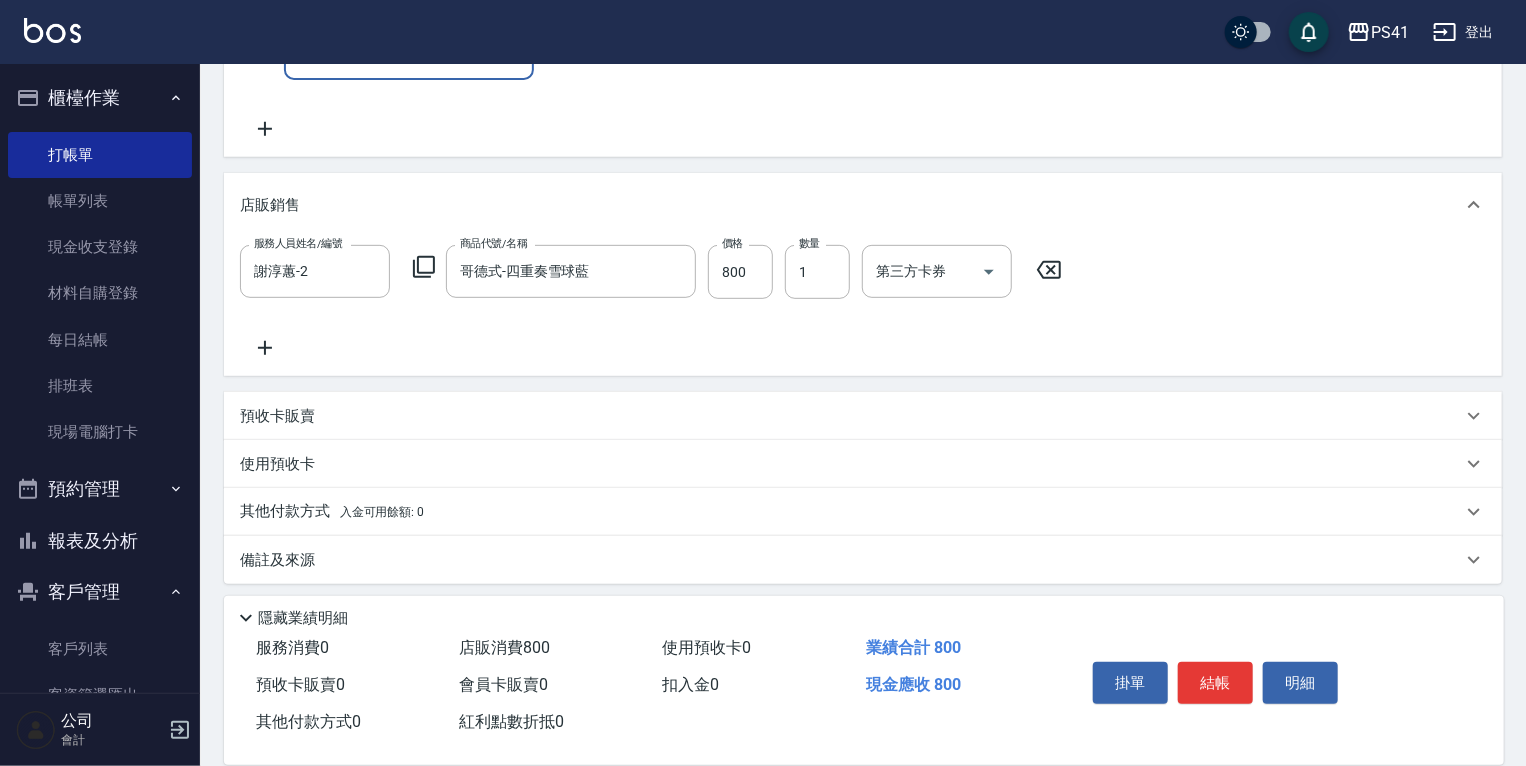 scroll, scrollTop: 380, scrollLeft: 0, axis: vertical 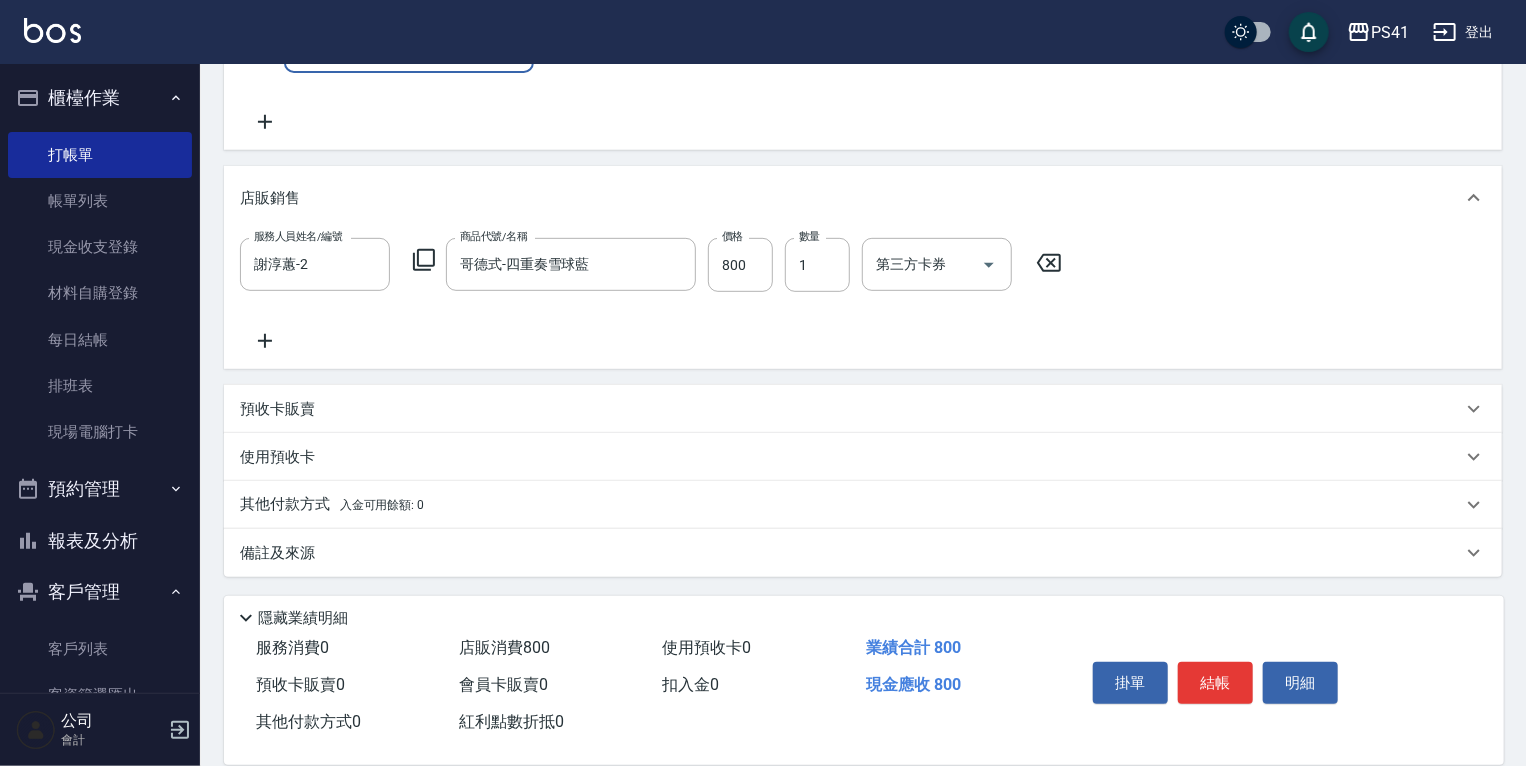 click on "結帳" at bounding box center (1215, 683) 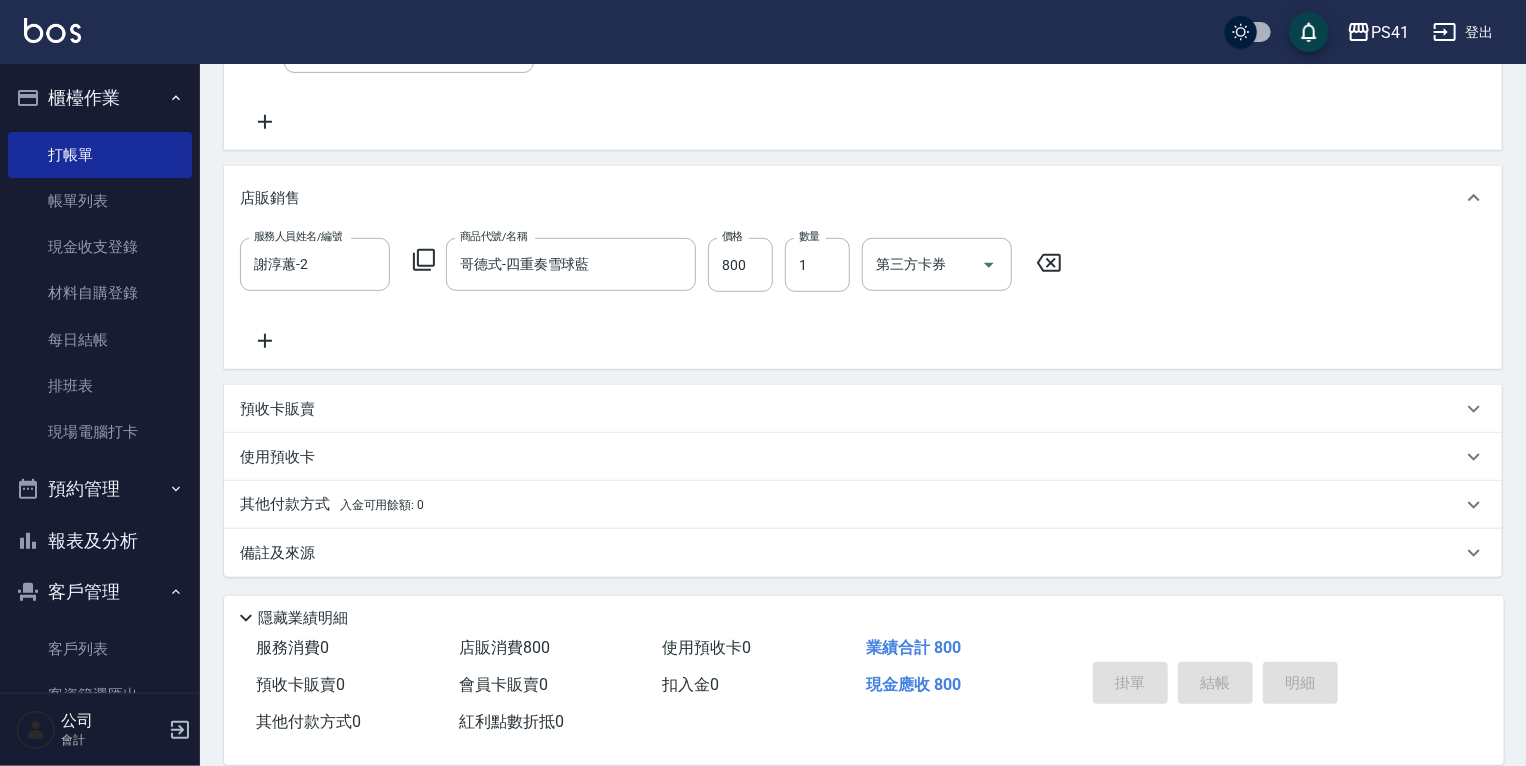 type on "[DATE] 14:45" 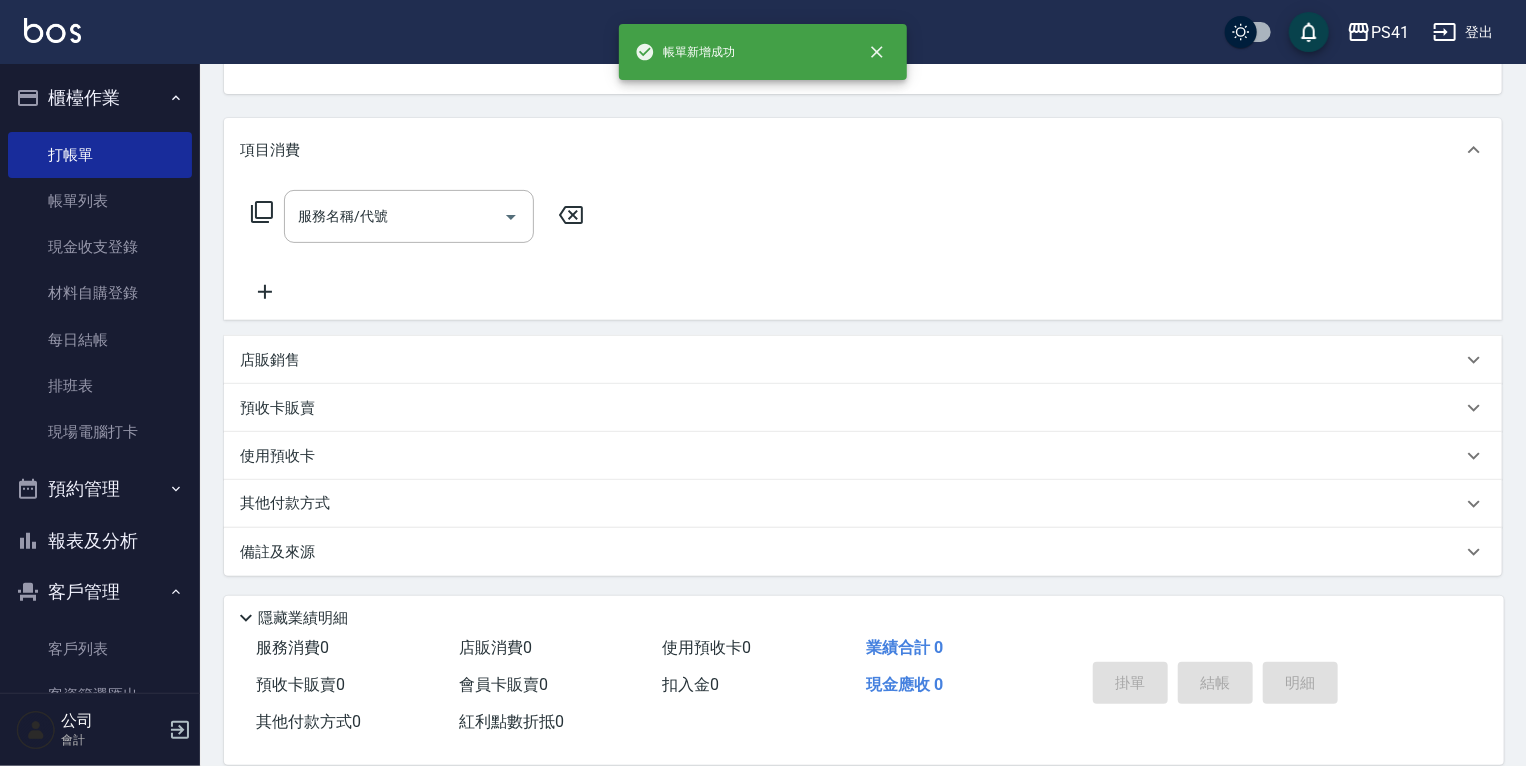scroll, scrollTop: 0, scrollLeft: 0, axis: both 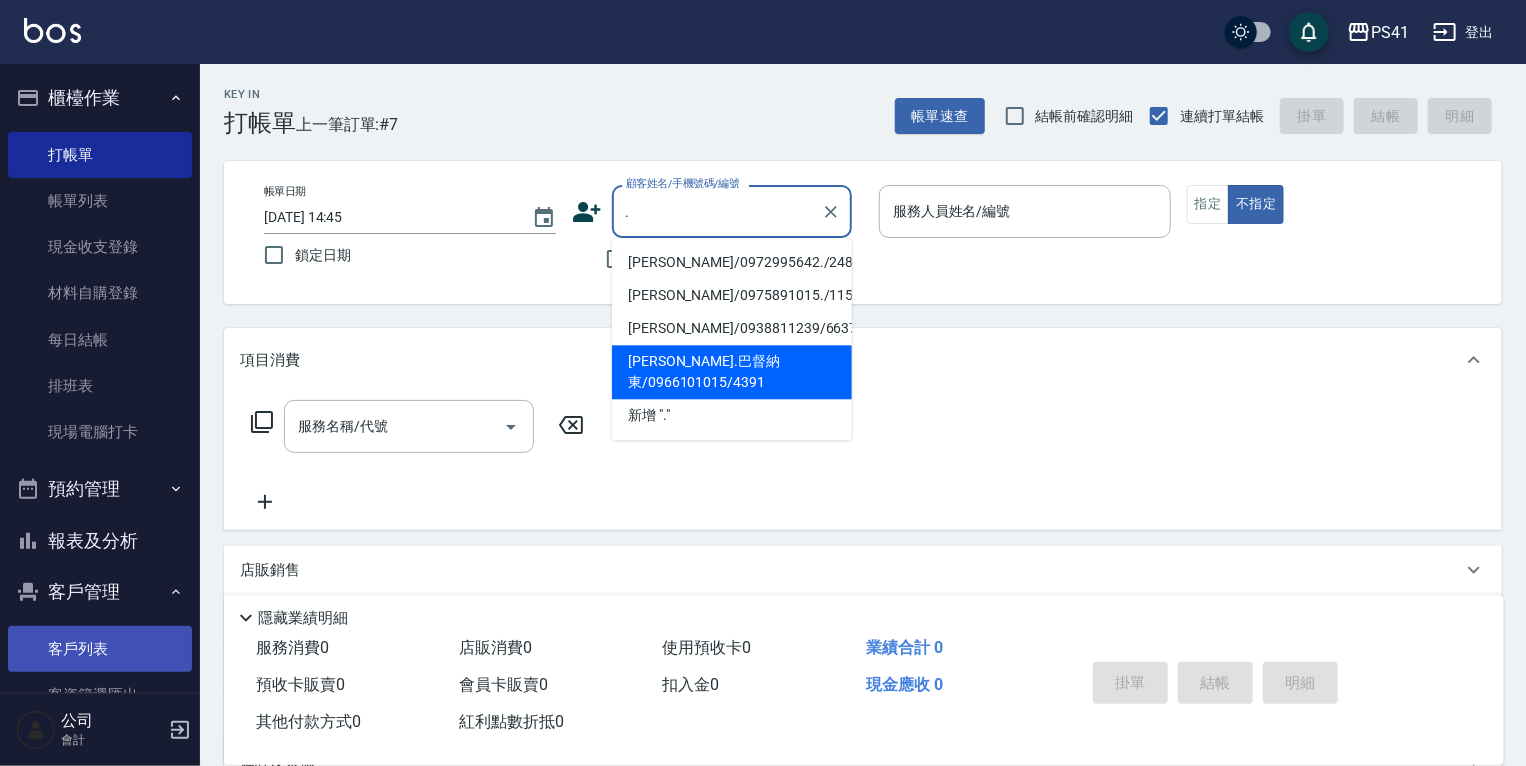 type on "." 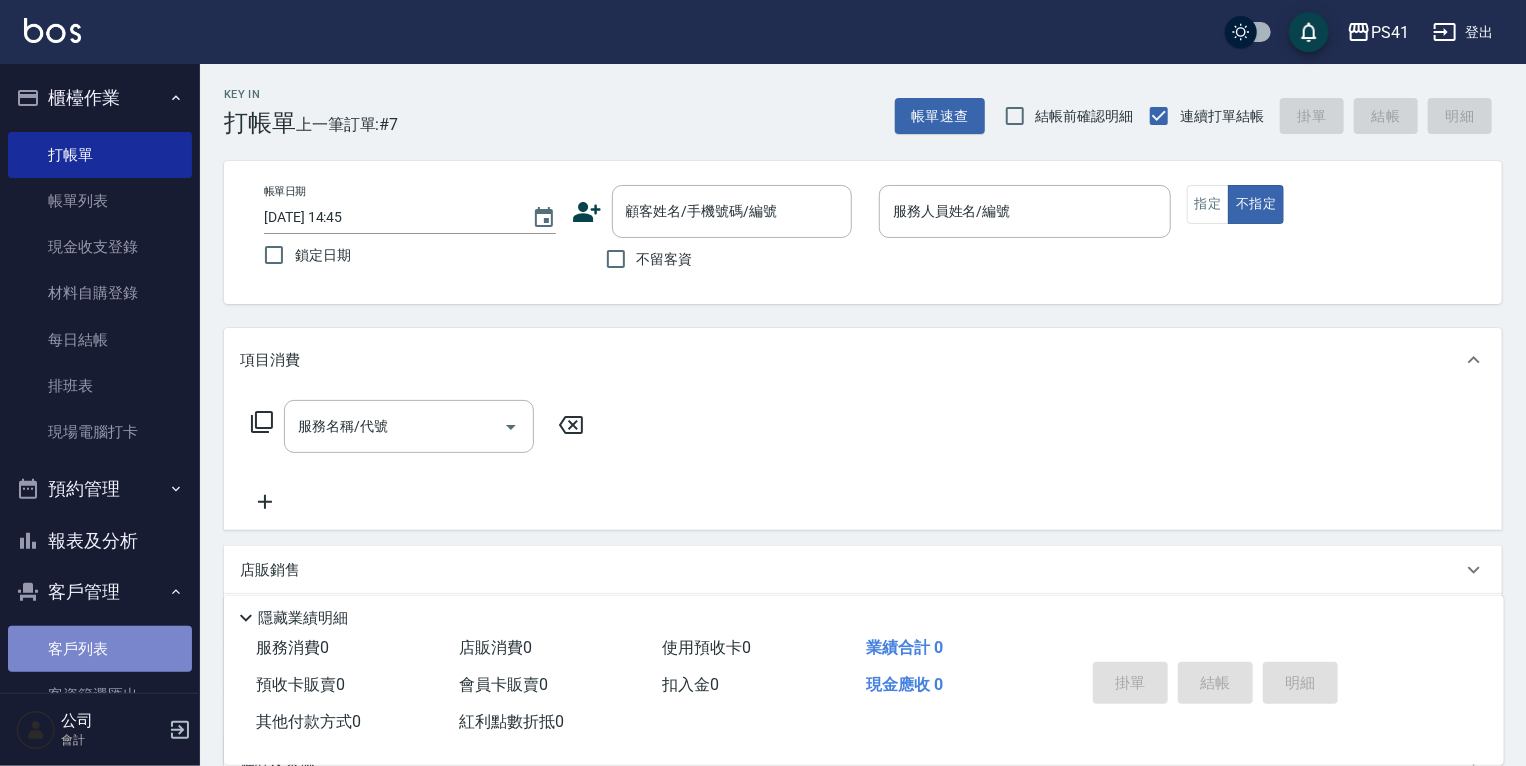 click on "客戶列表" at bounding box center (100, 649) 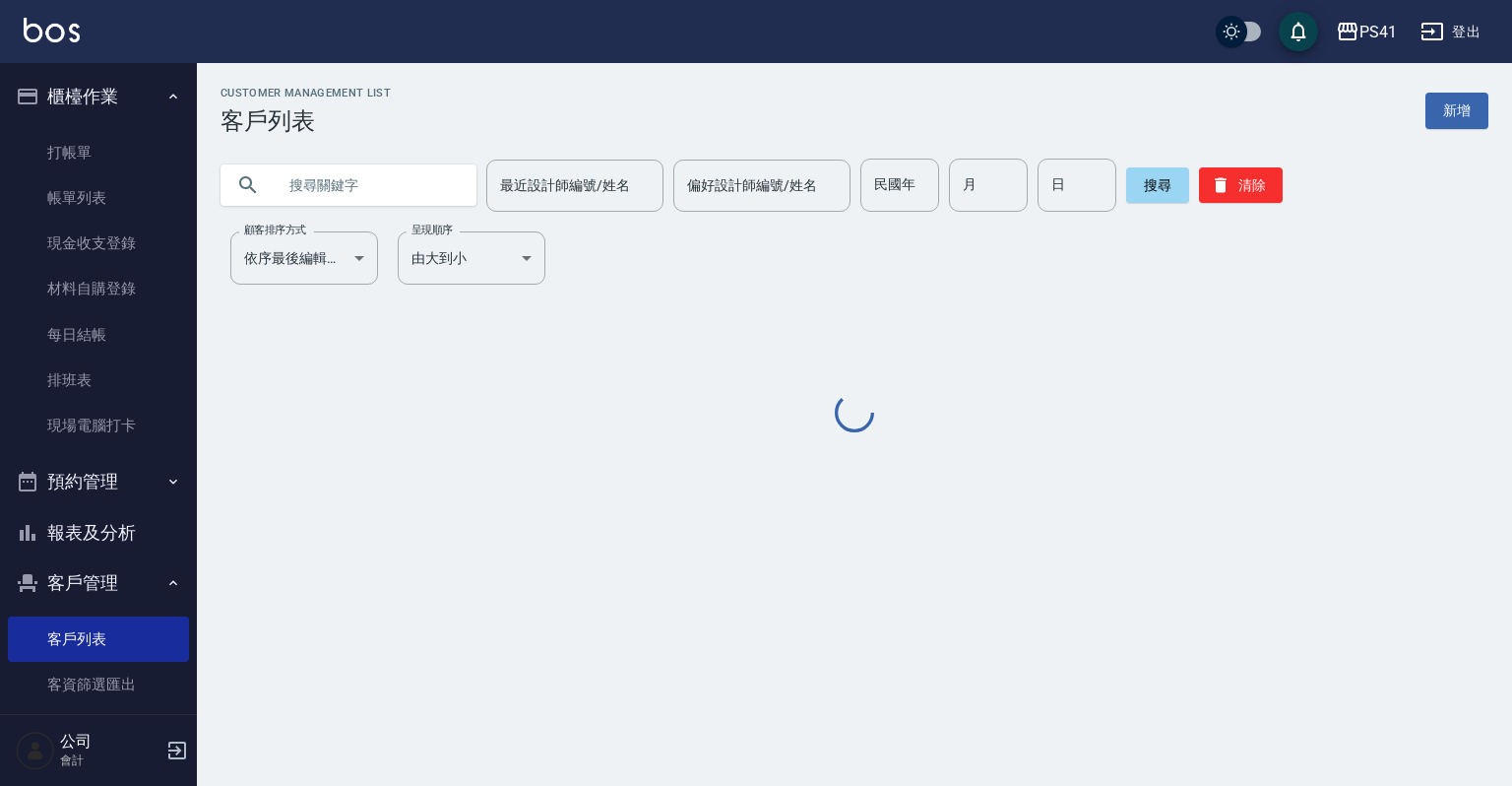 click at bounding box center [368, 185] 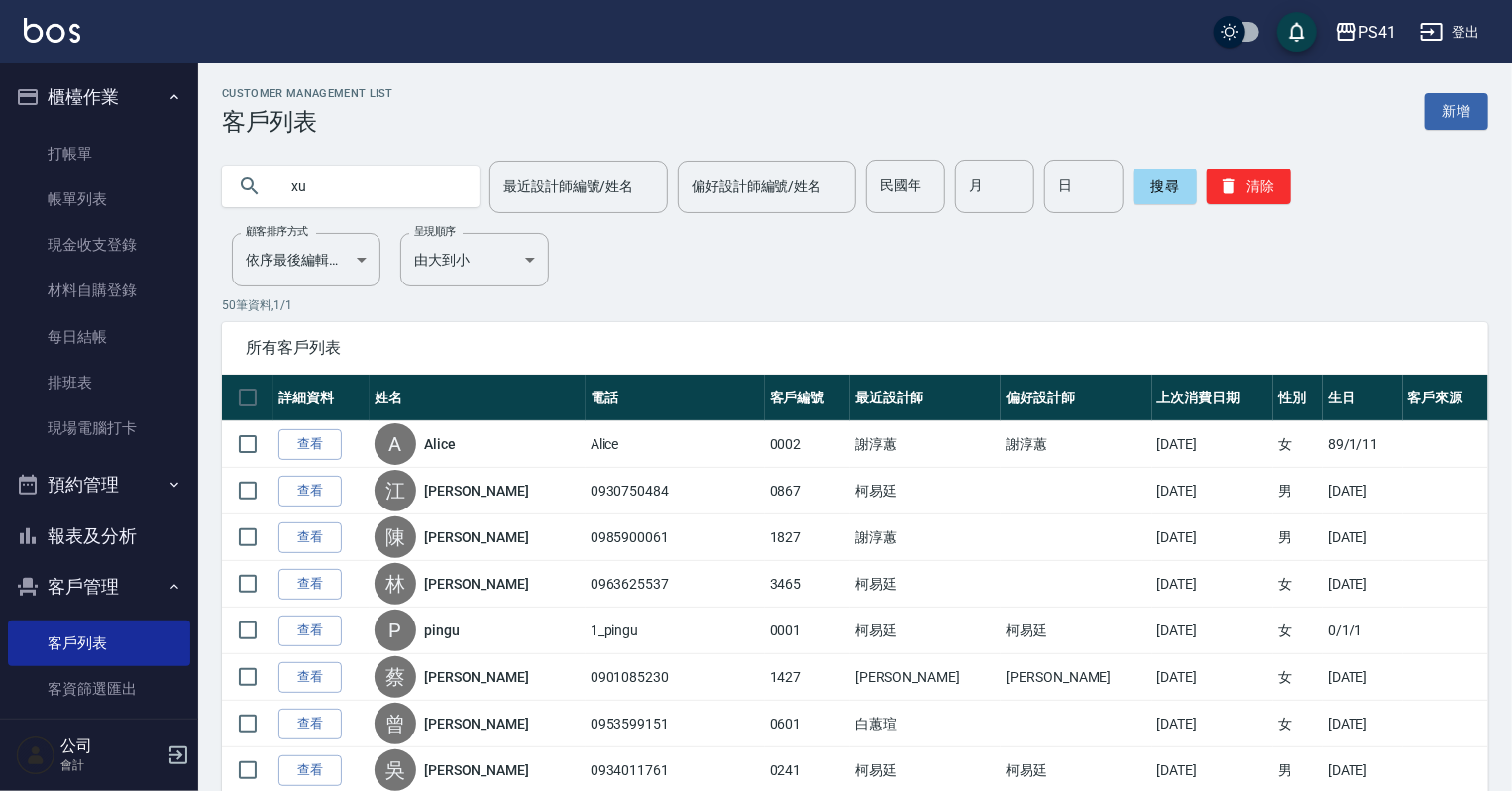 type on "x" 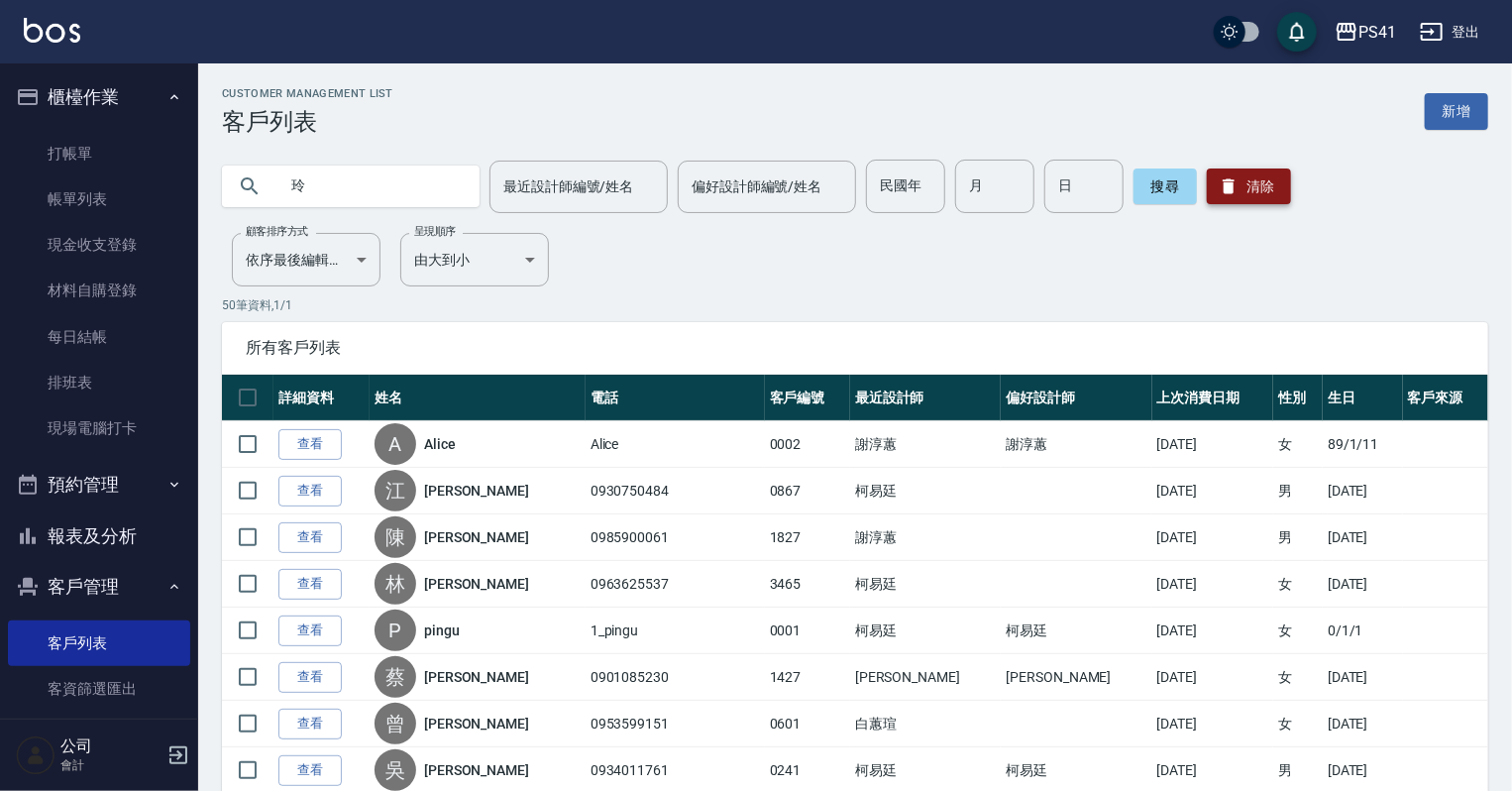 type on "[PERSON_NAME]" 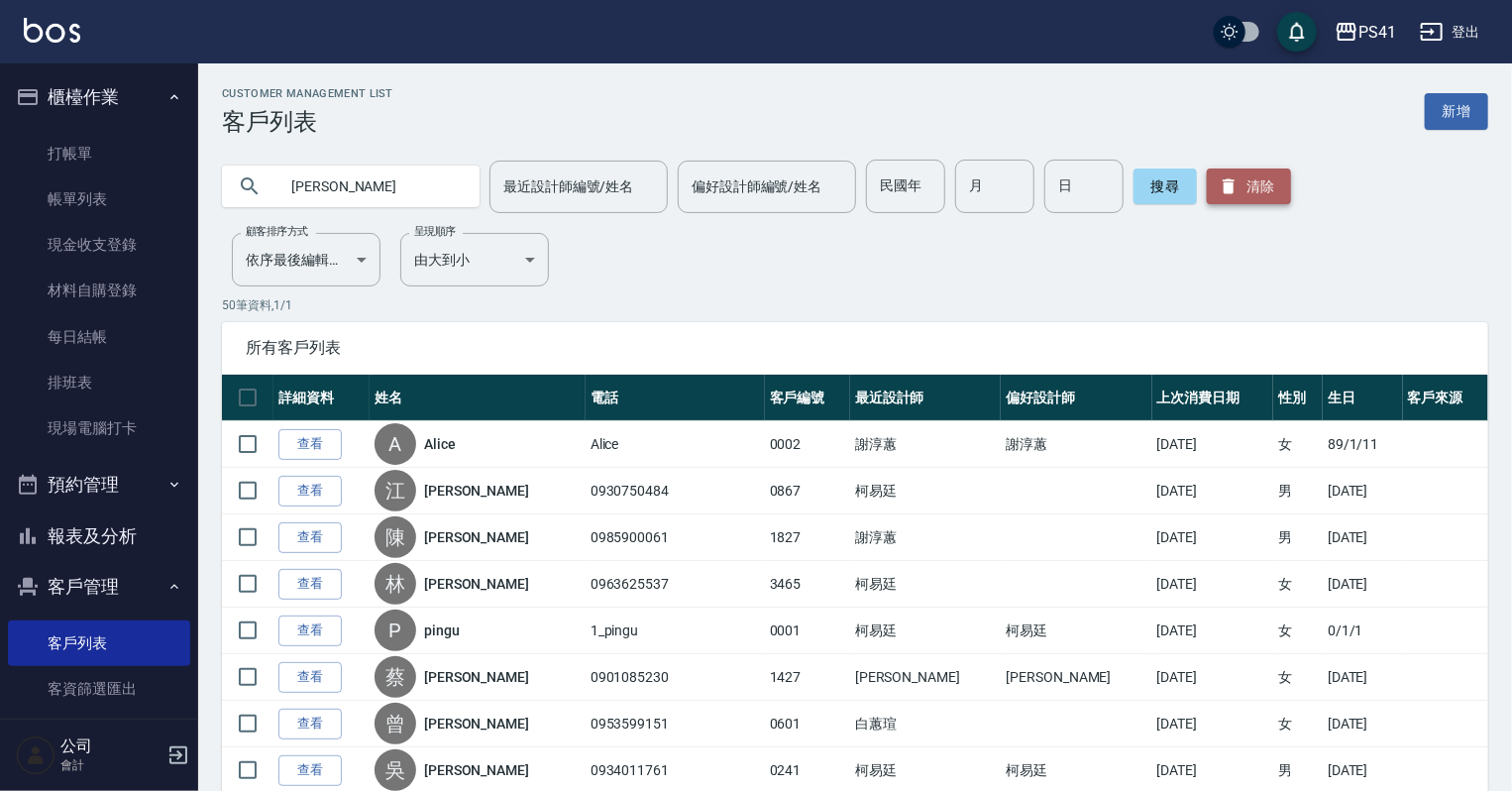 click on "清除" at bounding box center [1248, 186] 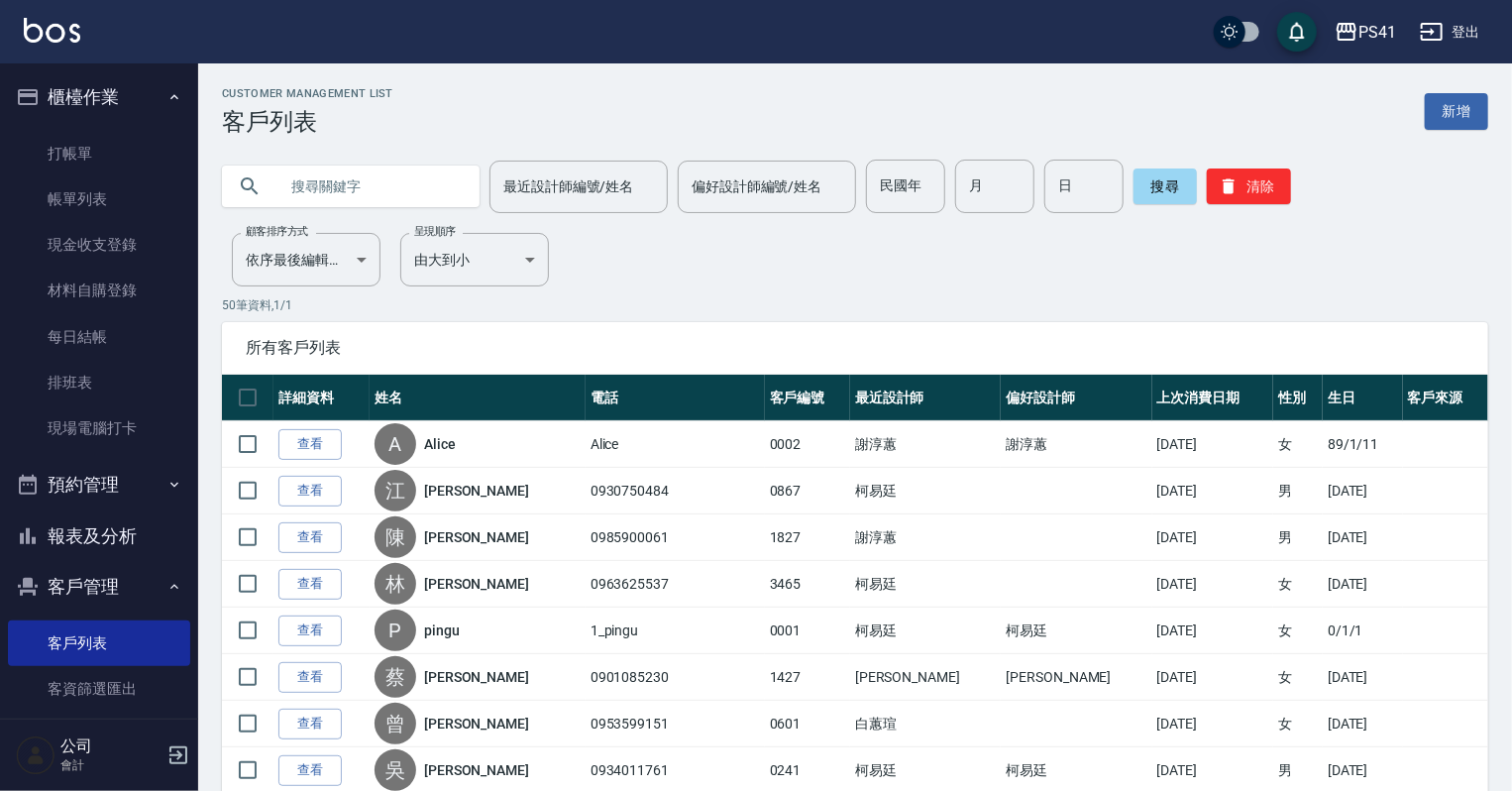 drag, startPoint x: 415, startPoint y: 184, endPoint x: 305, endPoint y: 158, distance: 113.030969 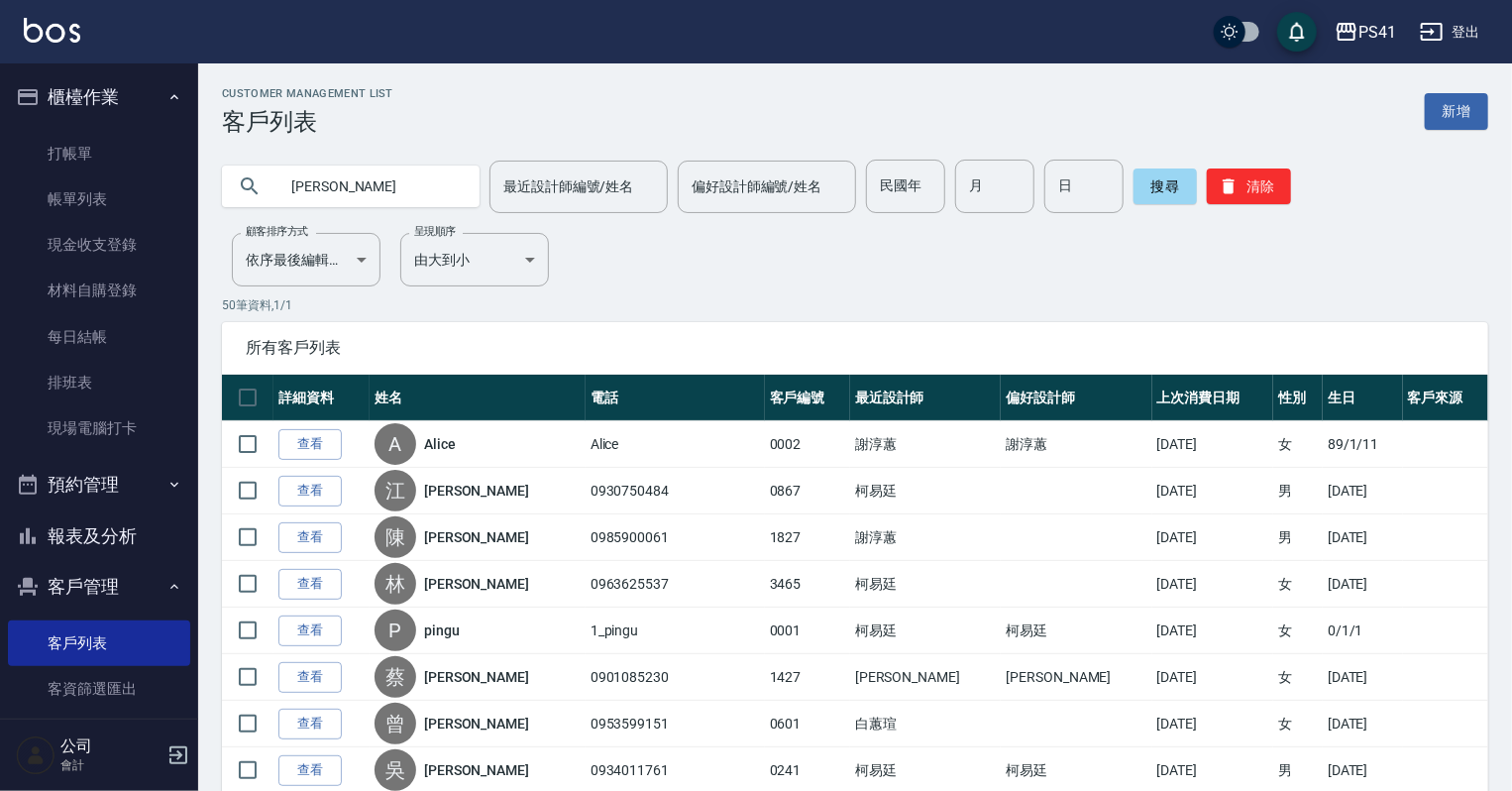 type on "[PERSON_NAME]" 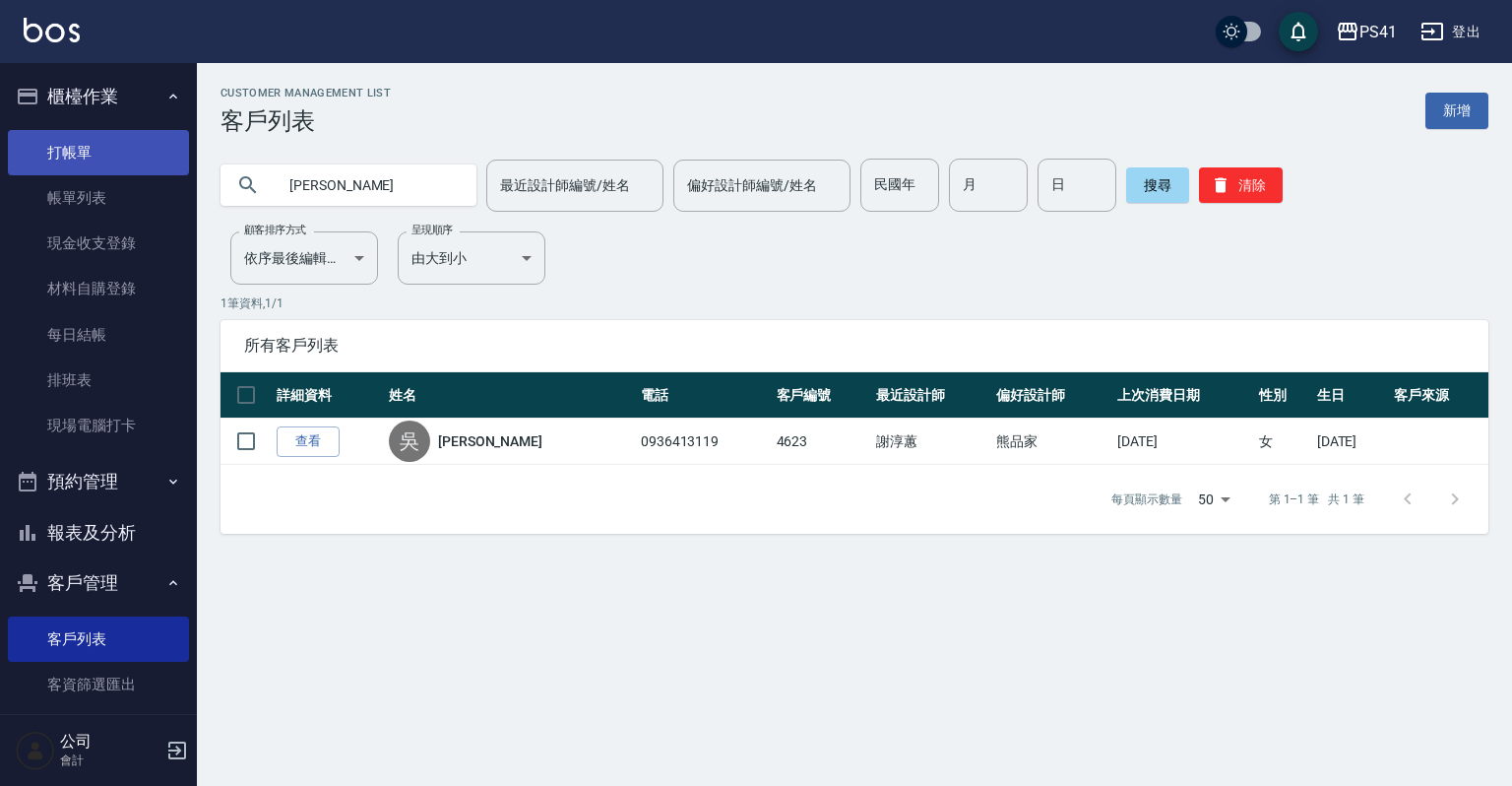 click on "打帳單" at bounding box center [98, 153] 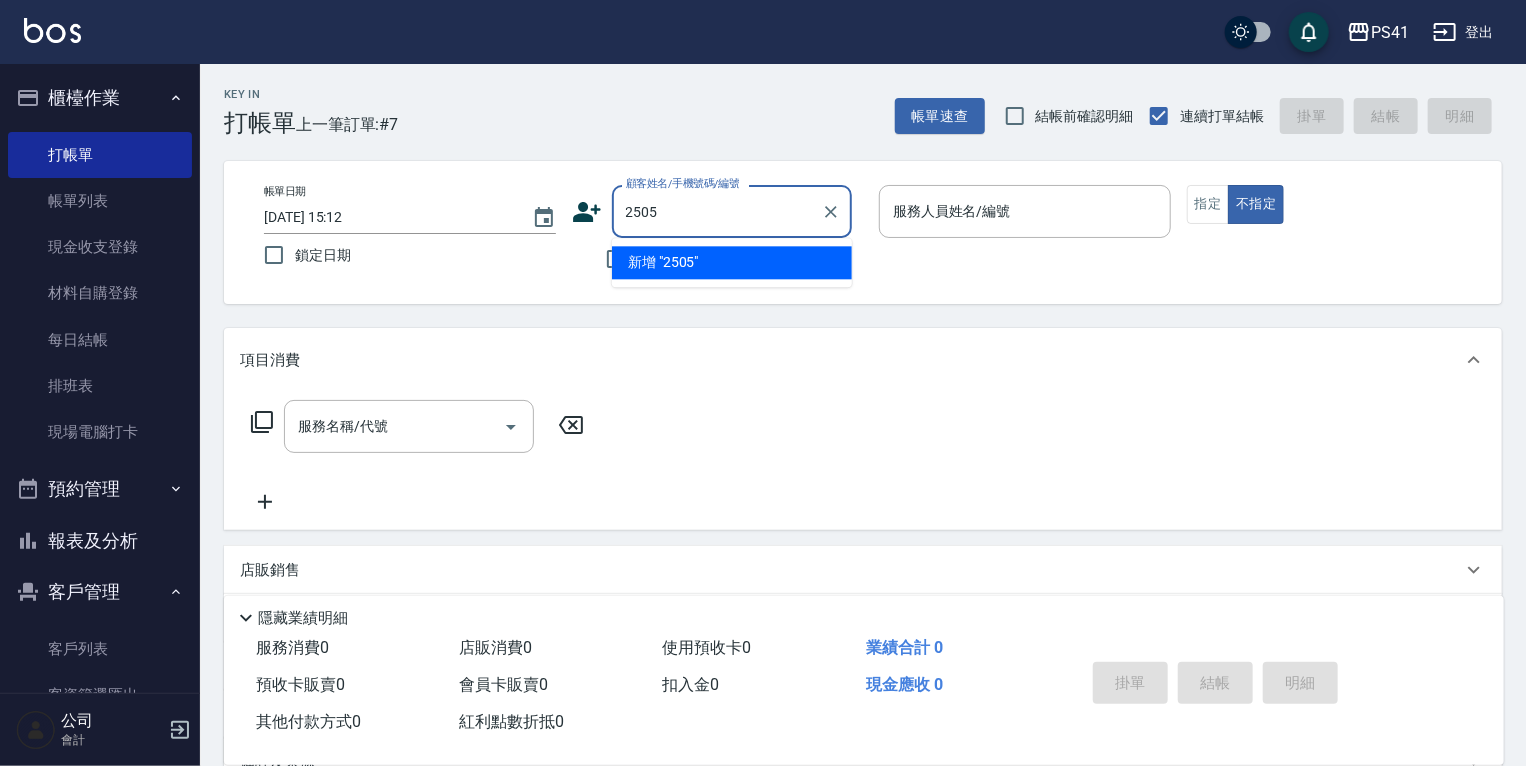 type on "2505" 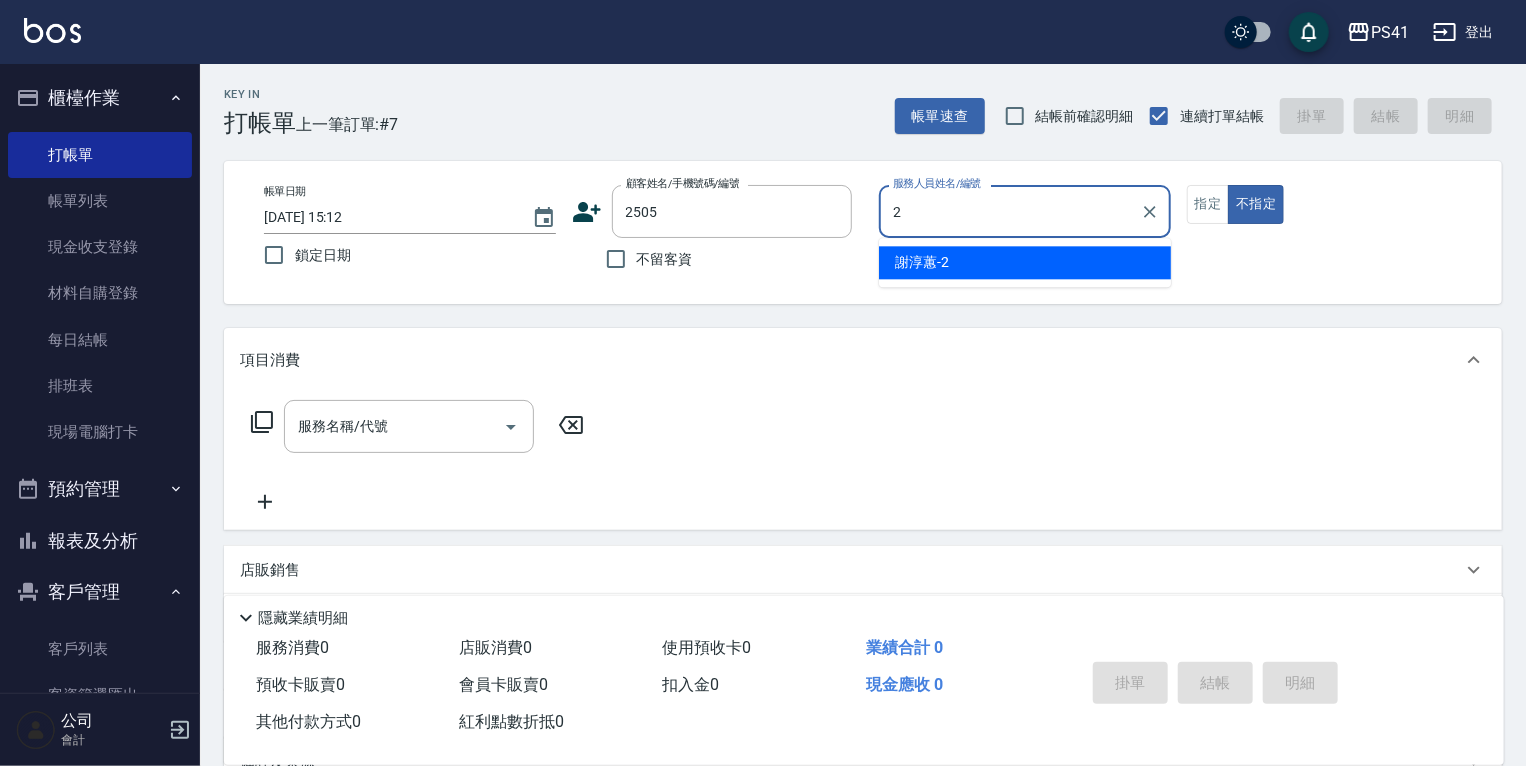 type on "謝淳蕙-2" 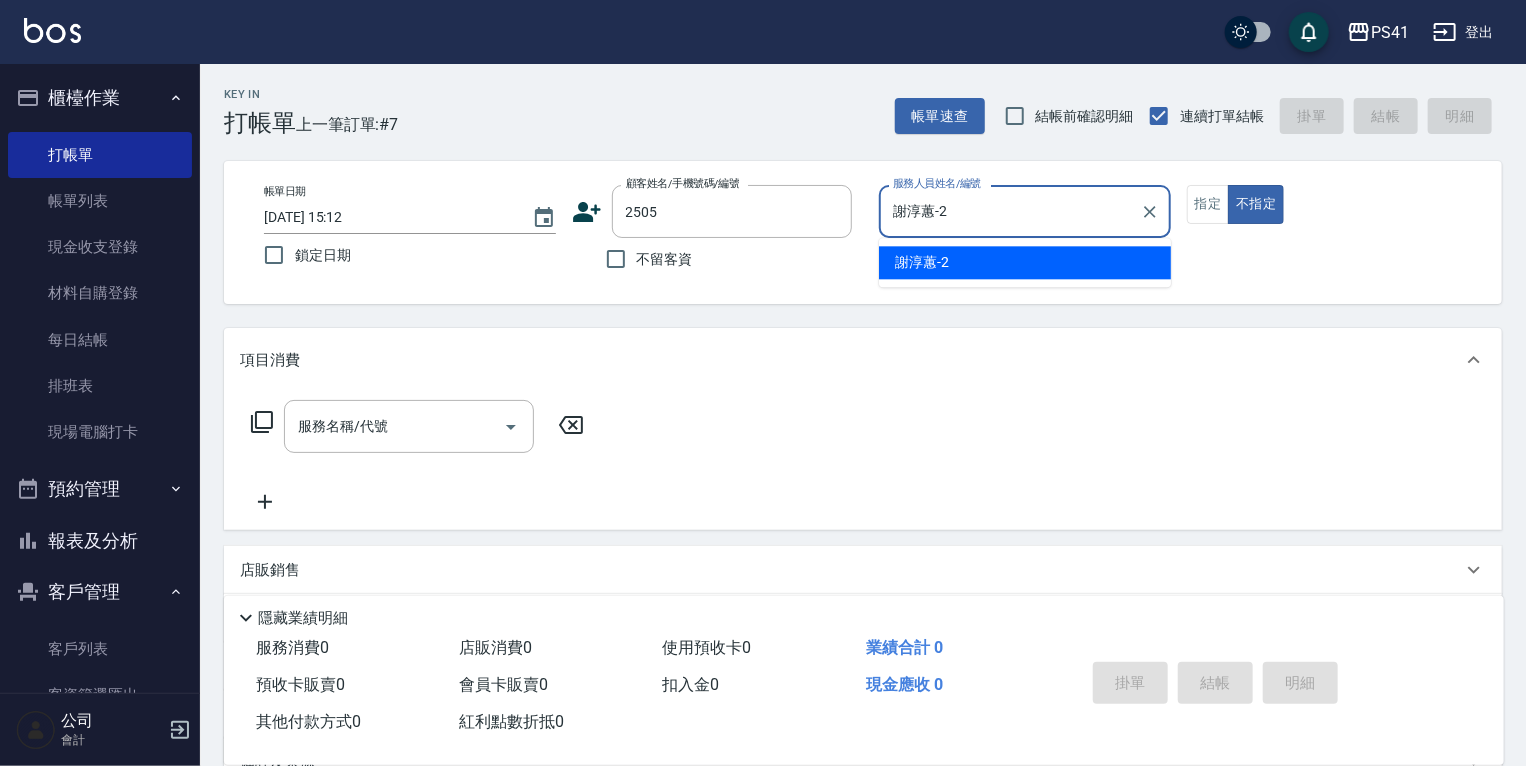 type on "false" 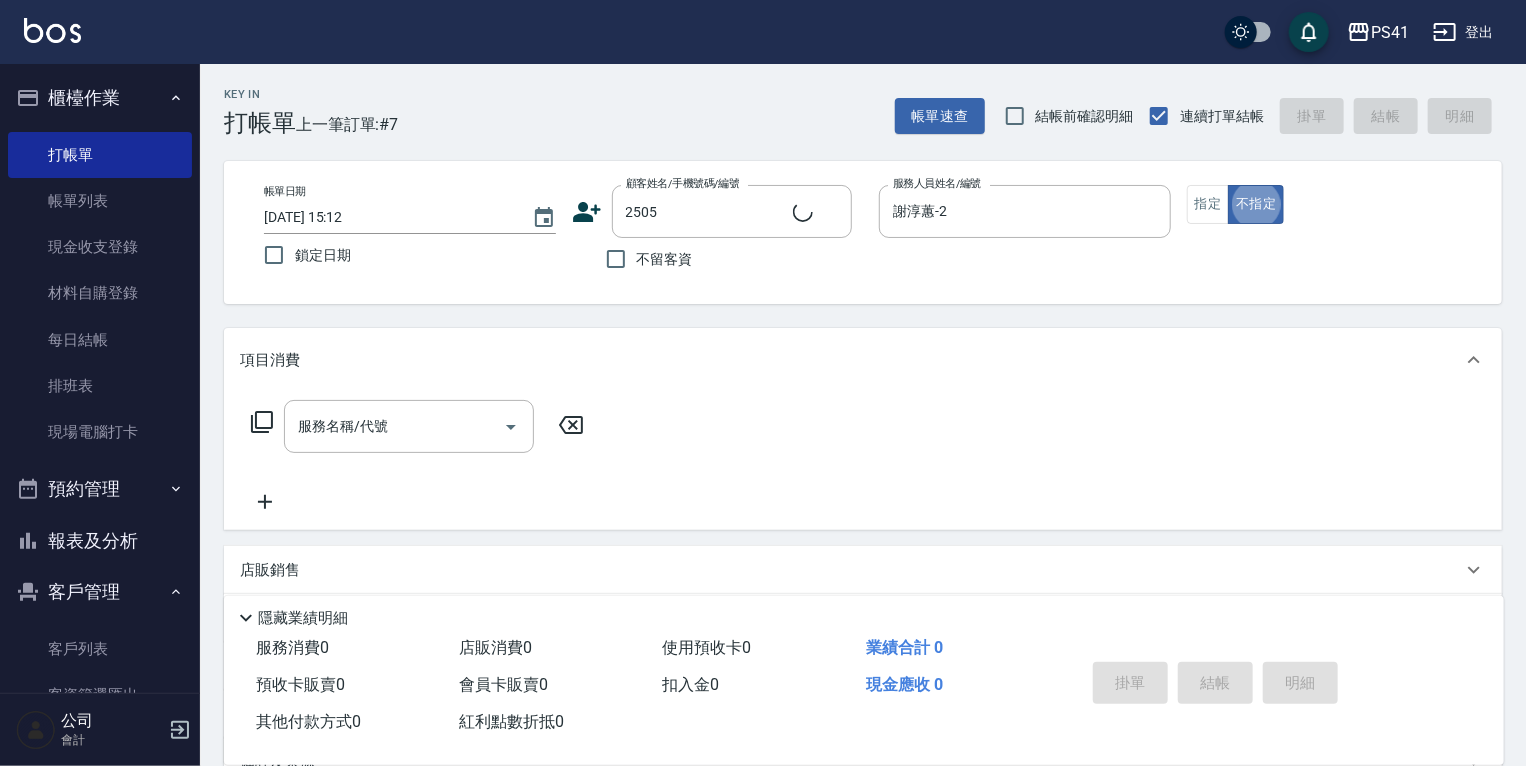 type on "[PERSON_NAME]/0909709935/2505" 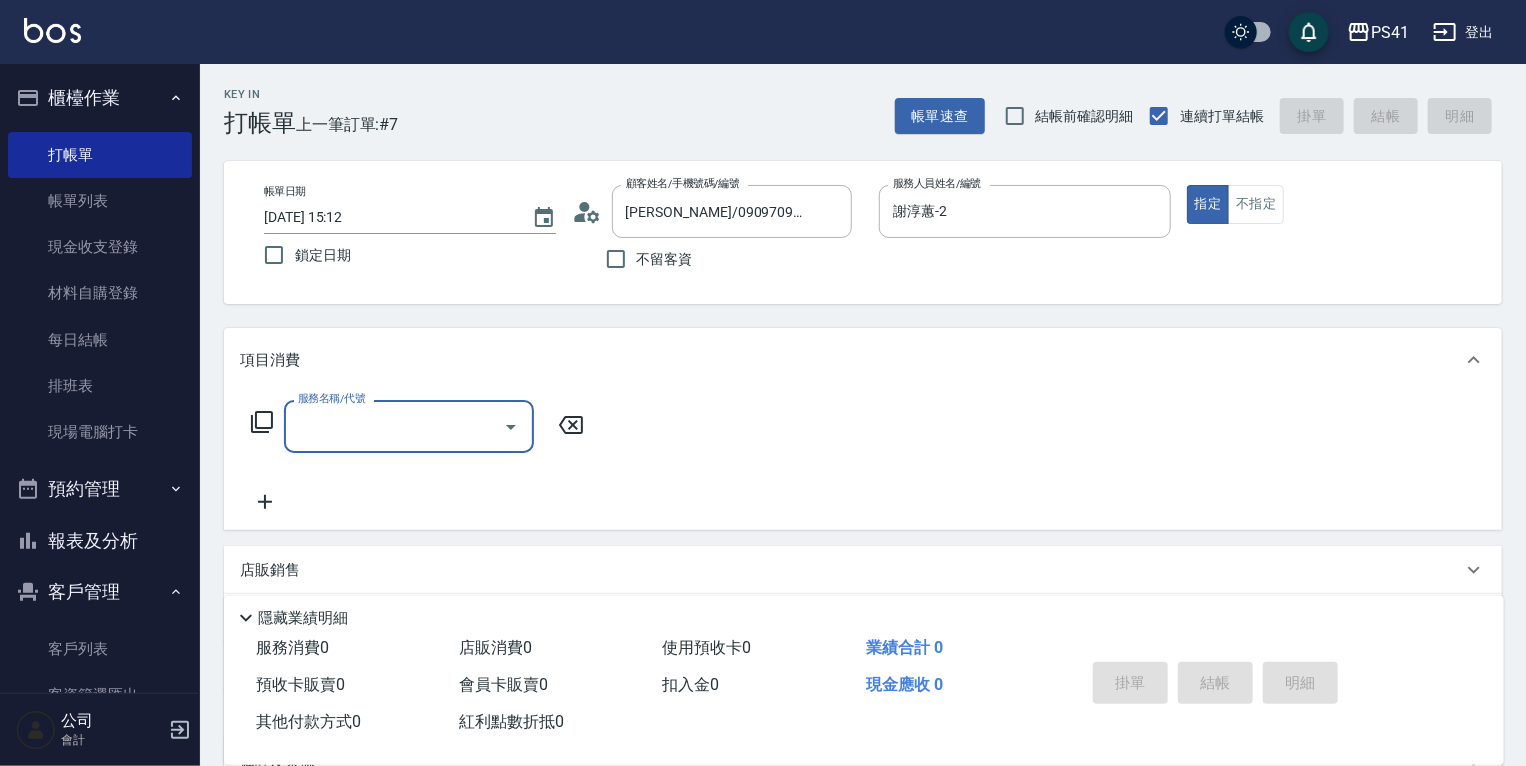click on "服務名稱/代號" at bounding box center [394, 426] 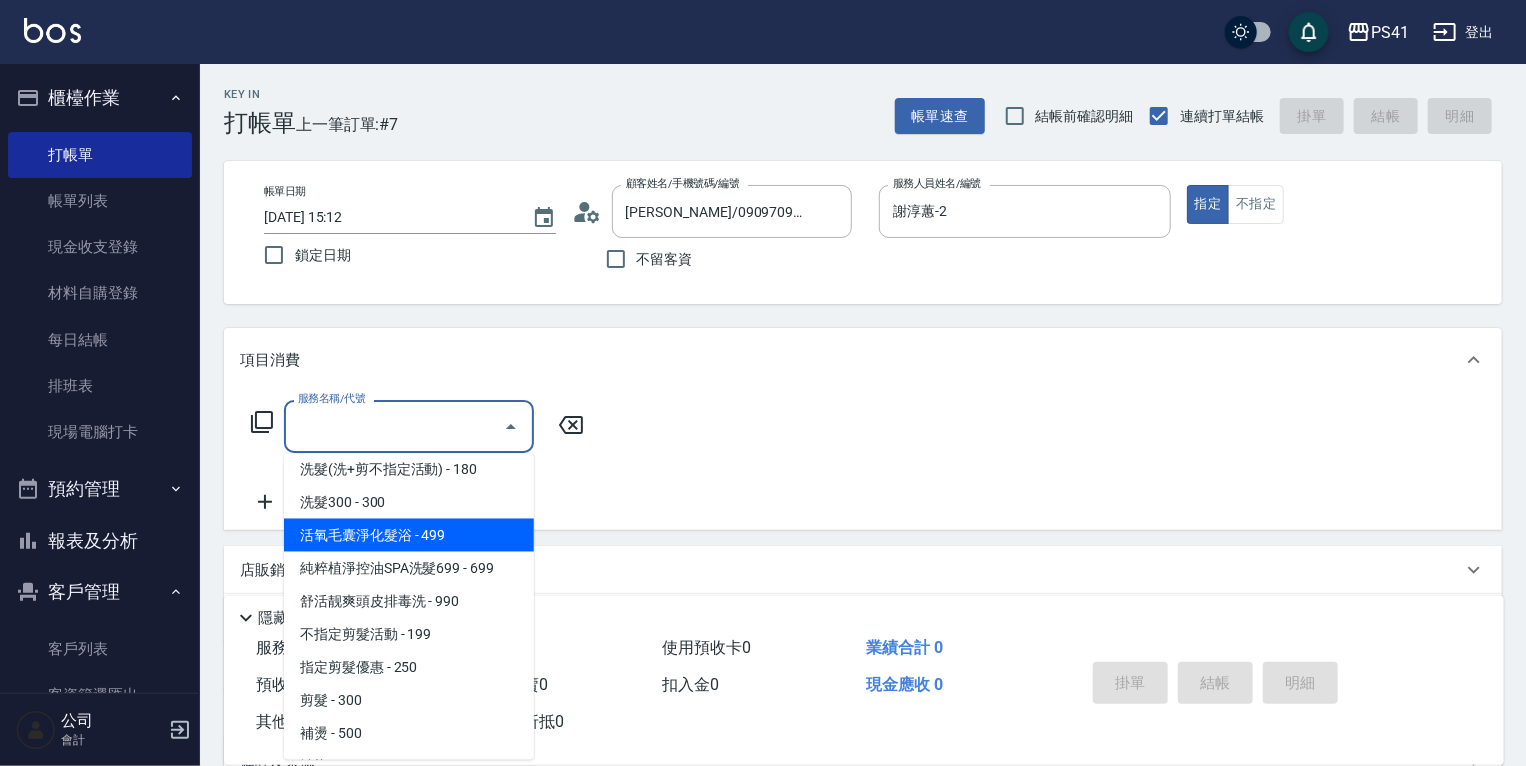 scroll, scrollTop: 320, scrollLeft: 0, axis: vertical 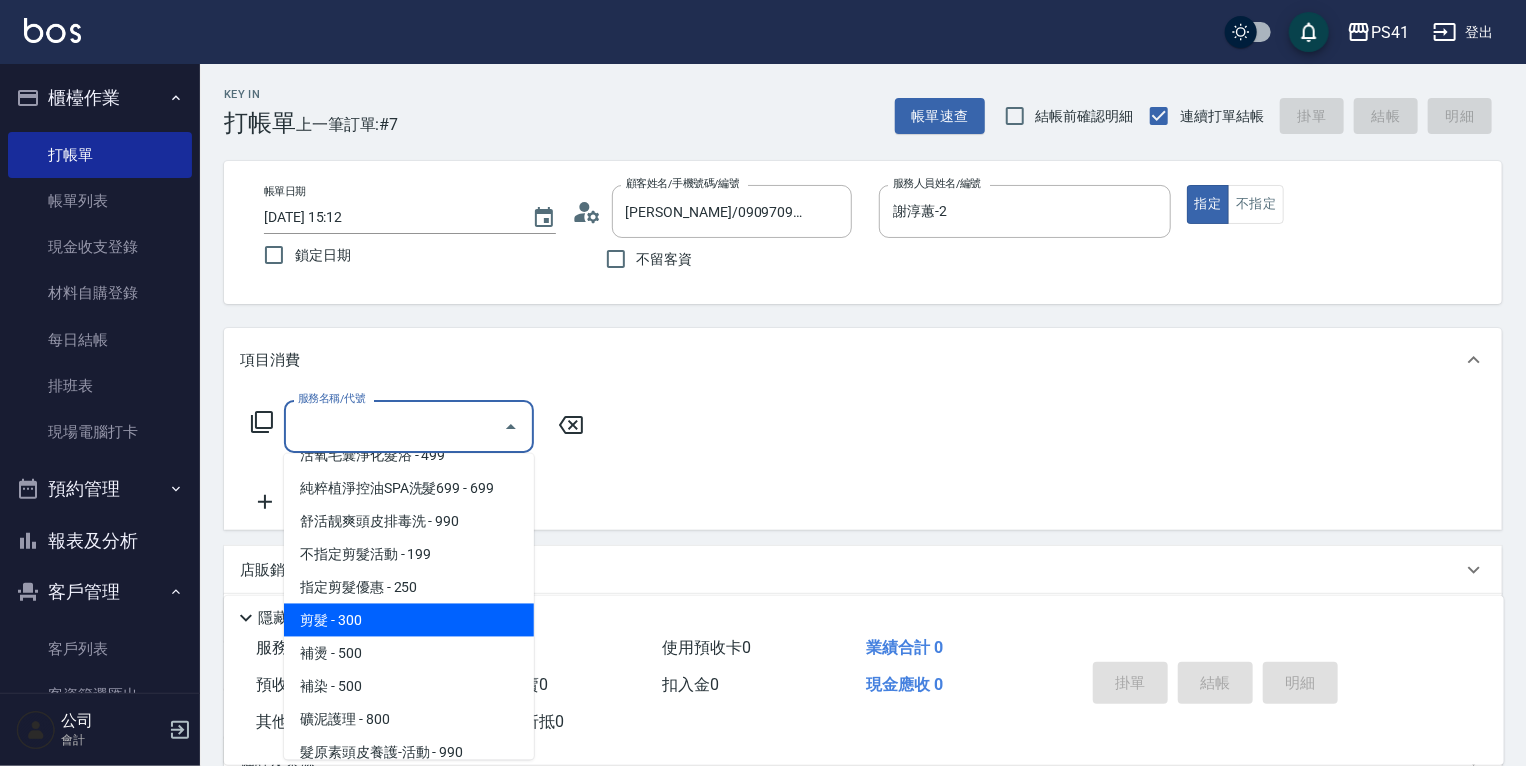 click on "剪髮 - 300" at bounding box center [409, 620] 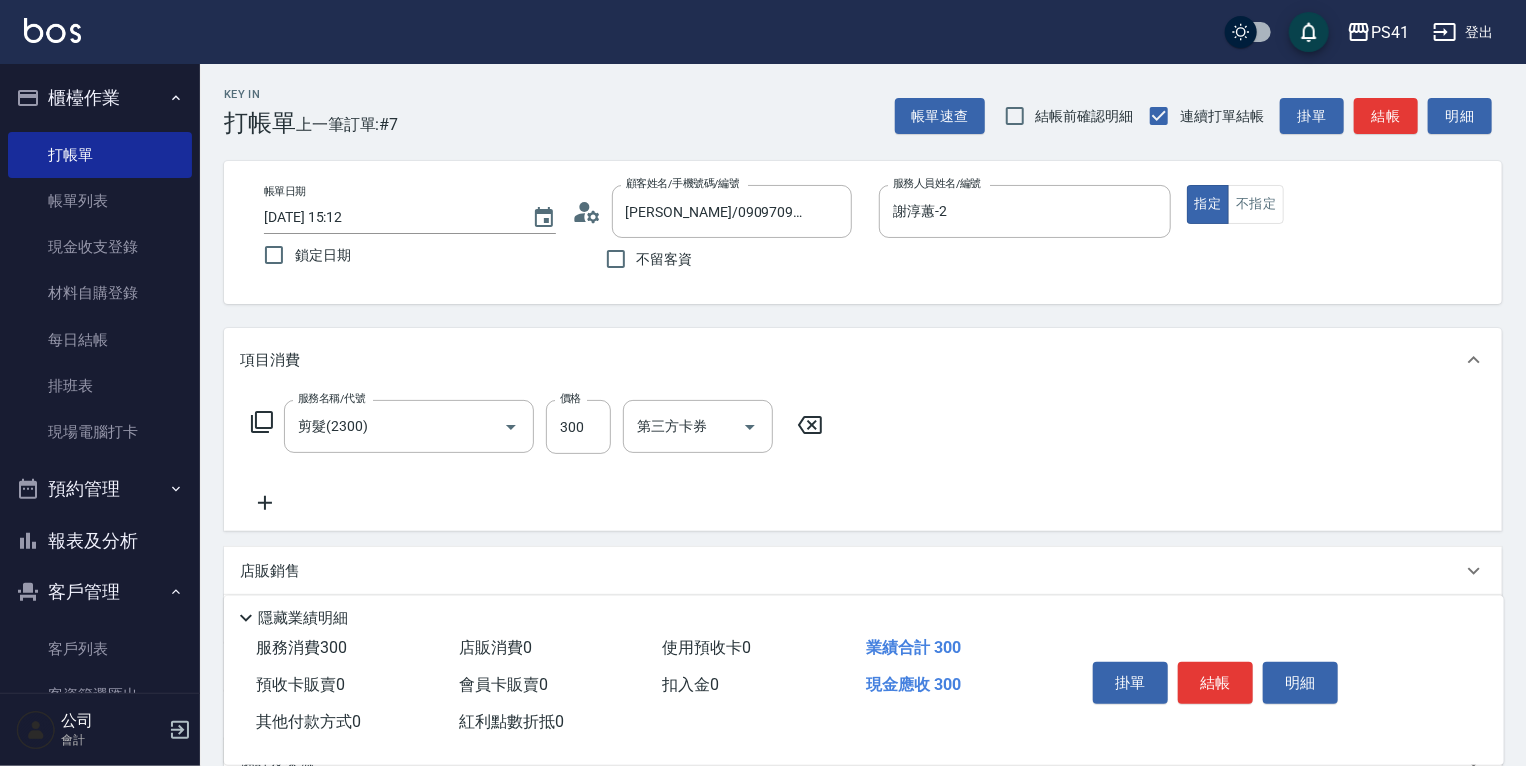 click 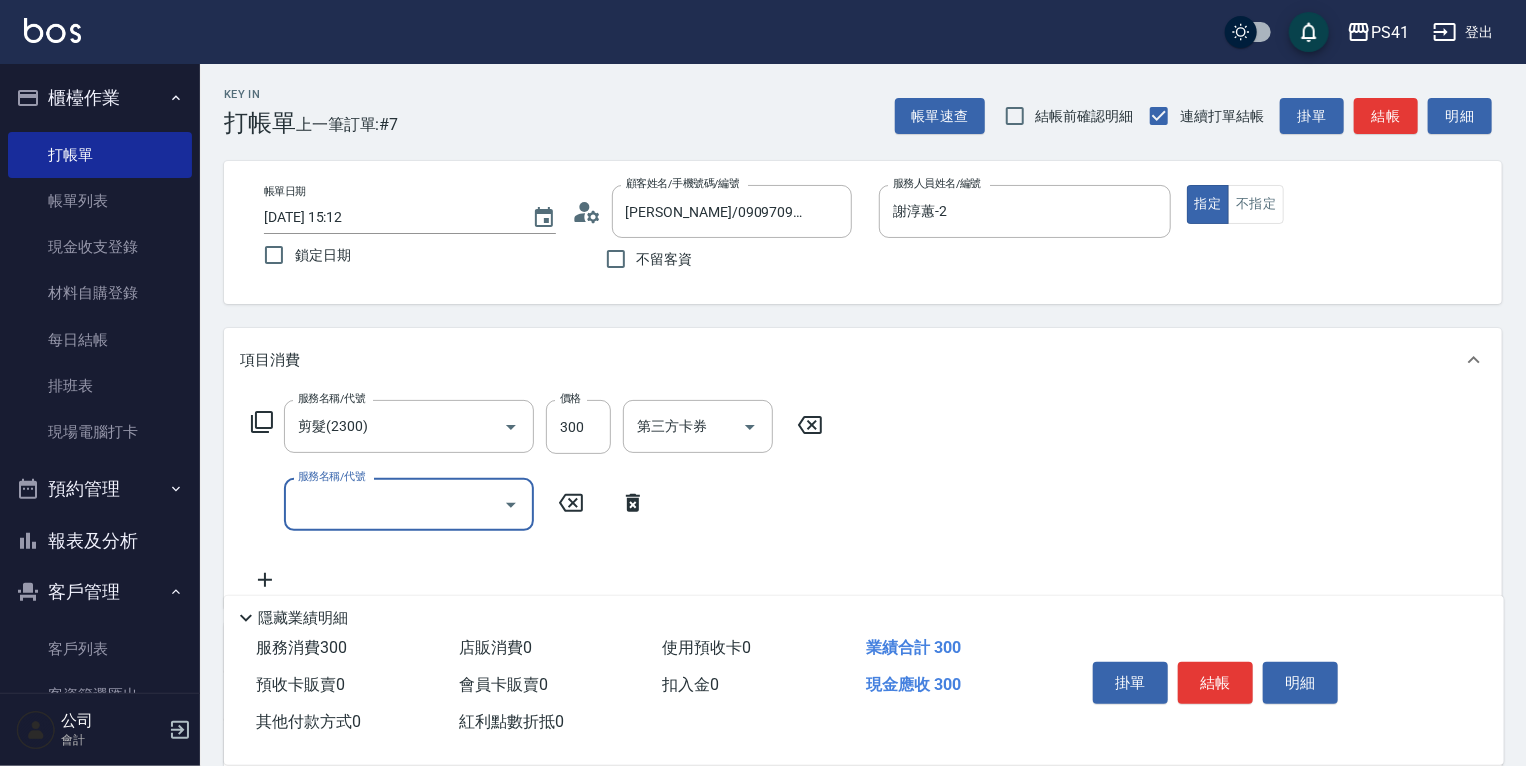 click on "服務名稱/代號" at bounding box center (394, 504) 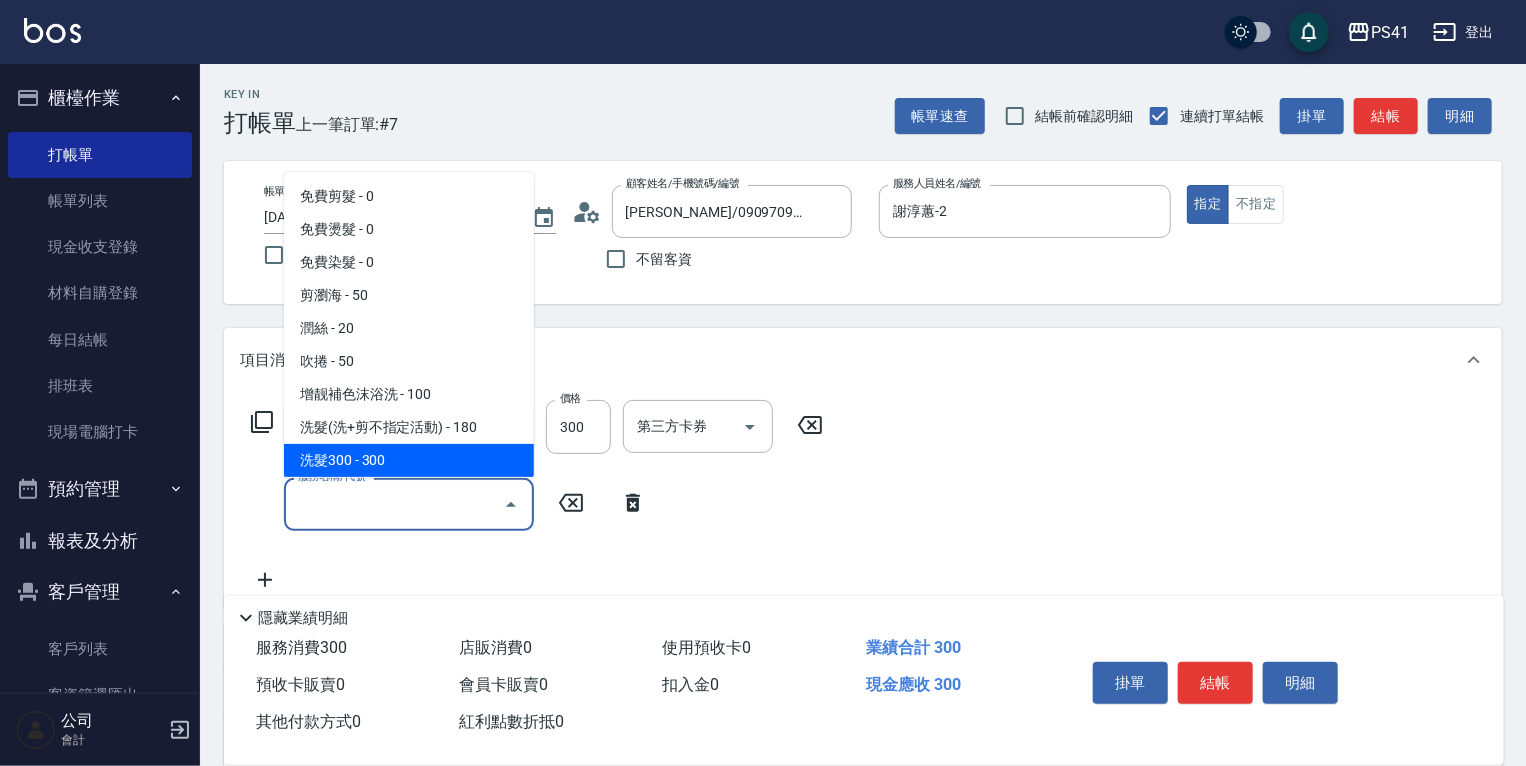 click on "洗髮300 - 300" at bounding box center [409, 460] 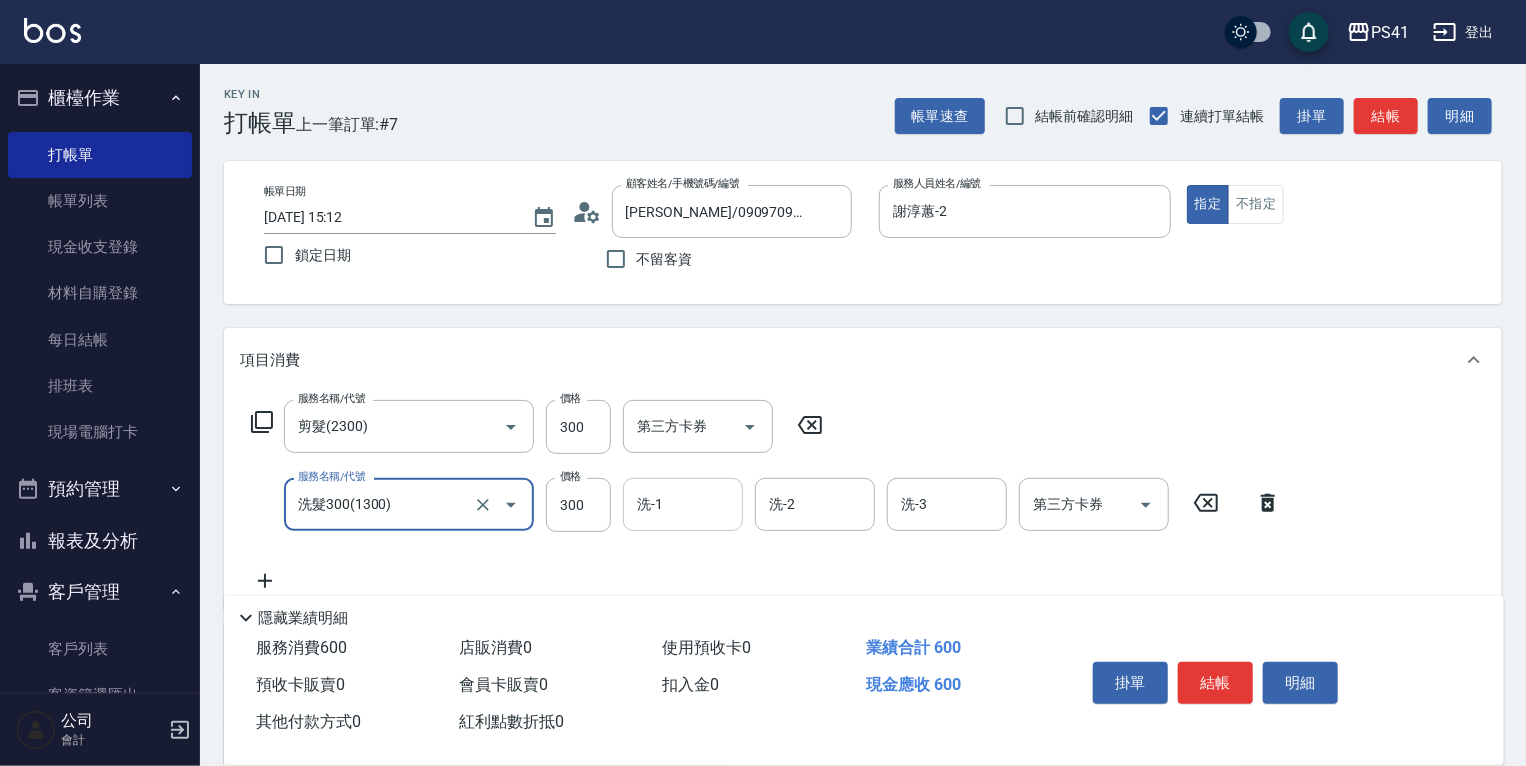 click on "洗-1" at bounding box center [683, 504] 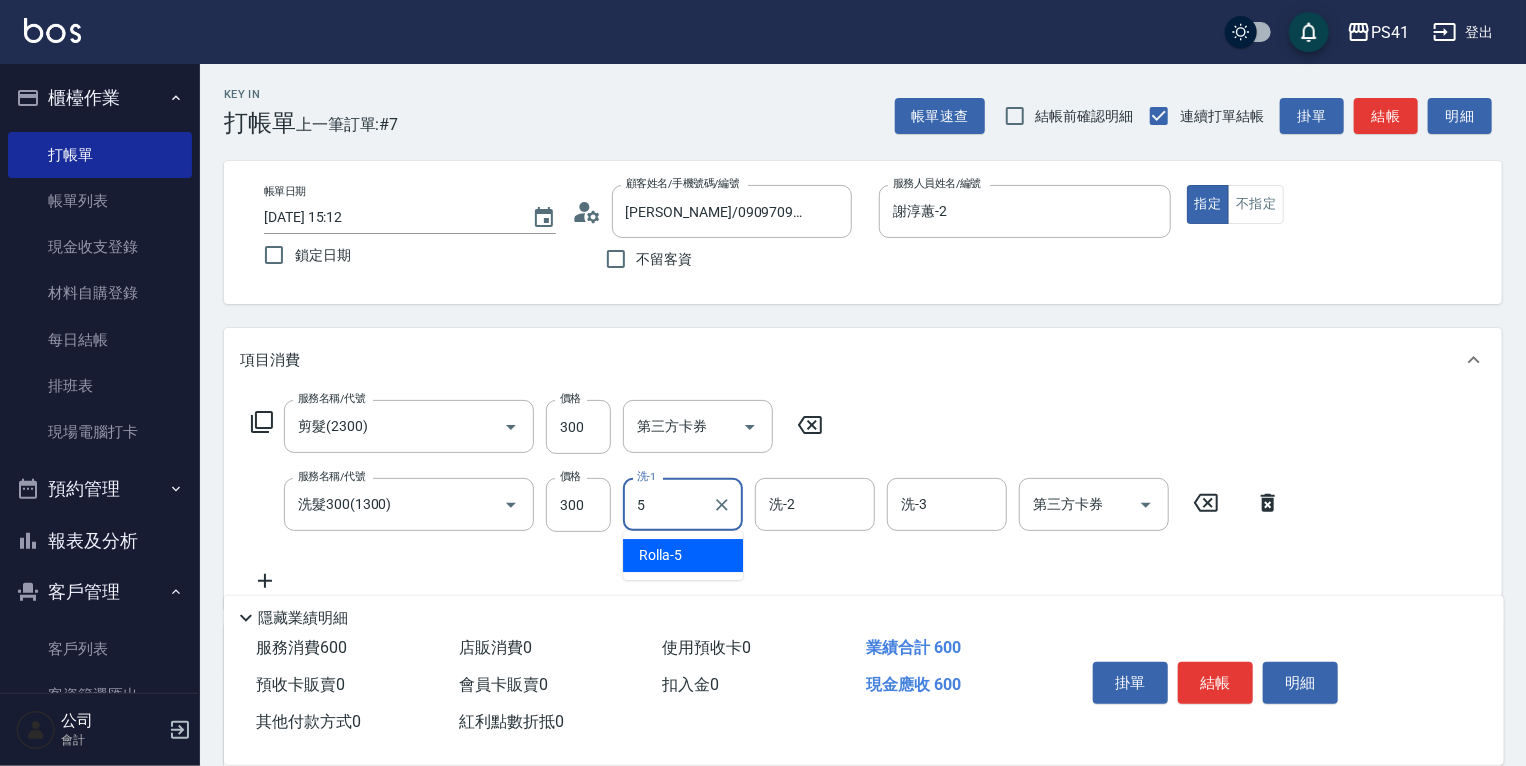 type on "Rolla-5" 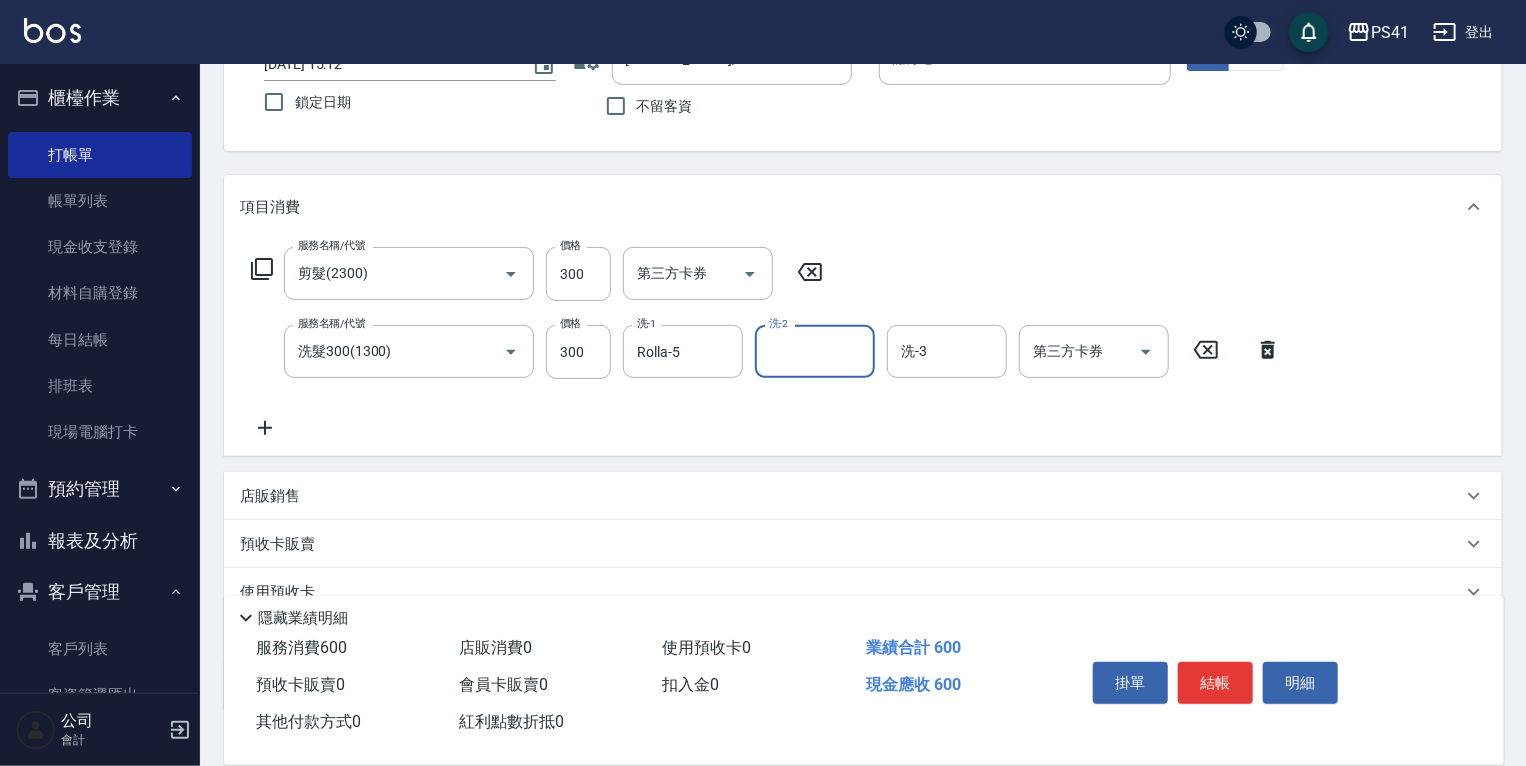 scroll, scrollTop: 288, scrollLeft: 0, axis: vertical 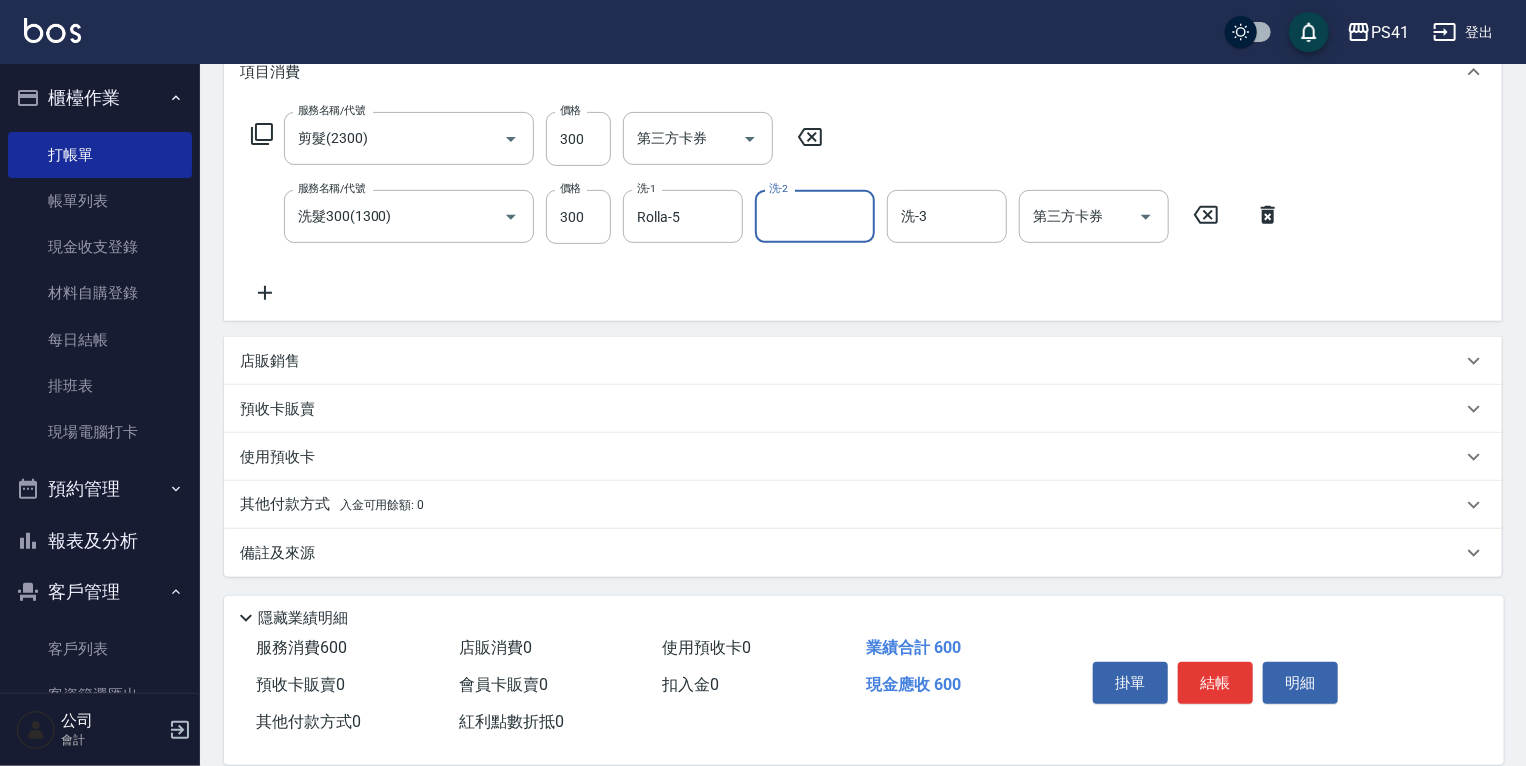 click on "其他付款方式 入金可用餘額: 0" at bounding box center [332, 505] 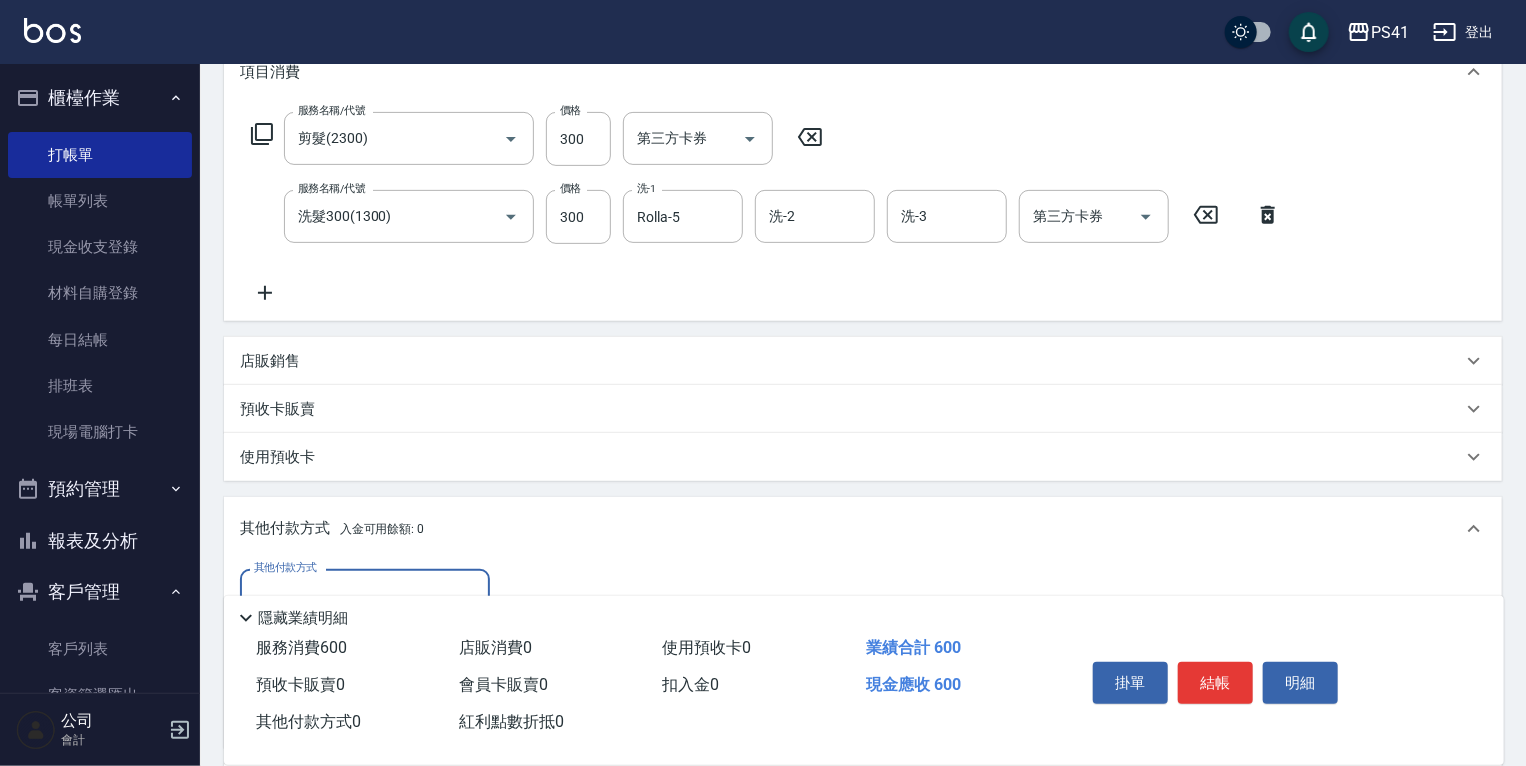 scroll, scrollTop: 0, scrollLeft: 0, axis: both 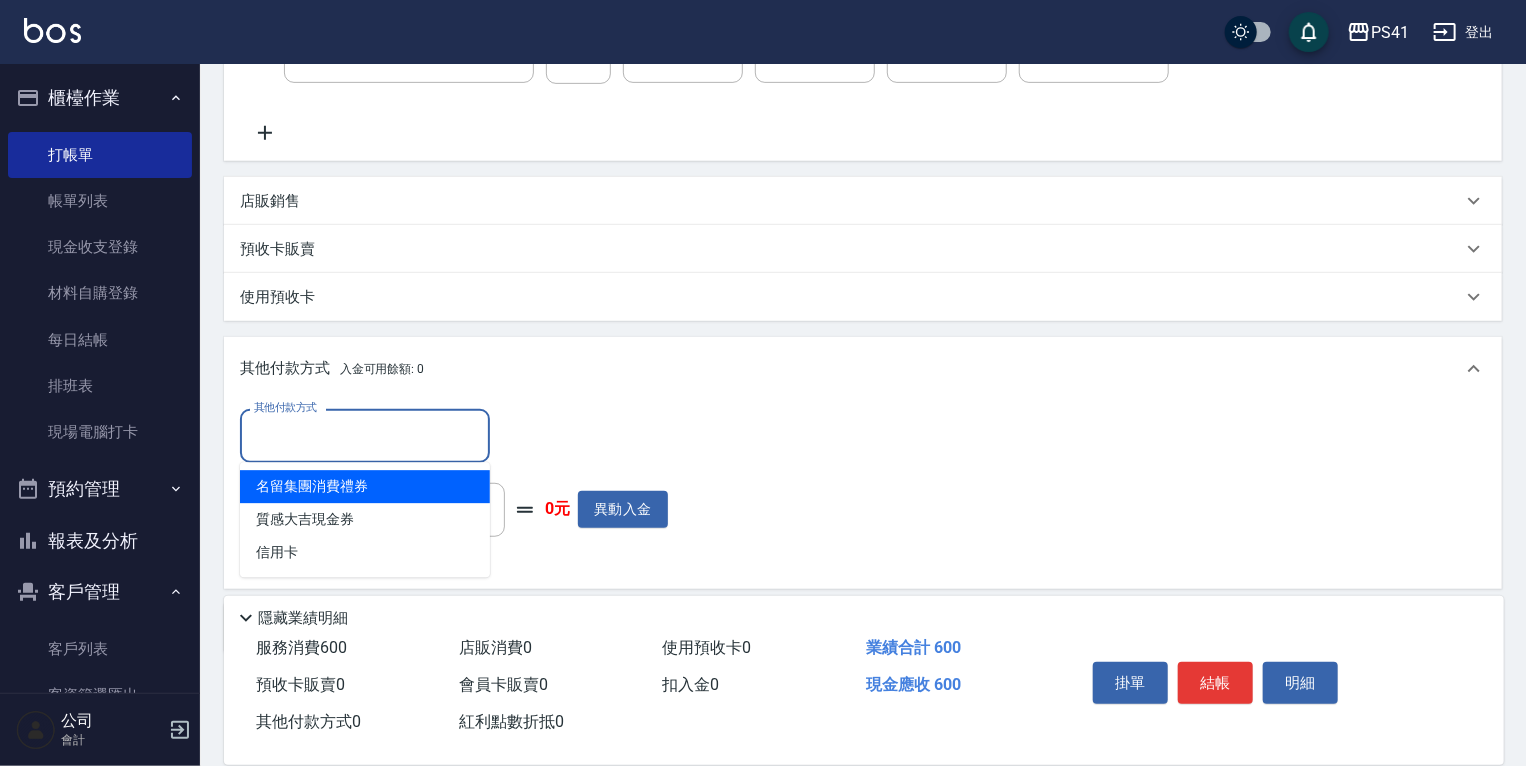 click on "其他付款方式" at bounding box center [365, 435] 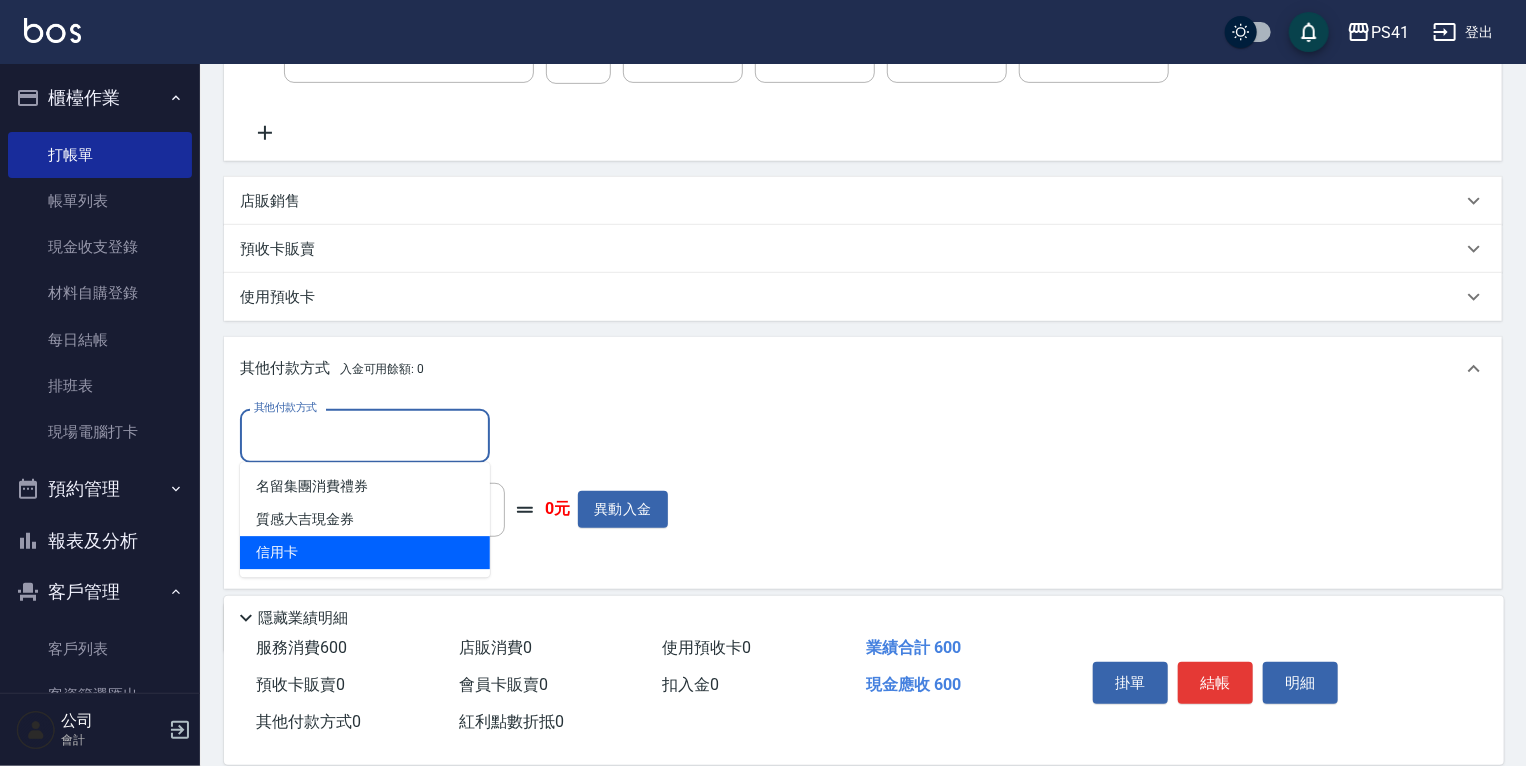 click on "信用卡" at bounding box center (365, 552) 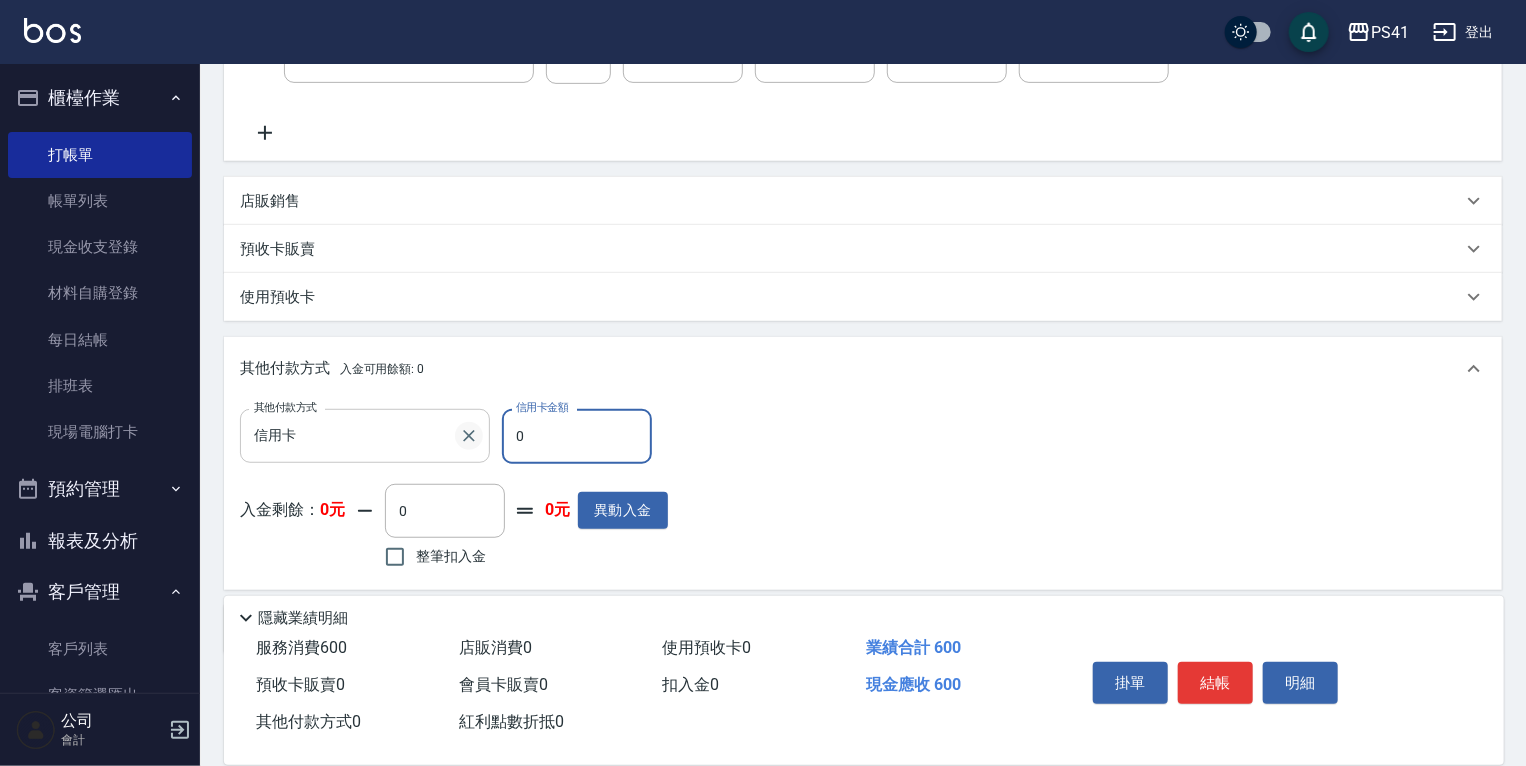 drag, startPoint x: 584, startPoint y: 439, endPoint x: 462, endPoint y: 445, distance: 122.14745 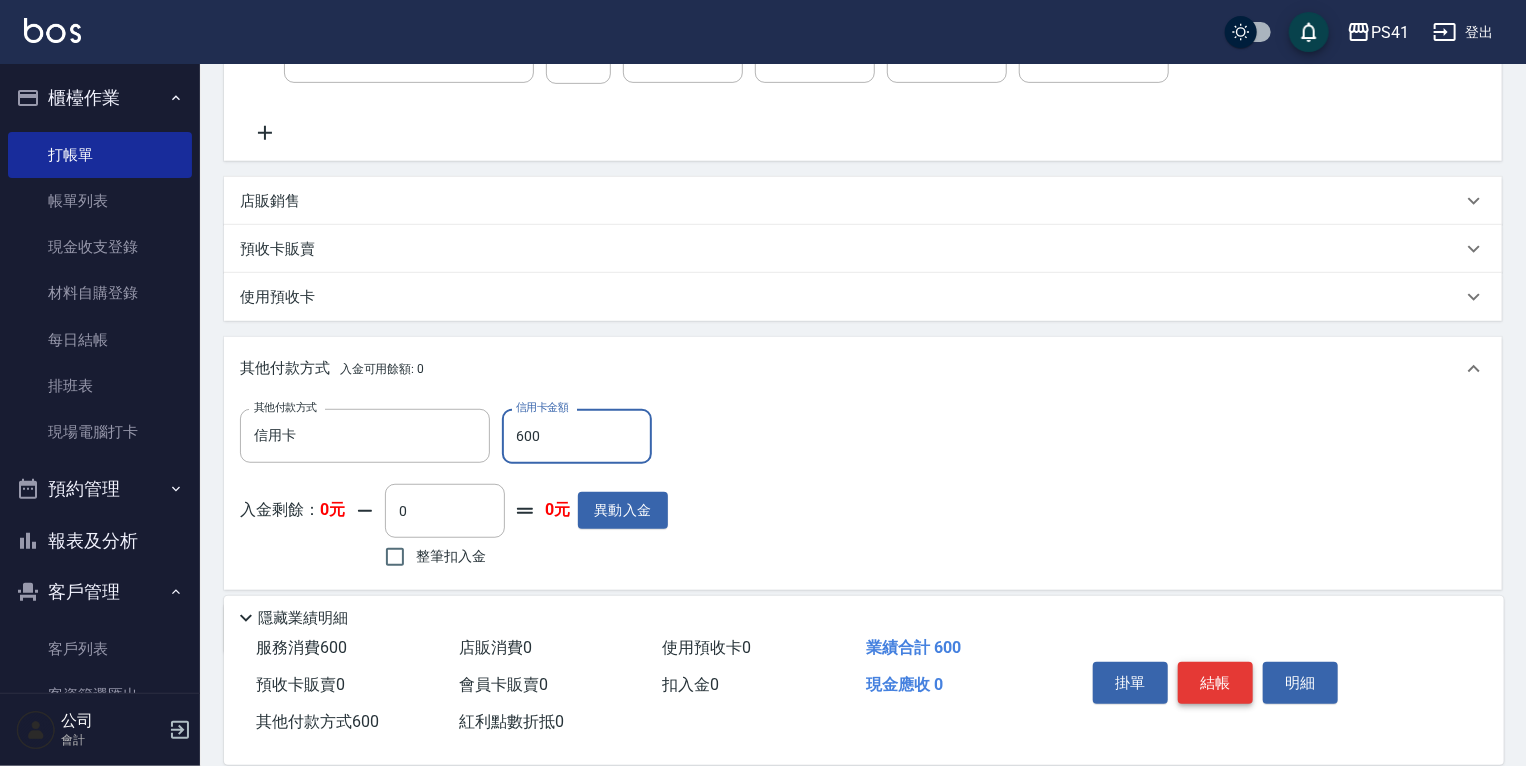 type on "600" 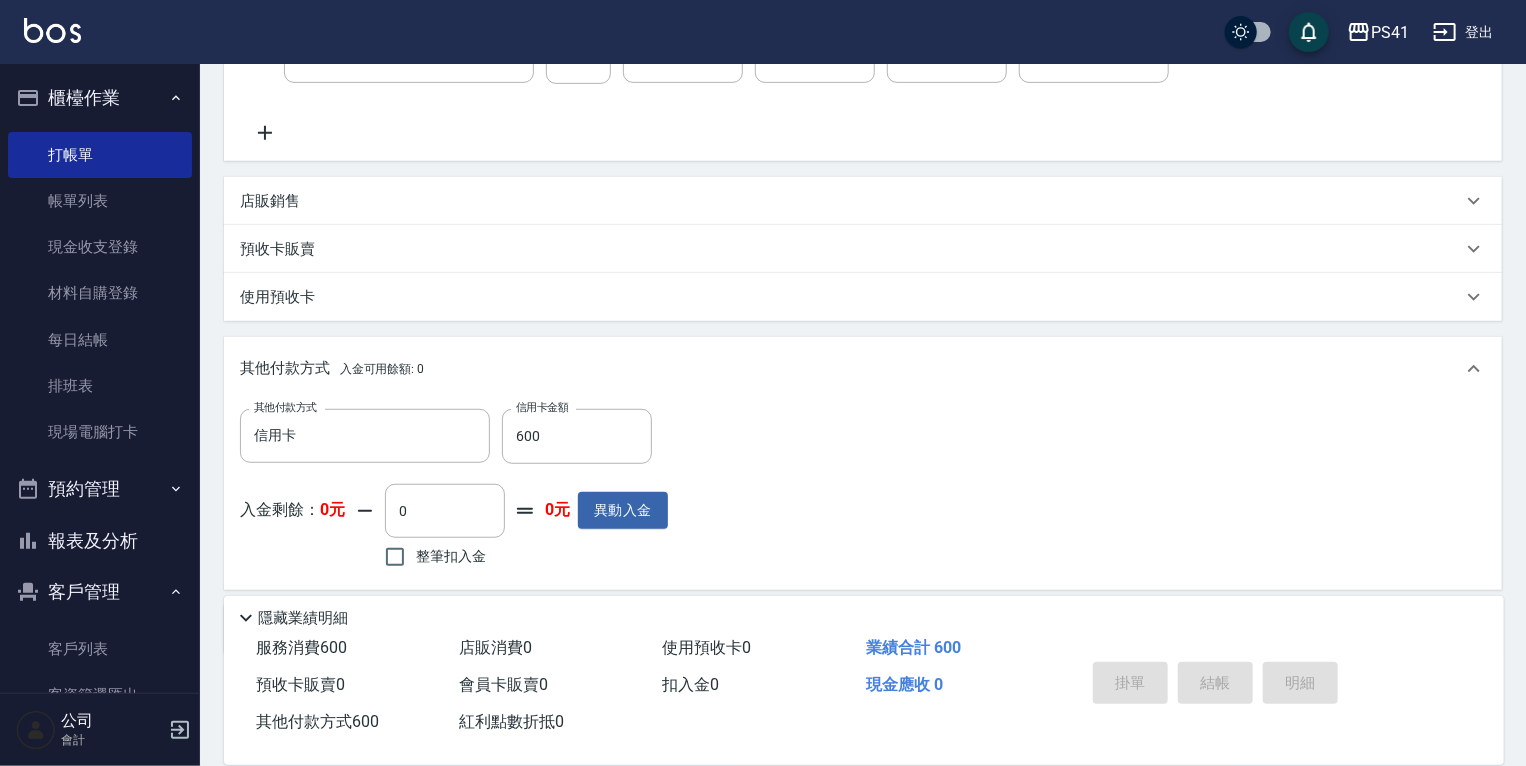 type 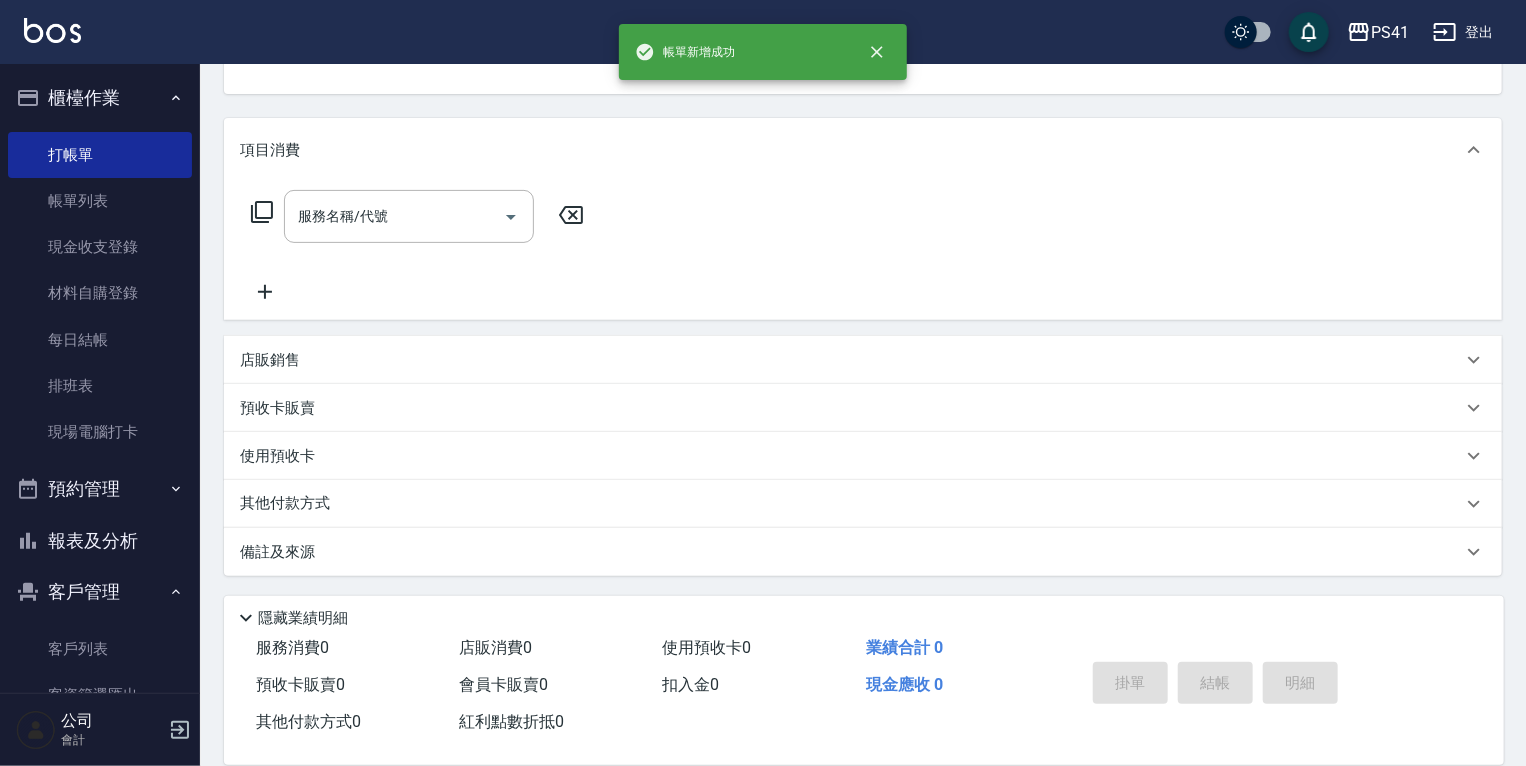 scroll, scrollTop: 0, scrollLeft: 0, axis: both 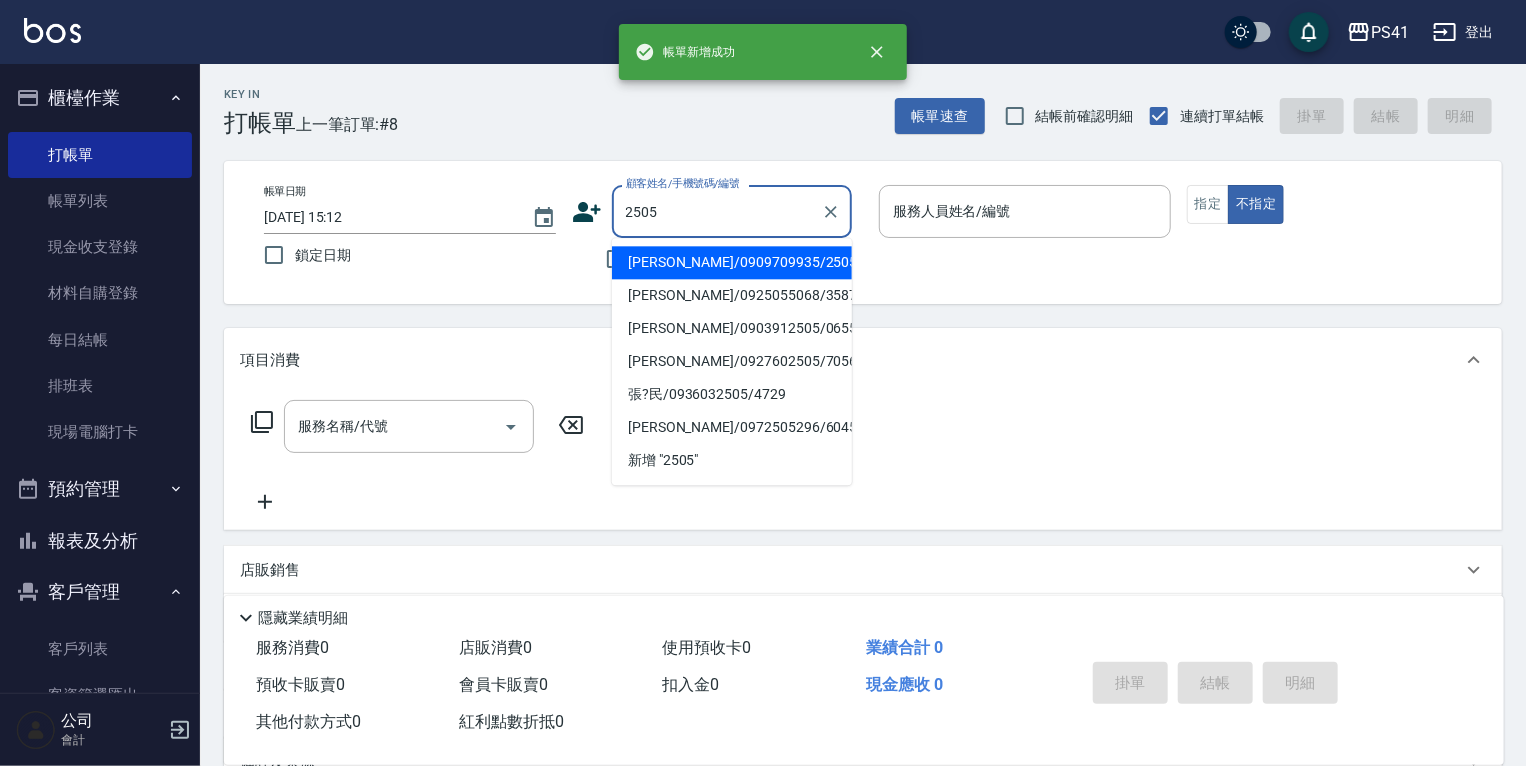 type on "[PERSON_NAME]/0909709935/2505" 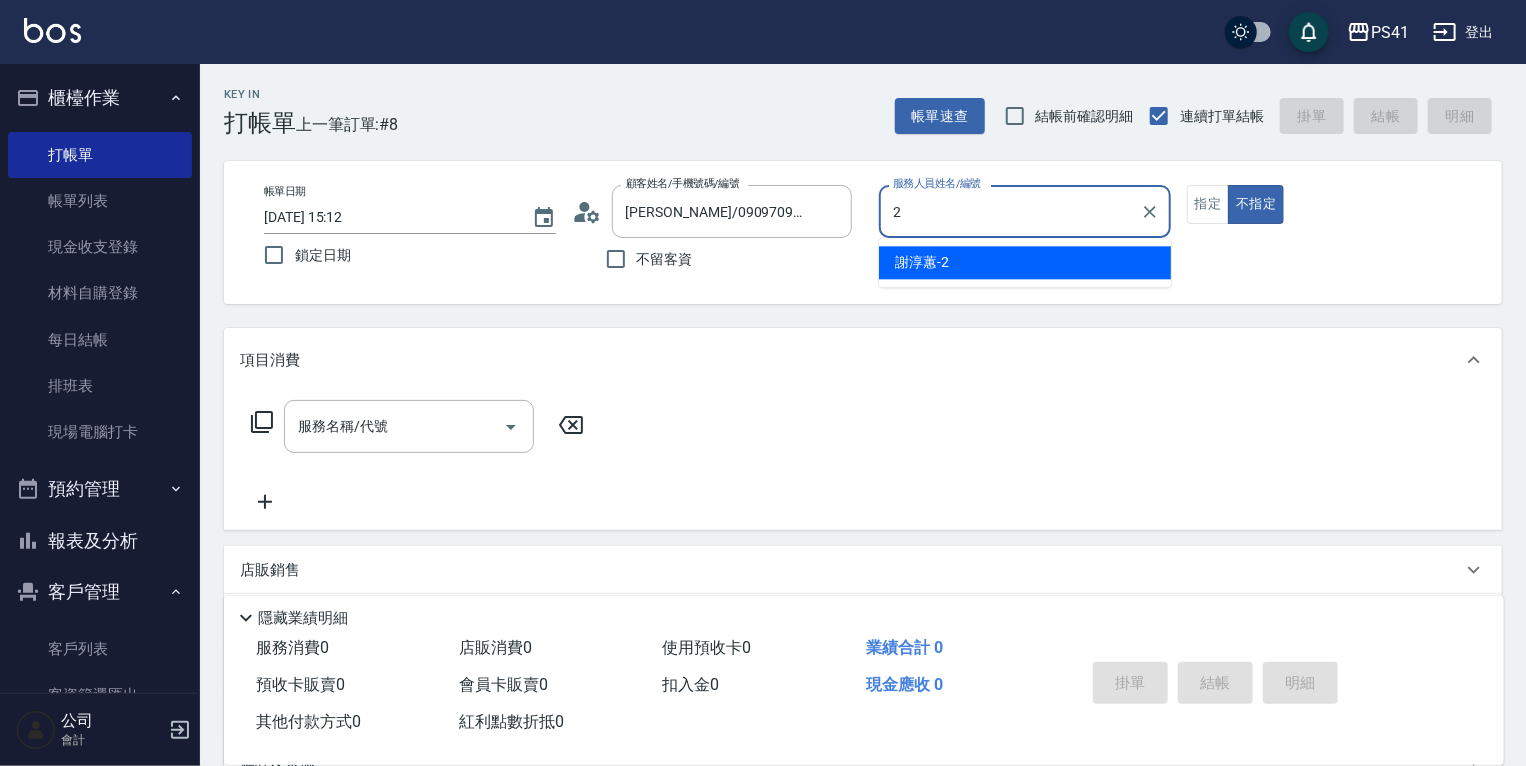 type on "謝淳蕙-2" 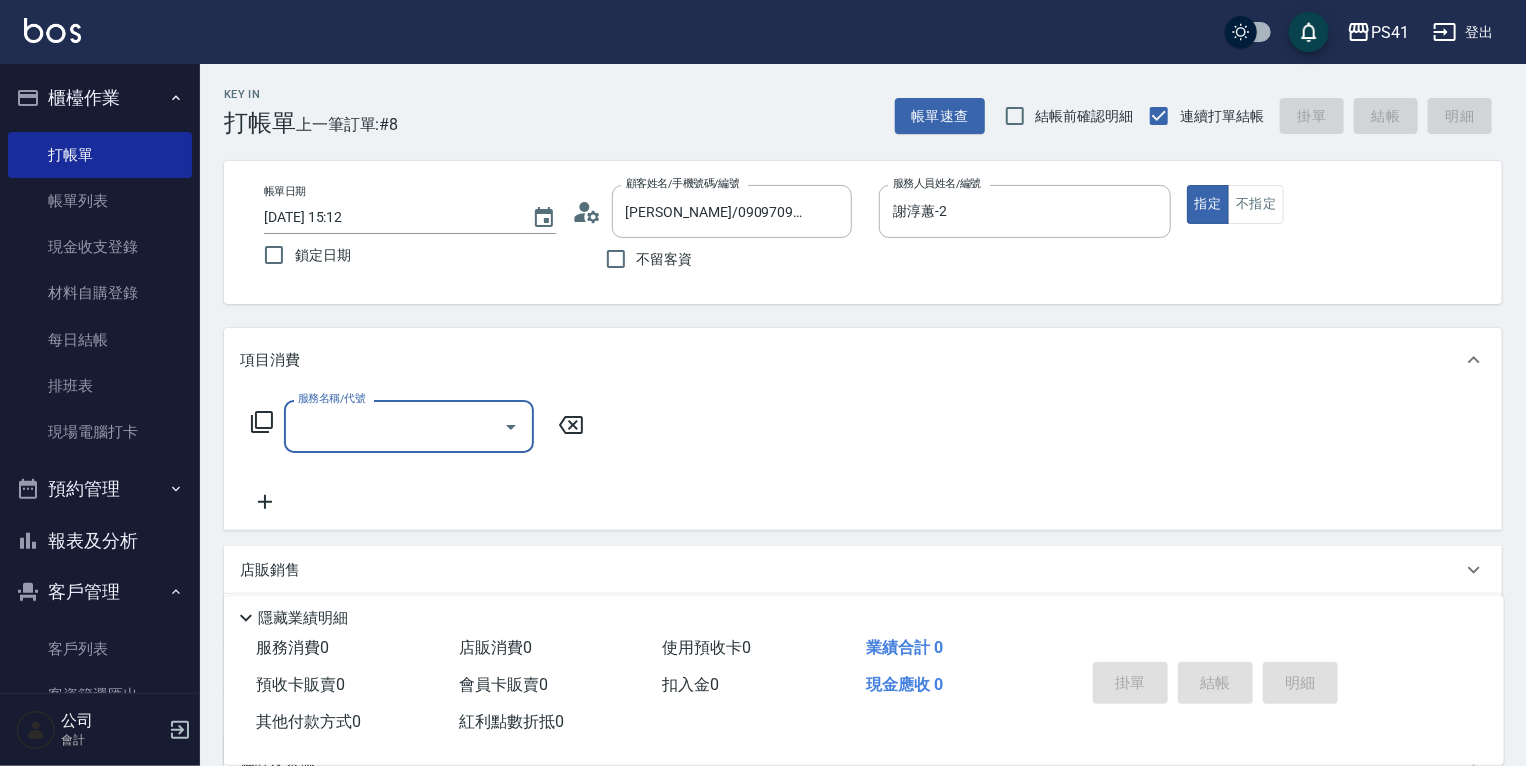 click on "服務名稱/代號" at bounding box center [409, 426] 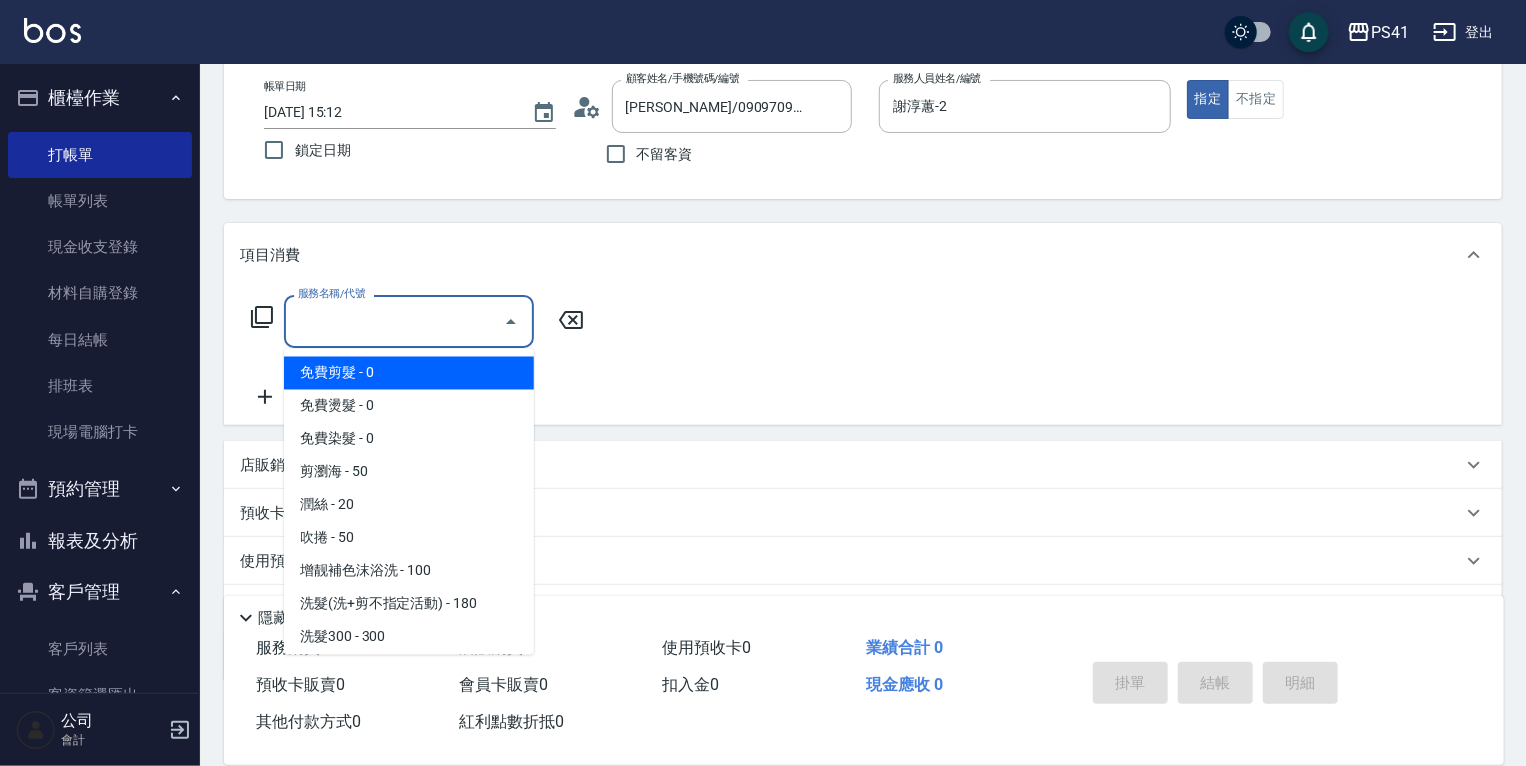 scroll, scrollTop: 209, scrollLeft: 0, axis: vertical 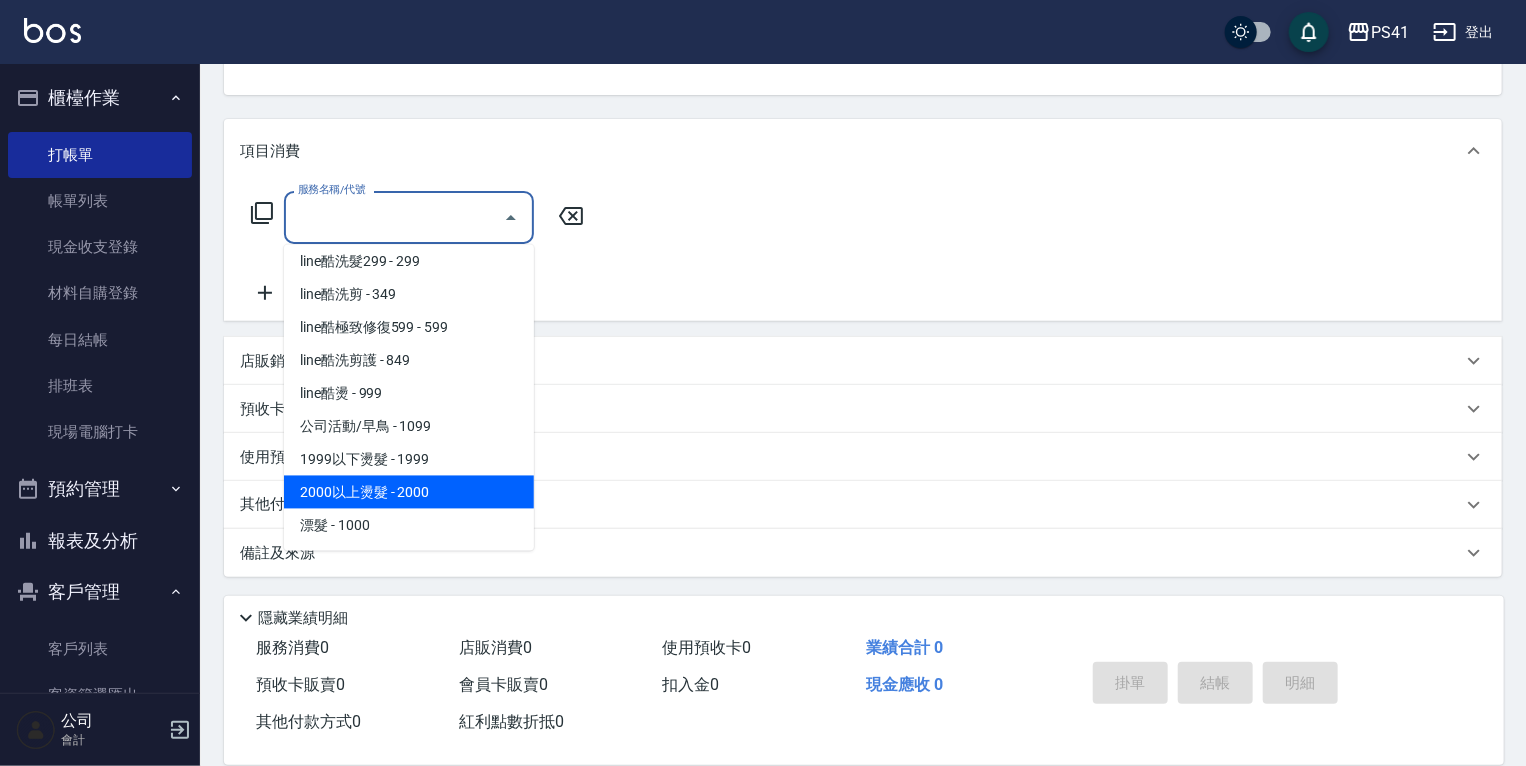 click on "2000以上燙髮 - 2000" at bounding box center [409, 492] 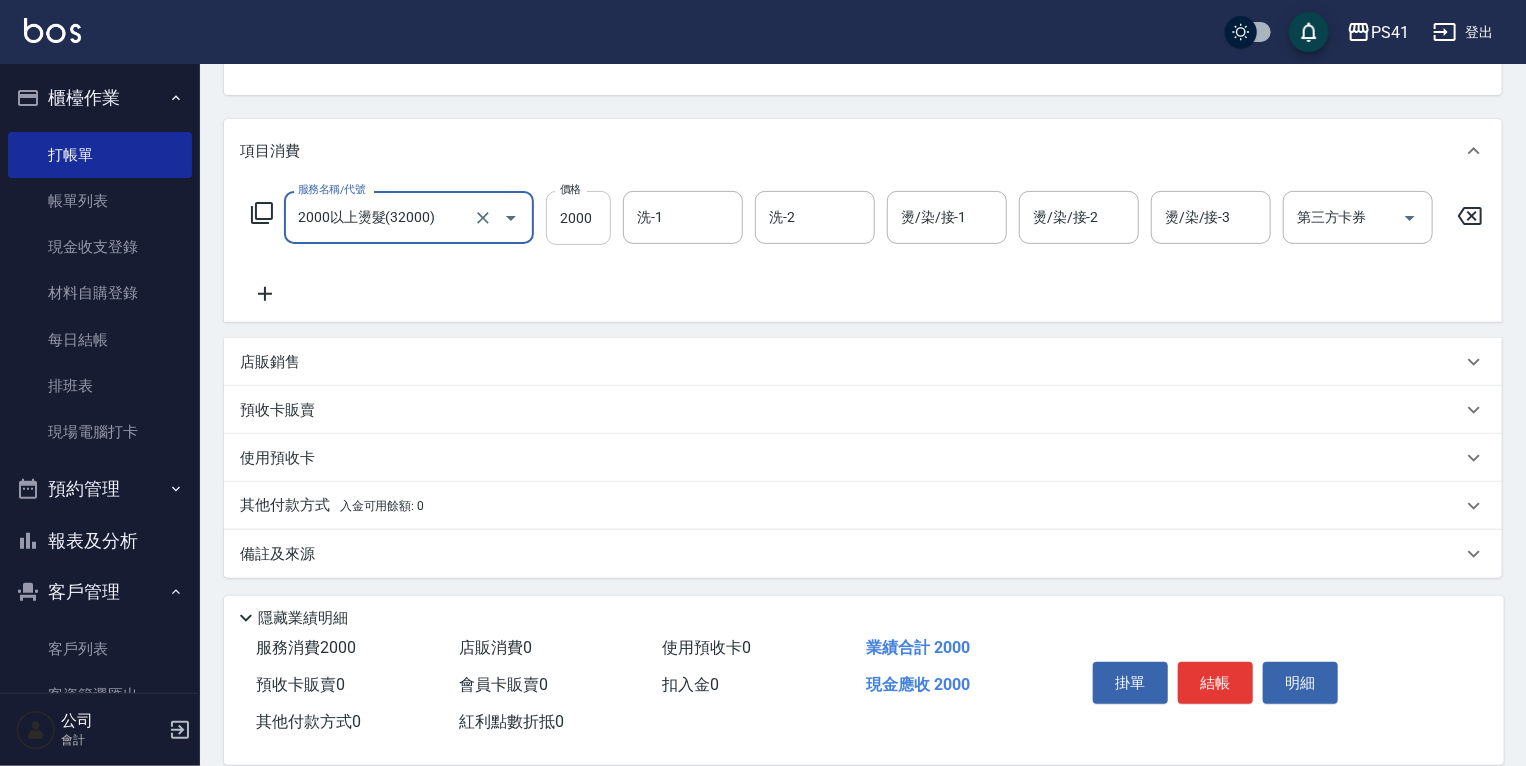 click on "2000" at bounding box center (578, 218) 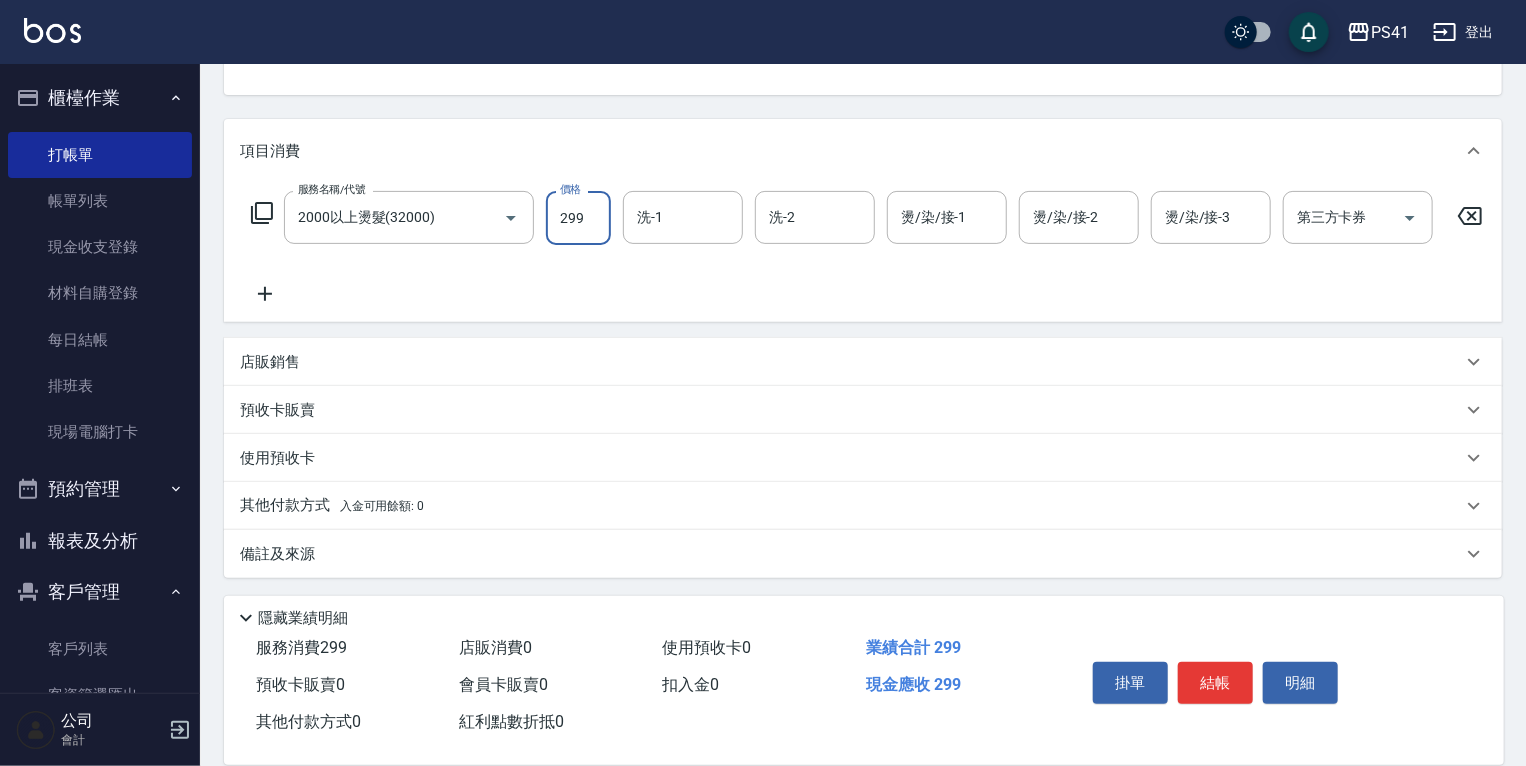 type on "299" 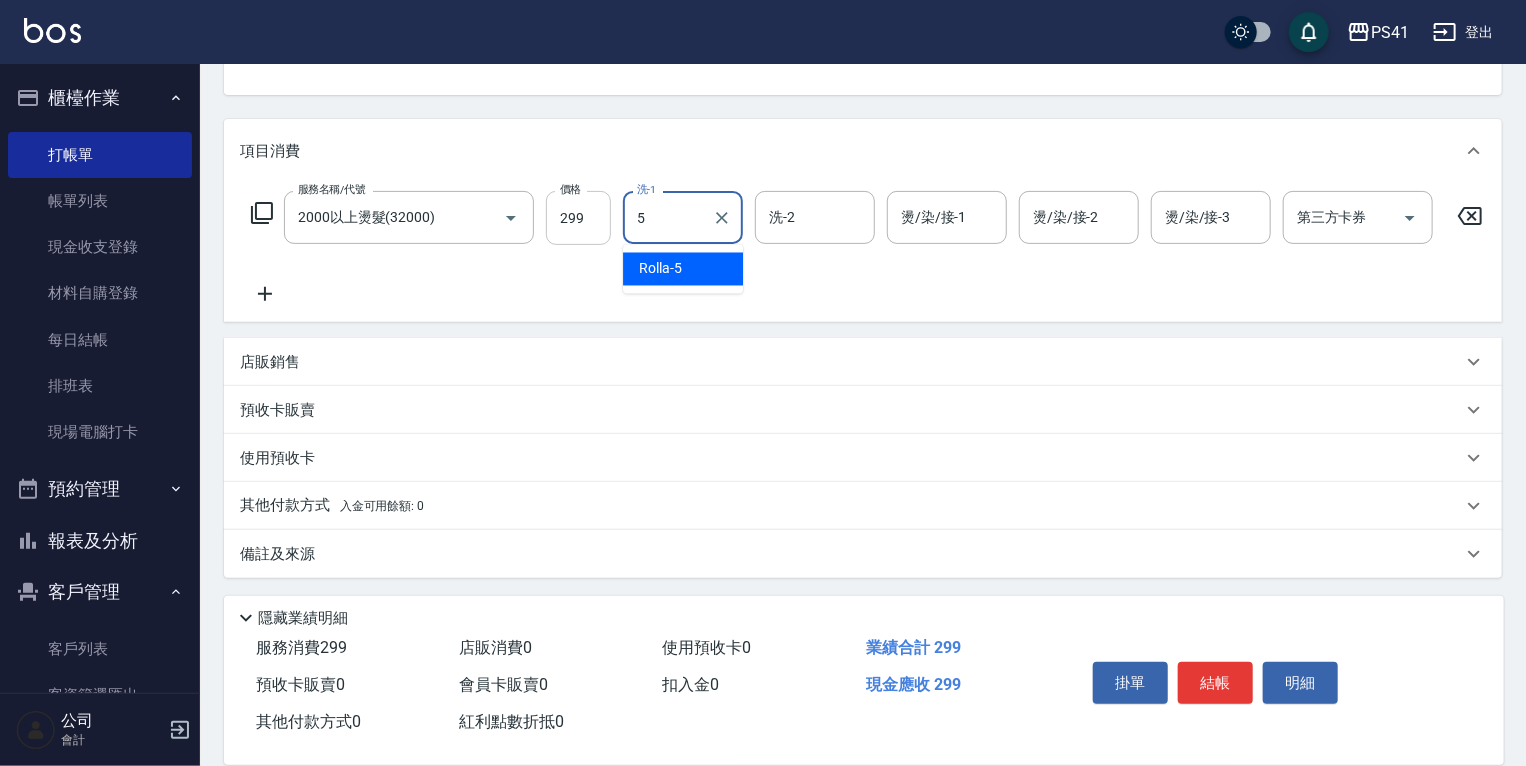type on "Rolla-5" 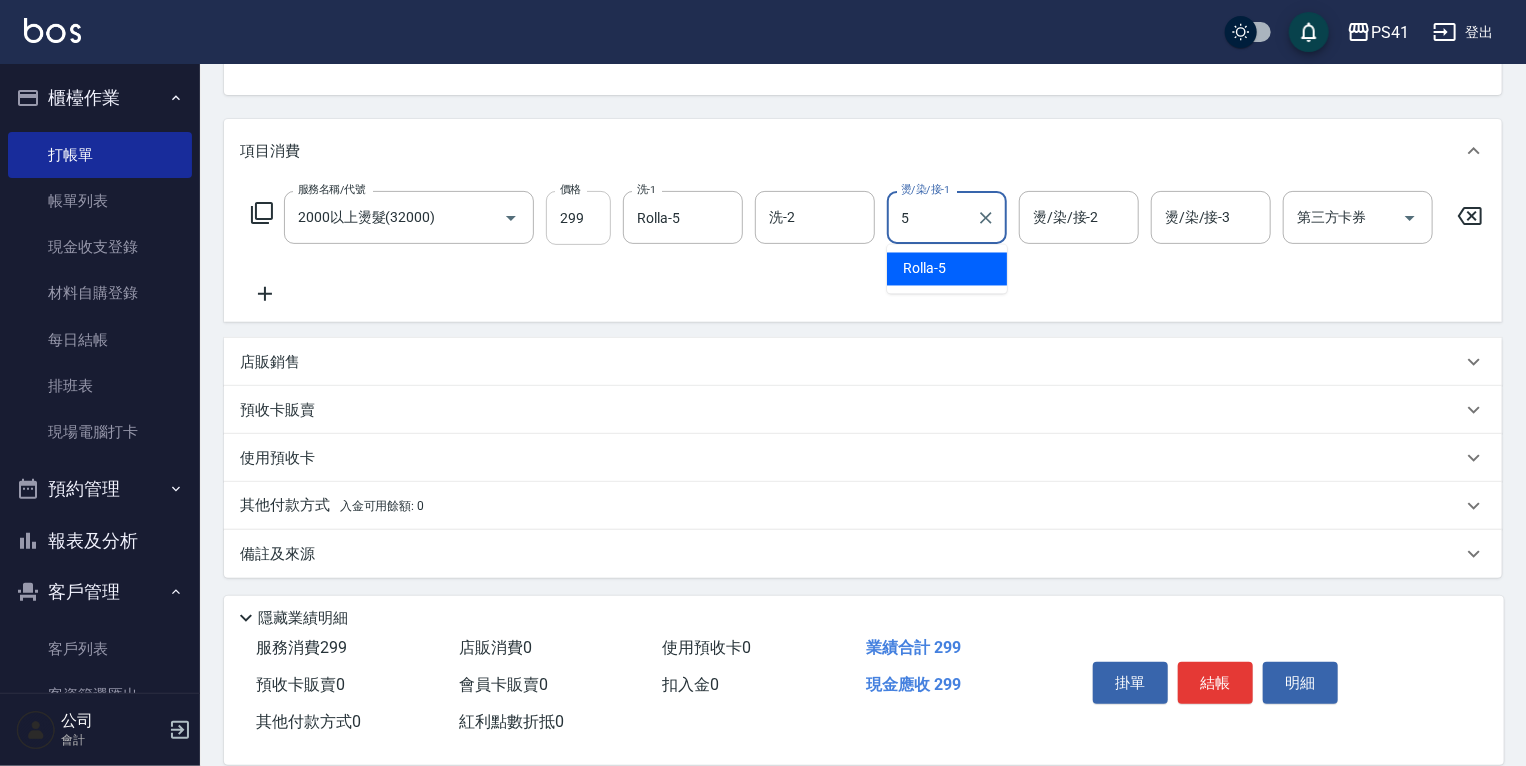 type on "Rolla-5" 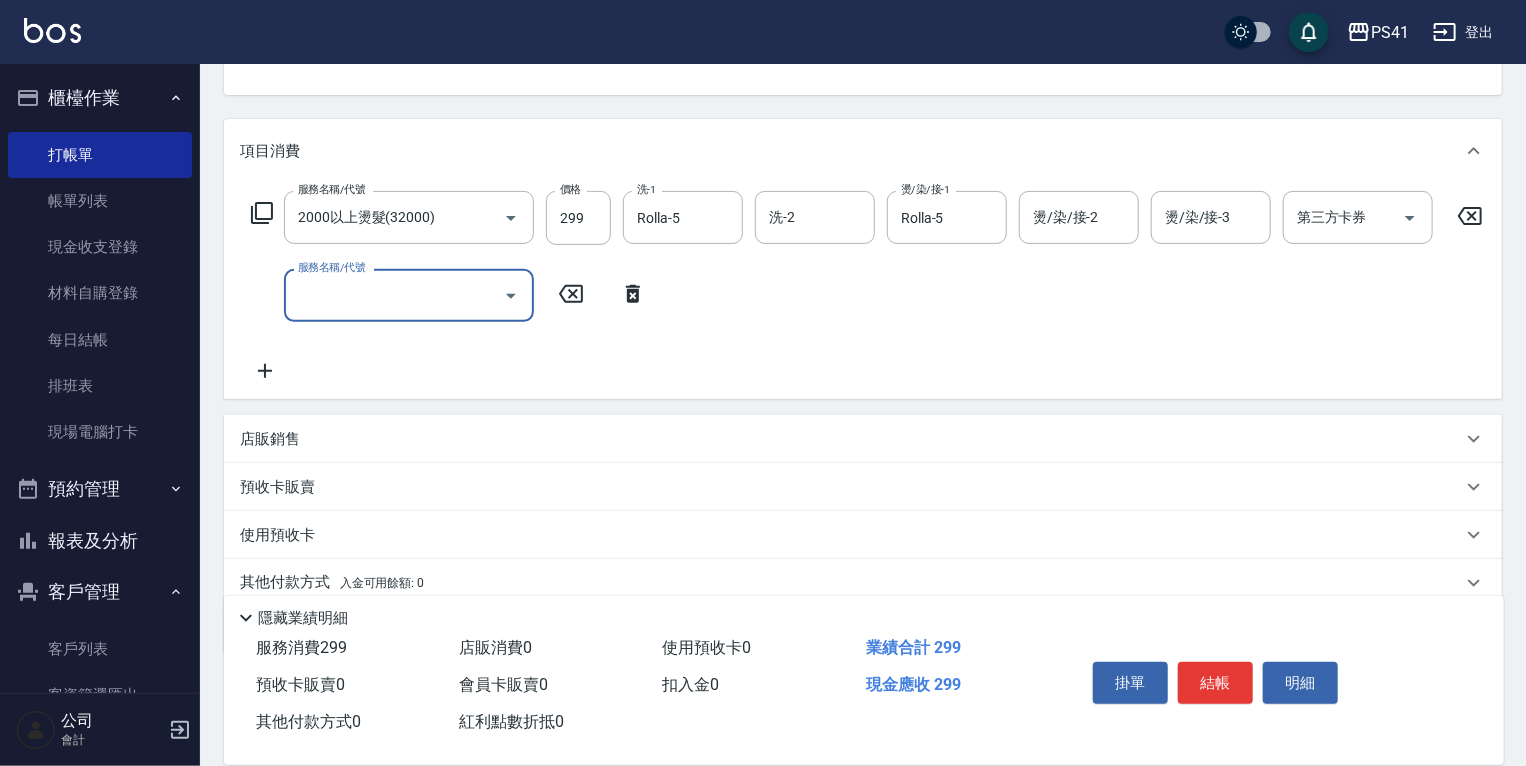 click on "服務名稱/代號" at bounding box center [394, 295] 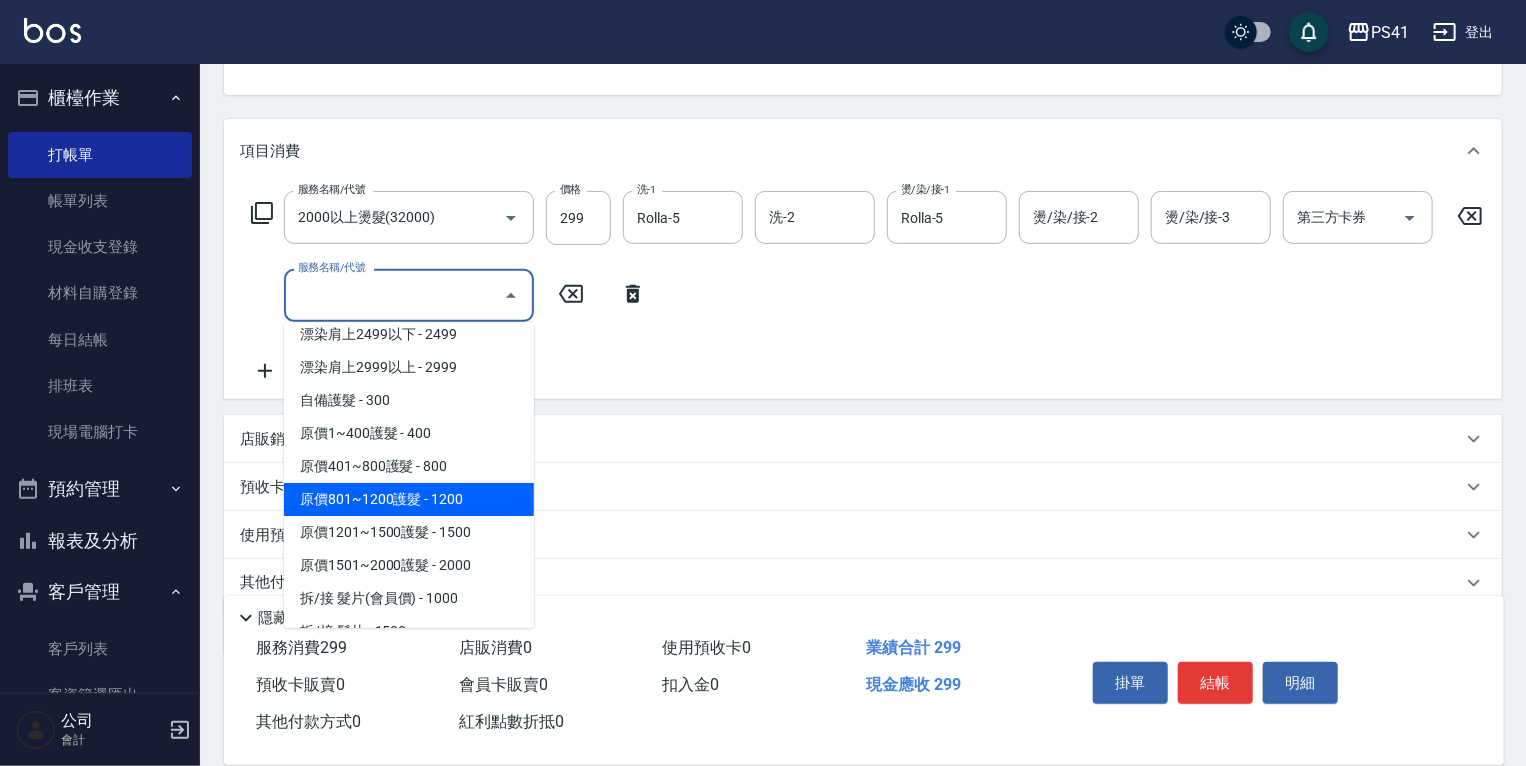 scroll, scrollTop: 1280, scrollLeft: 0, axis: vertical 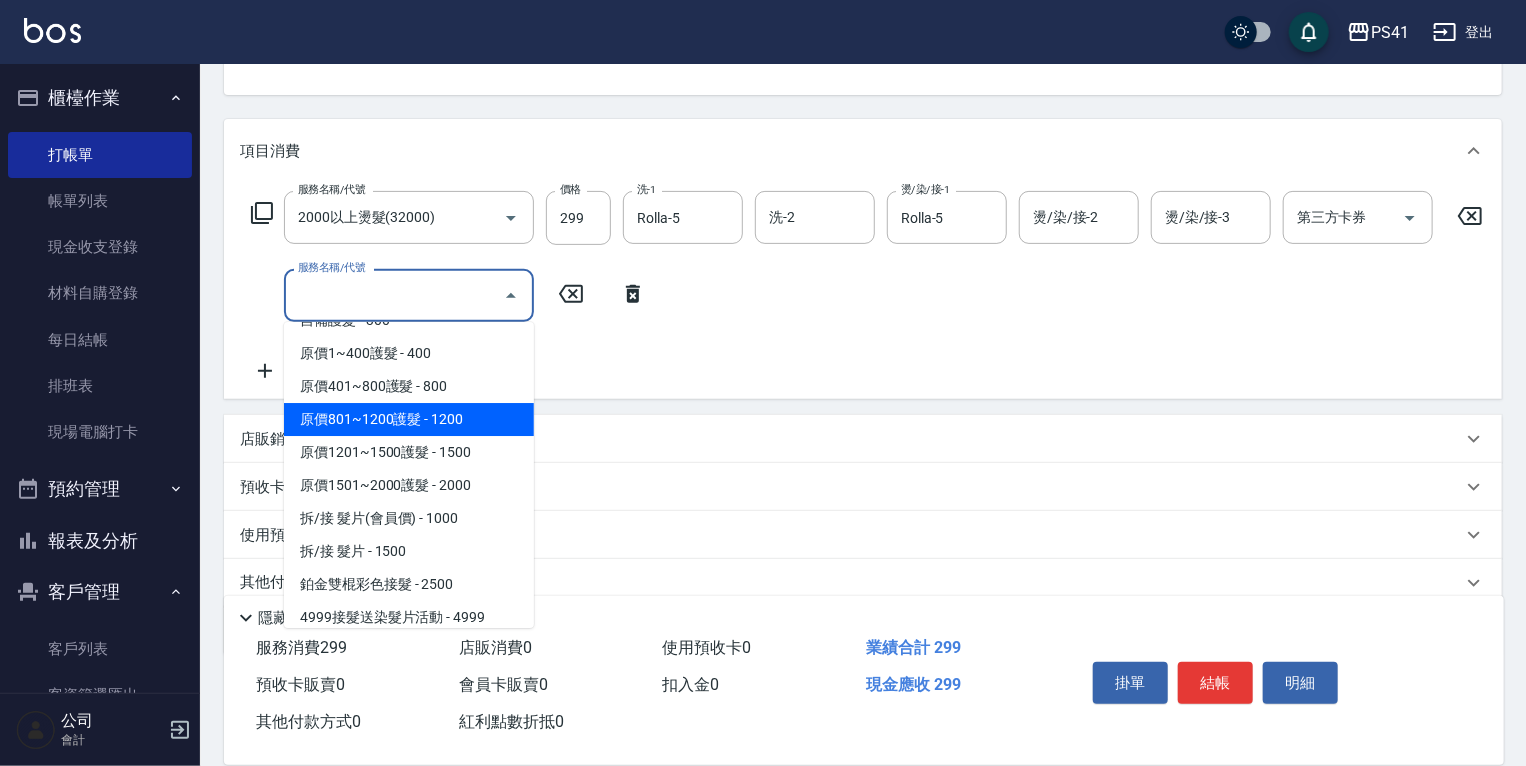 click on "原價801~1200護髮 - 1200" at bounding box center [409, 419] 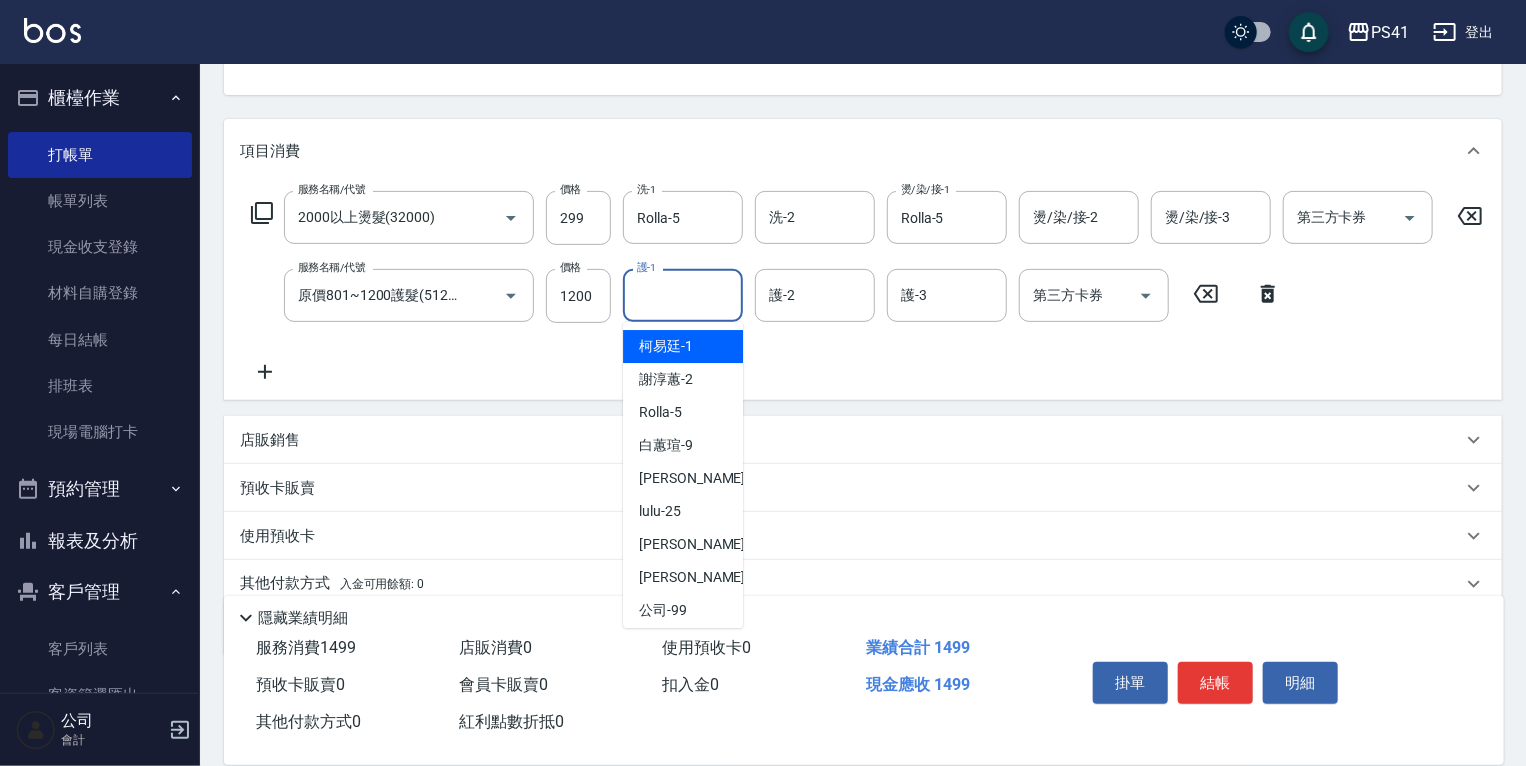 click on "護-1" at bounding box center [683, 295] 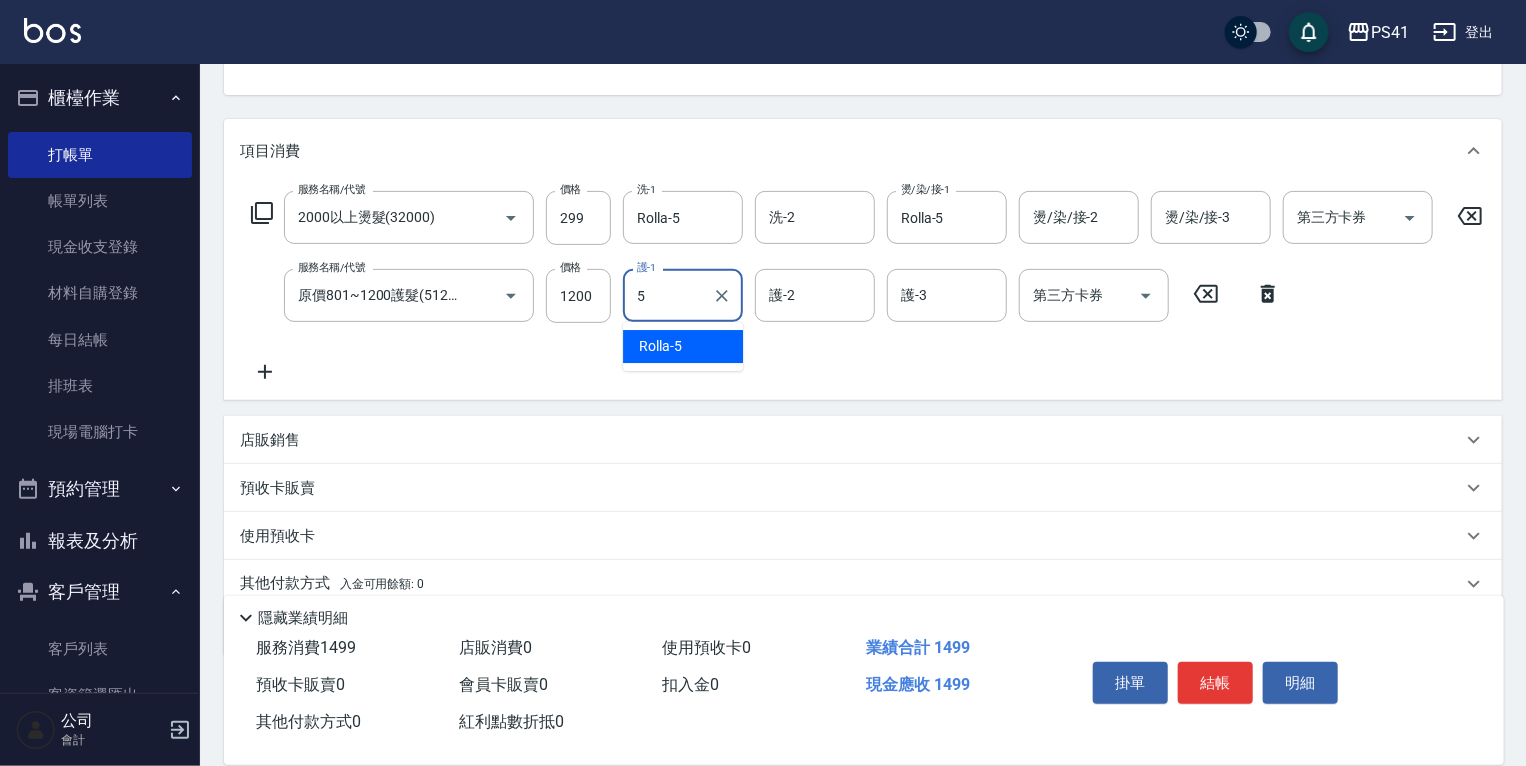 type on "Rolla-5" 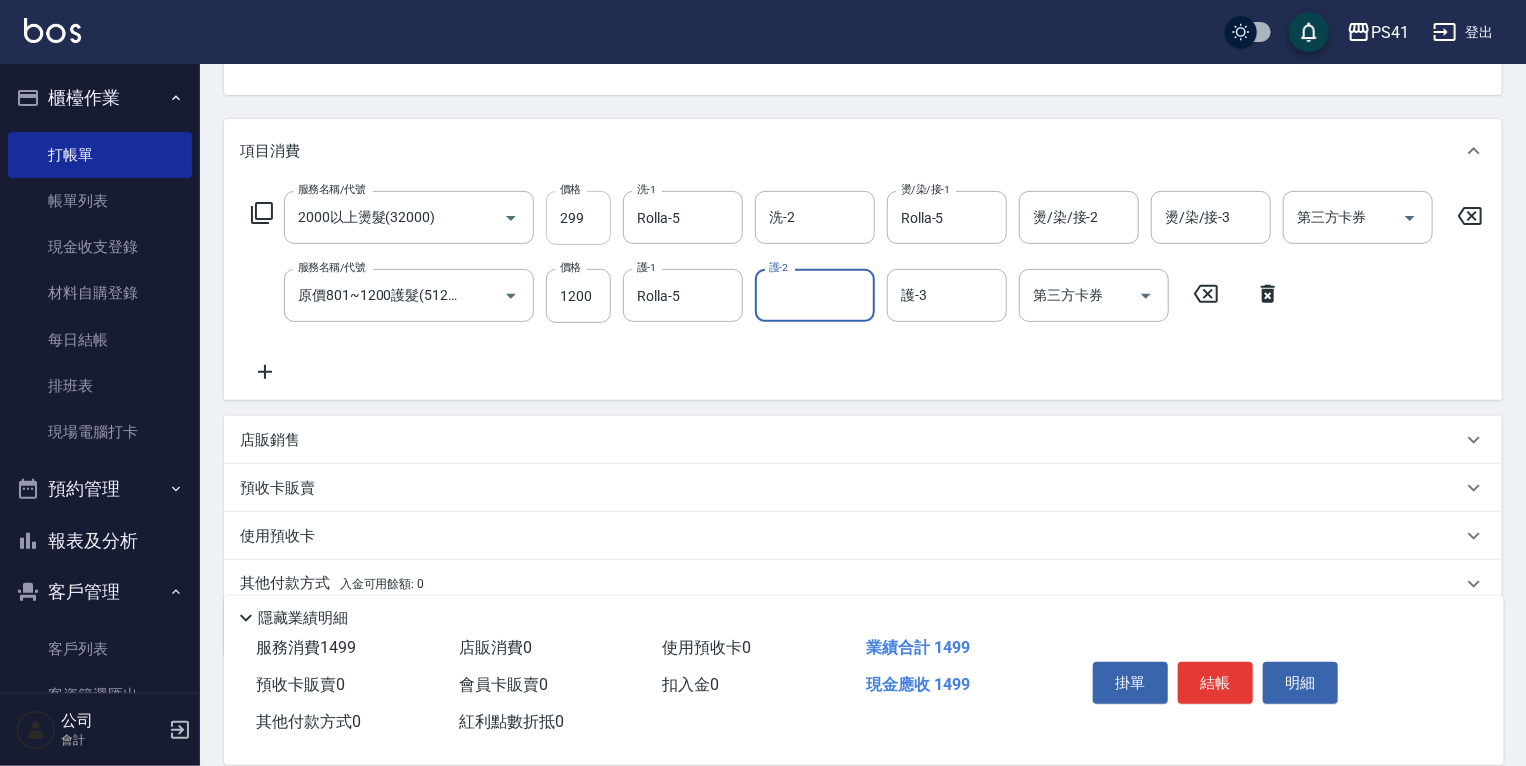 click on "299" at bounding box center [578, 218] 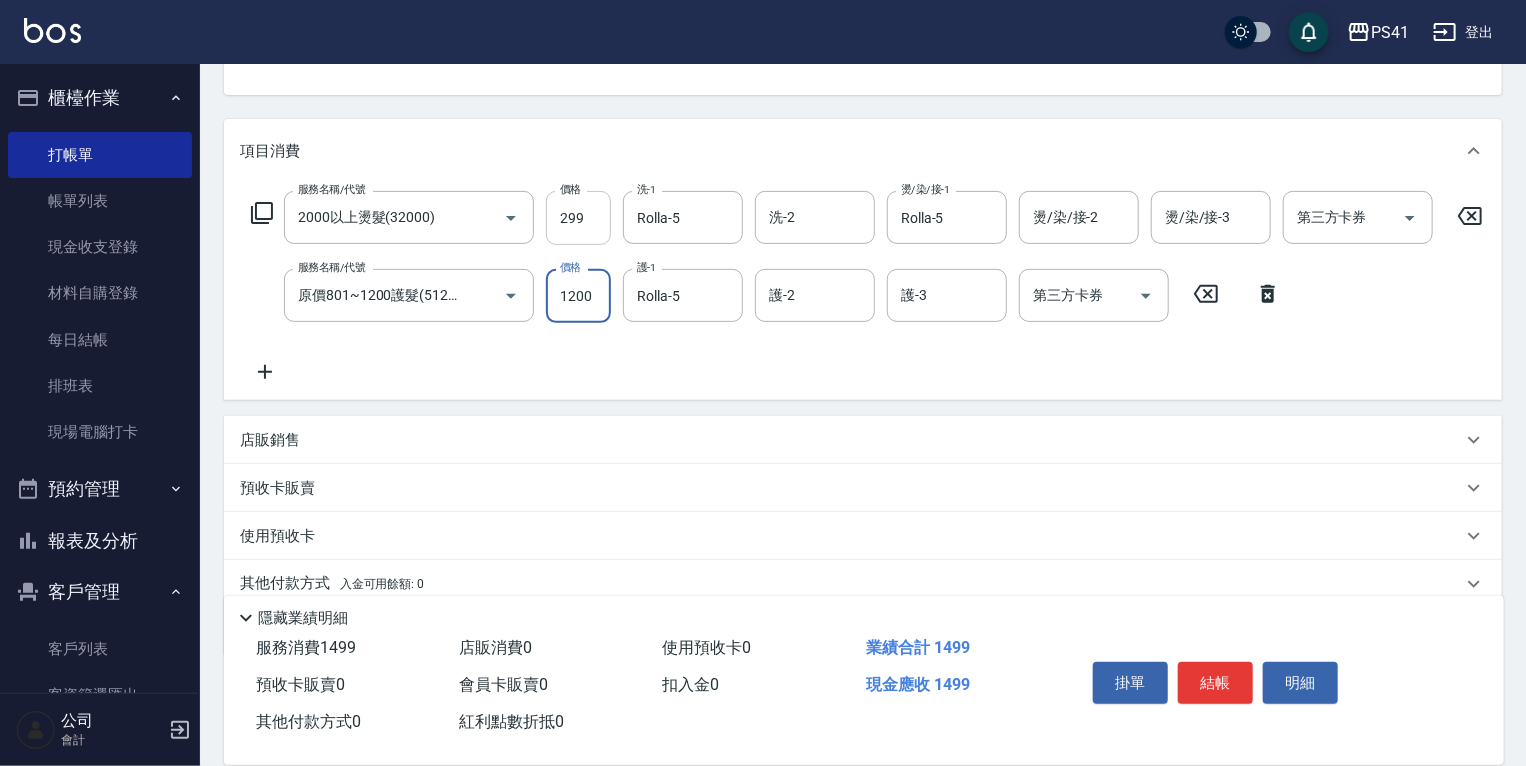 drag, startPoint x: 545, startPoint y: 225, endPoint x: 576, endPoint y: 227, distance: 31.06445 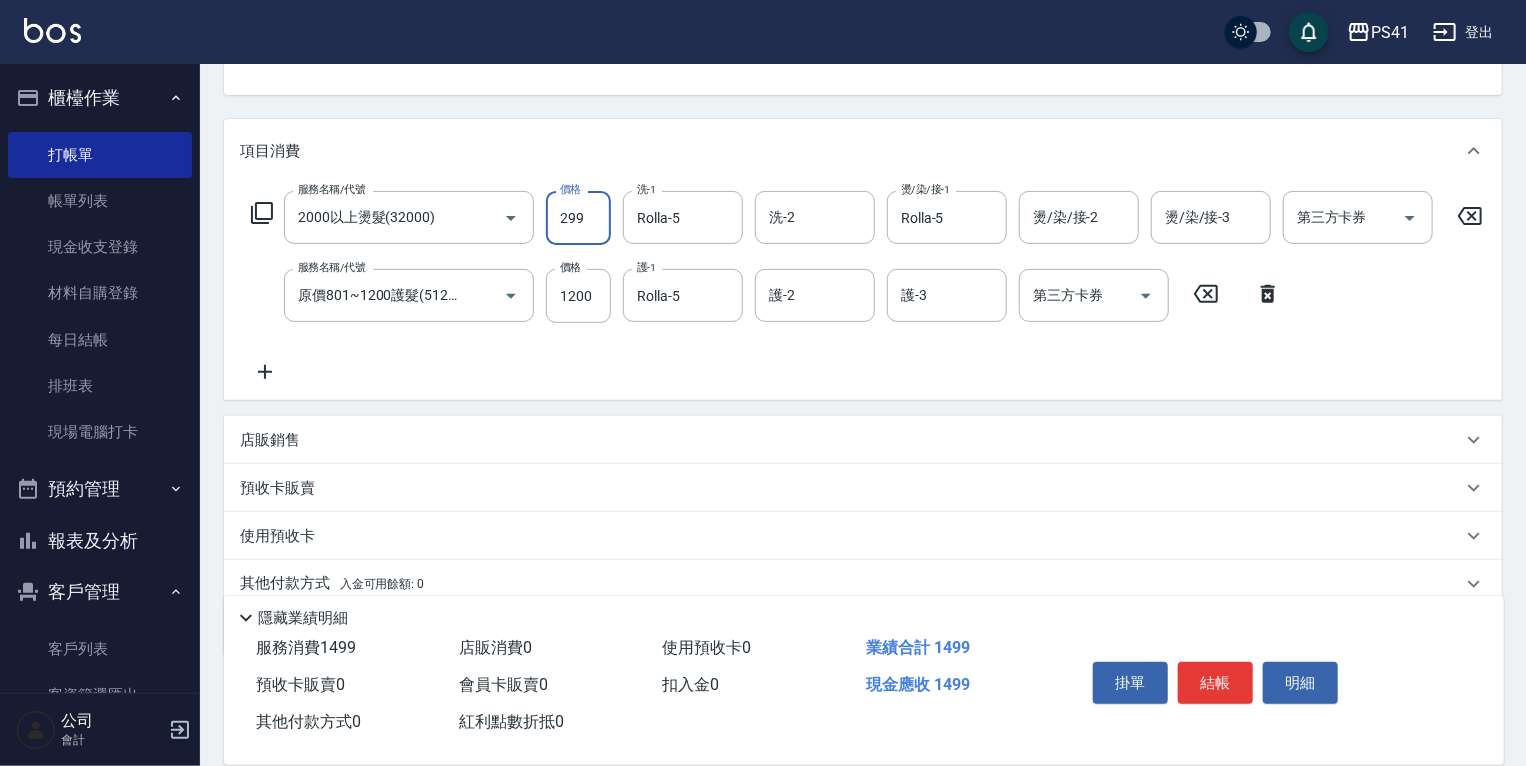 click on "299" at bounding box center [578, 218] 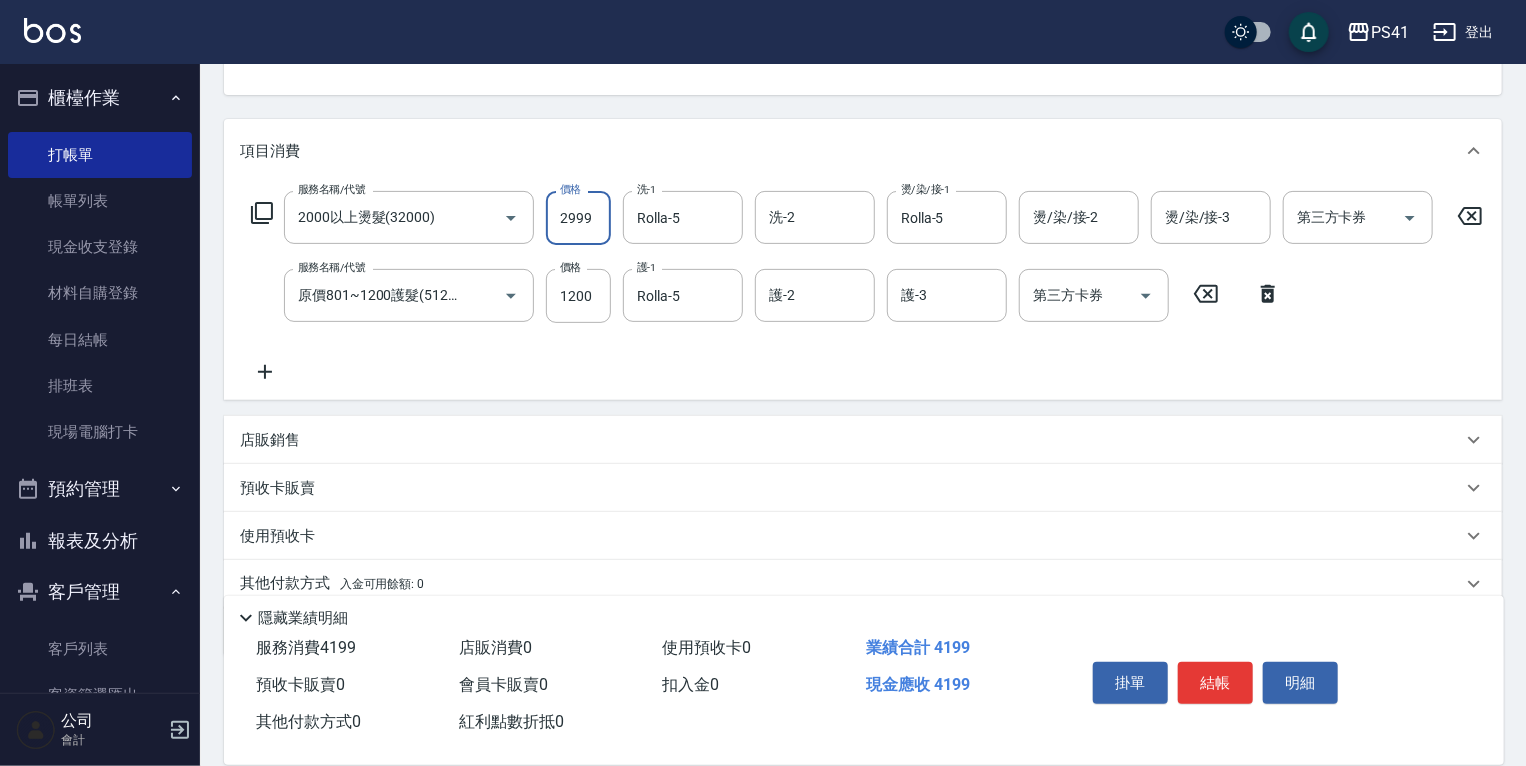 type on "2999" 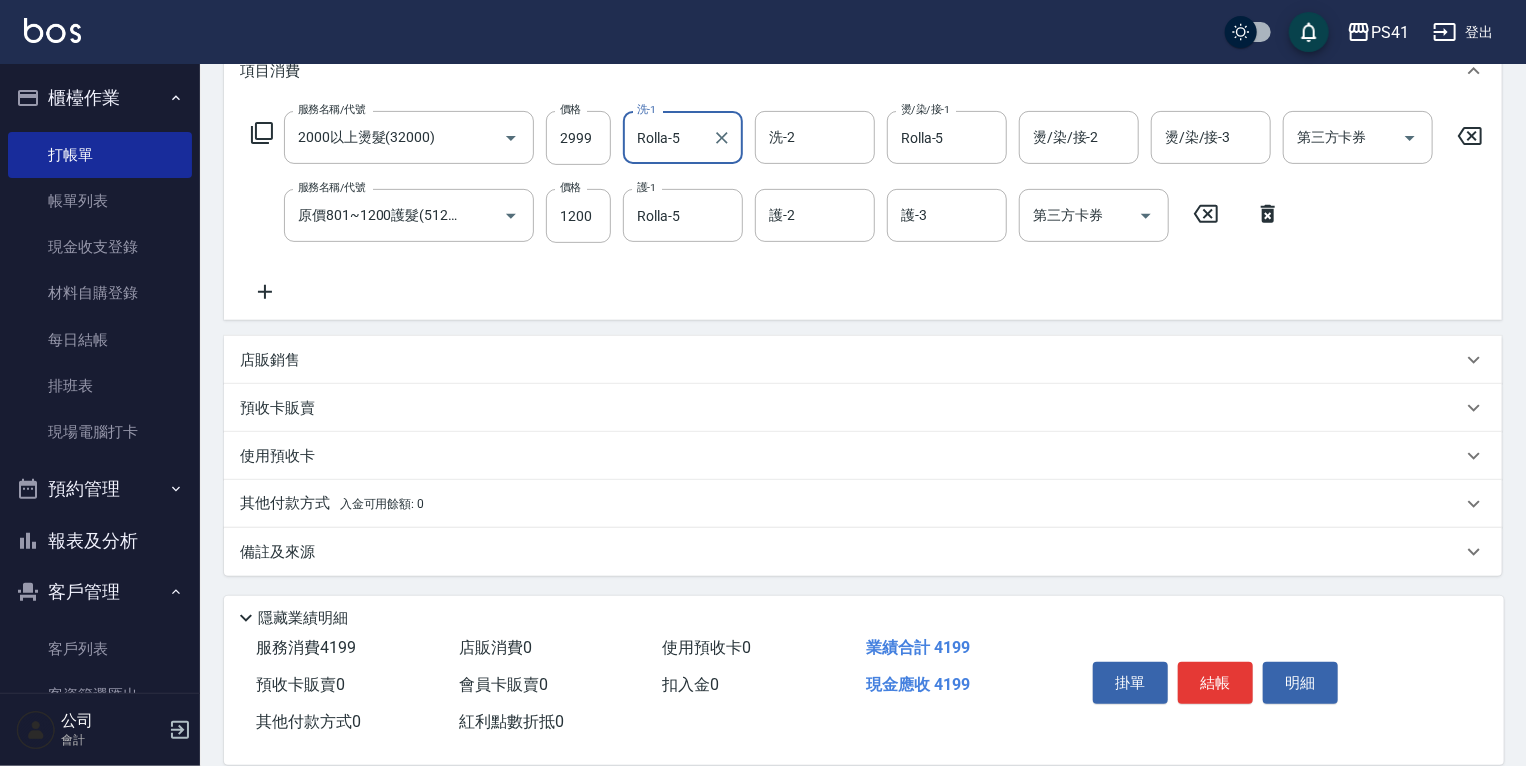 scroll, scrollTop: 300, scrollLeft: 0, axis: vertical 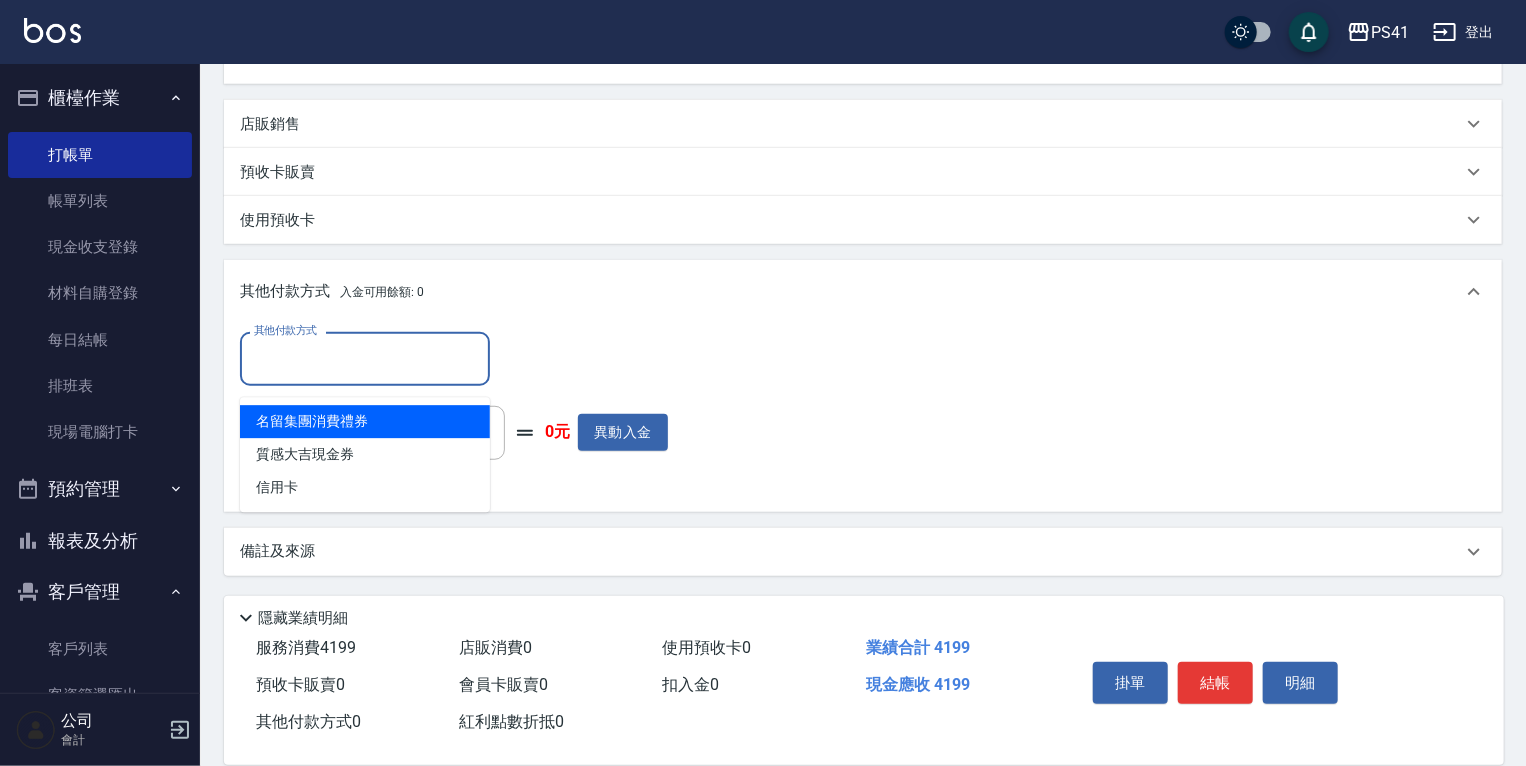 click on "其他付款方式" at bounding box center (365, 358) 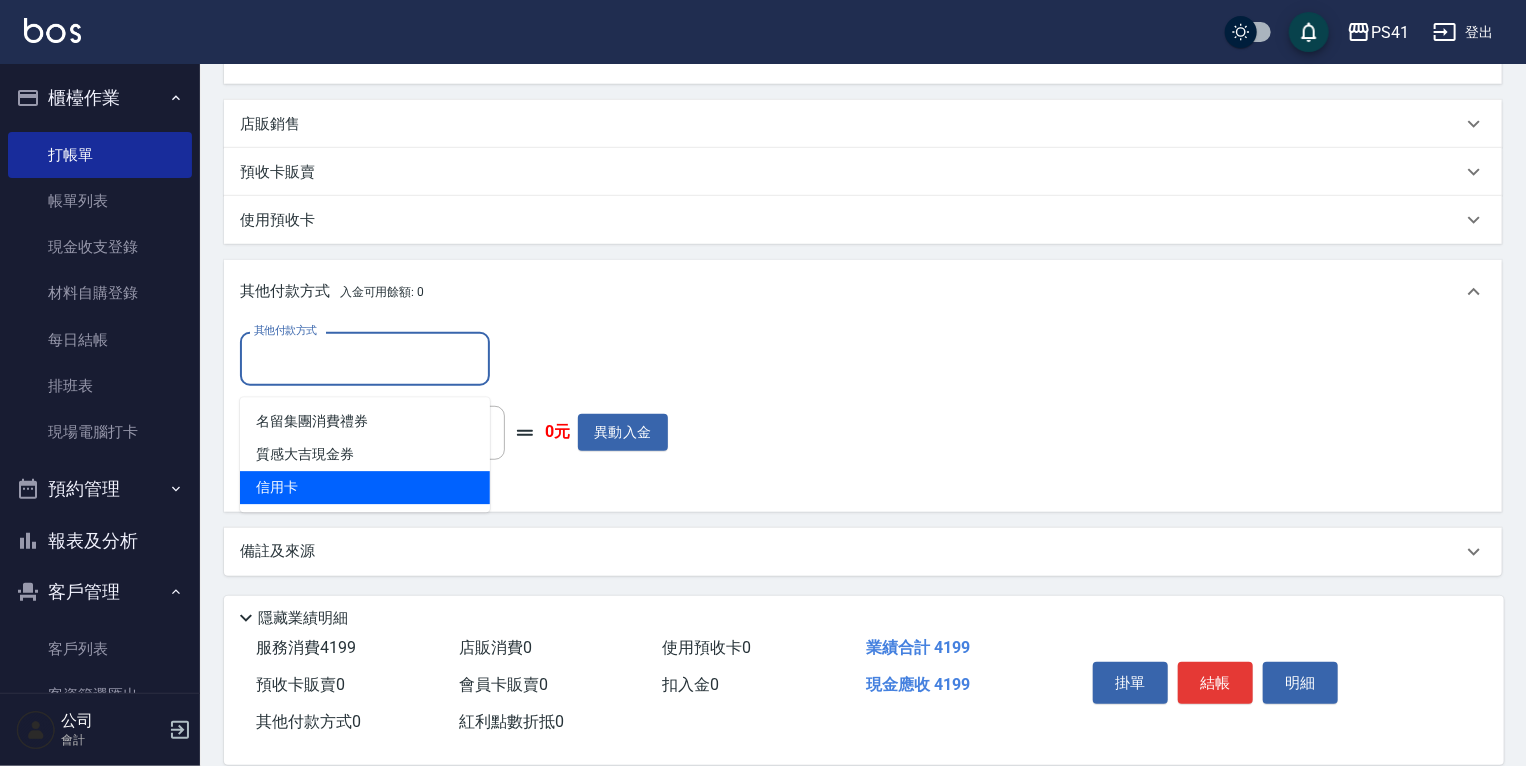 click on "信用卡" at bounding box center [365, 487] 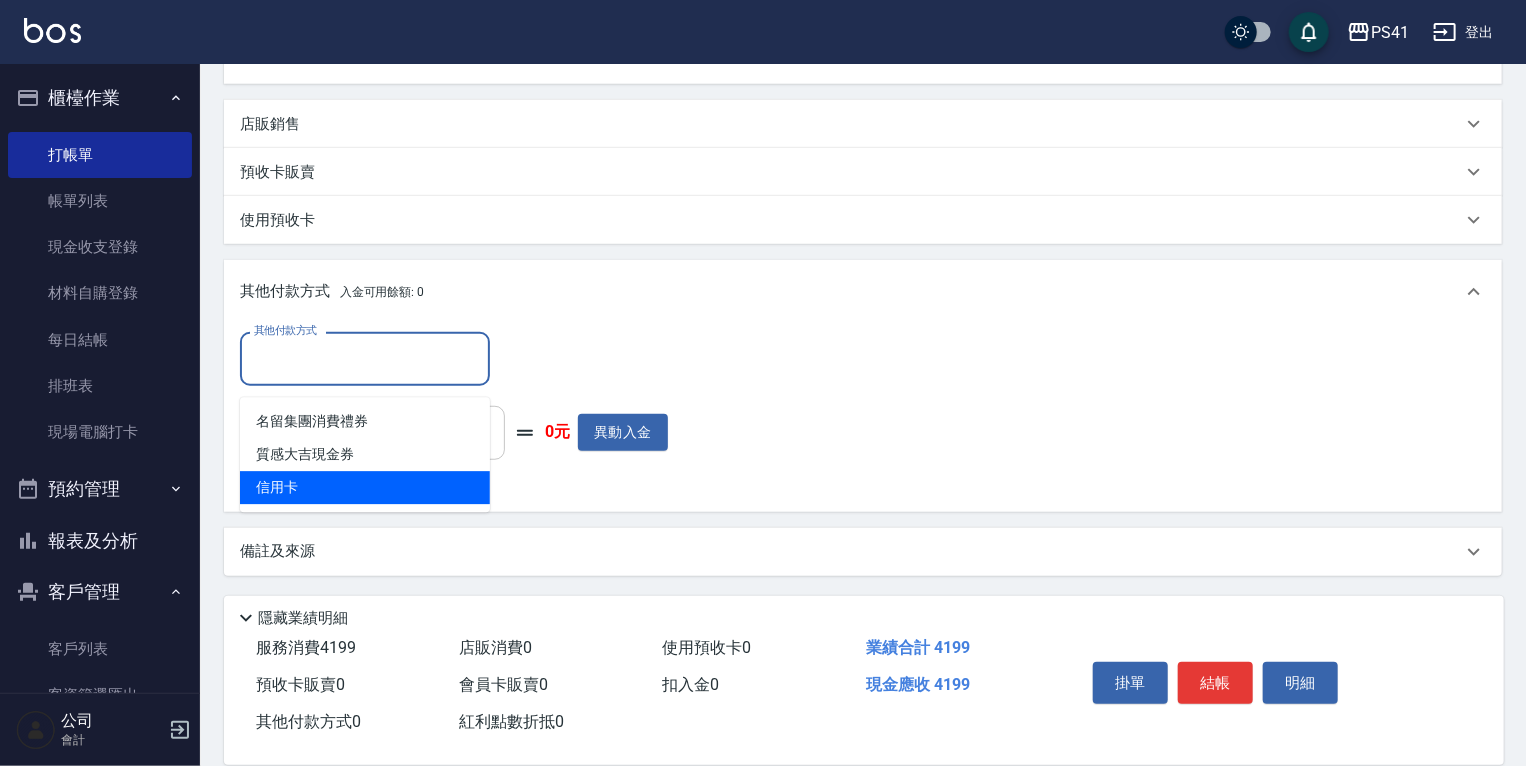 type on "信用卡" 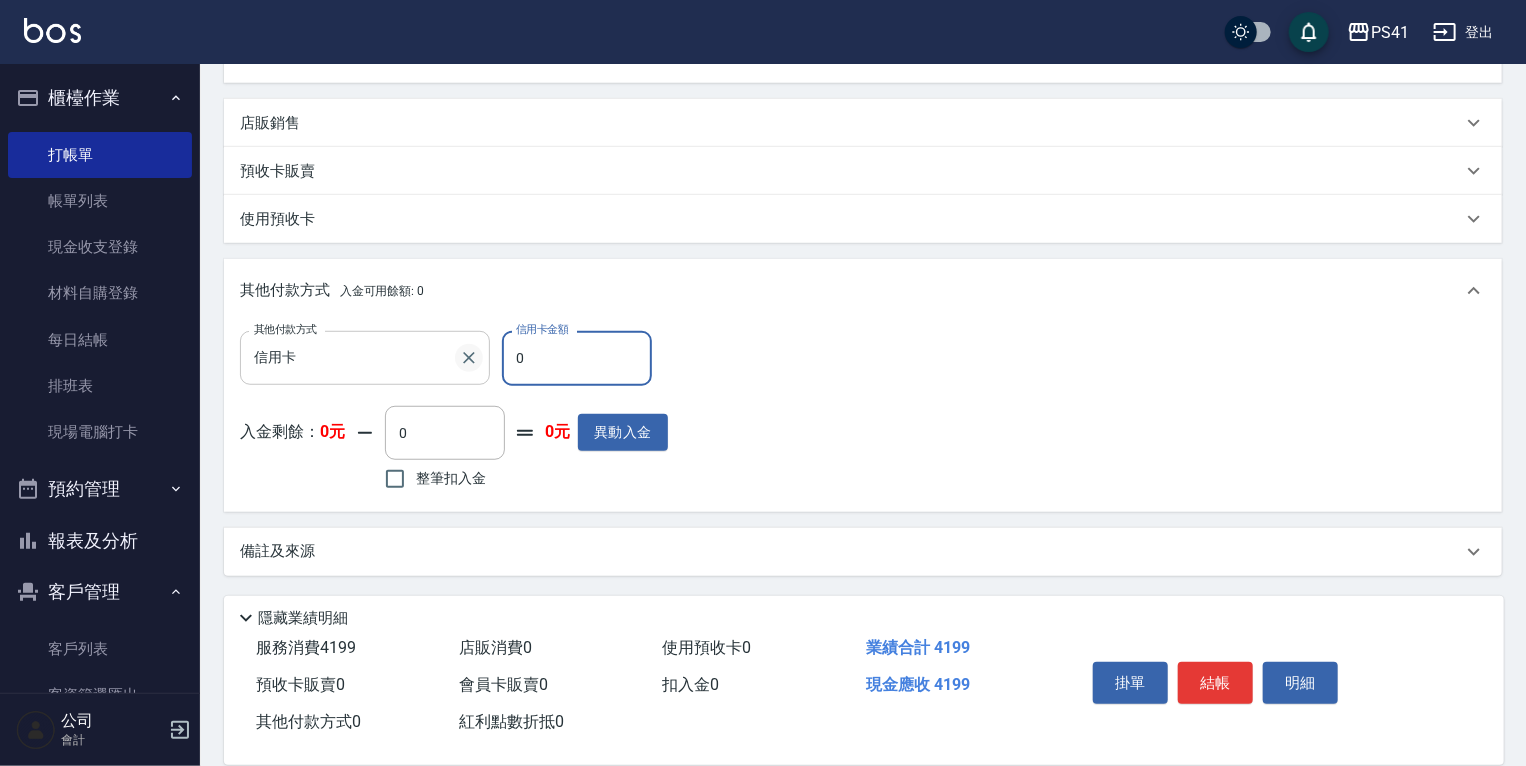 drag, startPoint x: 554, startPoint y: 372, endPoint x: 463, endPoint y: 364, distance: 91.350975 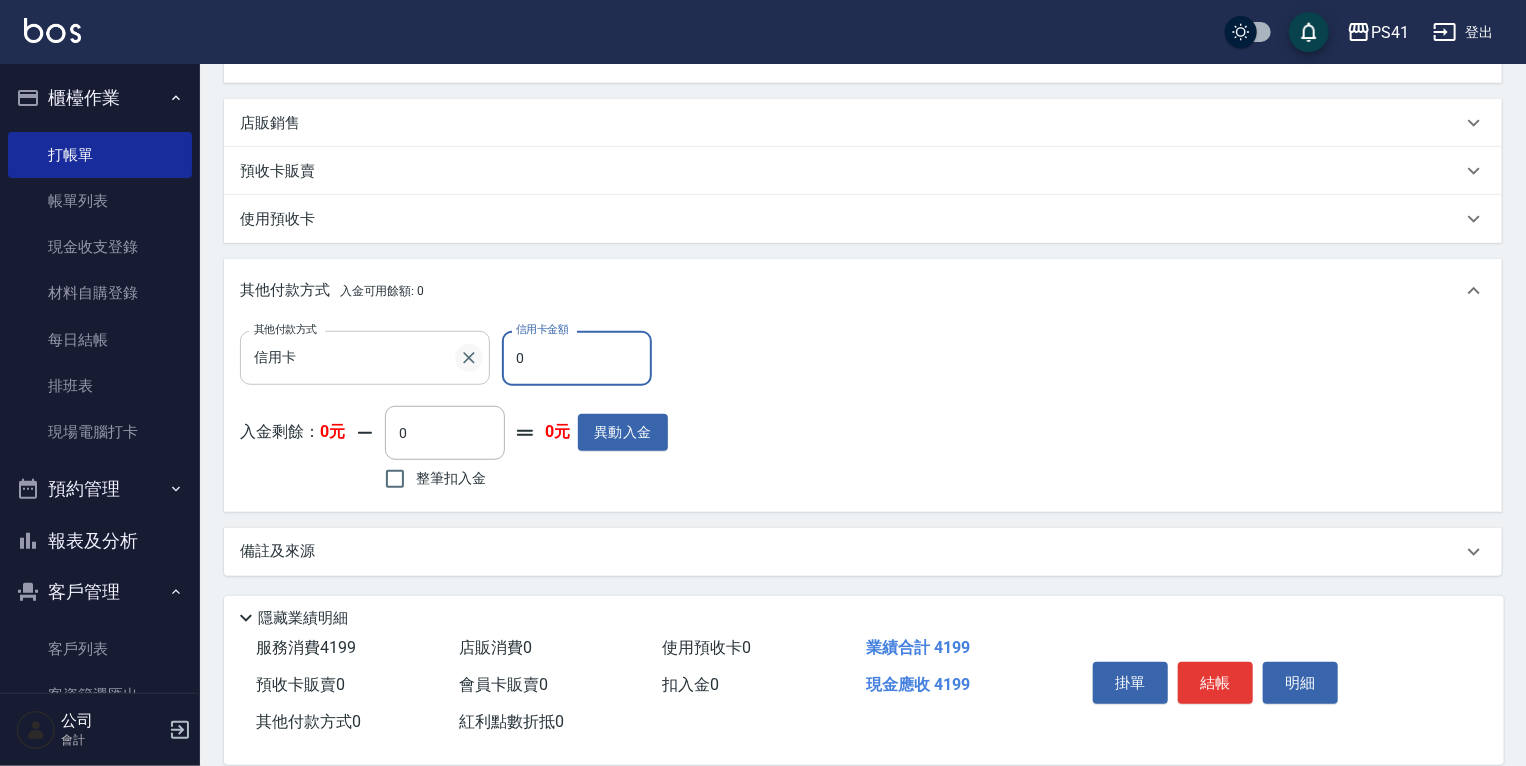 click on "其他付款方式 信用卡 其他付款方式 信用卡金額 0 信用卡金額" at bounding box center (454, 358) 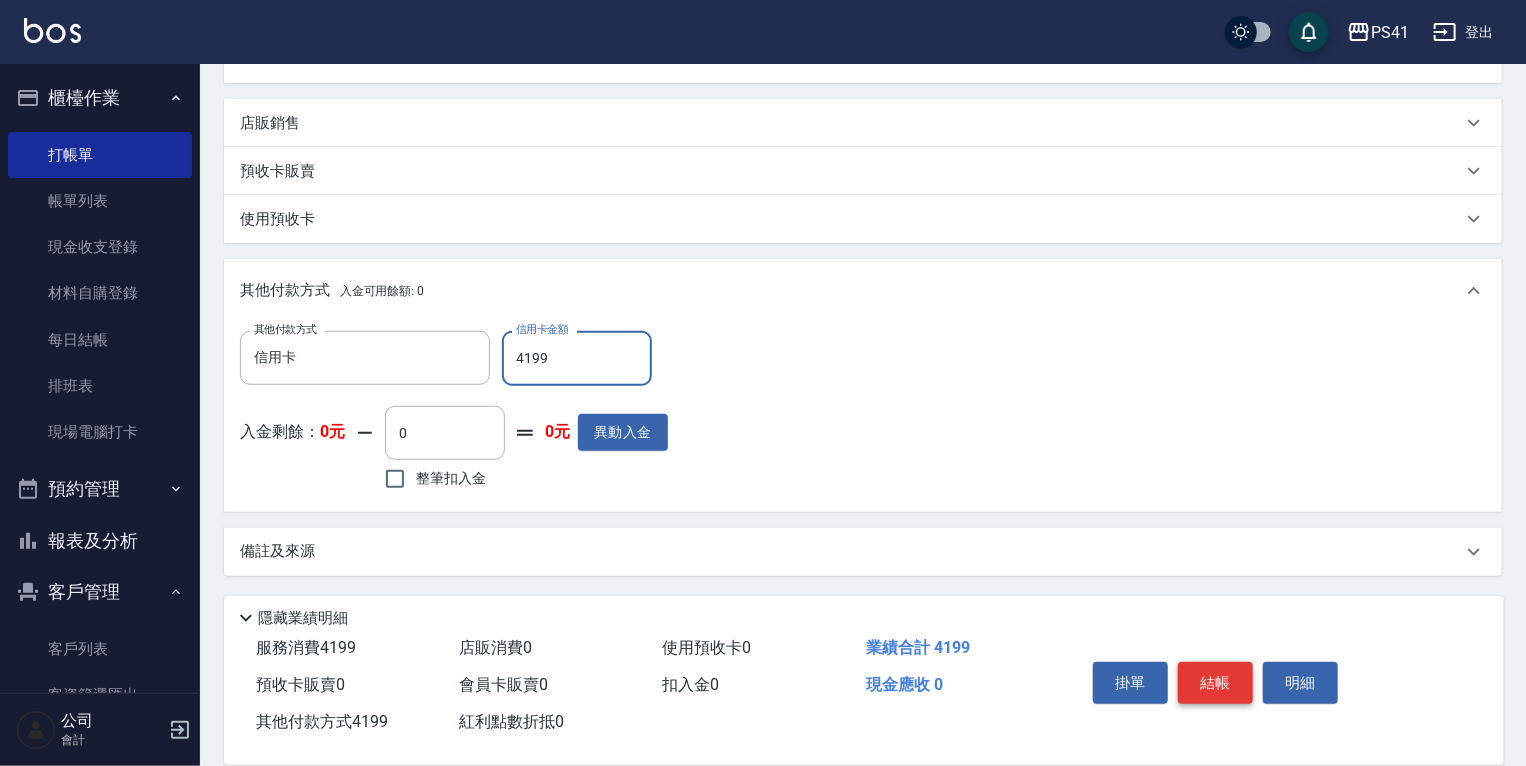 type on "4199" 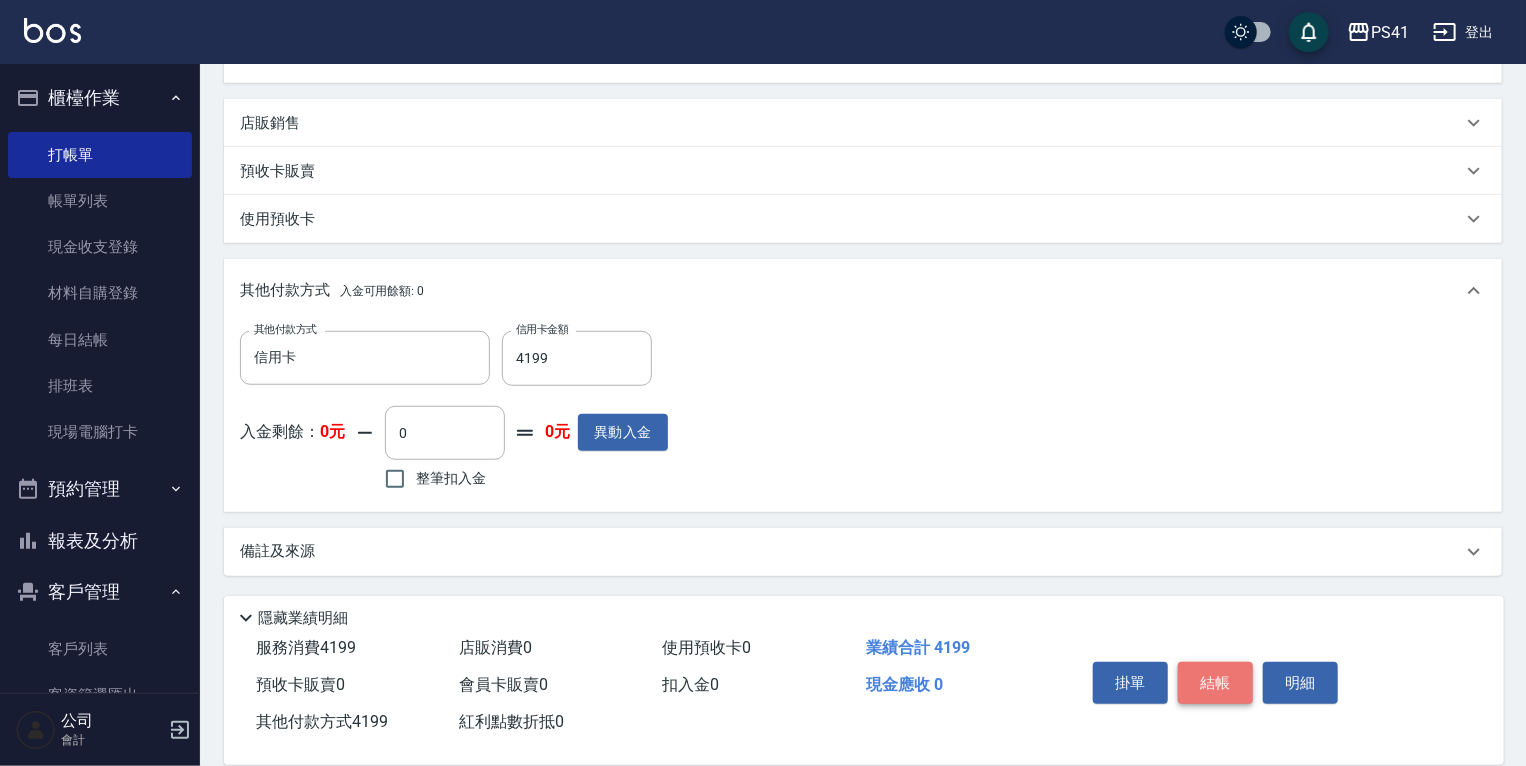 drag, startPoint x: 1216, startPoint y: 668, endPoint x: 1212, endPoint y: 657, distance: 11.7046995 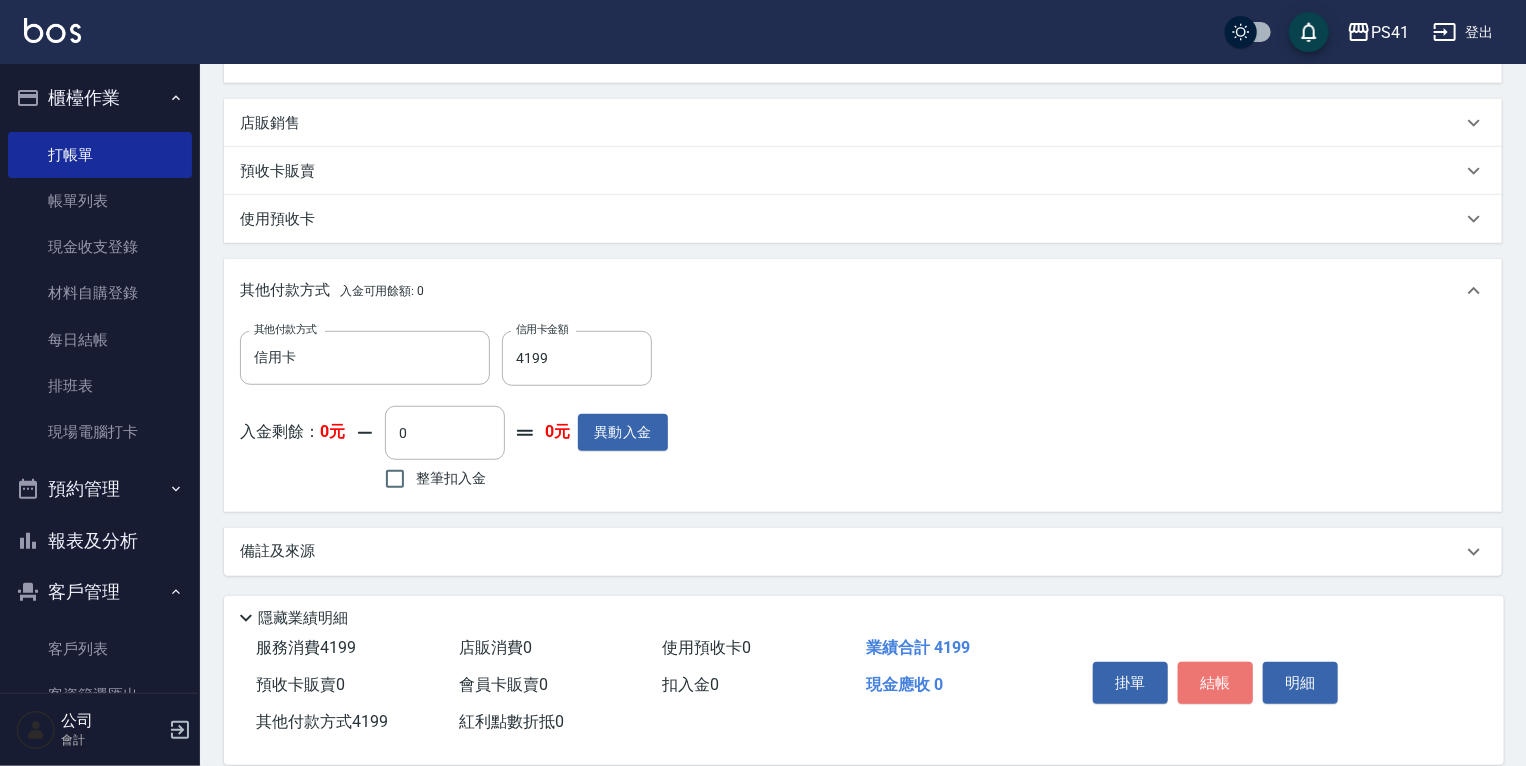 click on "結帳" at bounding box center (1215, 683) 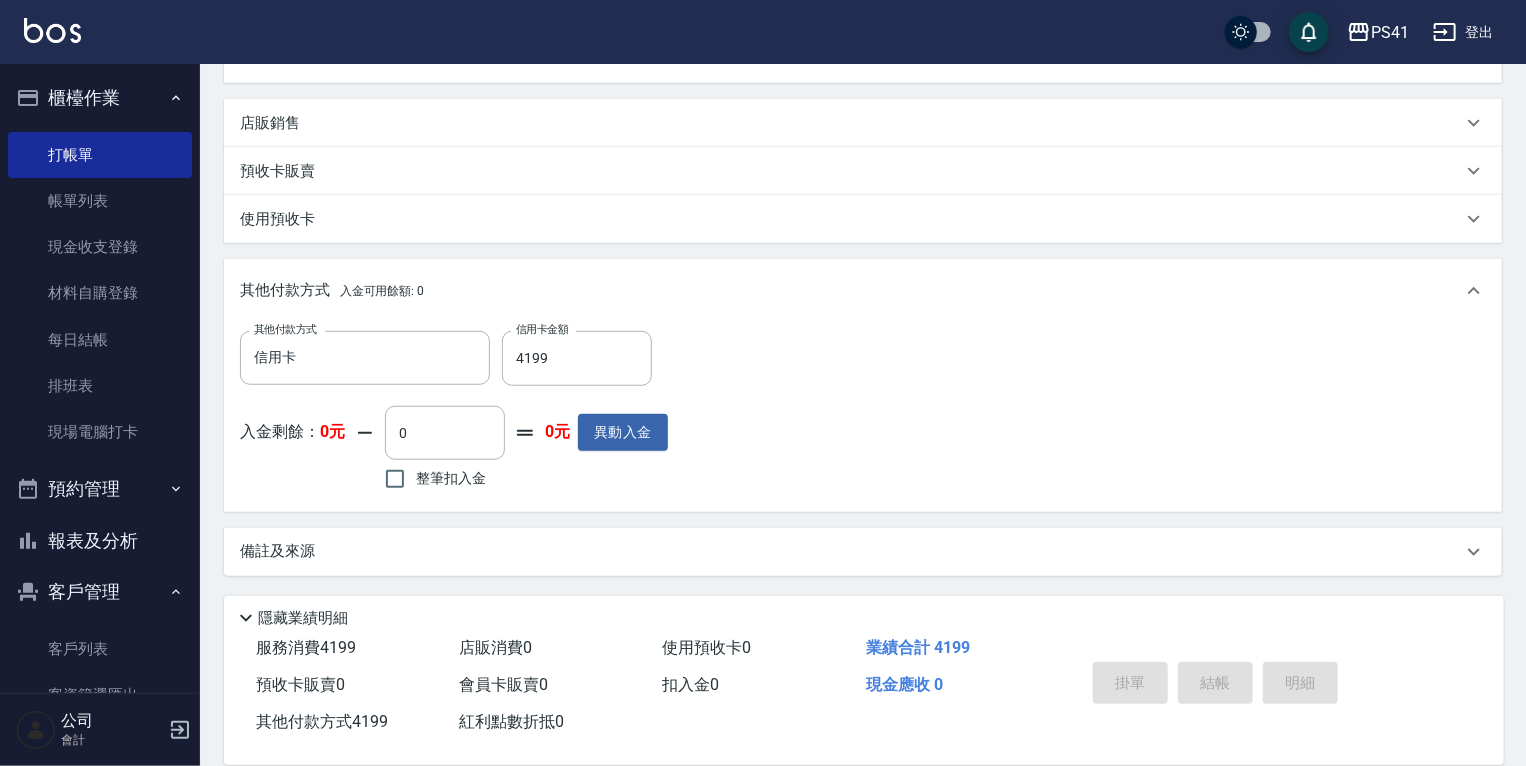 type on "[DATE] 15:13" 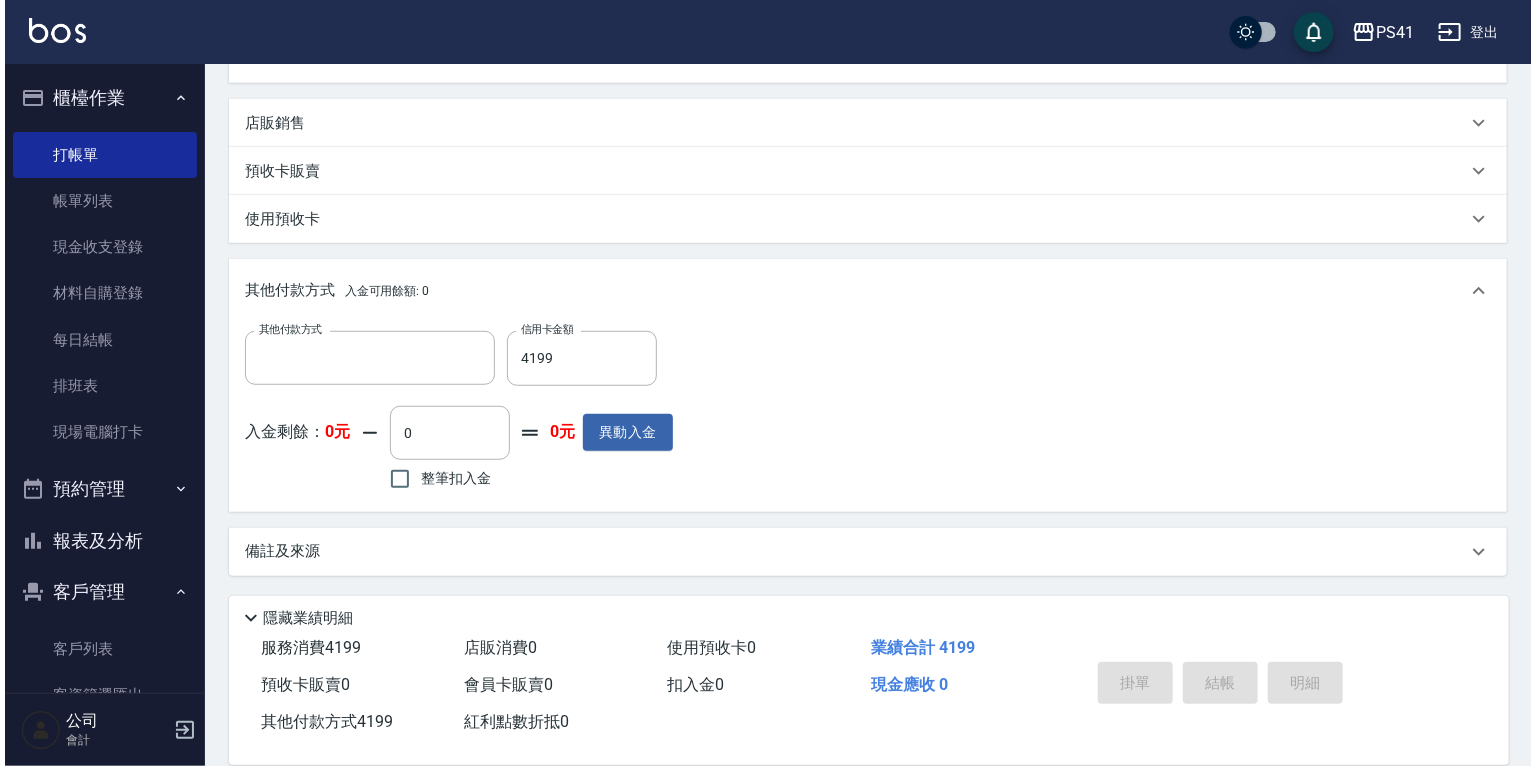 scroll, scrollTop: 0, scrollLeft: 0, axis: both 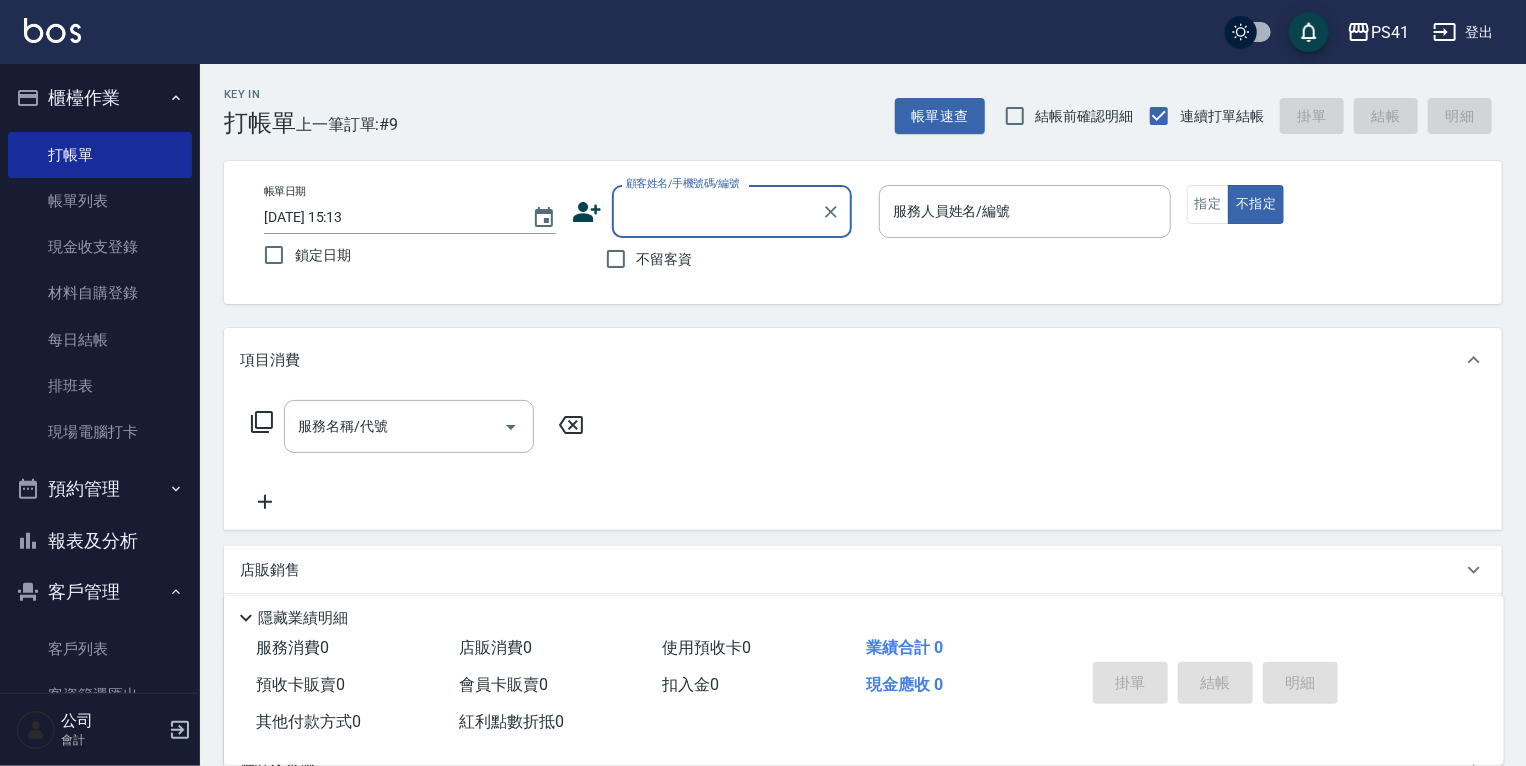 drag, startPoint x: 107, startPoint y: 292, endPoint x: 193, endPoint y: 280, distance: 86.833176 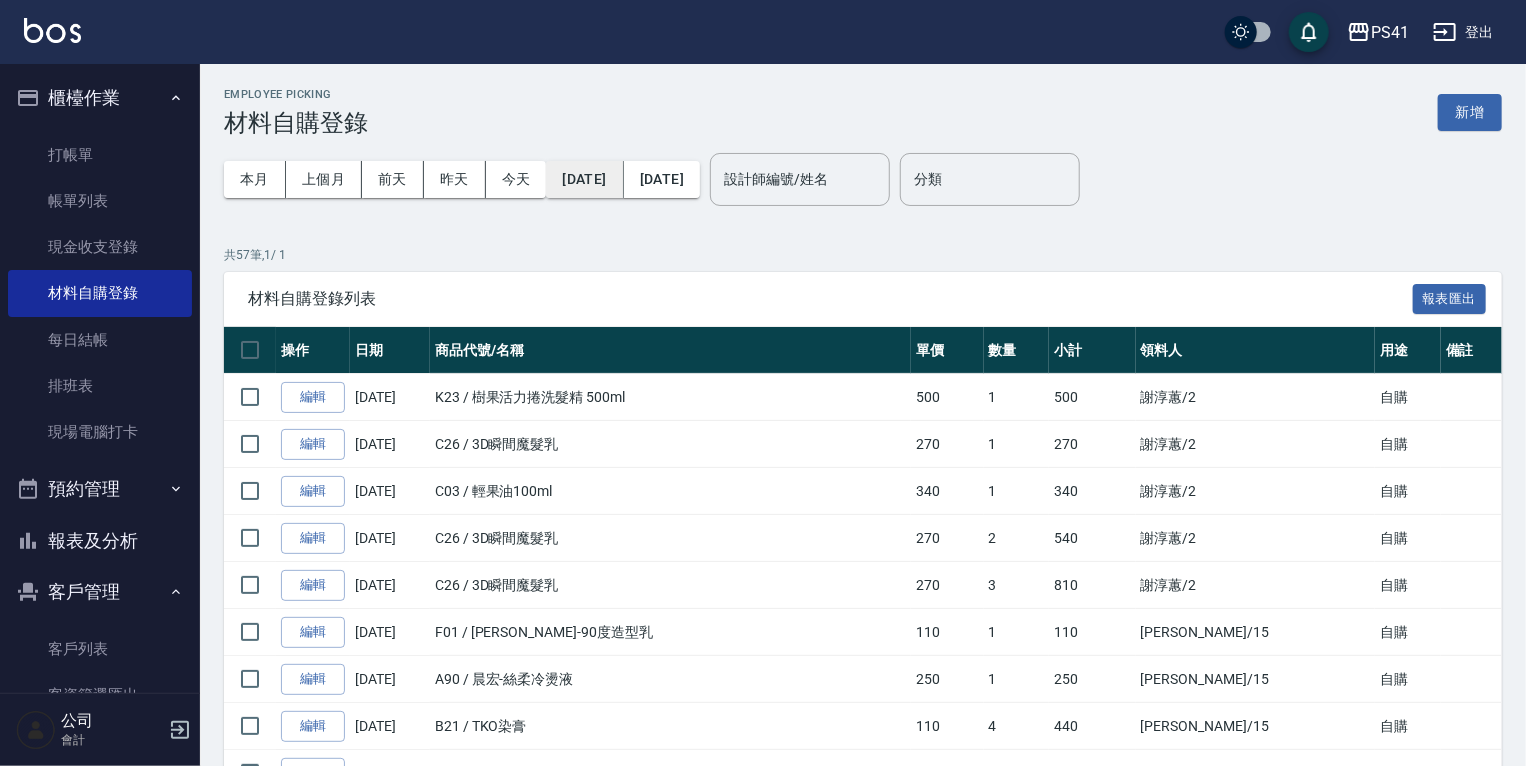 click on "[DATE]" at bounding box center (584, 179) 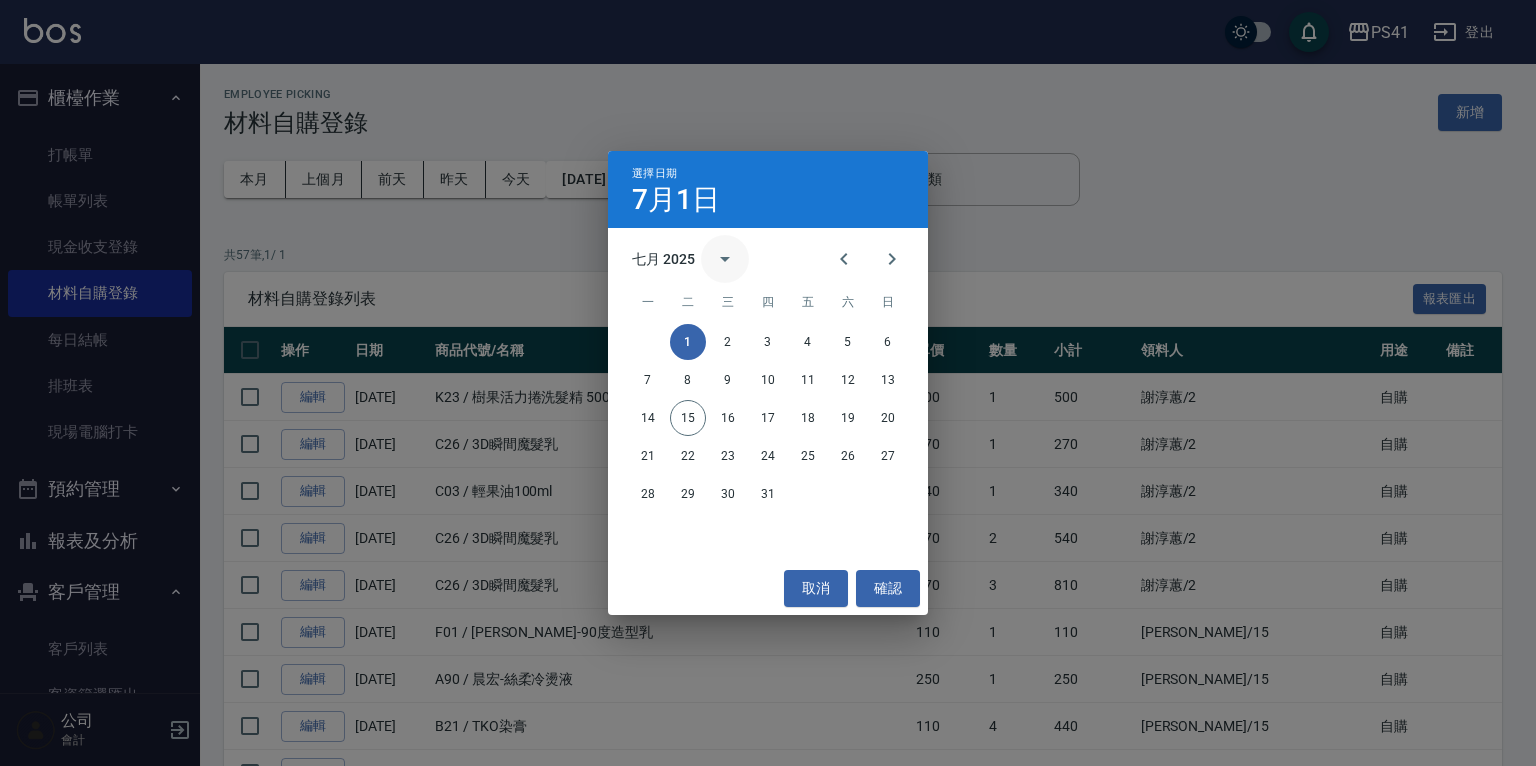 click 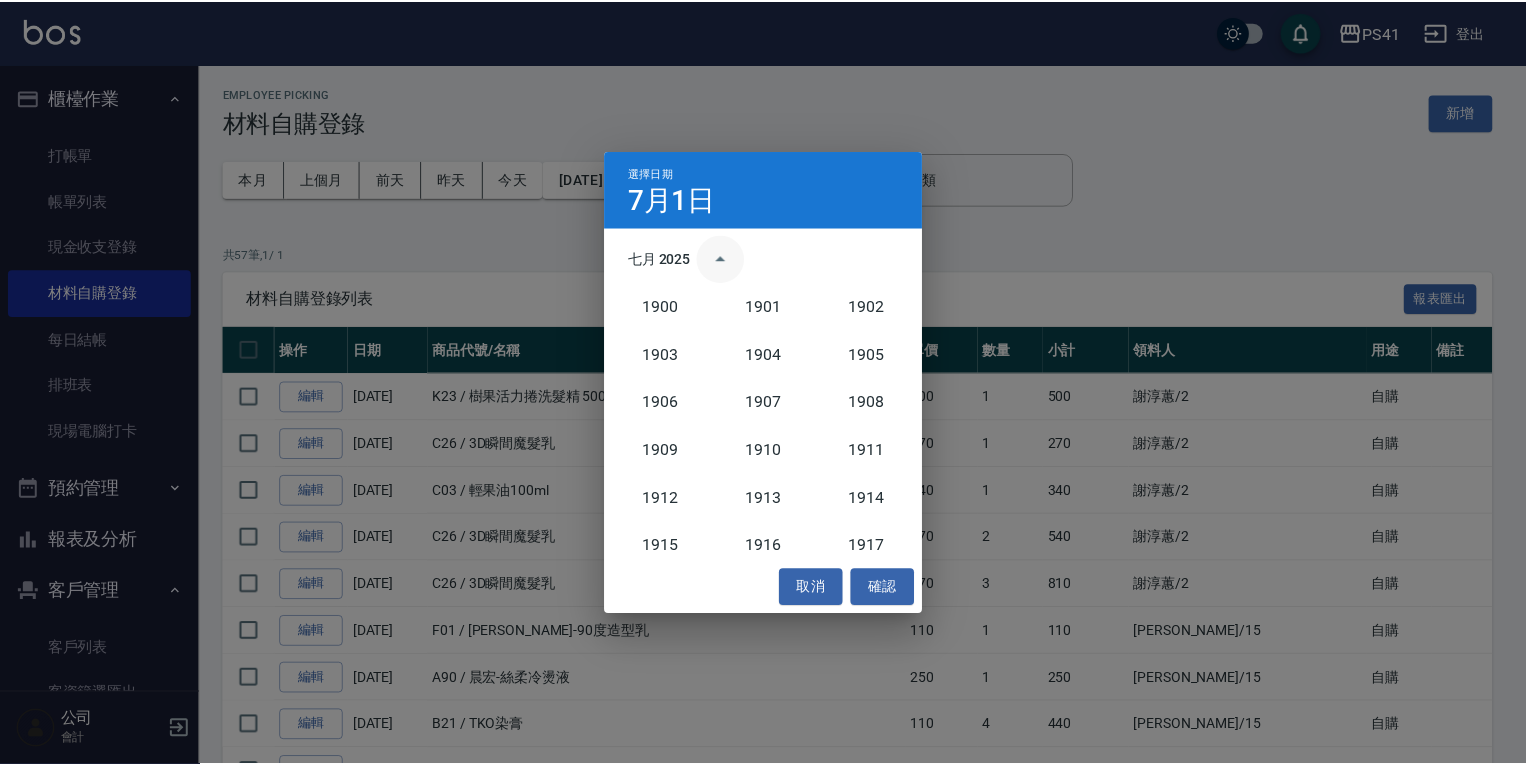 scroll, scrollTop: 1852, scrollLeft: 0, axis: vertical 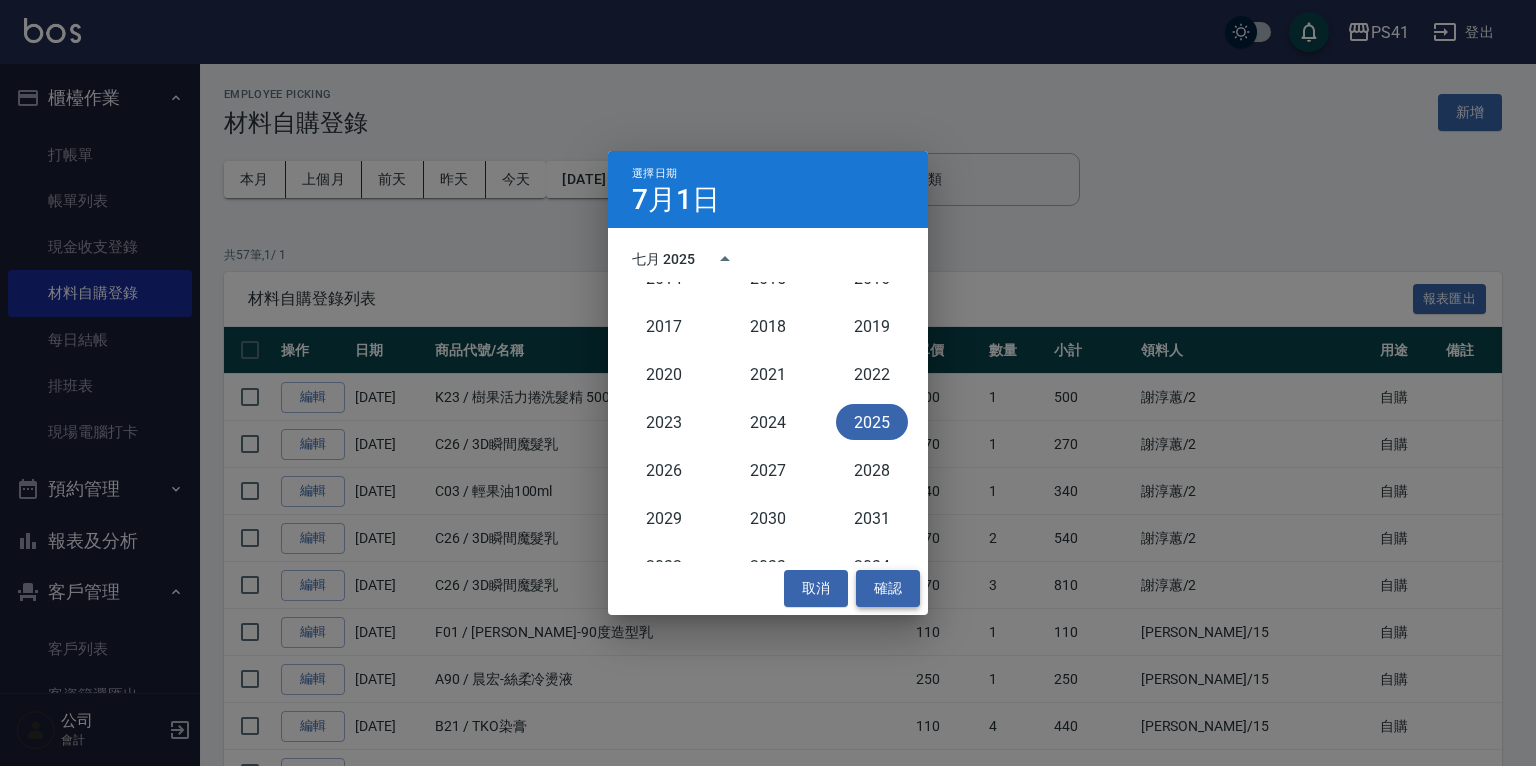 click on "確認" at bounding box center (888, 588) 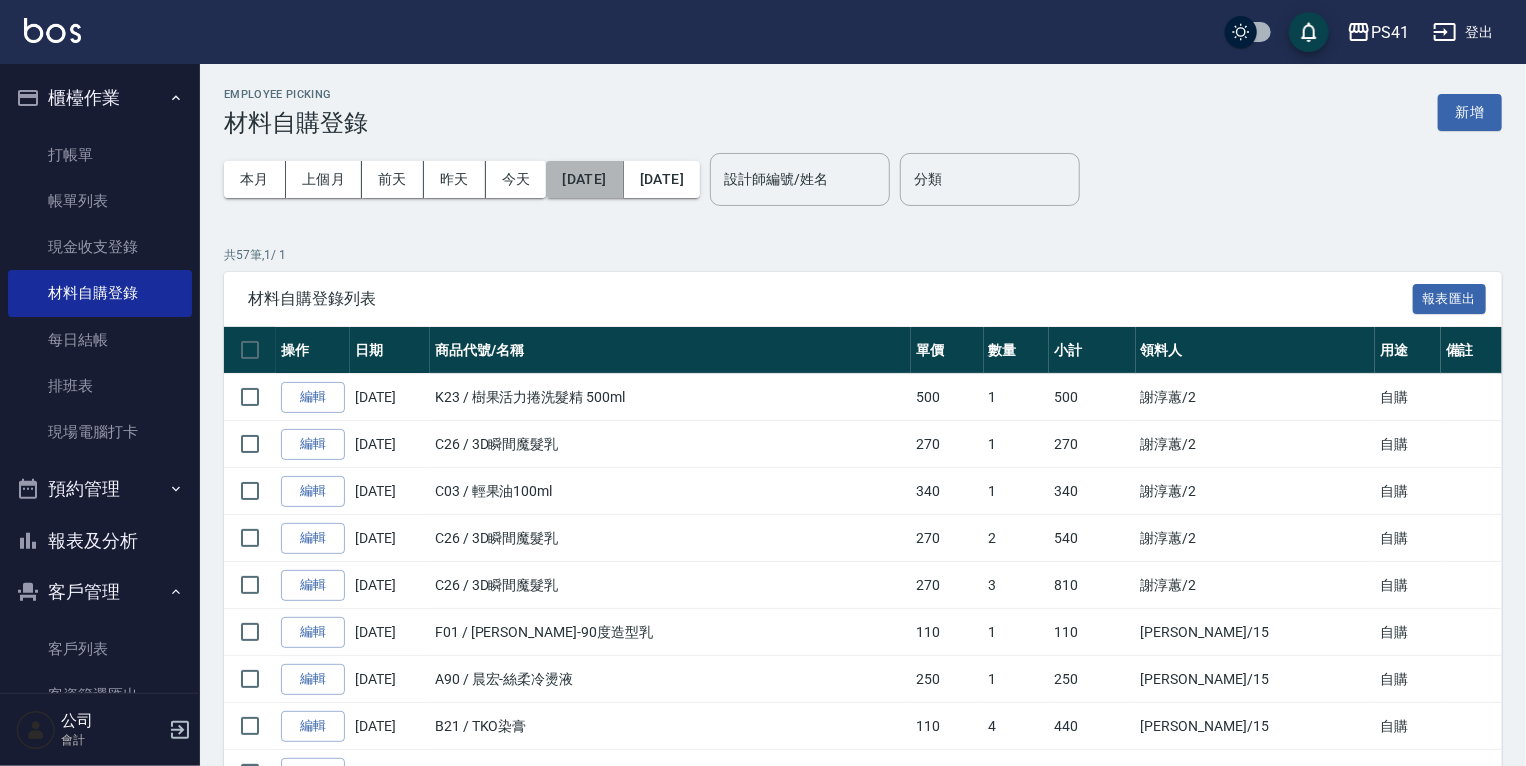 click on "[DATE]" at bounding box center [584, 179] 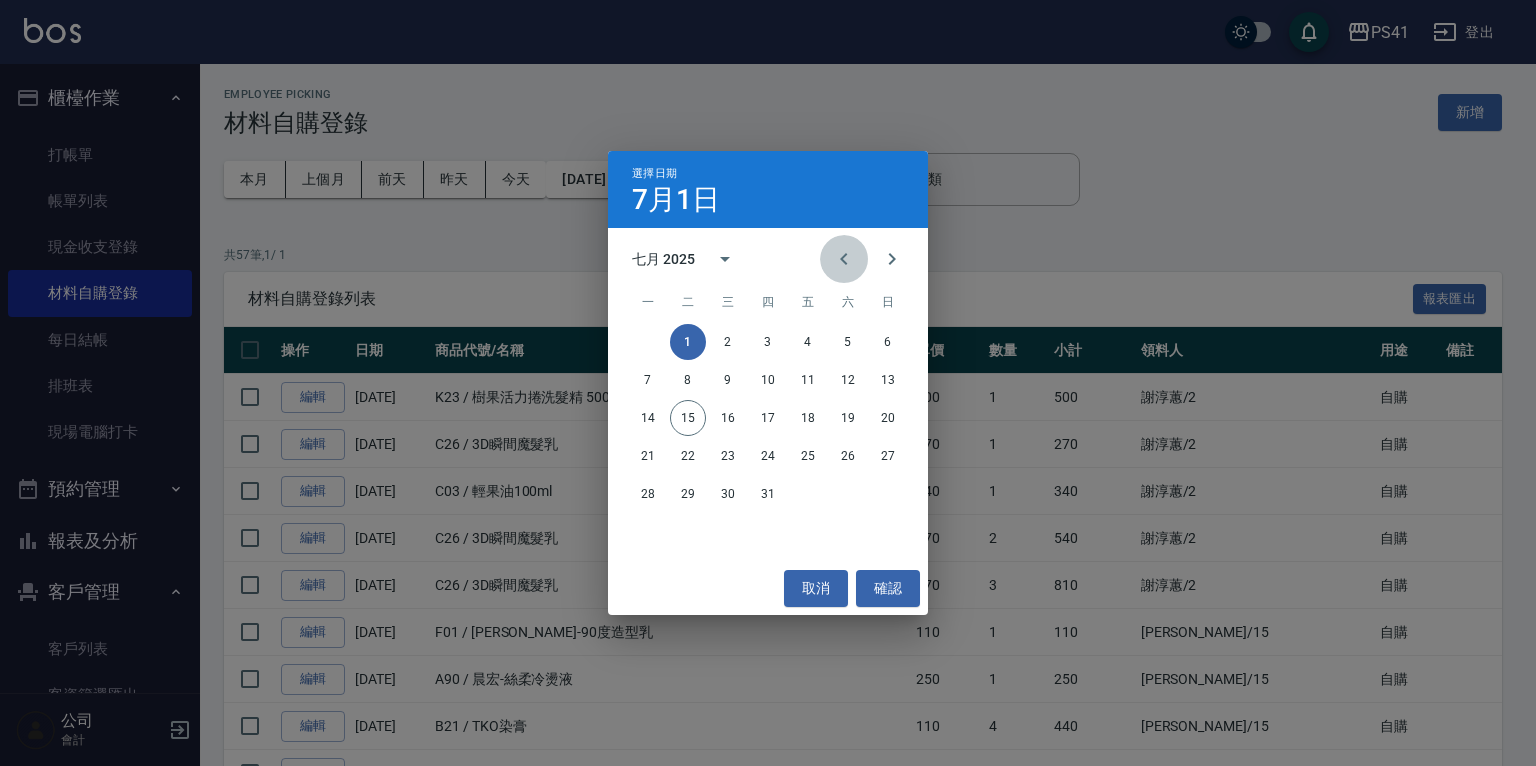 click 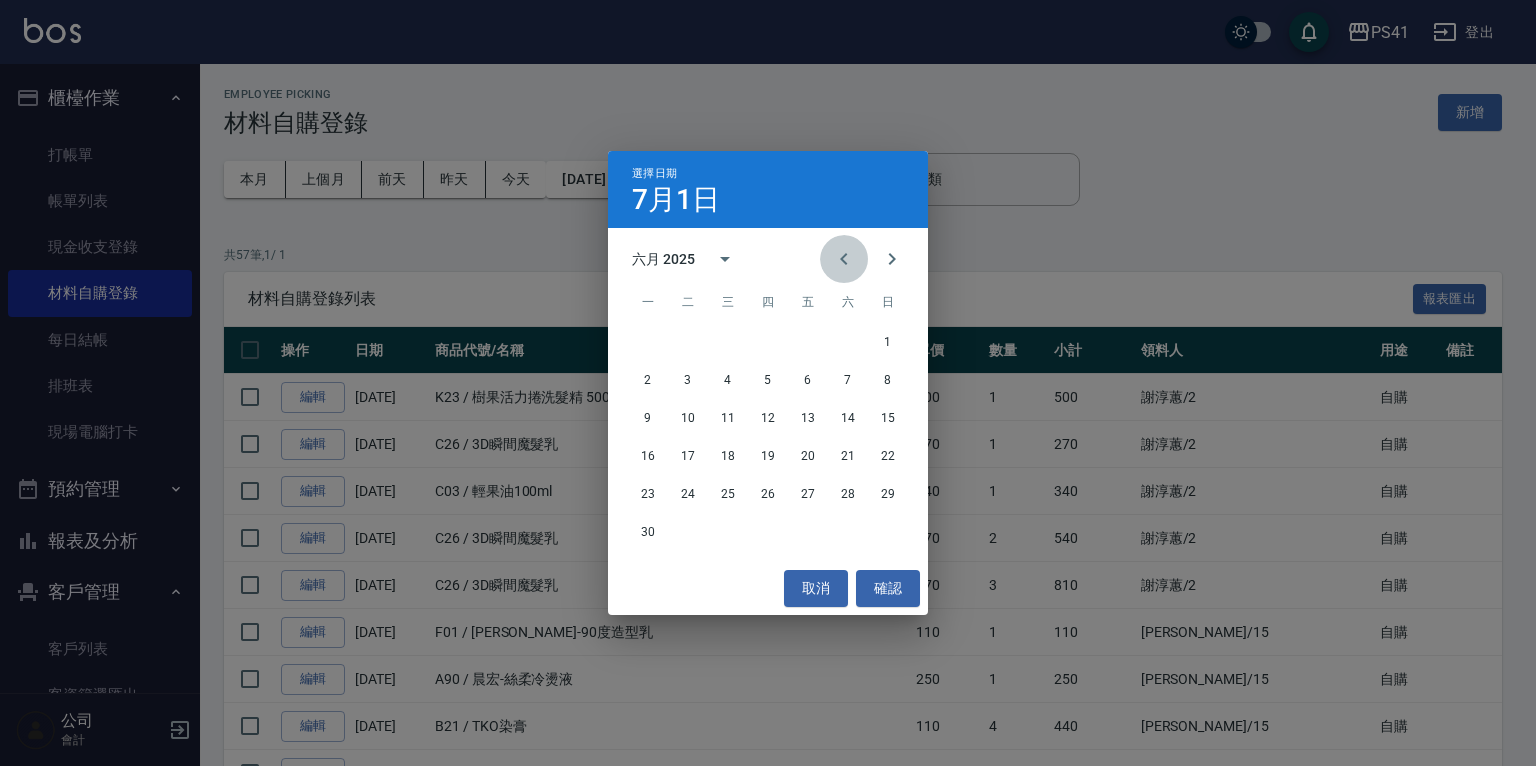 click 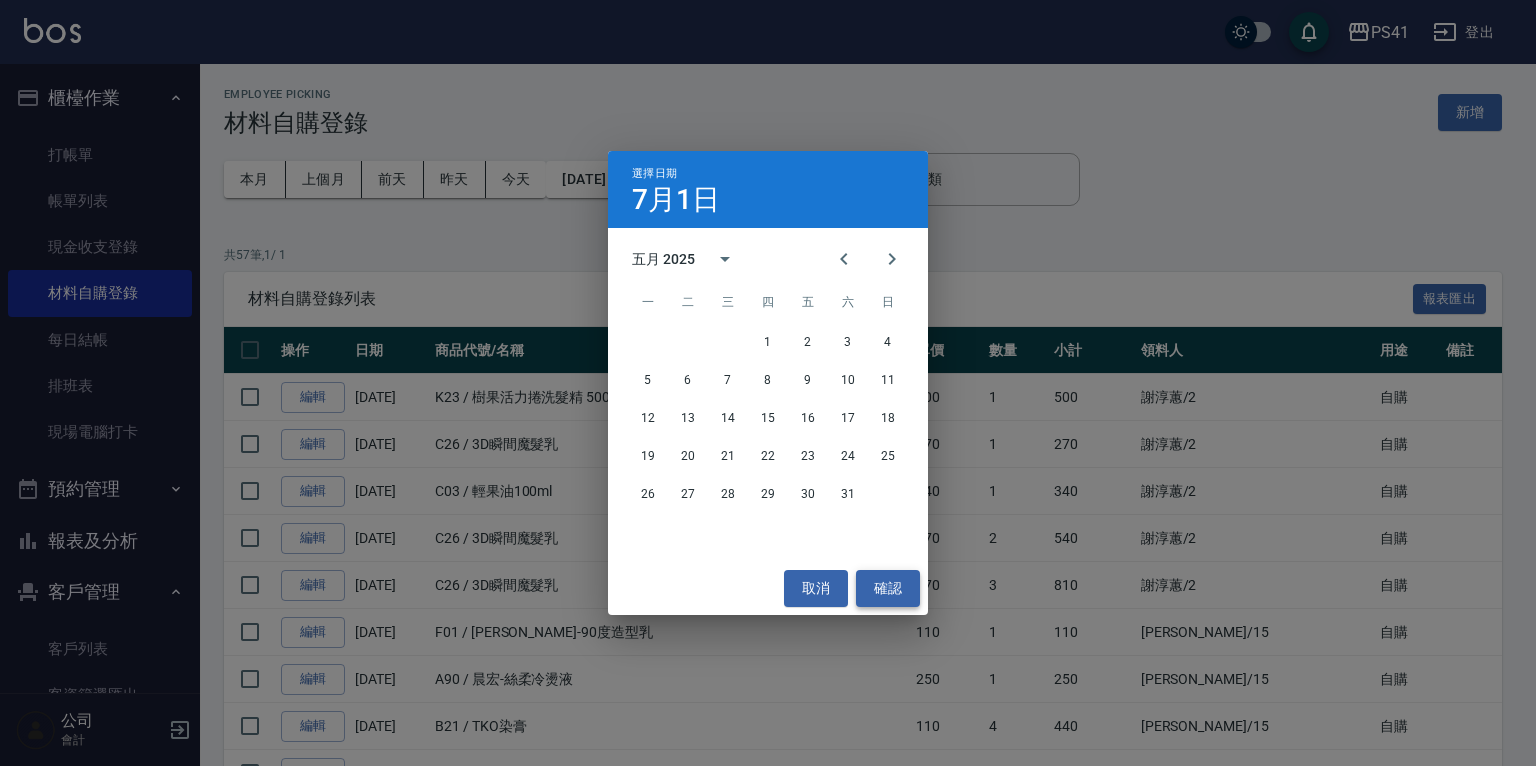 click on "確認" at bounding box center [888, 588] 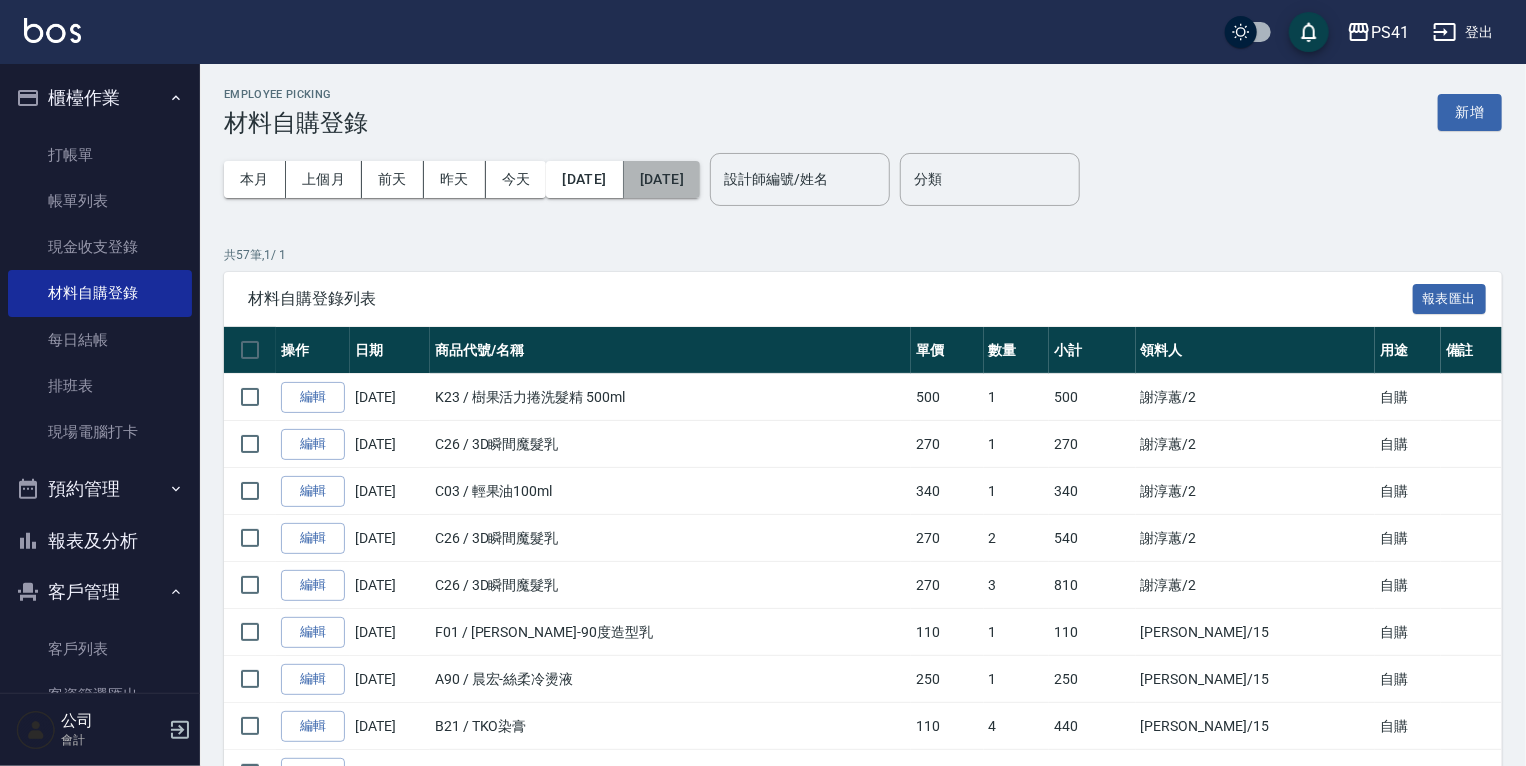 click on "[DATE]" at bounding box center (662, 179) 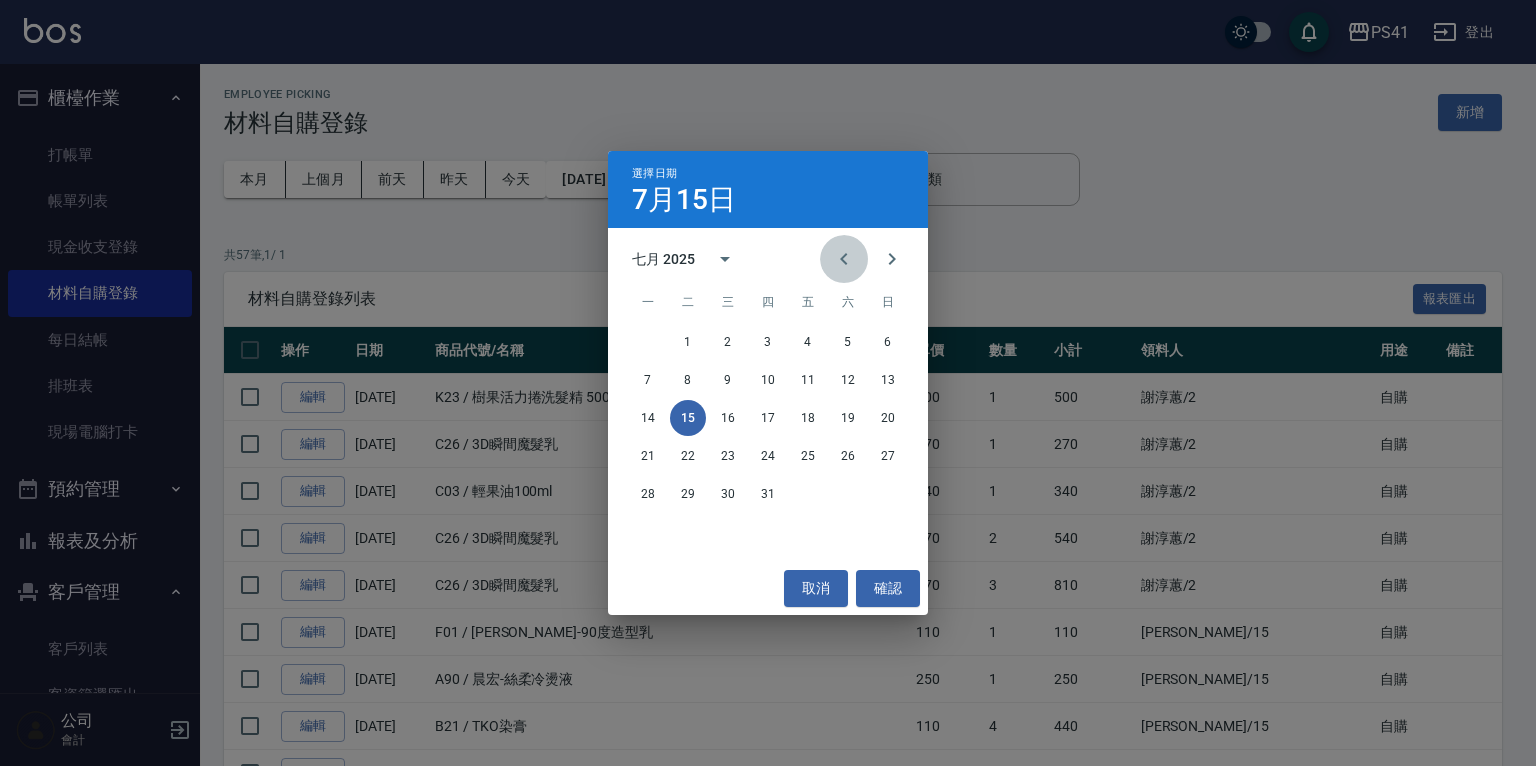 click 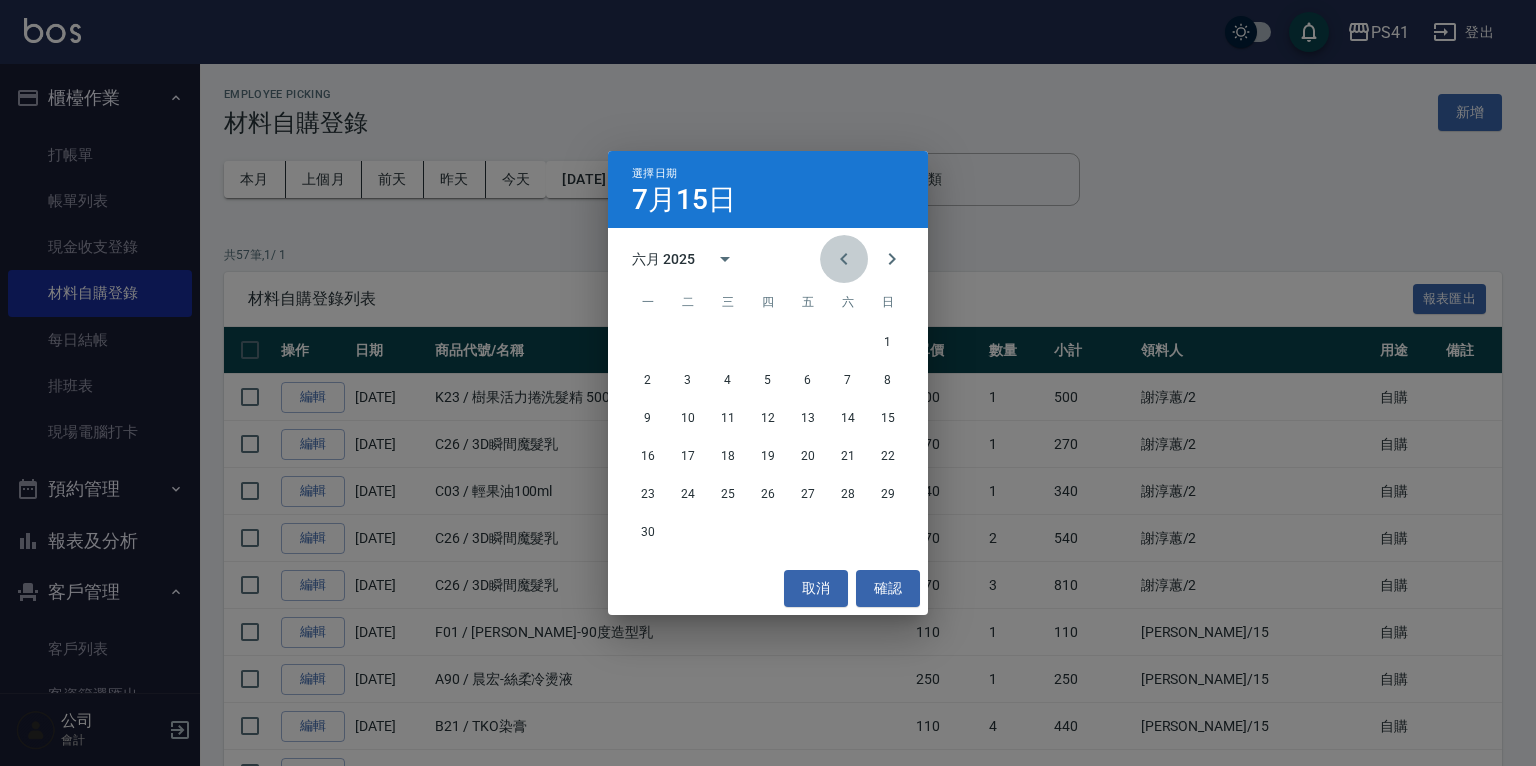 click 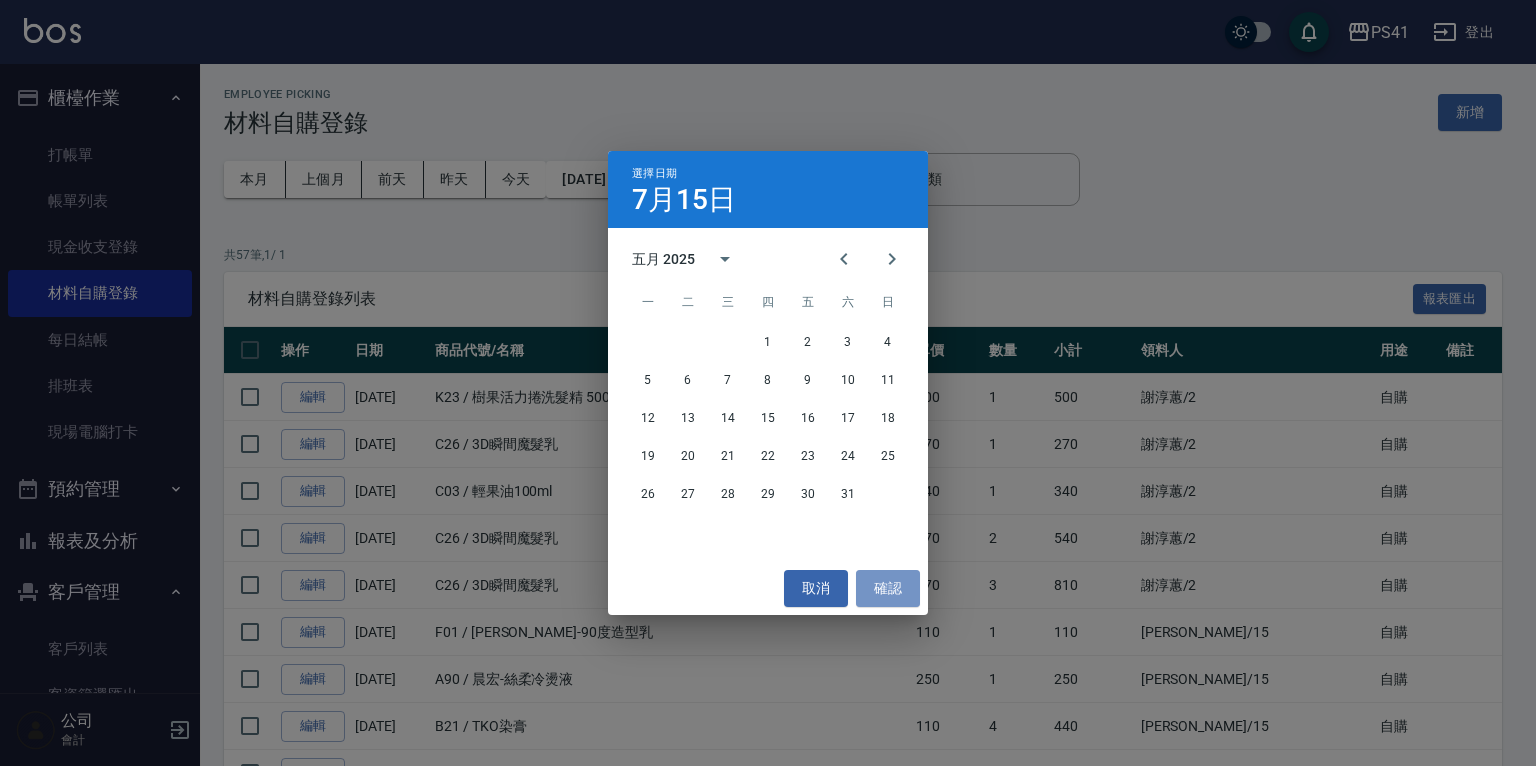 drag, startPoint x: 880, startPoint y: 577, endPoint x: 877, endPoint y: 532, distance: 45.099888 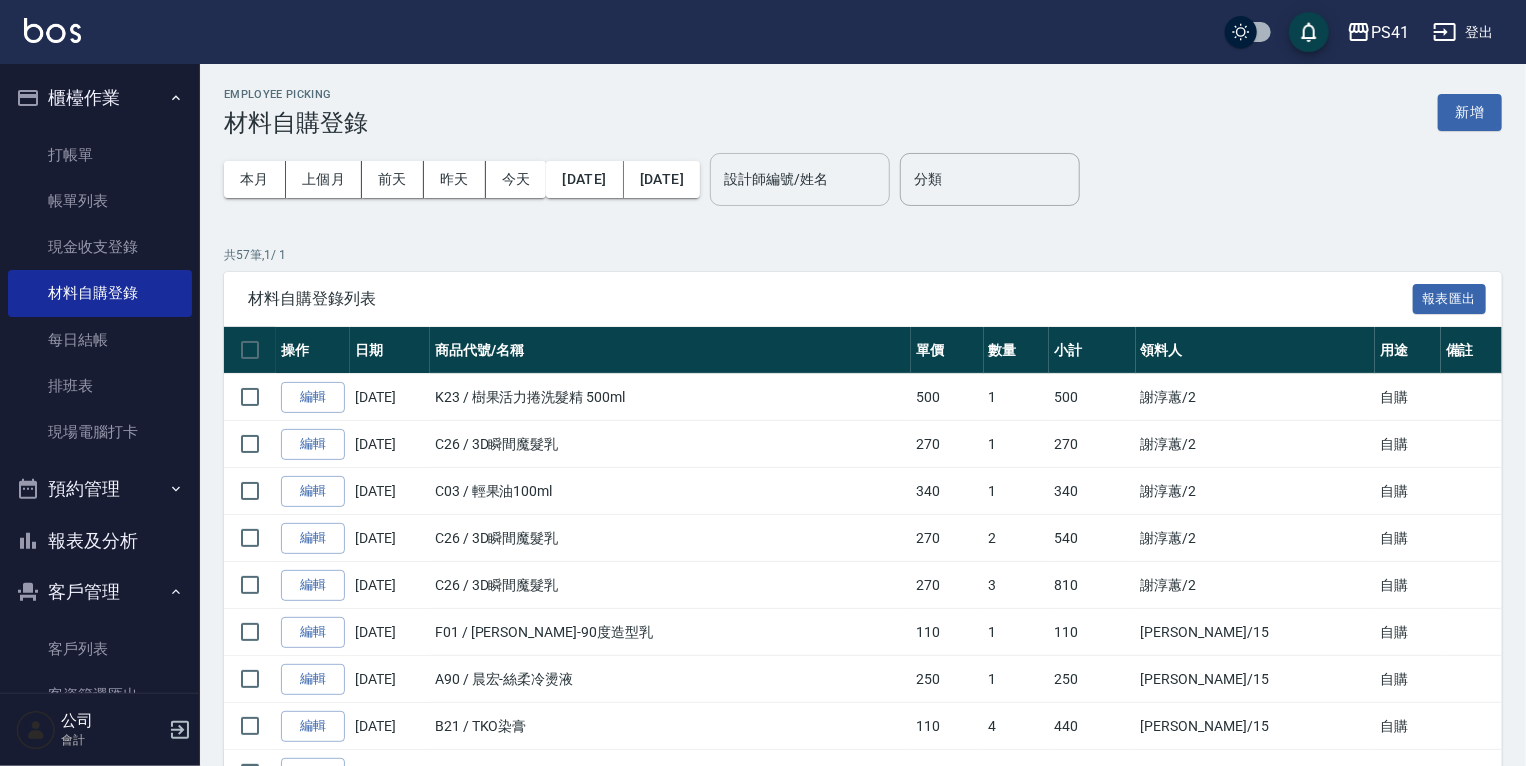 click on "設計師編號/姓名" at bounding box center (800, 179) 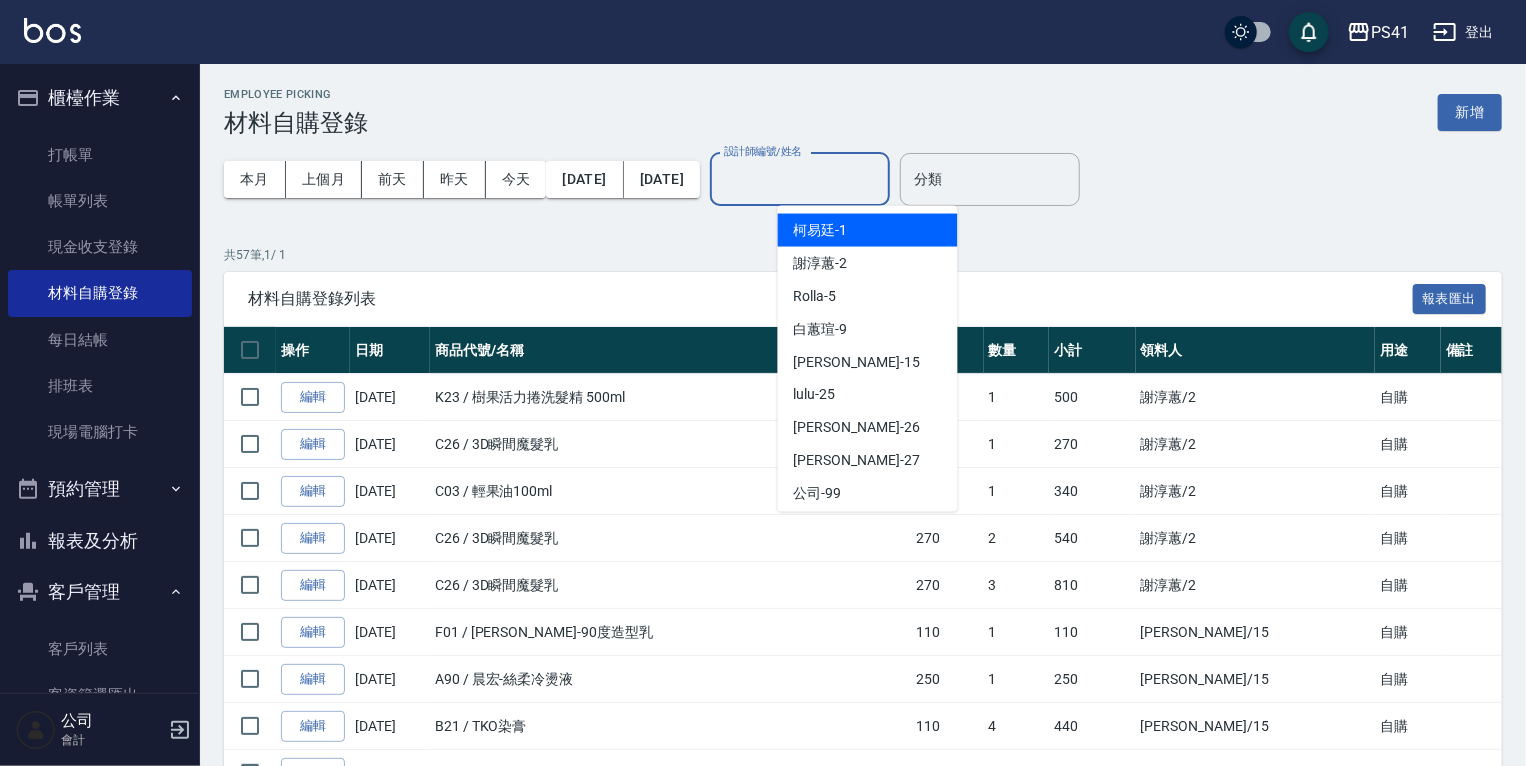click on "[PERSON_NAME]-1" at bounding box center [868, 230] 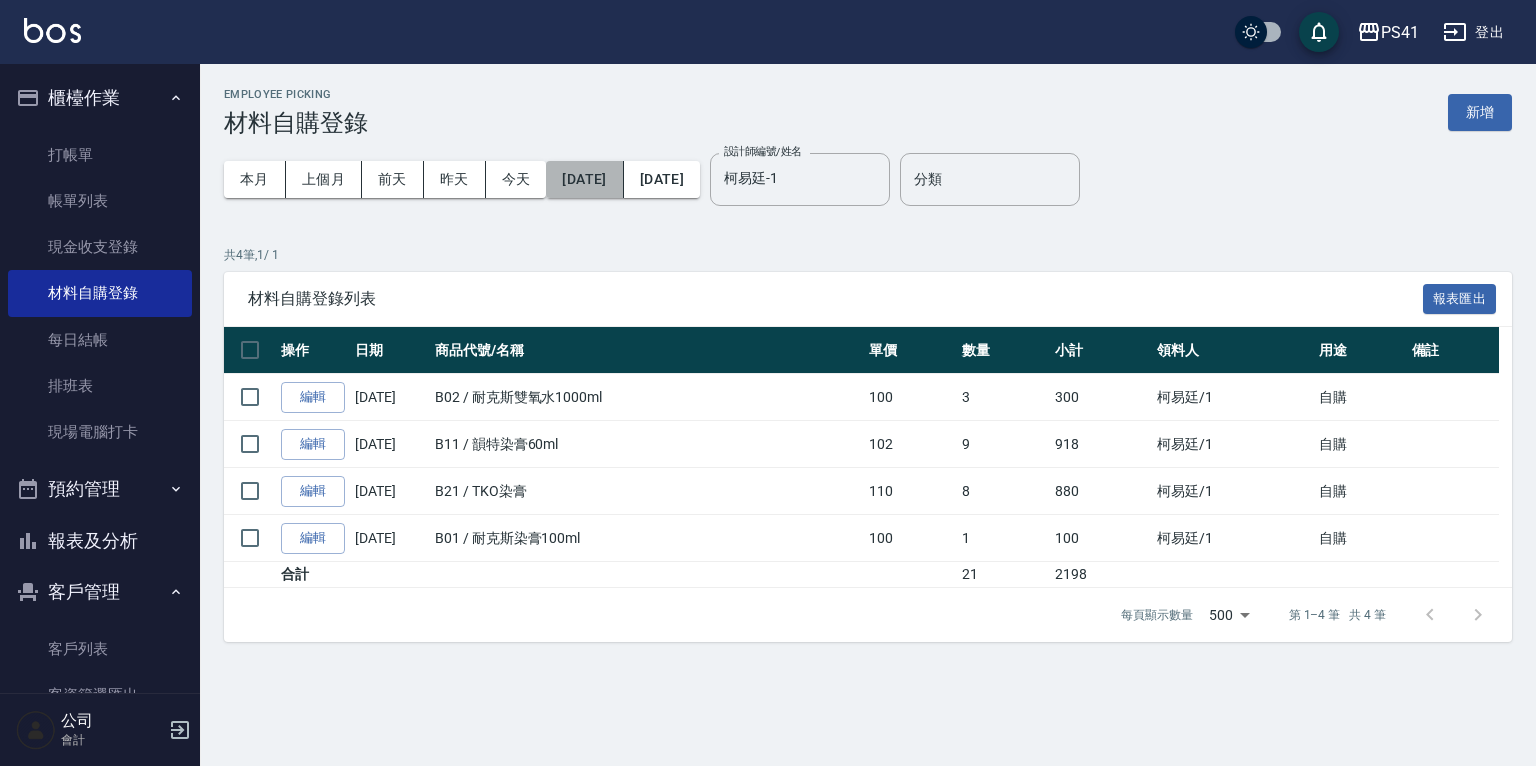 click on "[DATE]" at bounding box center (584, 179) 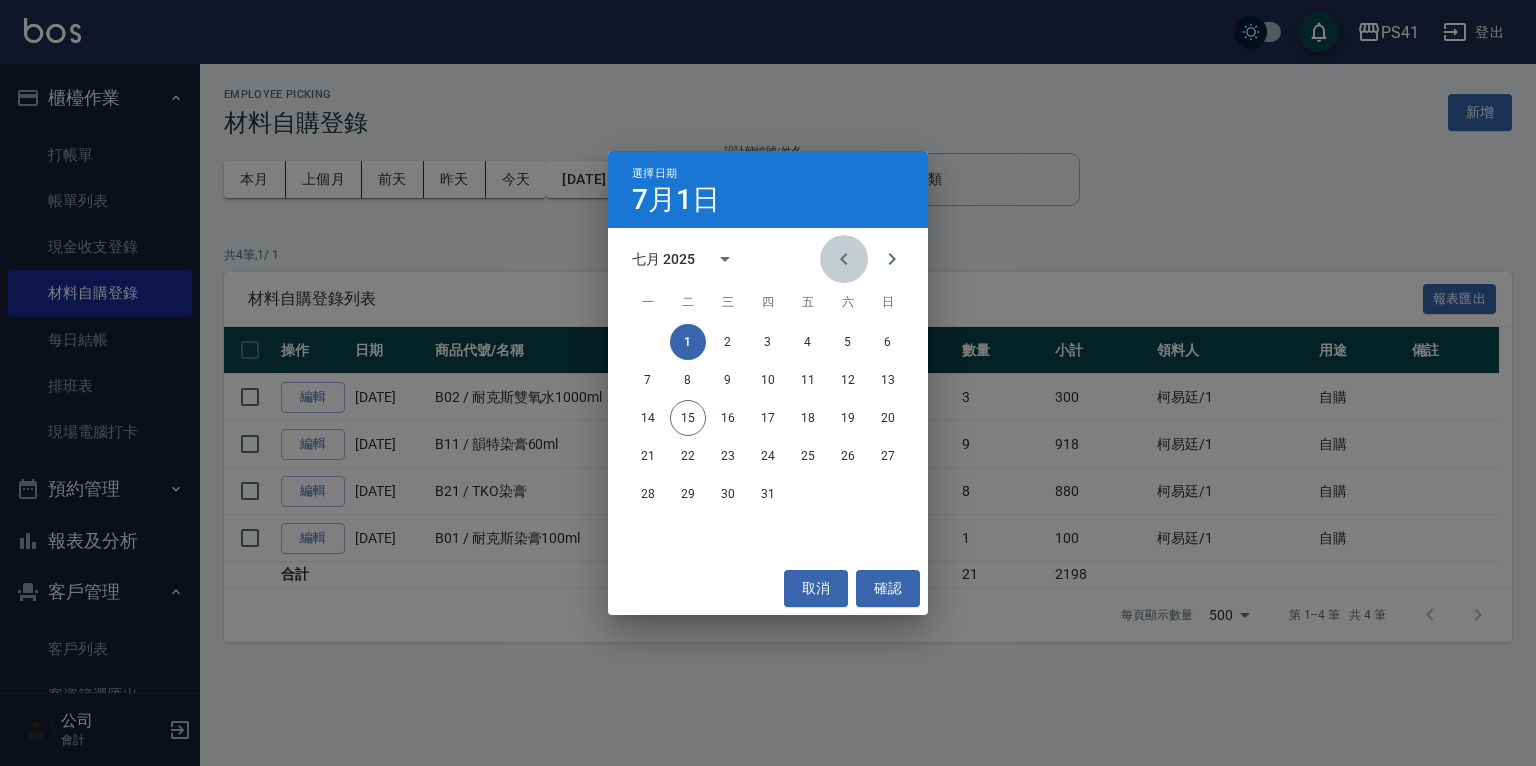 click 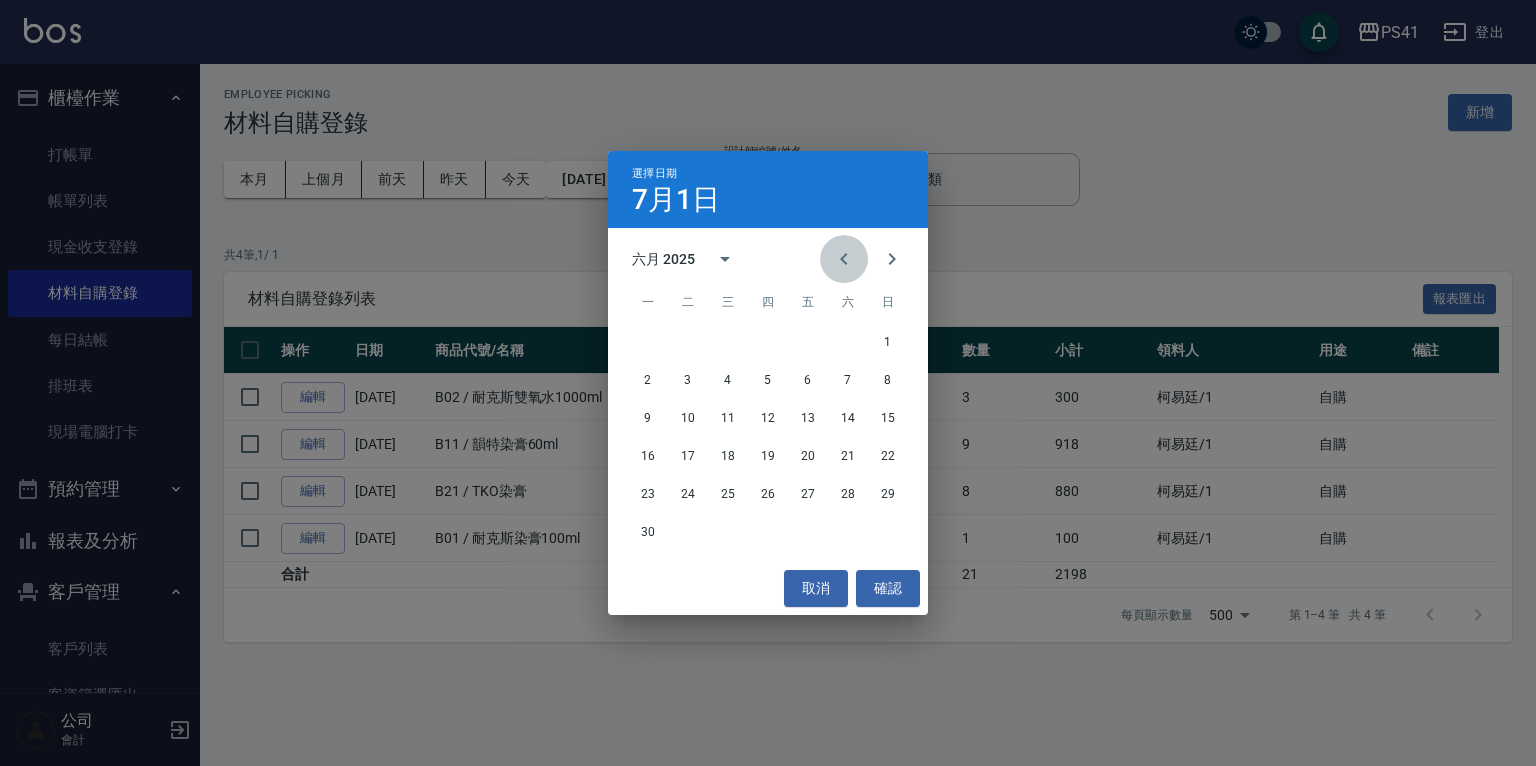 click 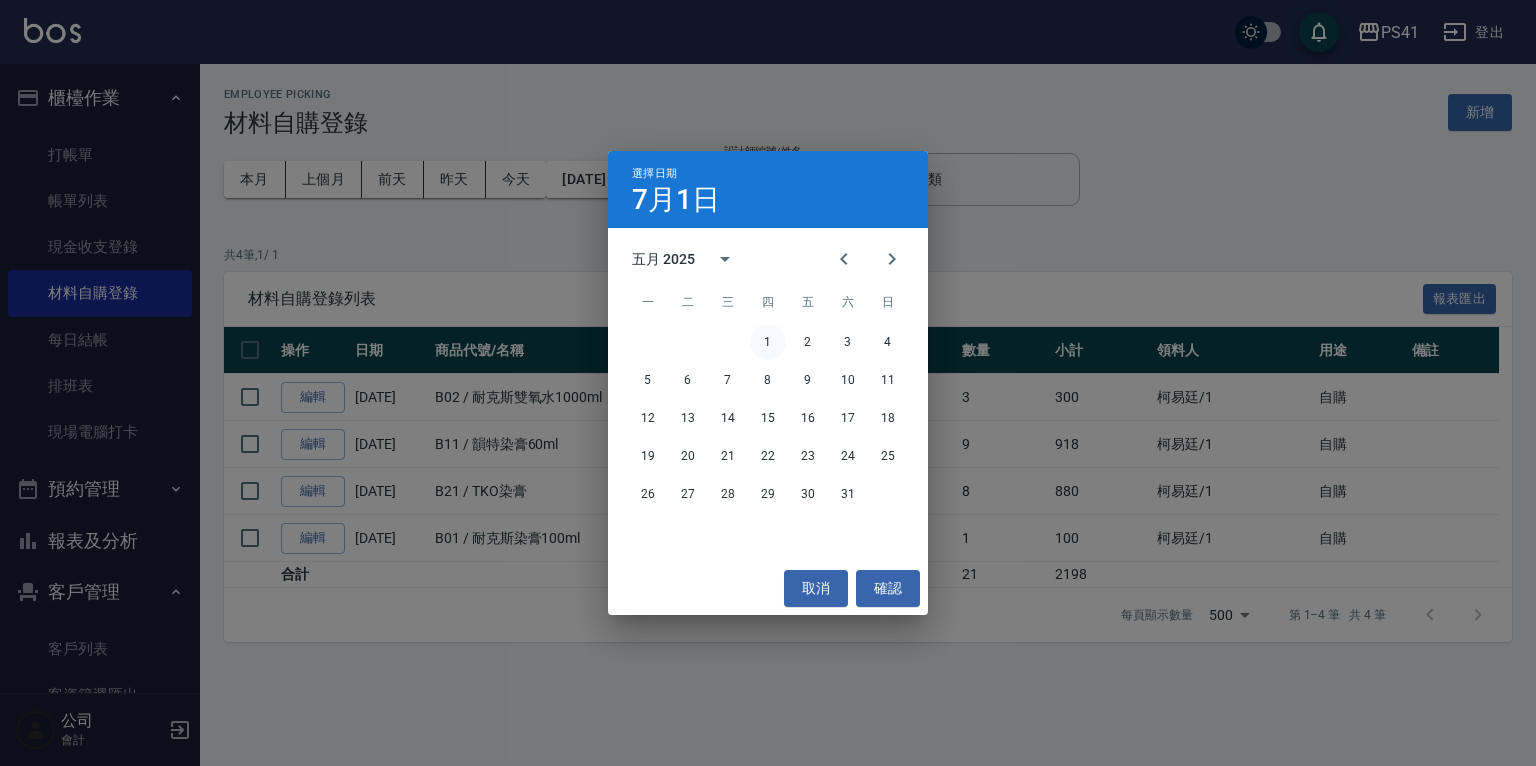 click on "1" at bounding box center (768, 342) 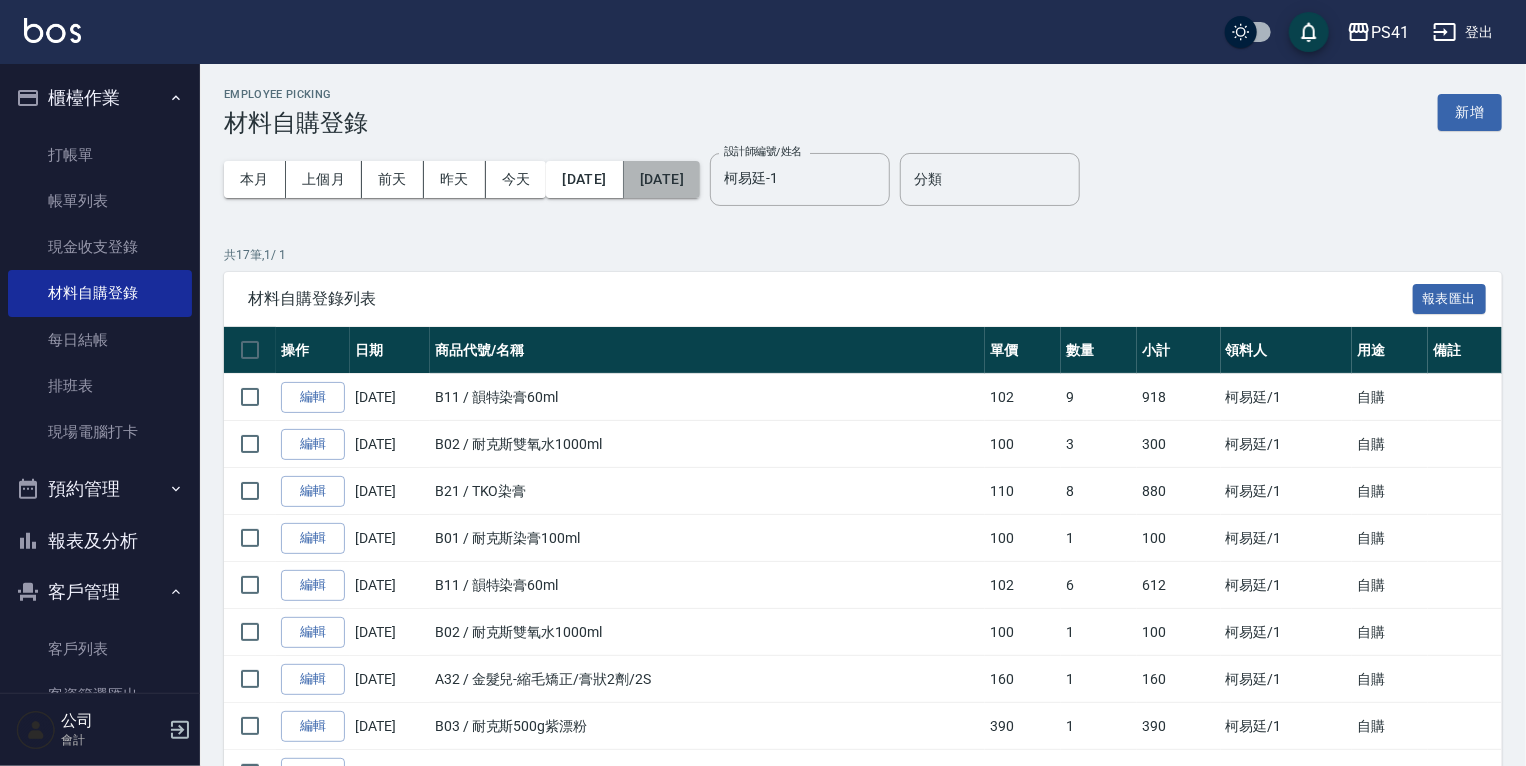 click on "[DATE]" at bounding box center (662, 179) 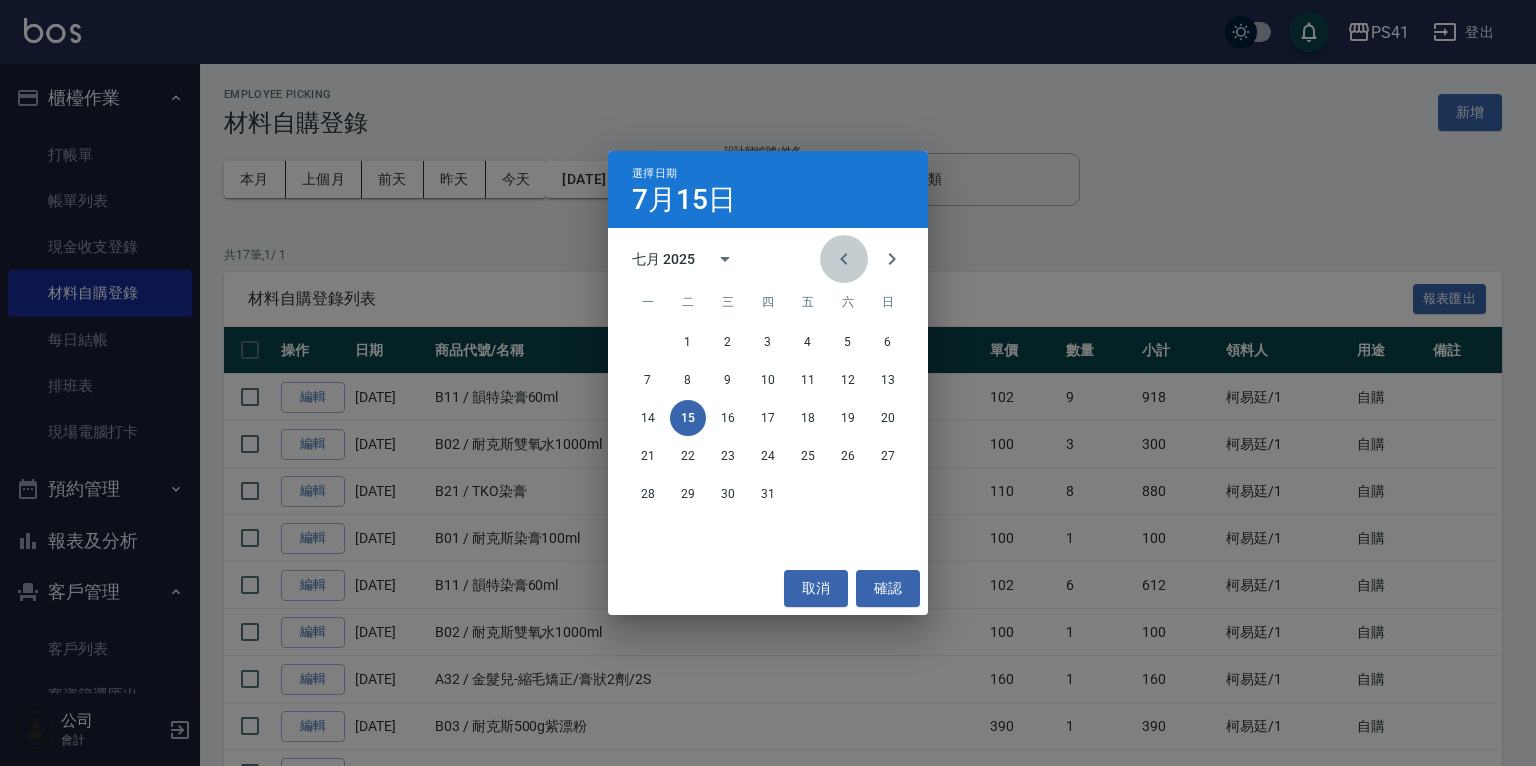 click 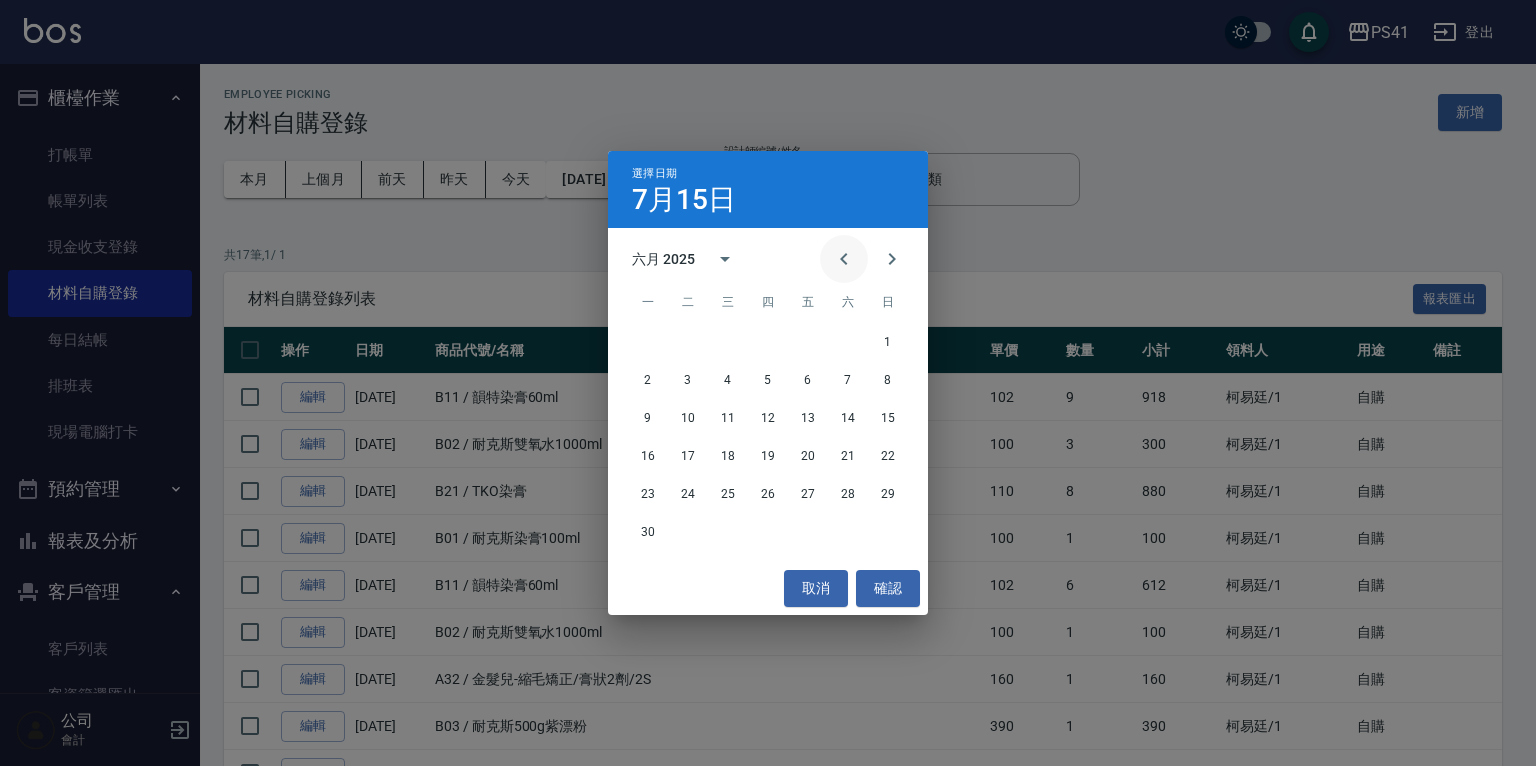 click 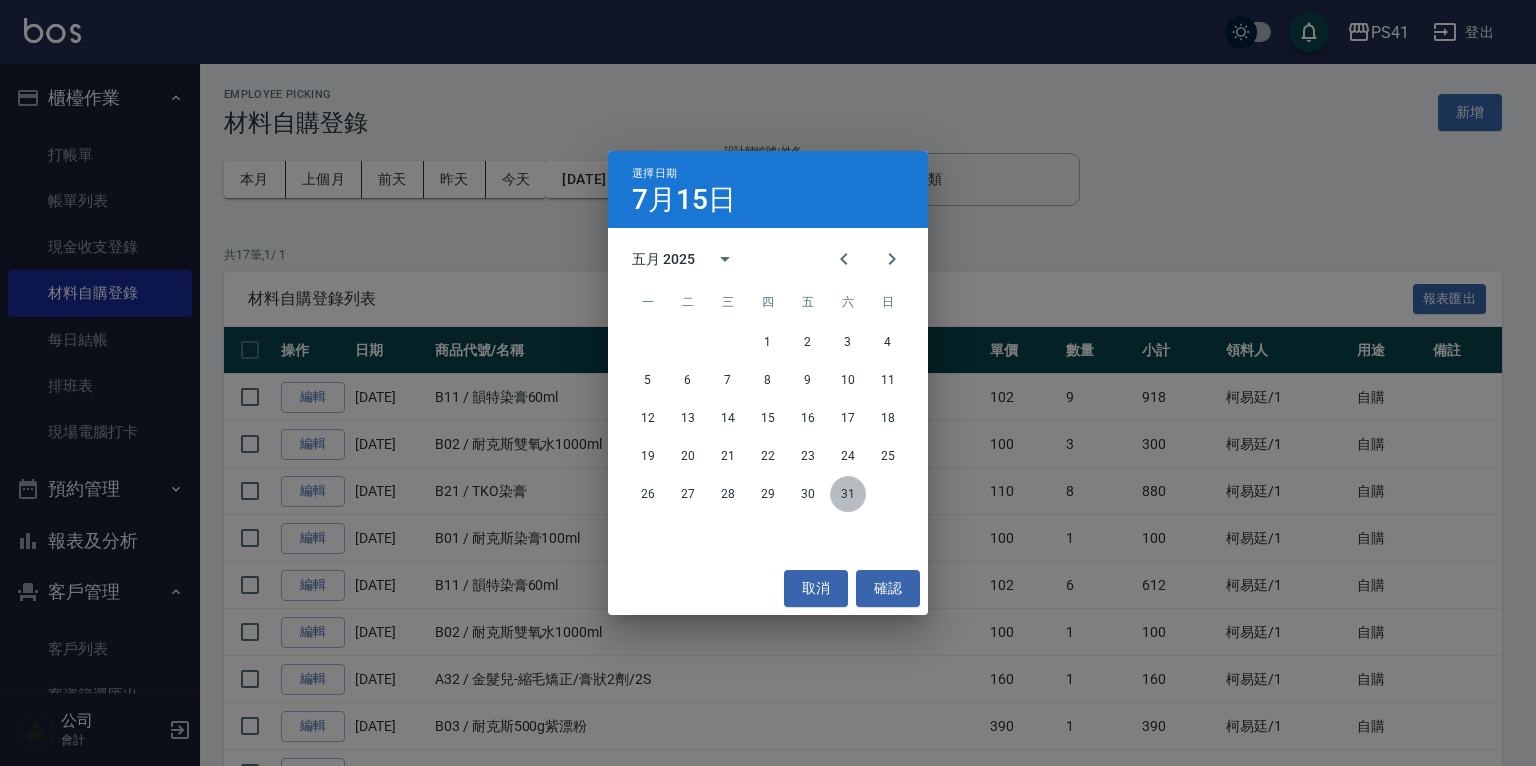 click on "31" at bounding box center (848, 494) 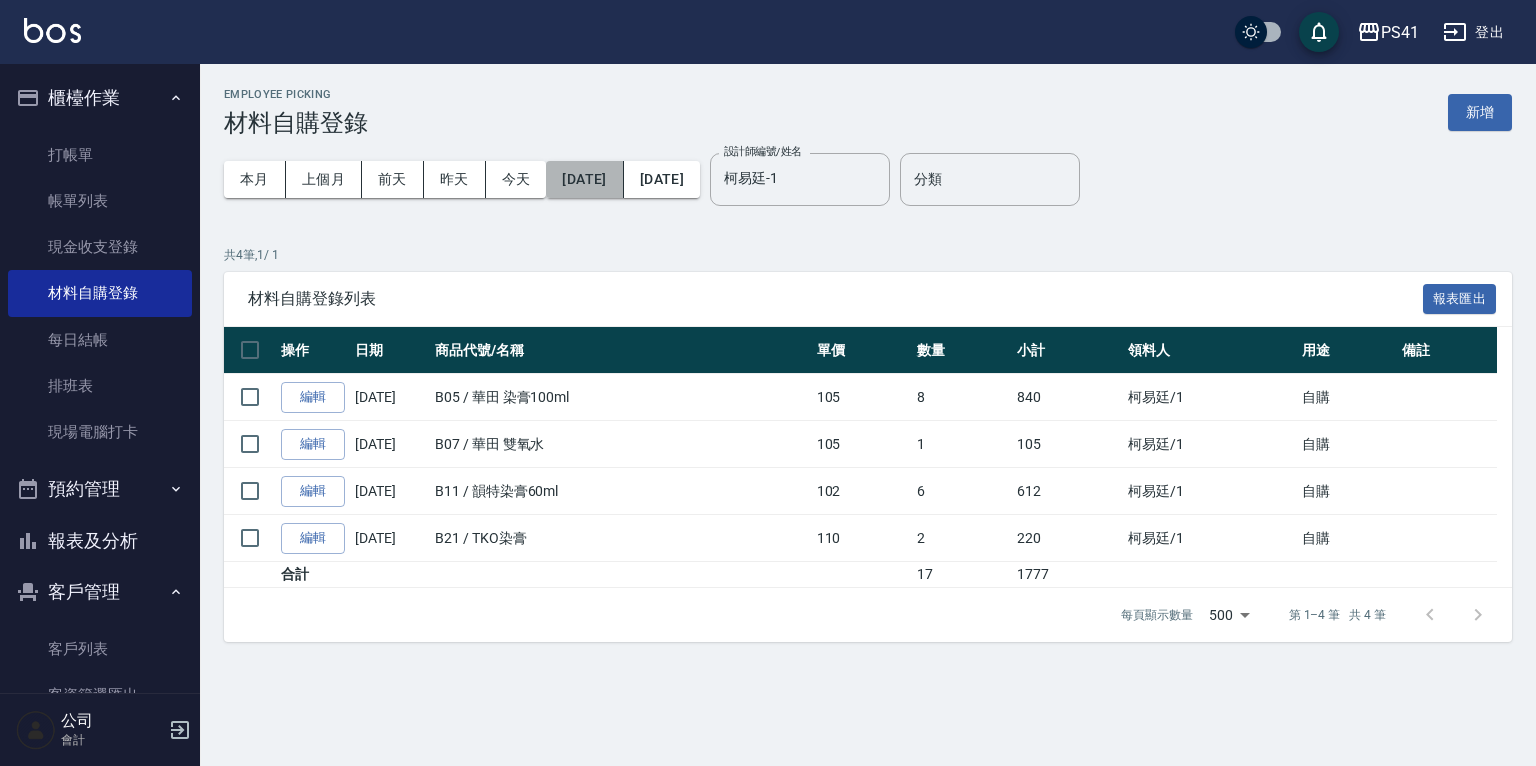 click on "[DATE]" at bounding box center [584, 179] 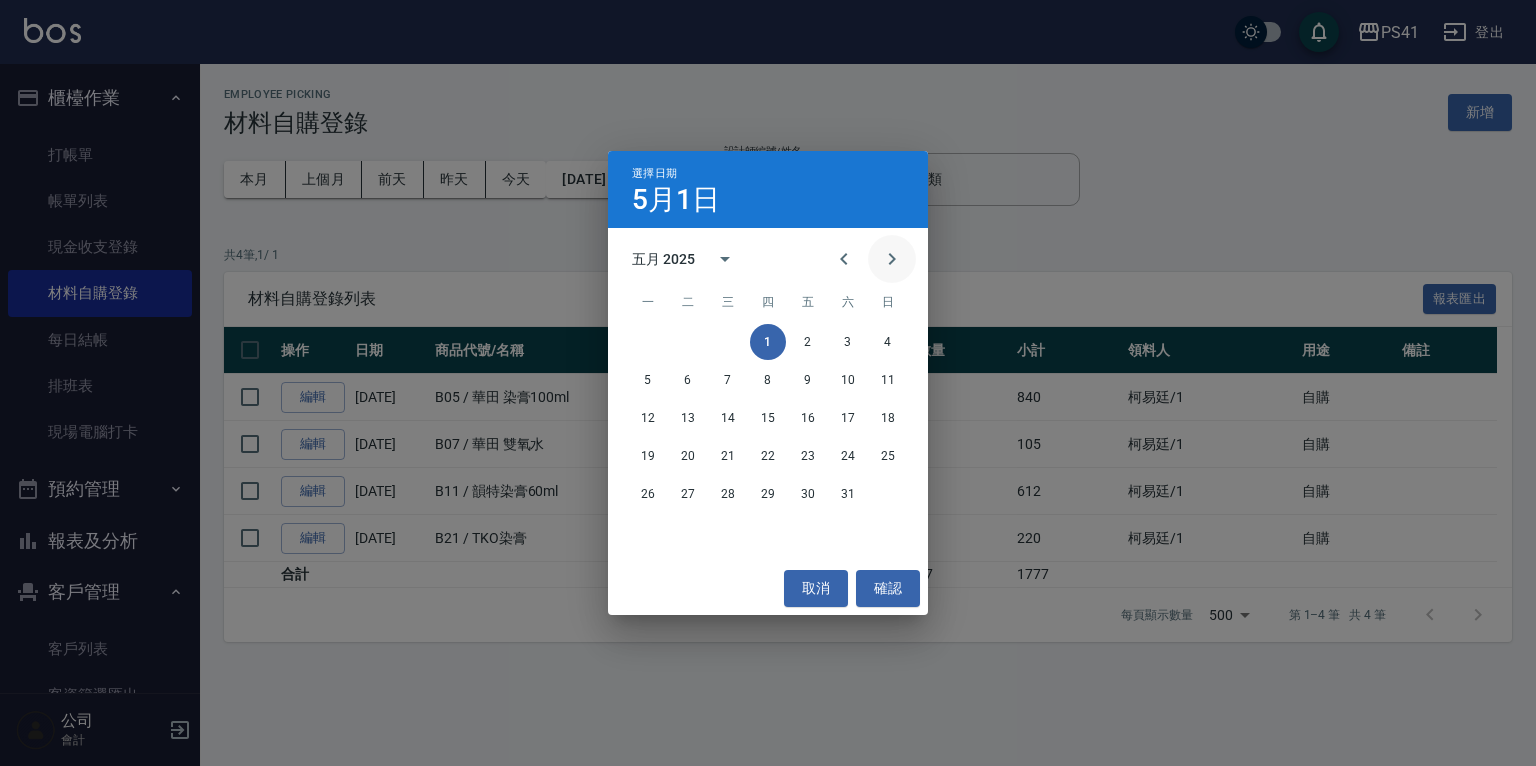 click 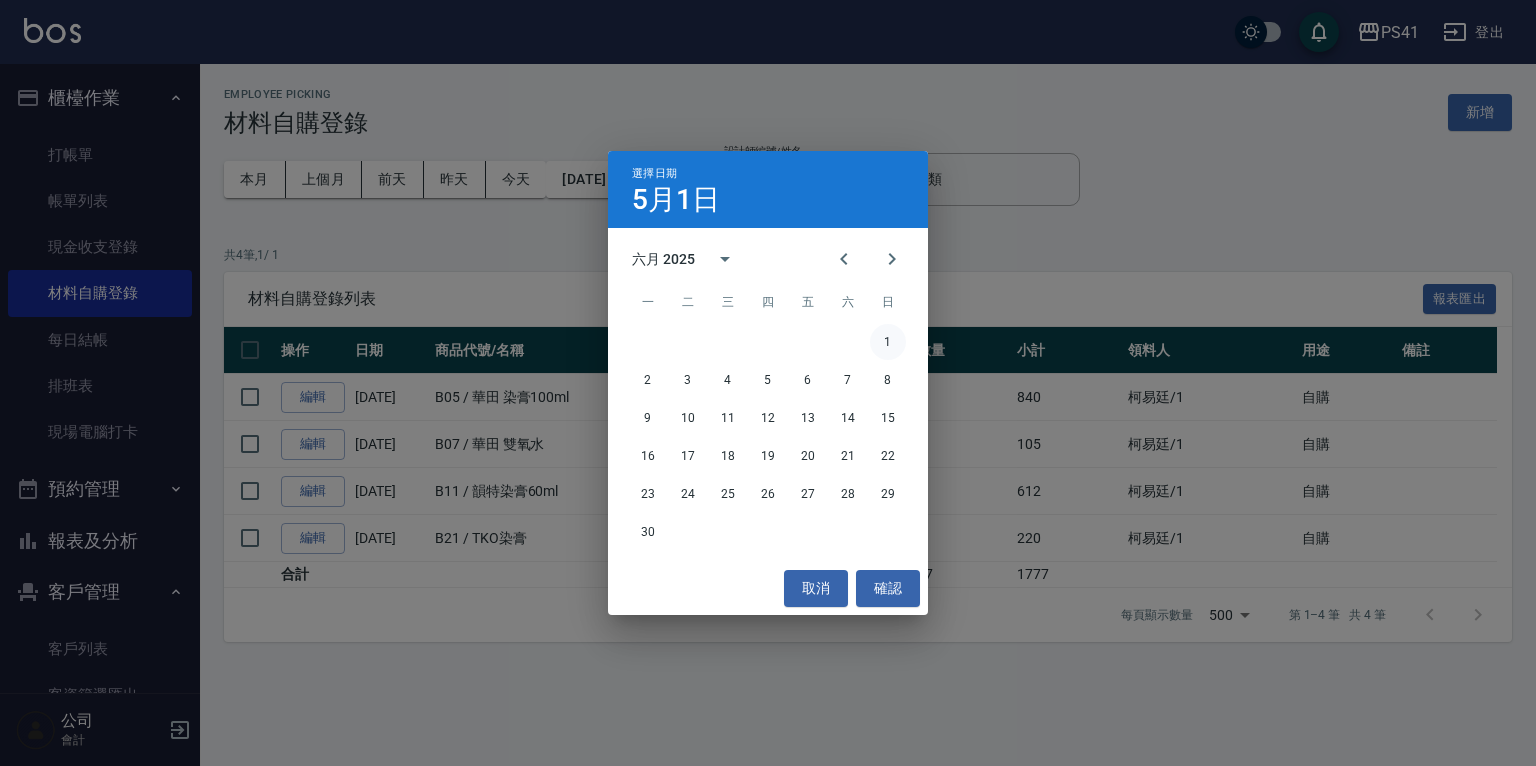 click on "1" at bounding box center (888, 342) 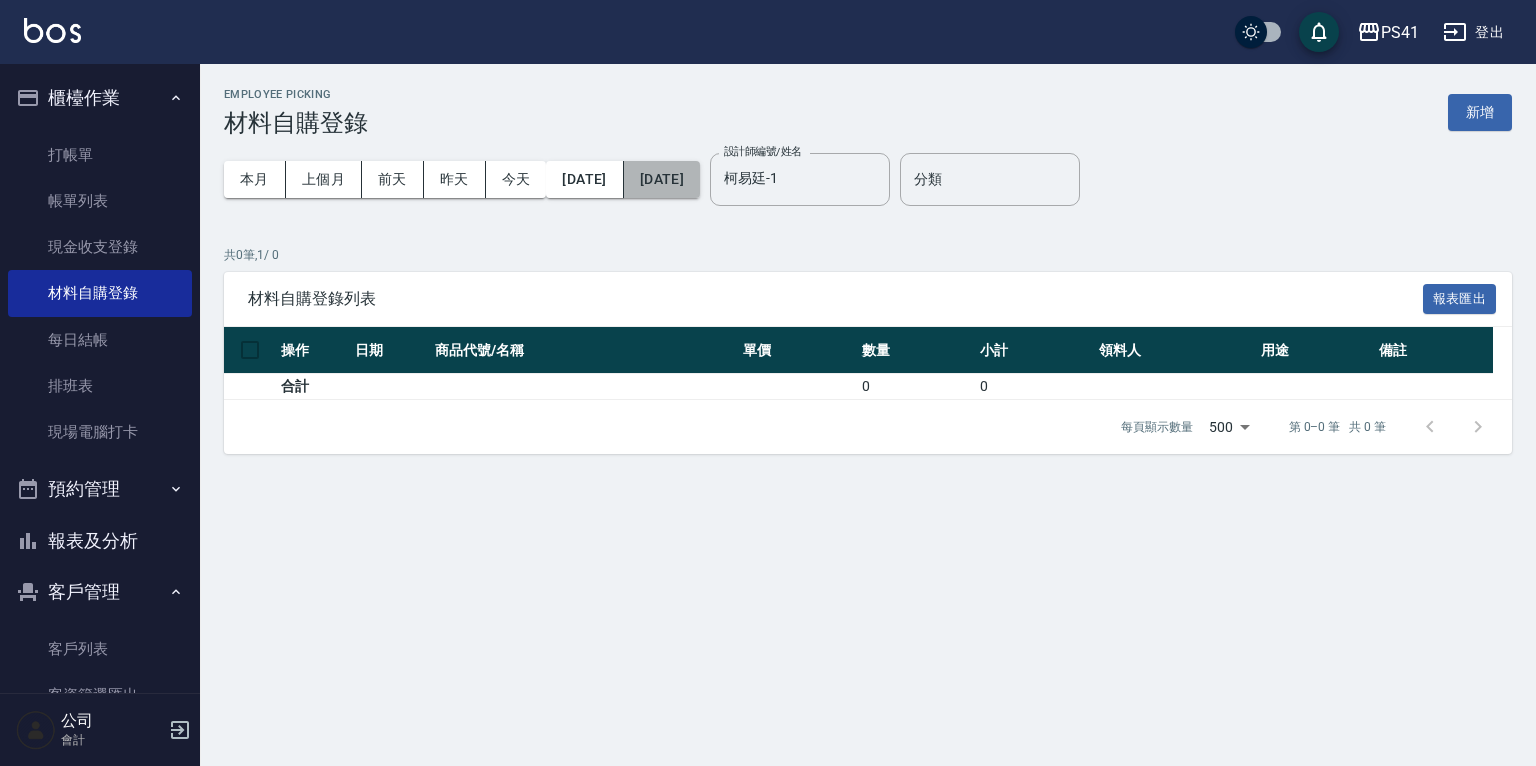 click on "[DATE]" at bounding box center [662, 179] 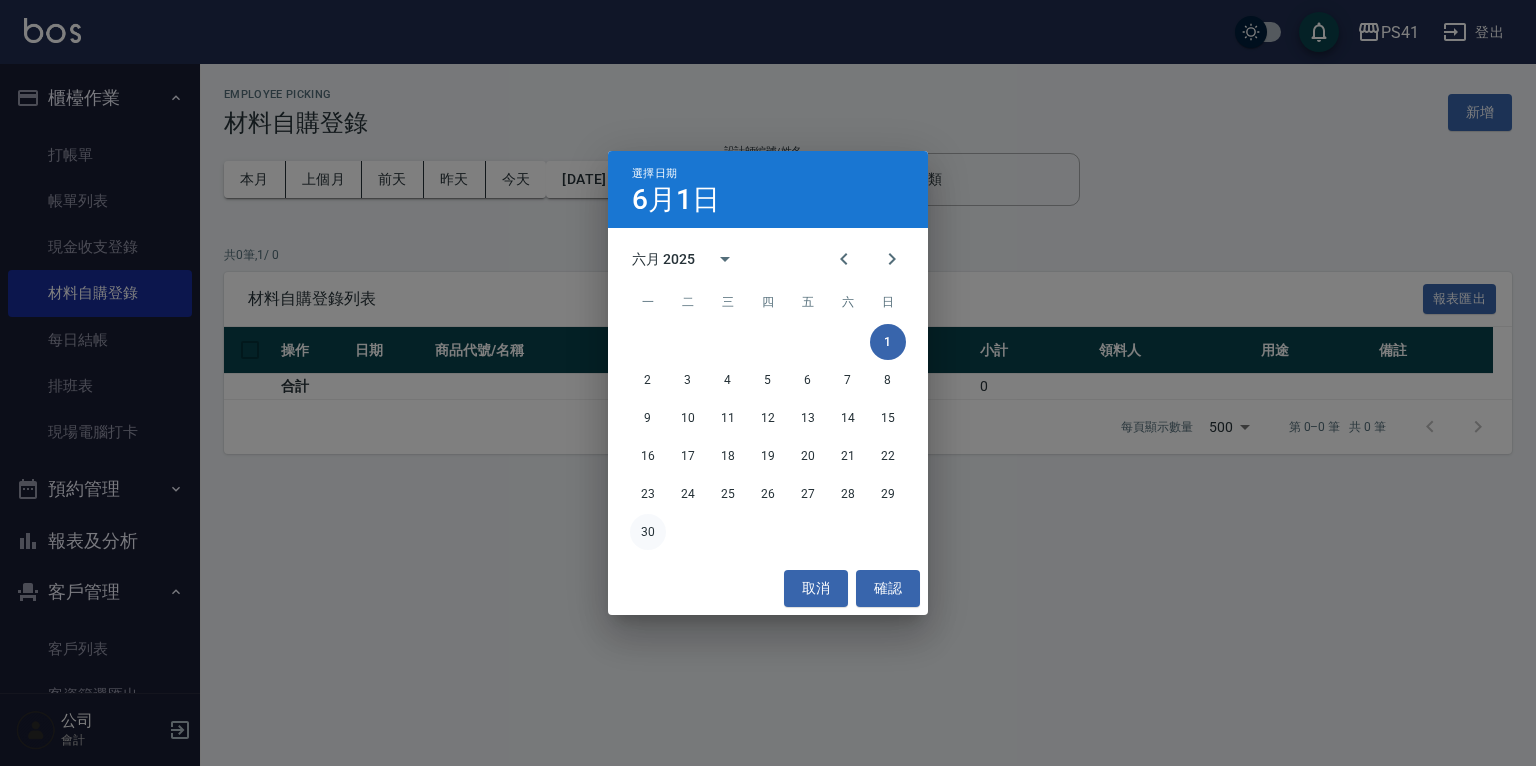 click on "30" at bounding box center [648, 532] 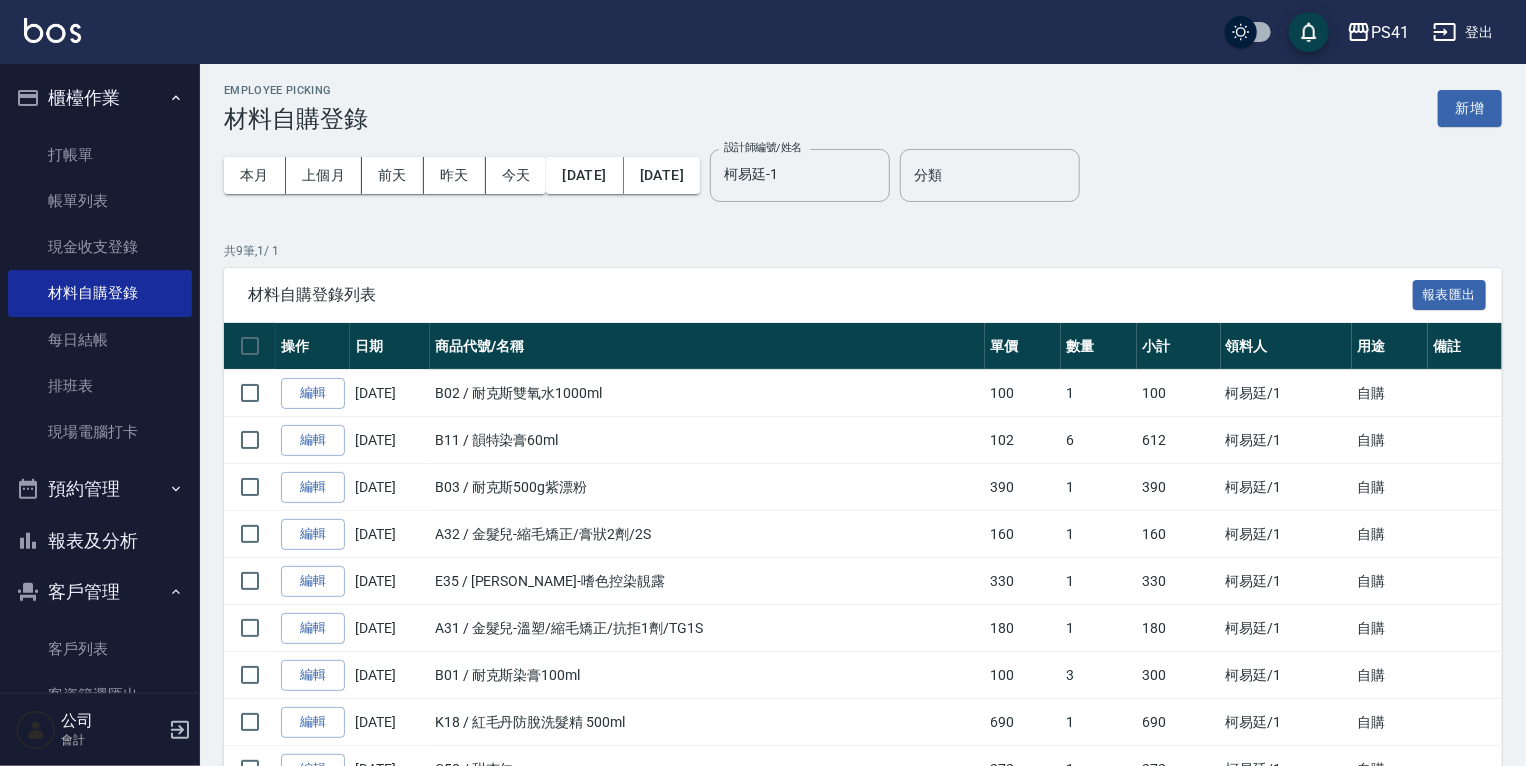 scroll, scrollTop: 0, scrollLeft: 0, axis: both 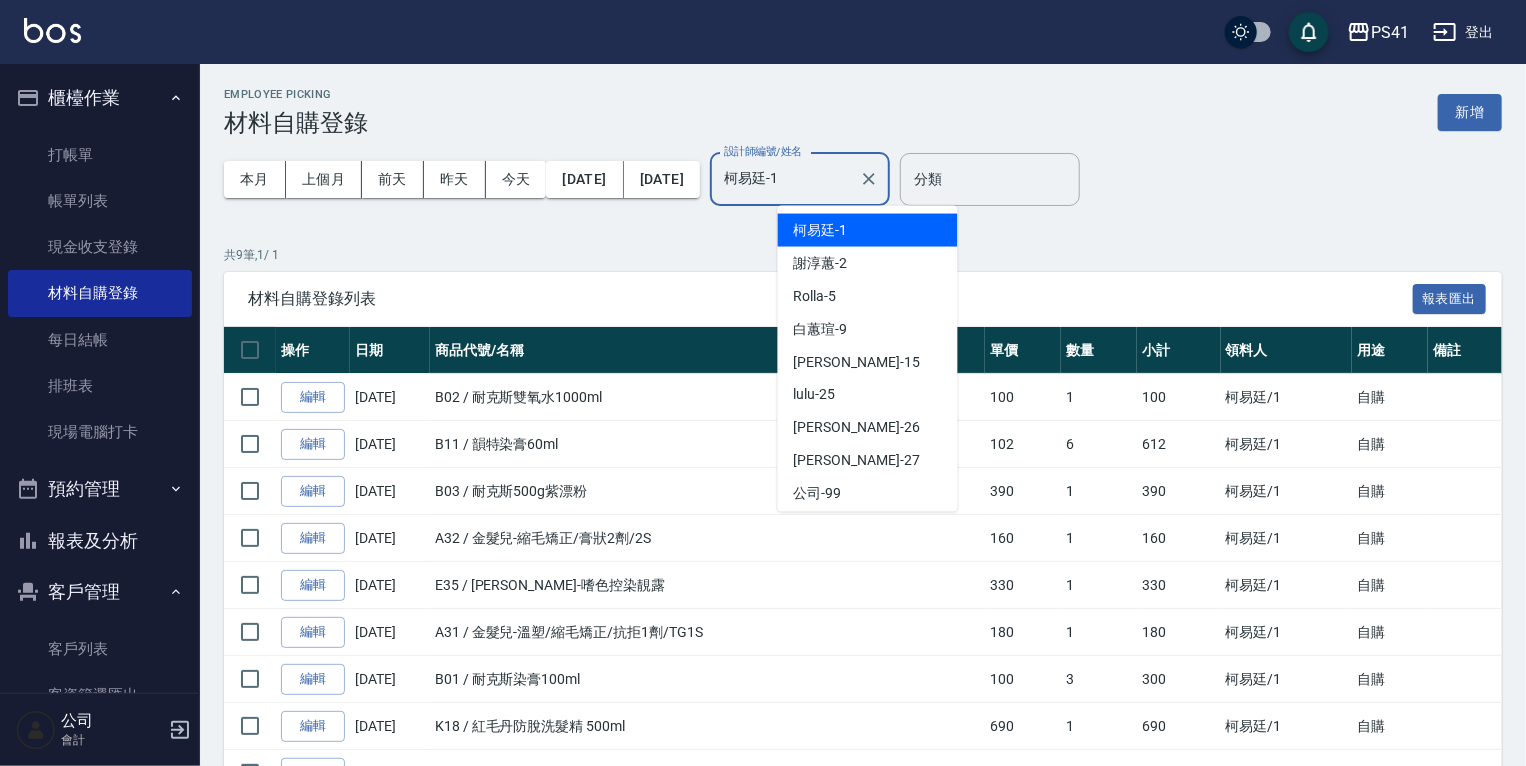 click on "柯易廷-1" at bounding box center [785, 179] 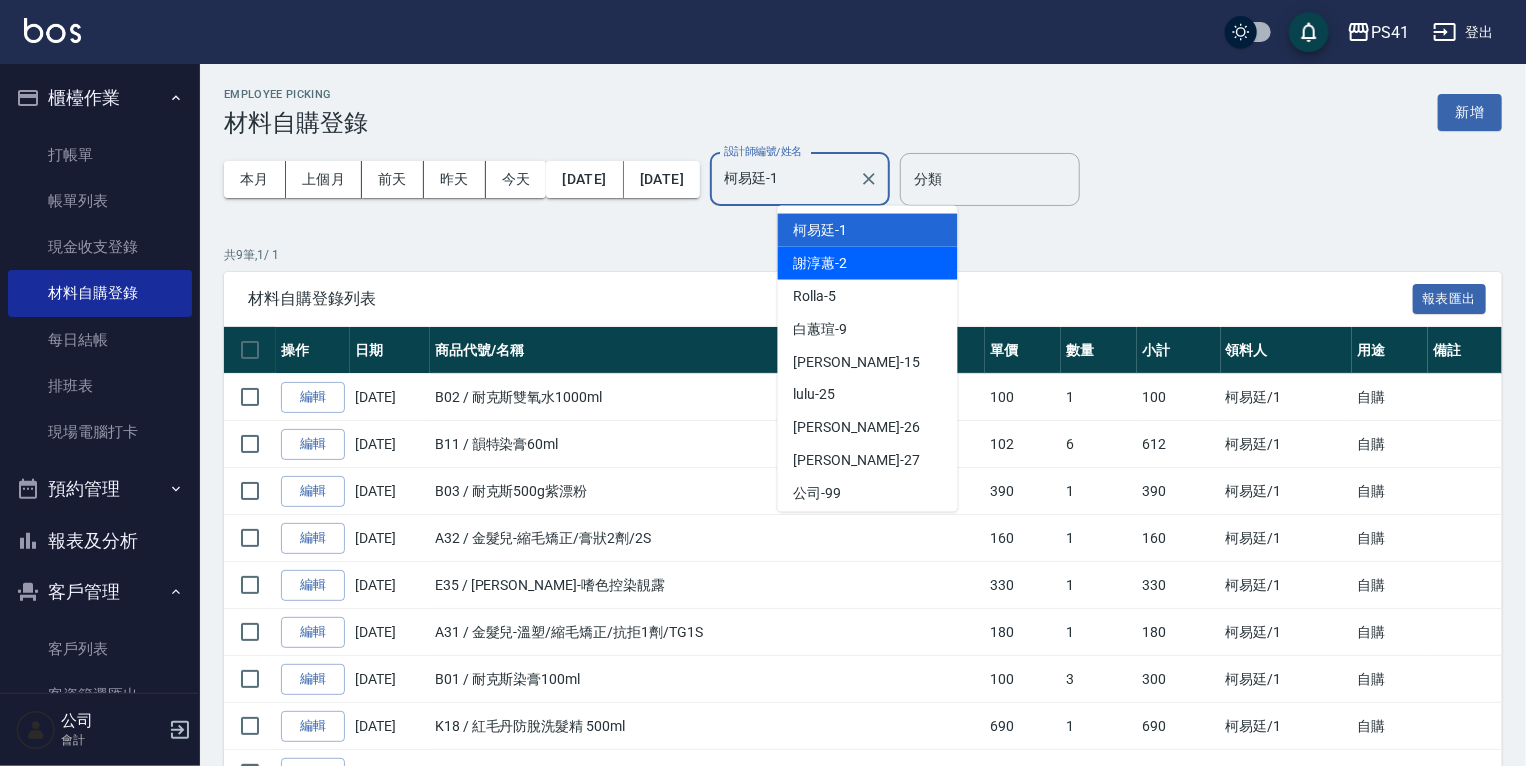 click on "[PERSON_NAME]-2" at bounding box center (868, 263) 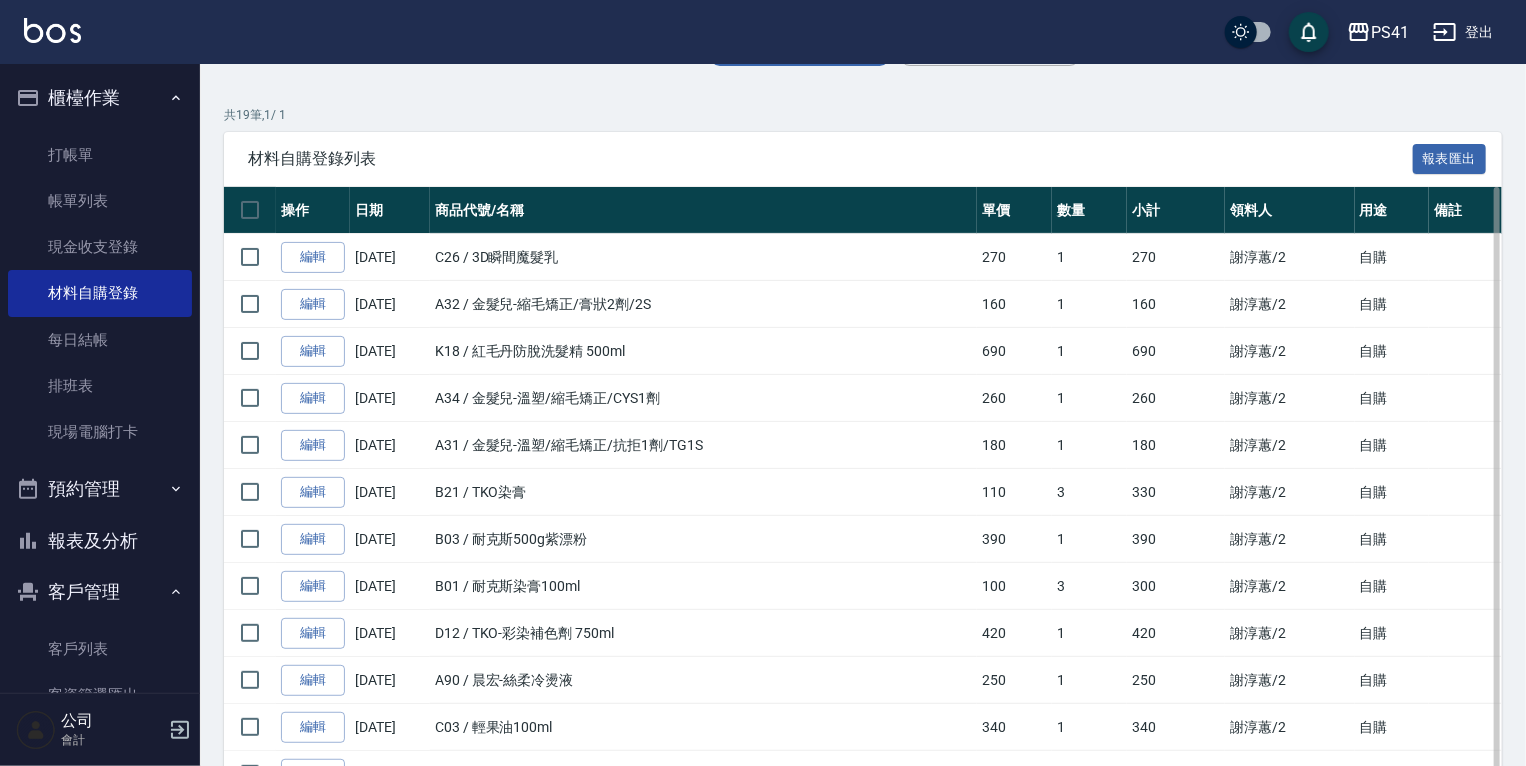 scroll, scrollTop: 0, scrollLeft: 0, axis: both 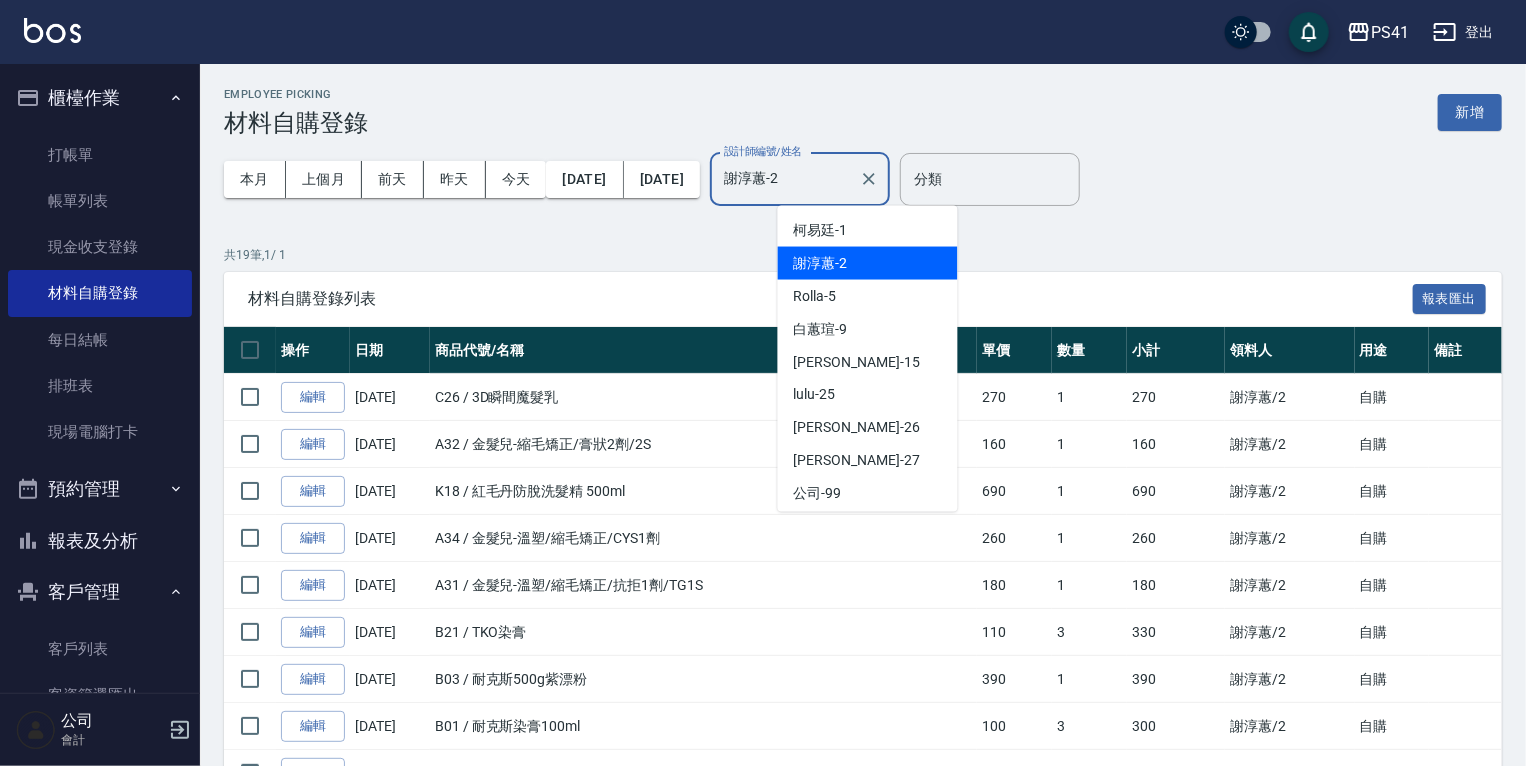 click on "謝淳蕙-2" at bounding box center (785, 179) 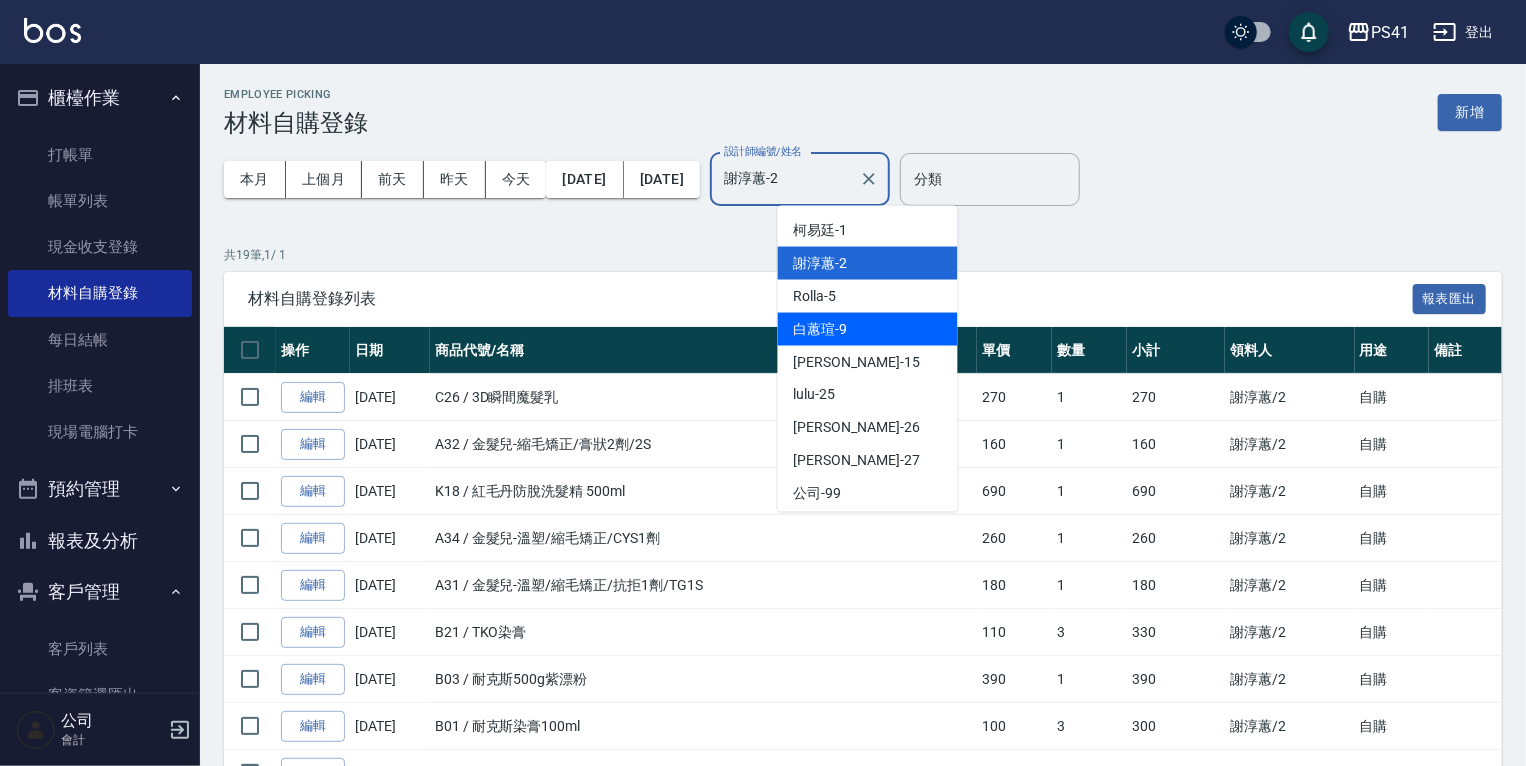 click on "[PERSON_NAME]-9" at bounding box center [821, 329] 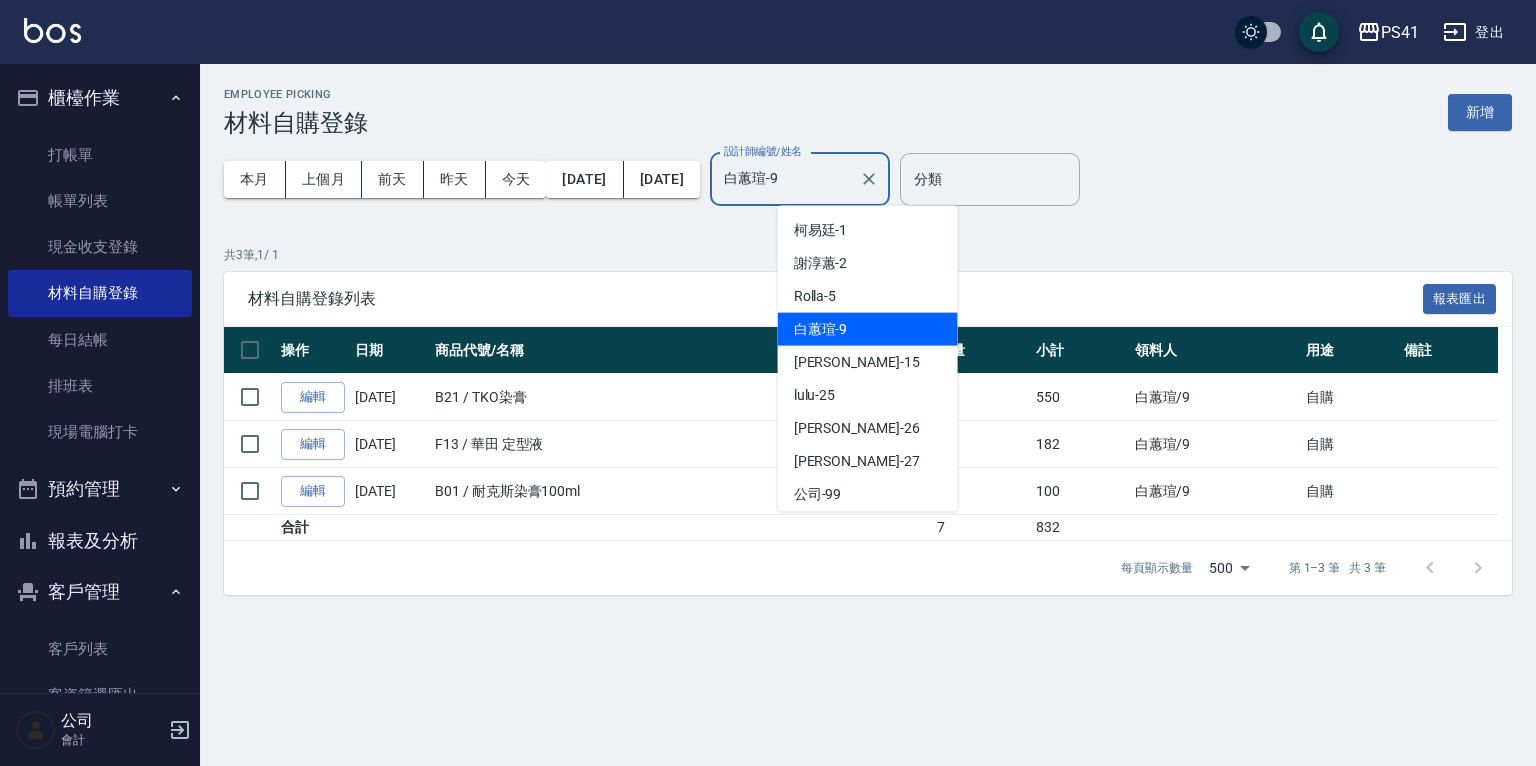 click on "白蕙瑄-9" at bounding box center [785, 179] 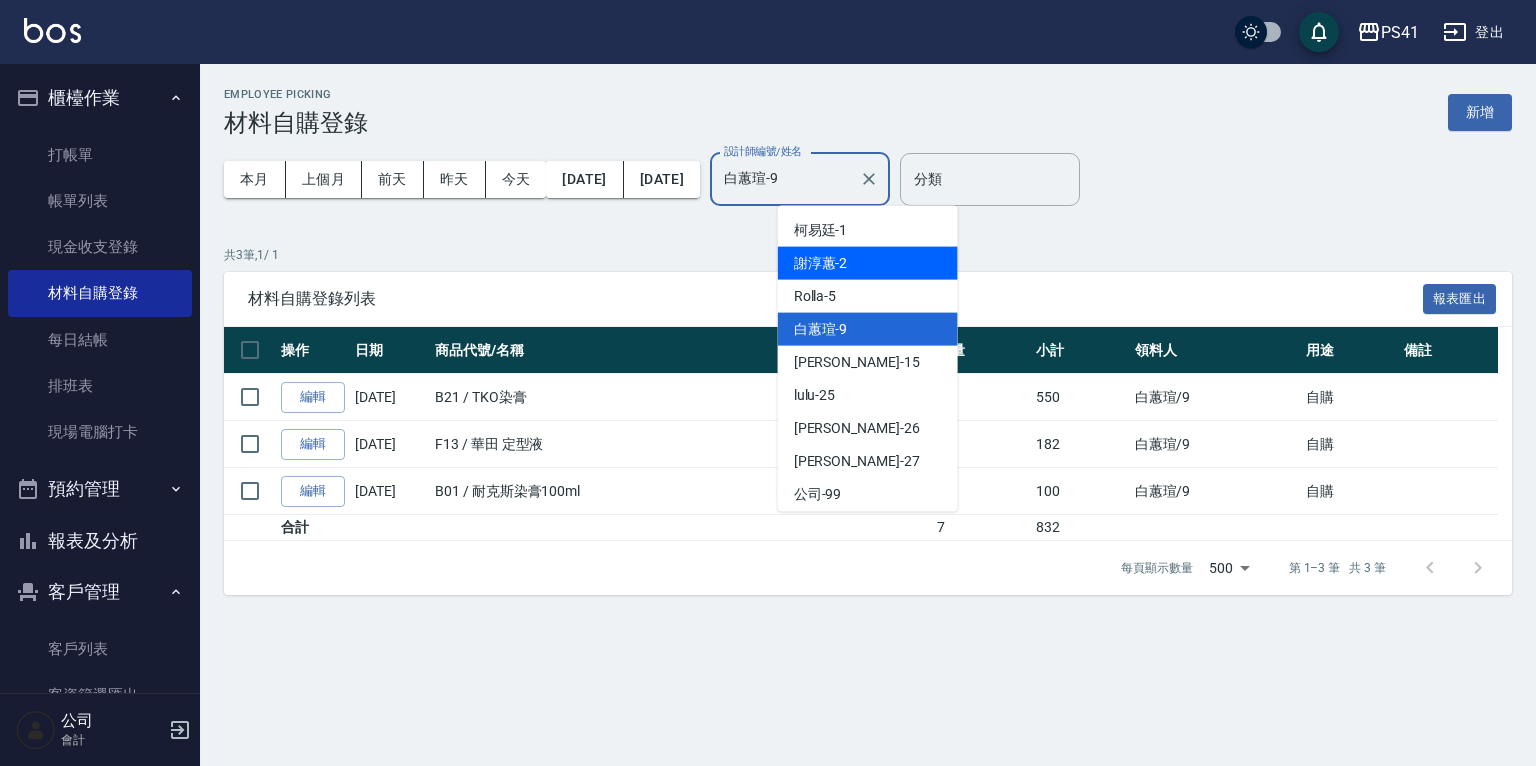 click on "[PERSON_NAME]-2" at bounding box center [868, 263] 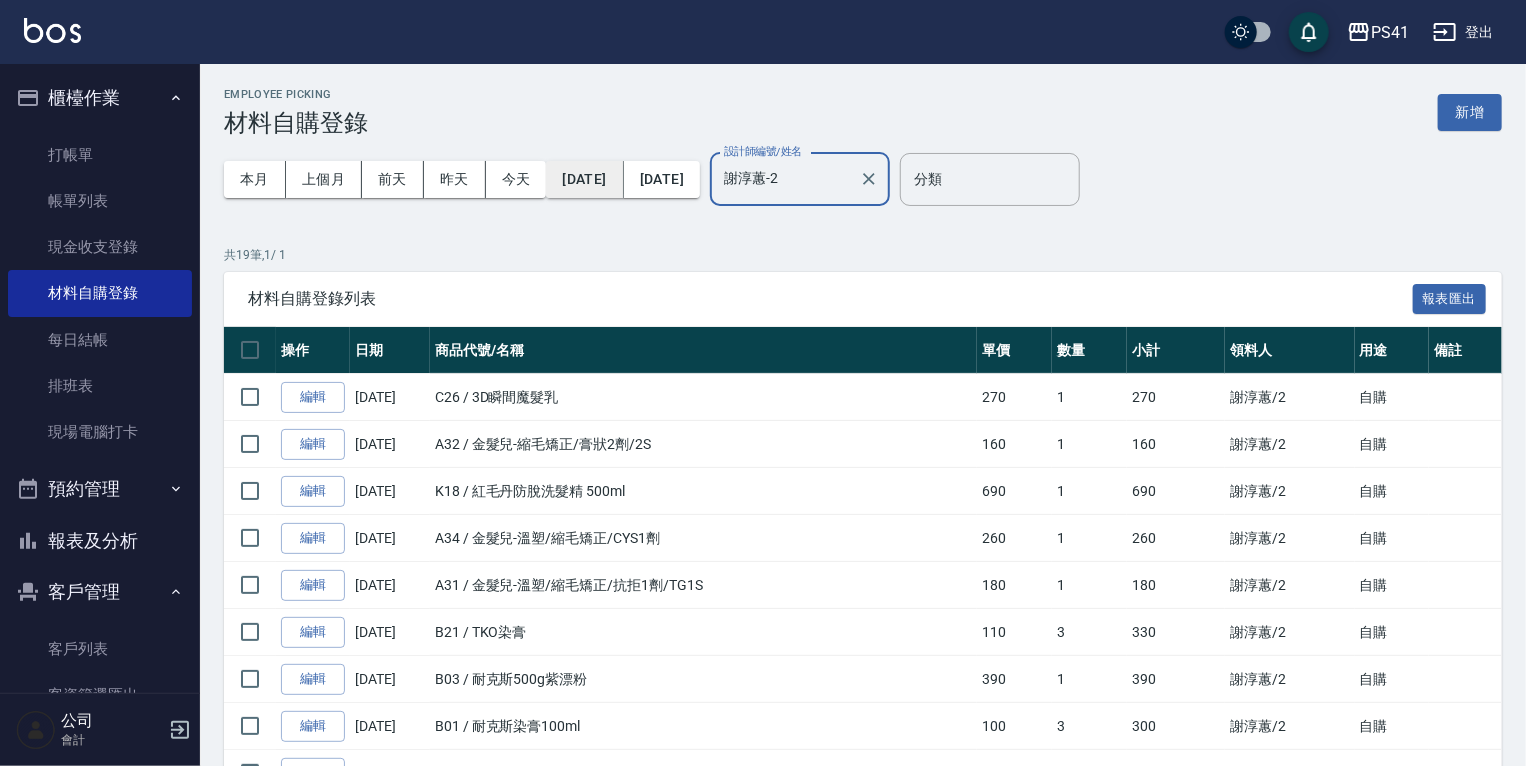 click on "[DATE]" at bounding box center (584, 179) 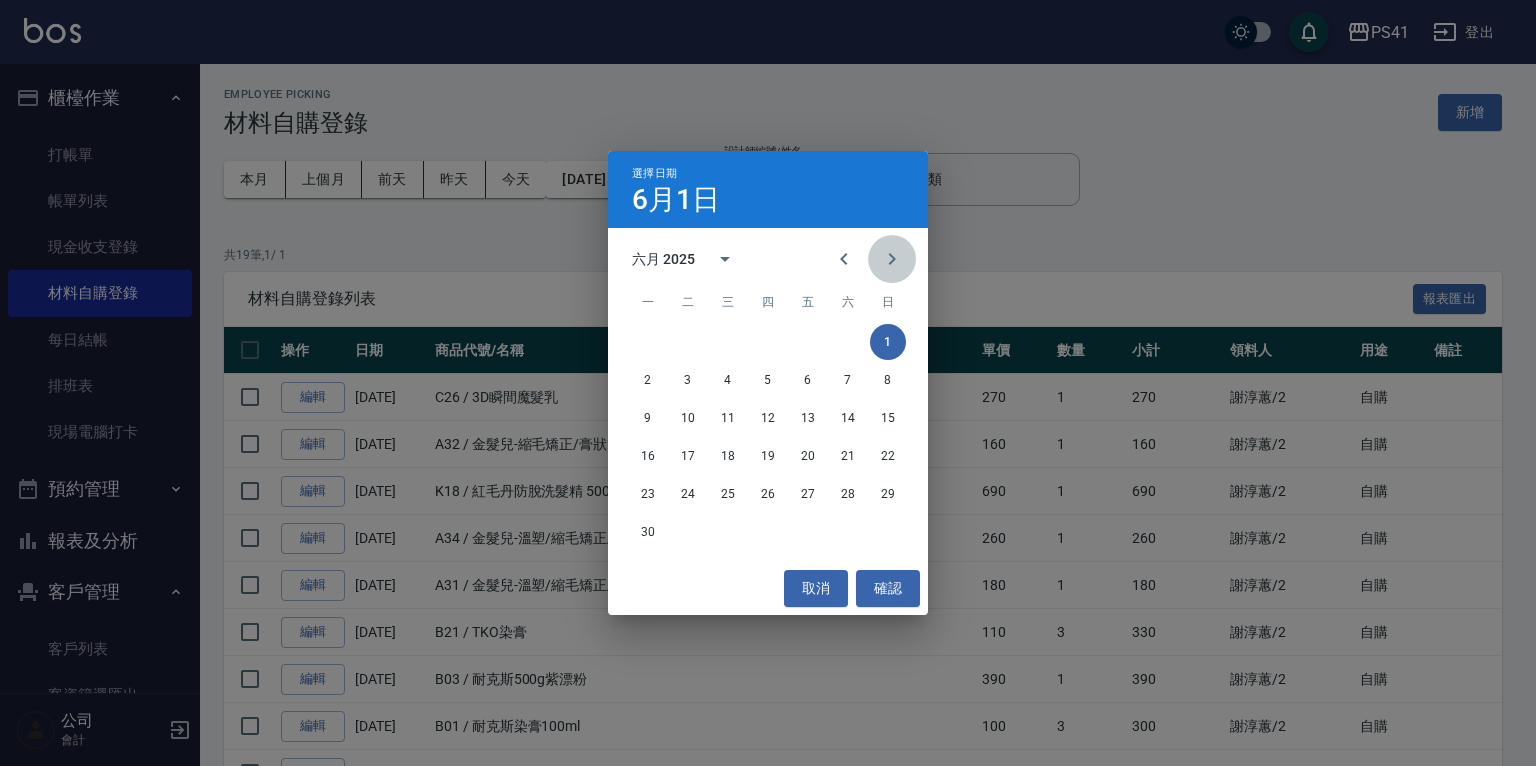 click 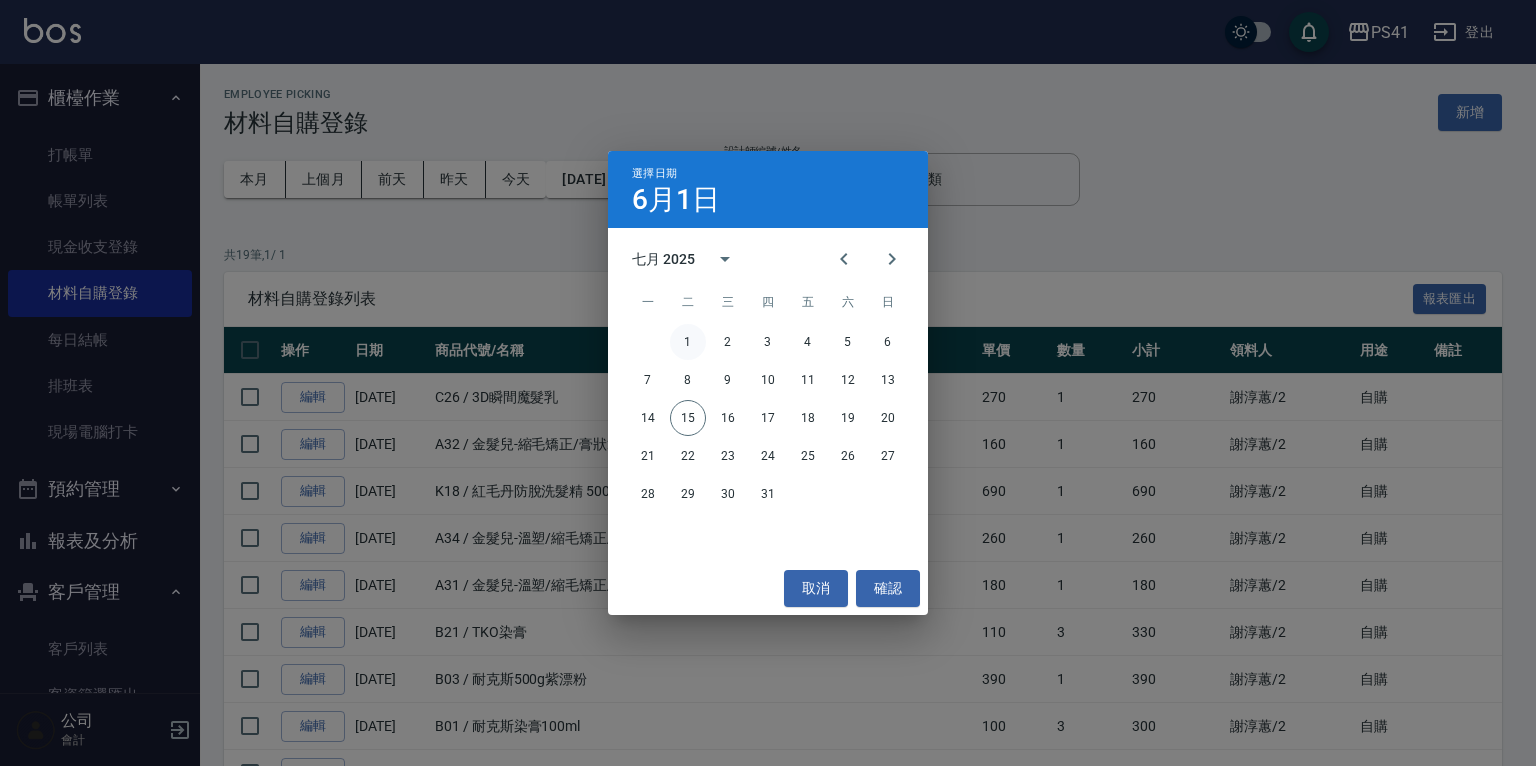 click on "1" at bounding box center [688, 342] 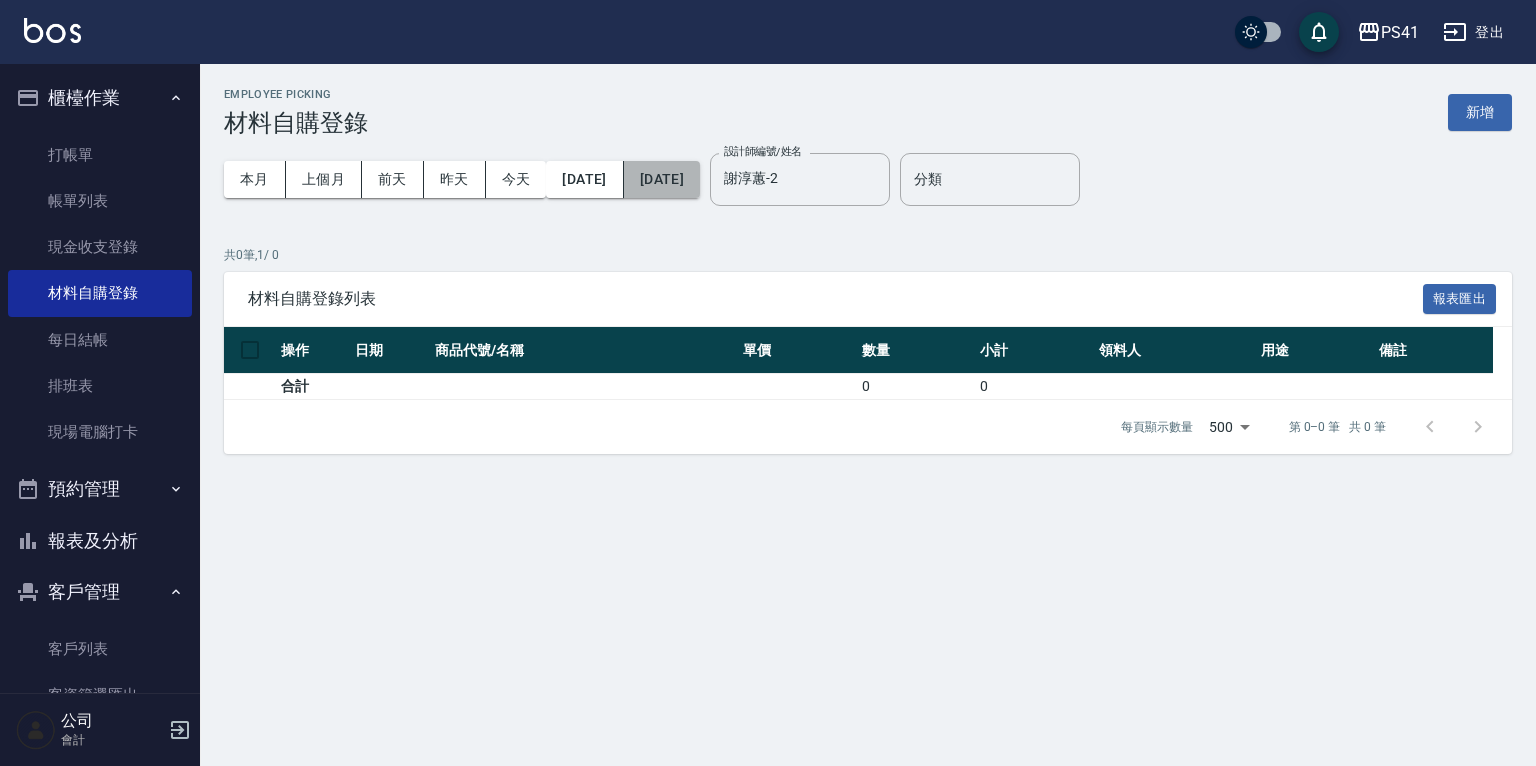 click on "[DATE]" at bounding box center [662, 179] 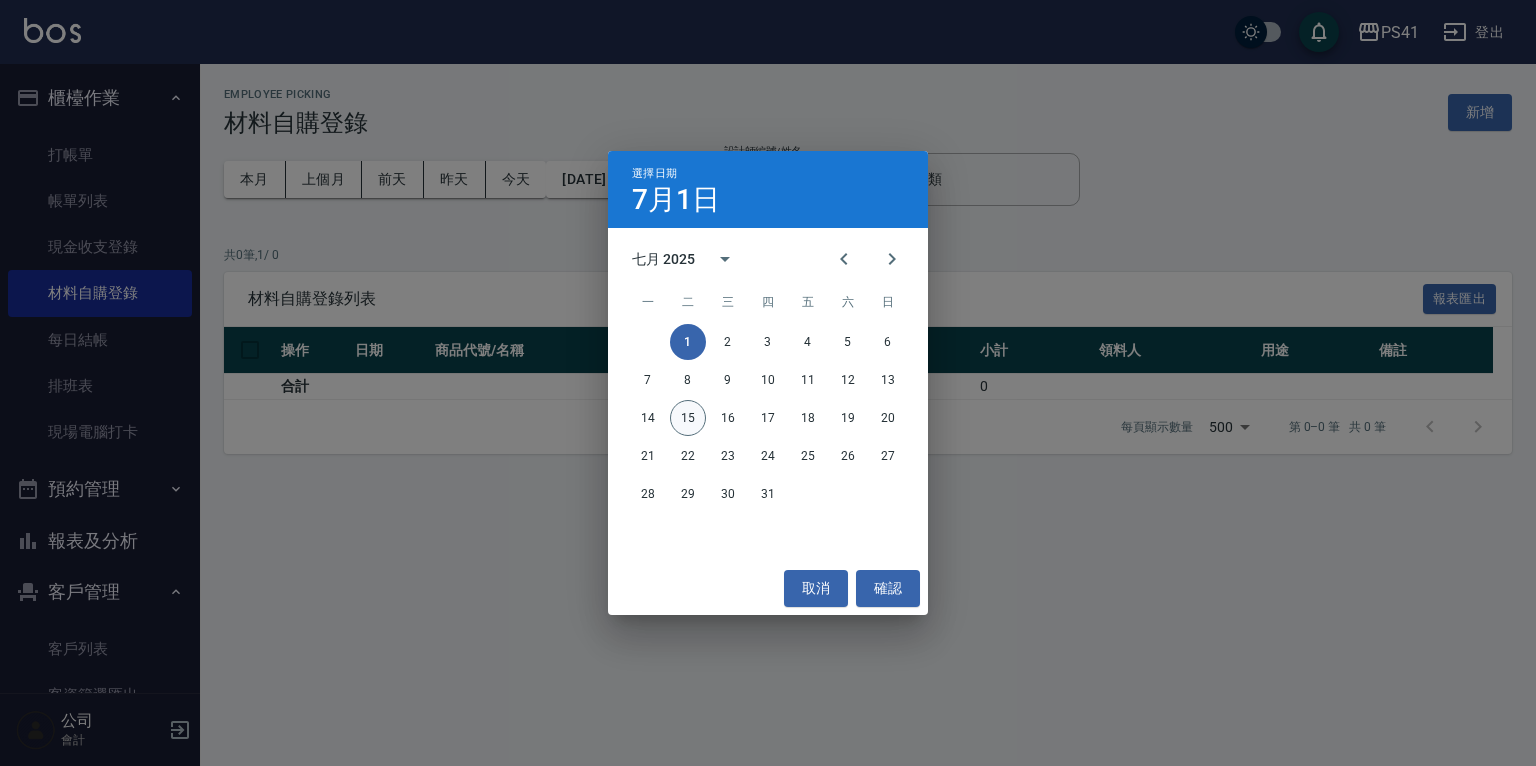 click on "15" at bounding box center [688, 418] 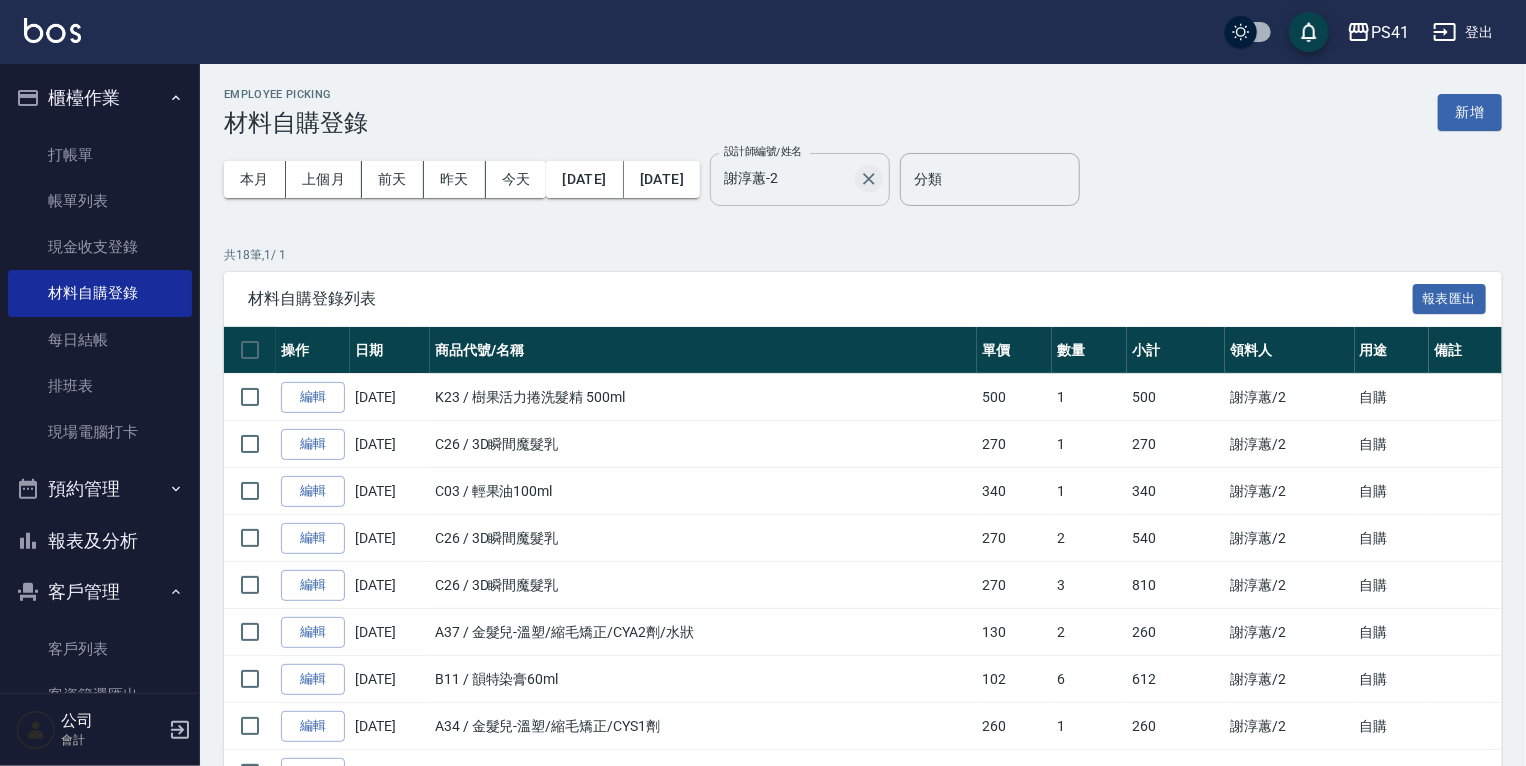 click 